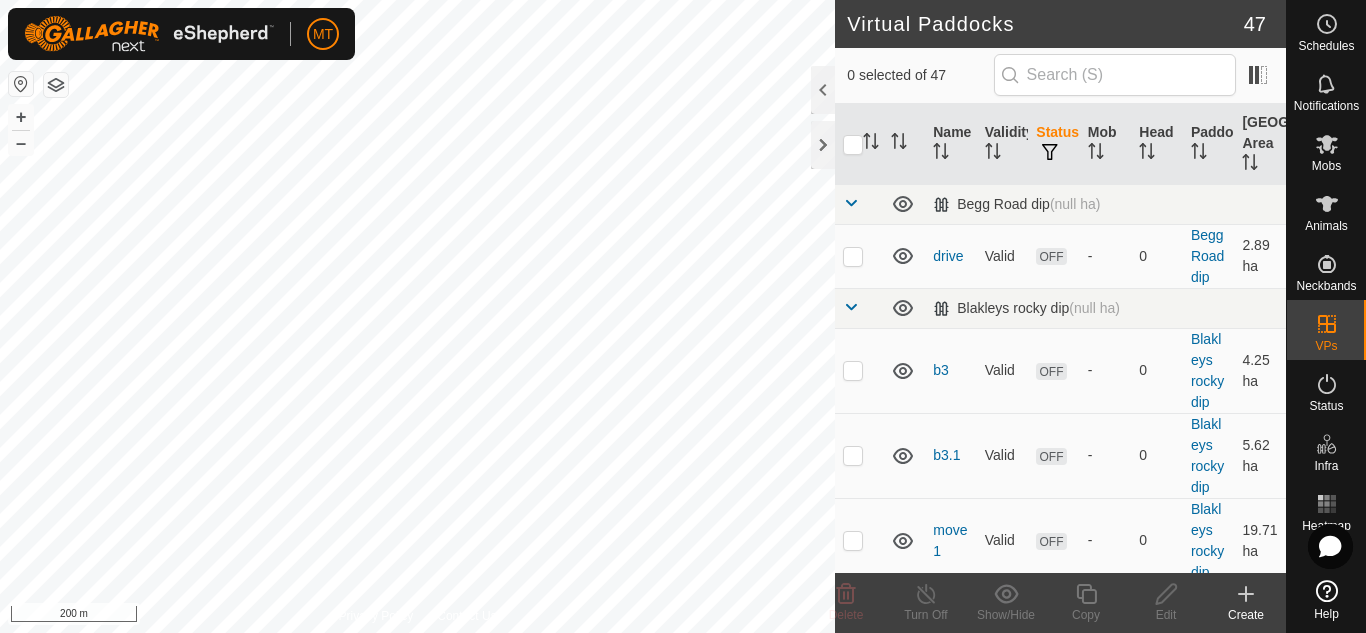 scroll, scrollTop: 0, scrollLeft: 0, axis: both 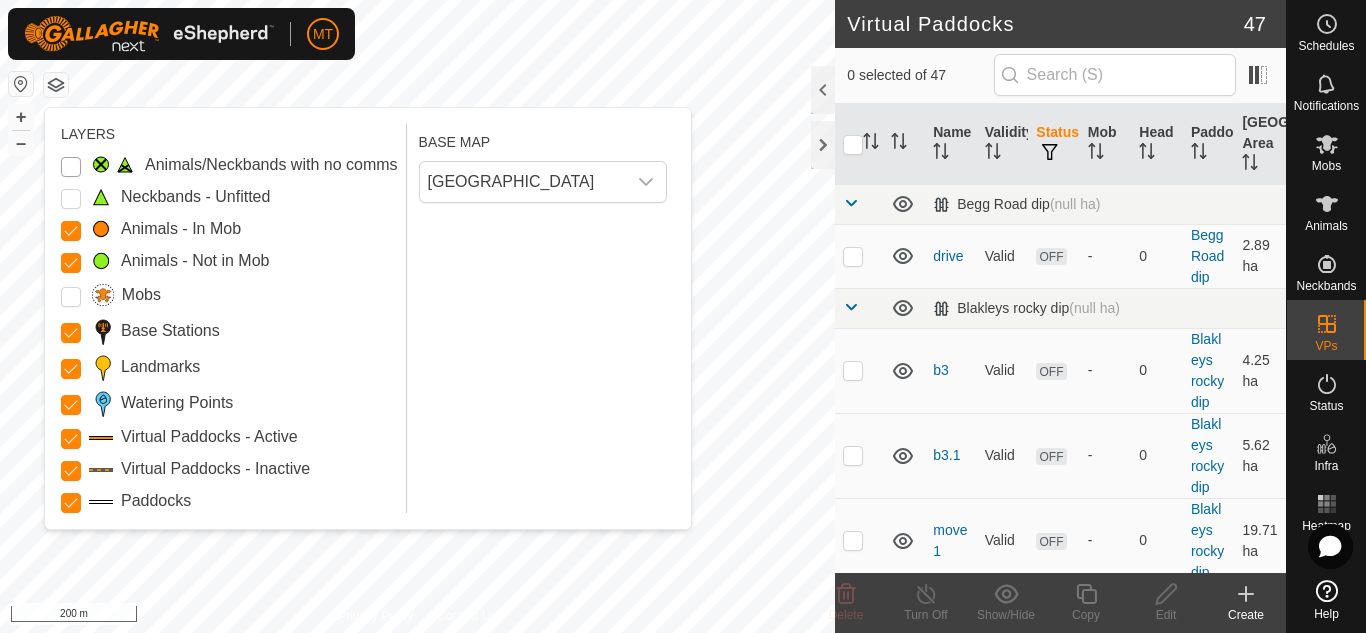 click on "Animals/Neckbands with no comms" at bounding box center [71, 167] 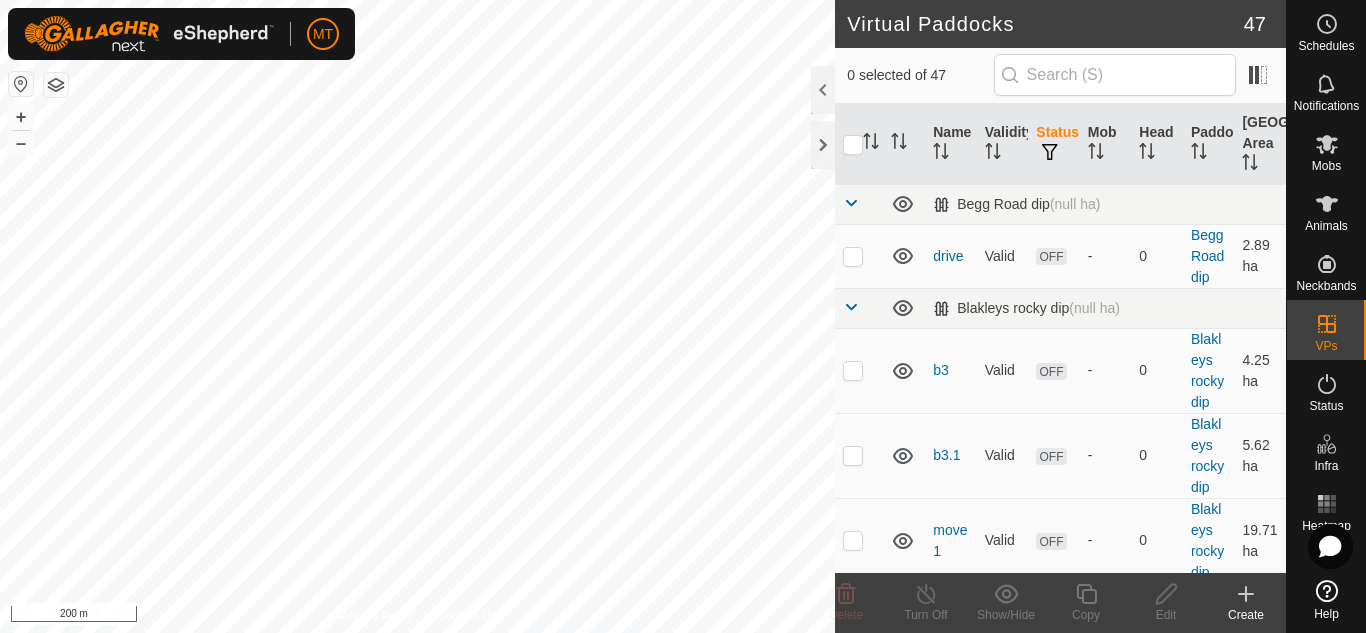 checkbox on "true" 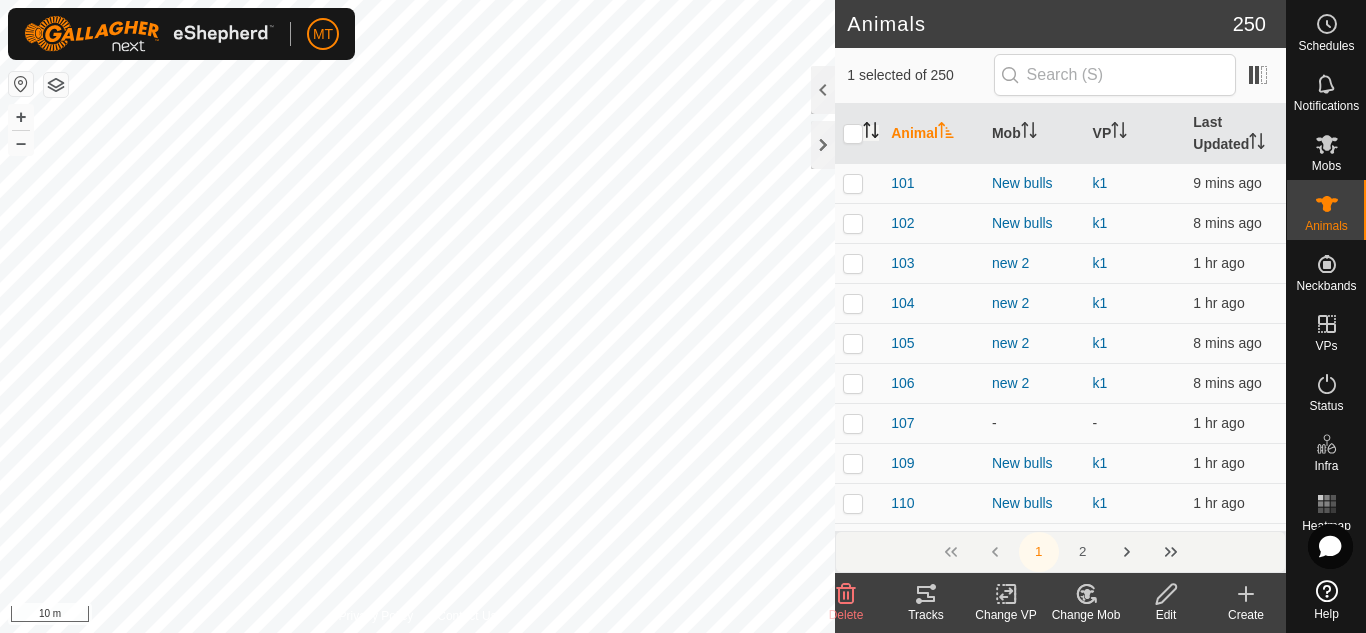 click 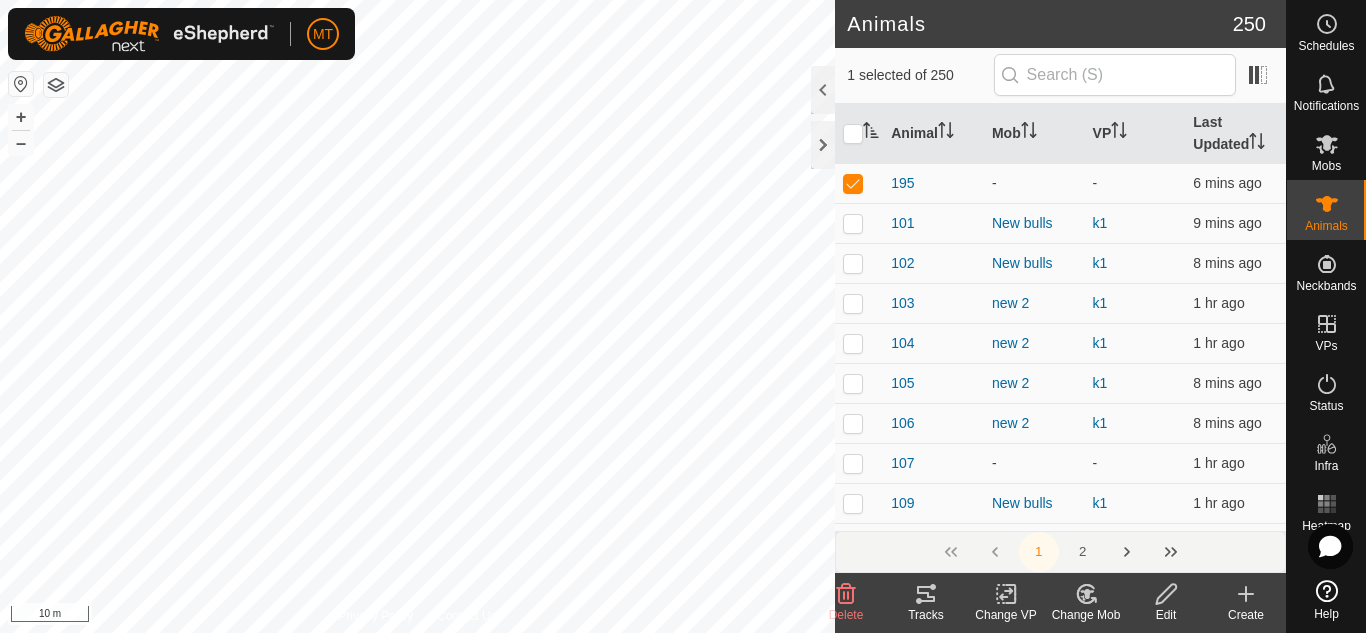 click 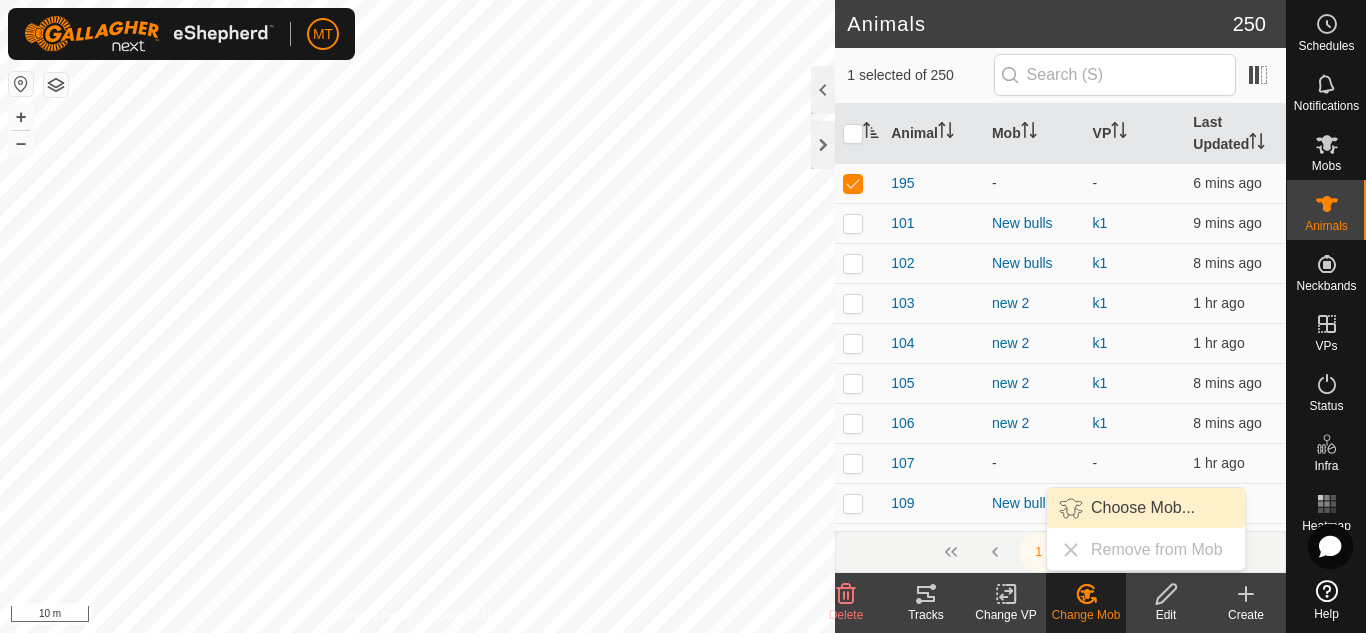 click on "Choose Mob..." at bounding box center (1146, 508) 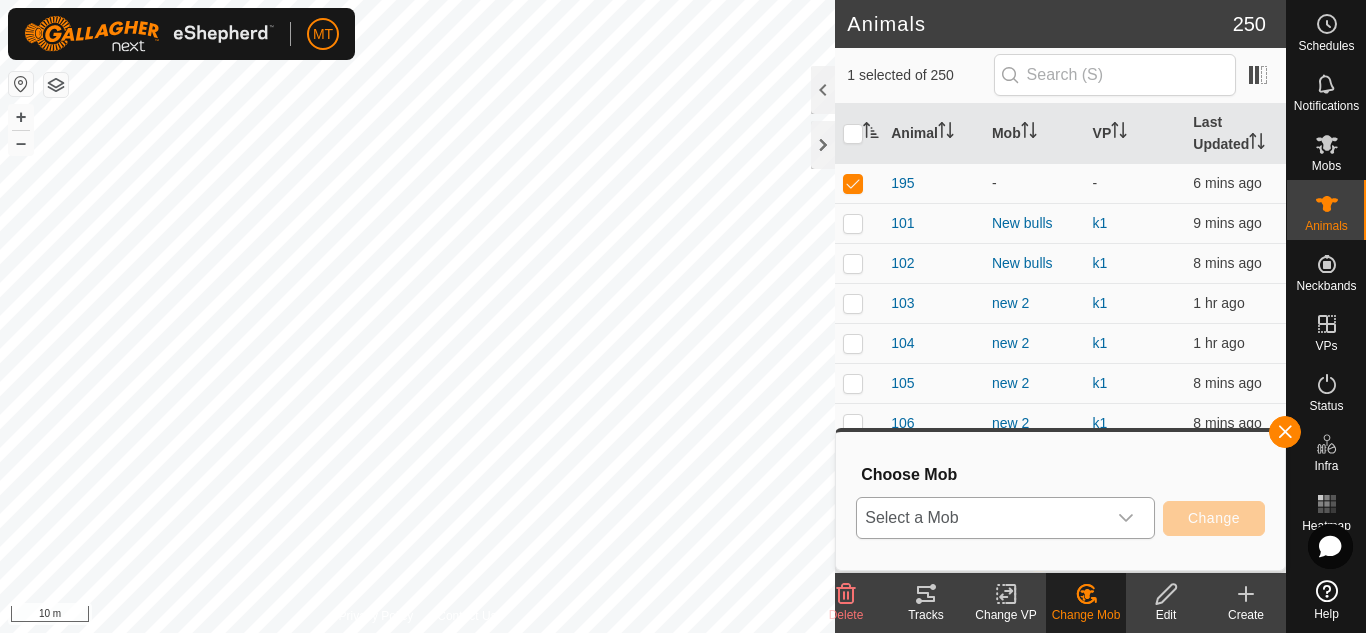 click on "Select a Mob" at bounding box center [981, 518] 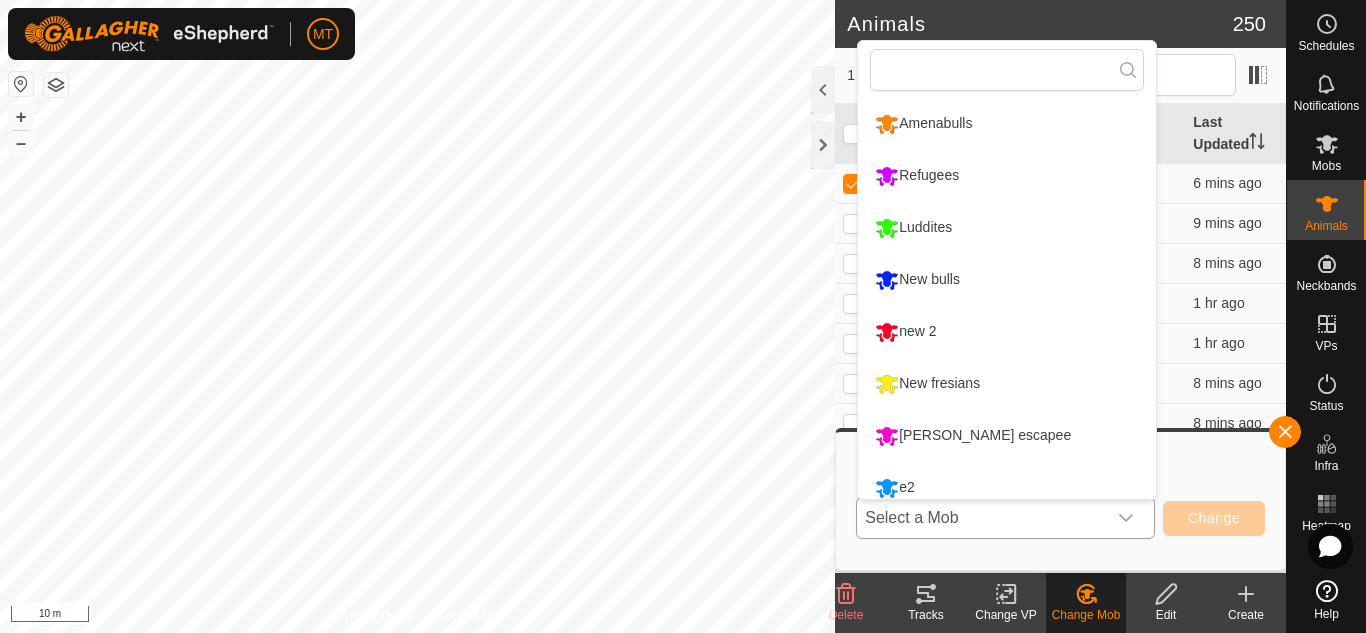 scroll, scrollTop: 14, scrollLeft: 0, axis: vertical 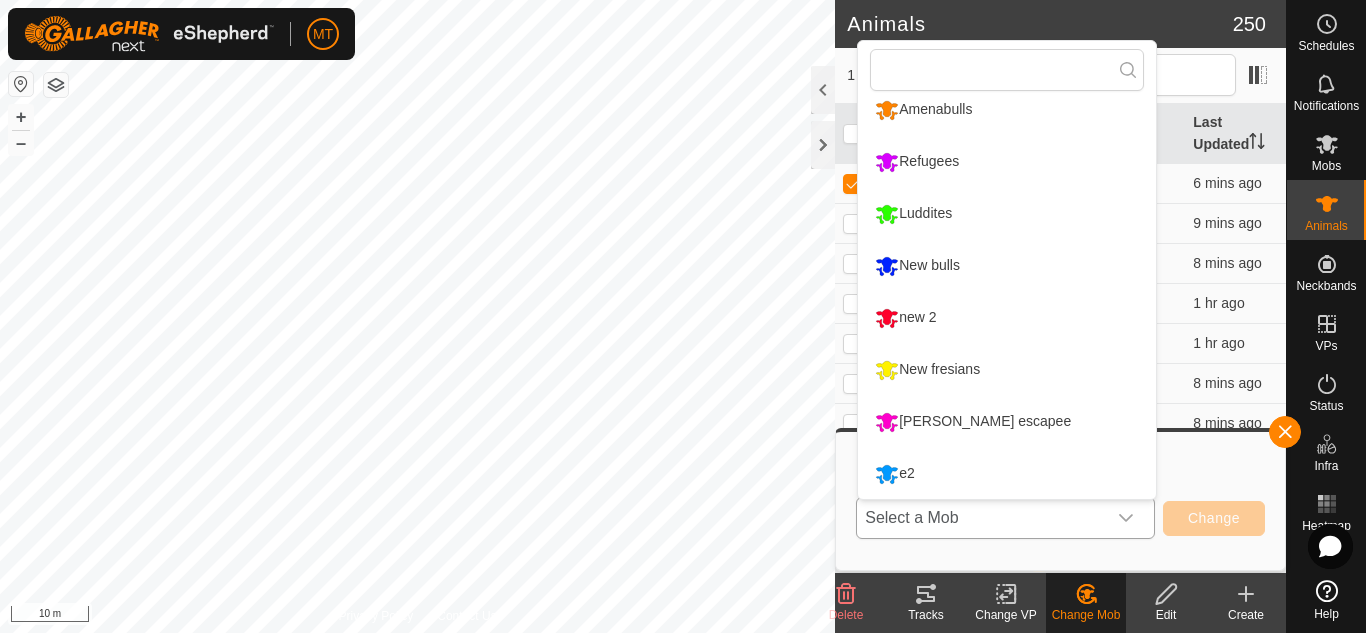 click on "new 2" at bounding box center [1007, 318] 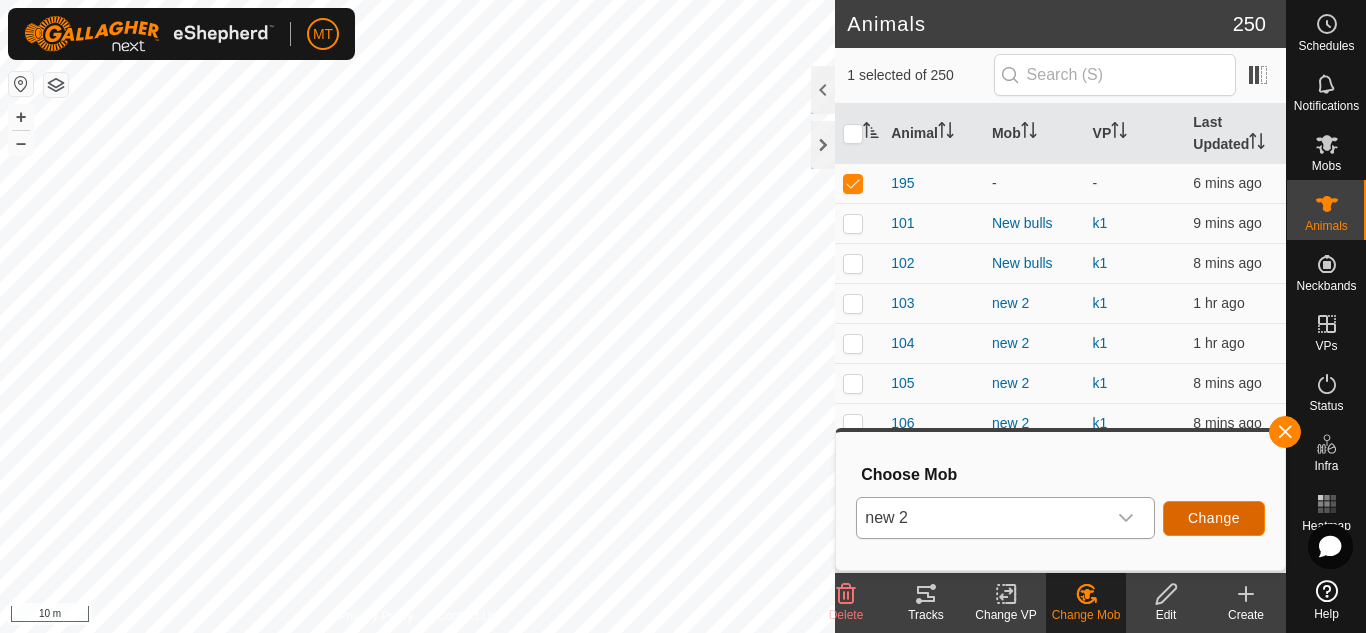click on "Change" at bounding box center [1214, 518] 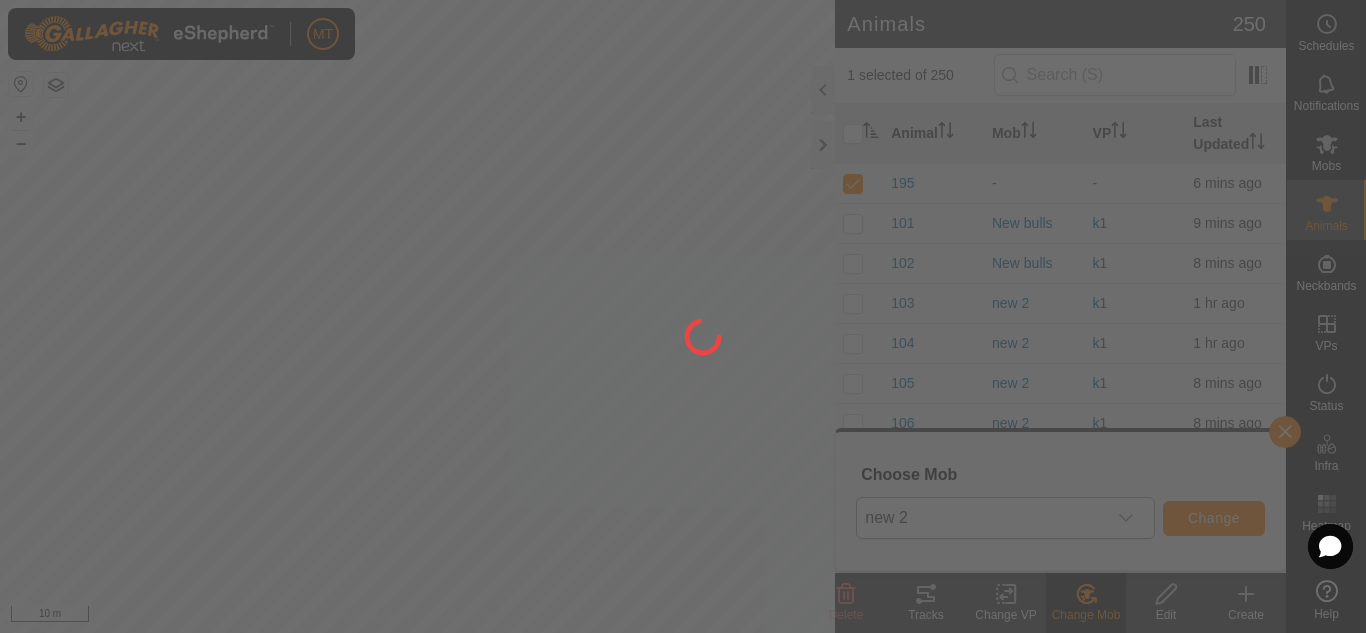 checkbox on "false" 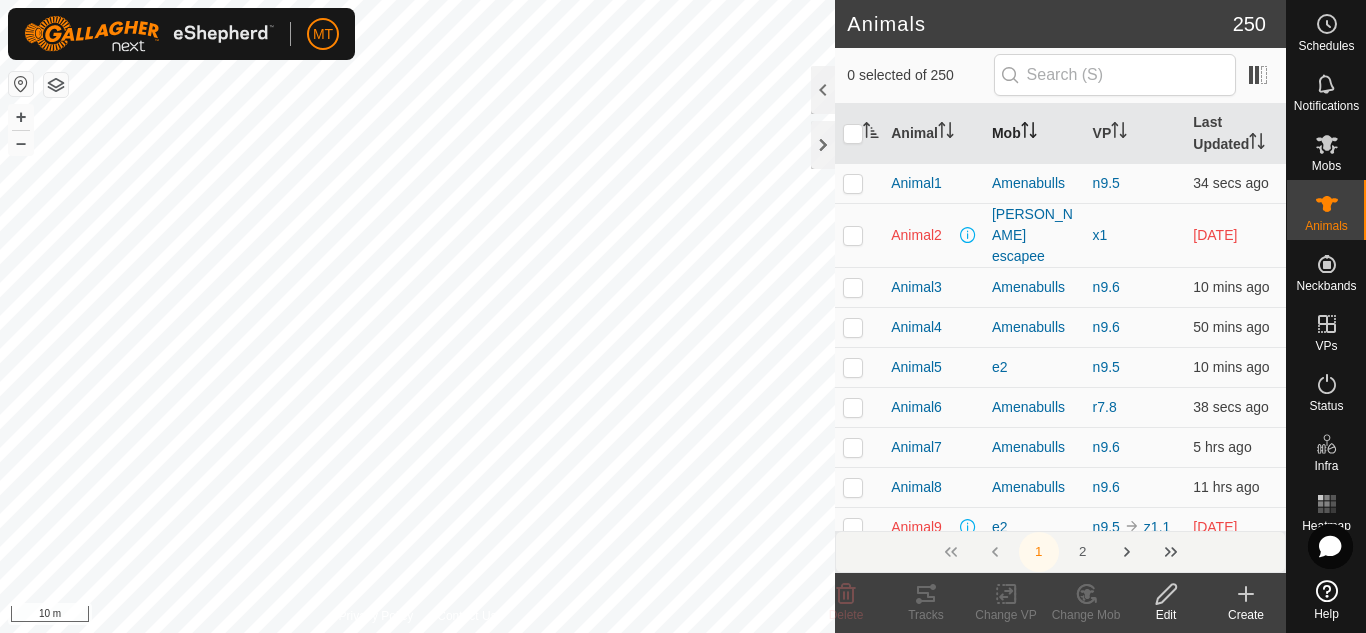 click 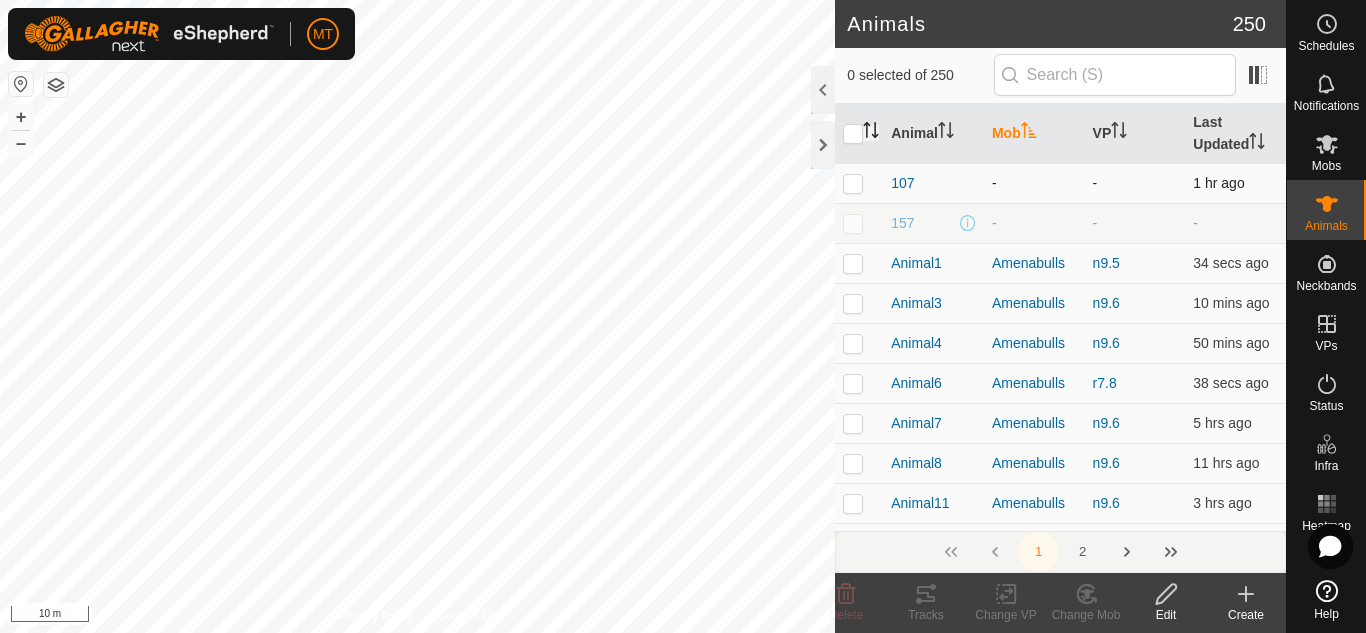 click at bounding box center (853, 183) 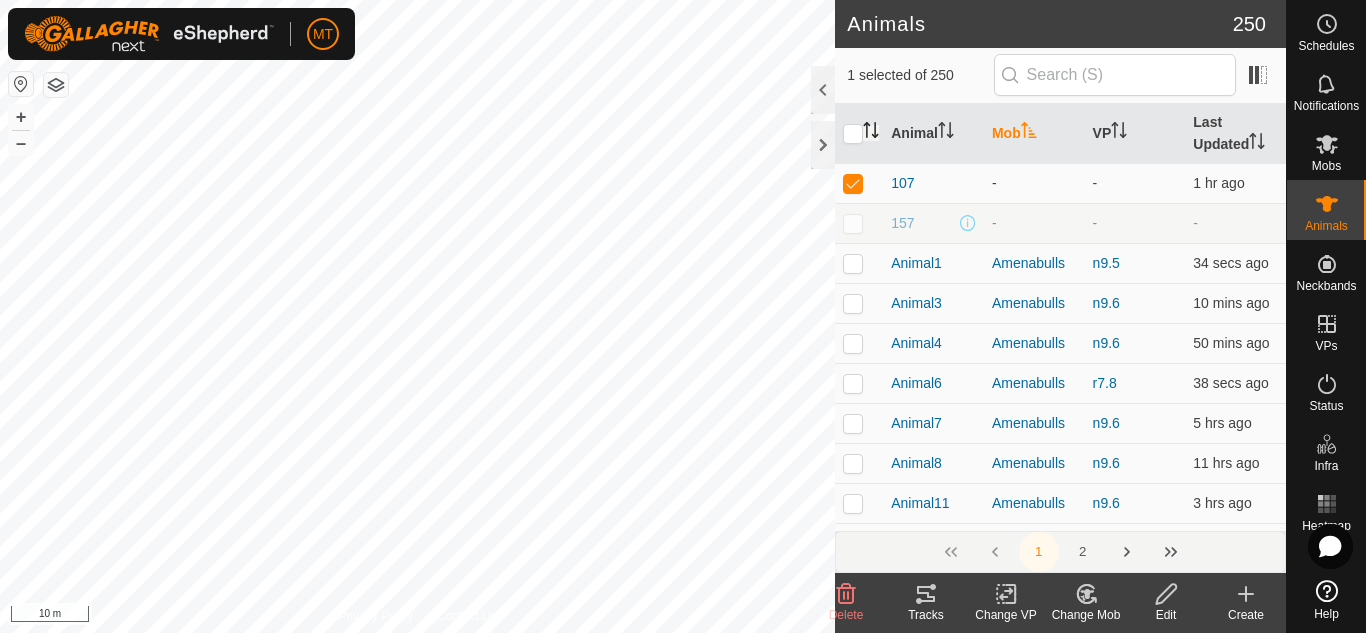 click at bounding box center [853, 223] 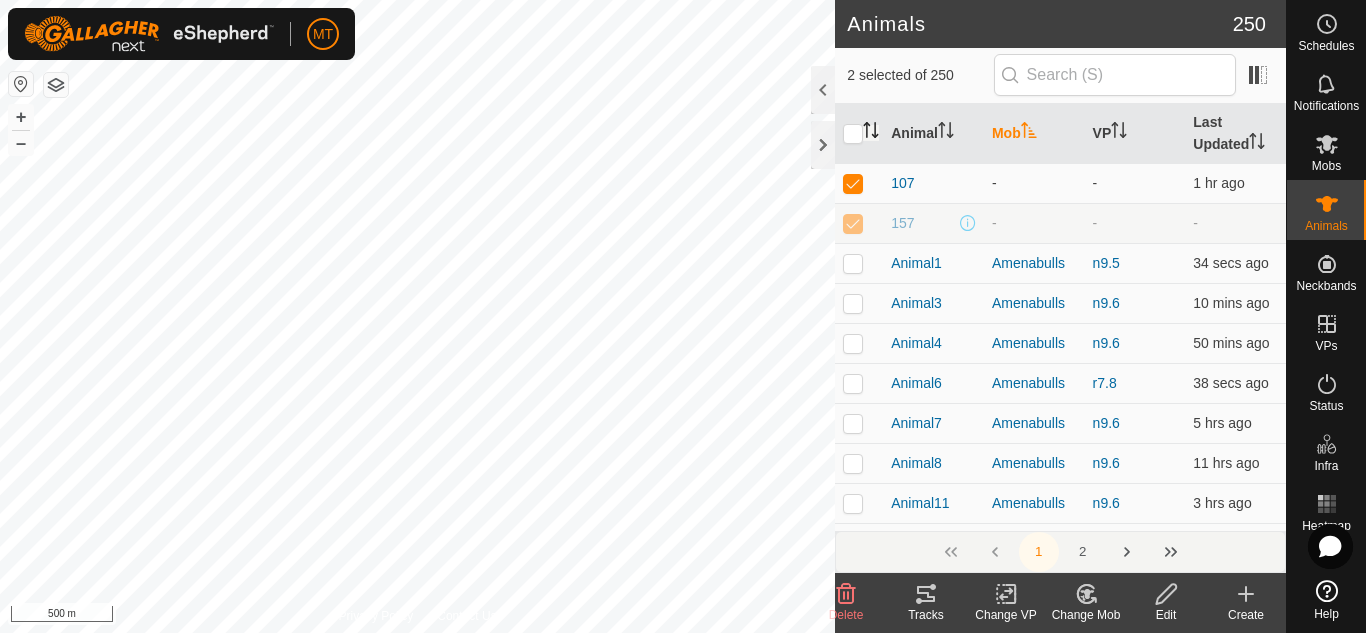 click on "Change Mob" 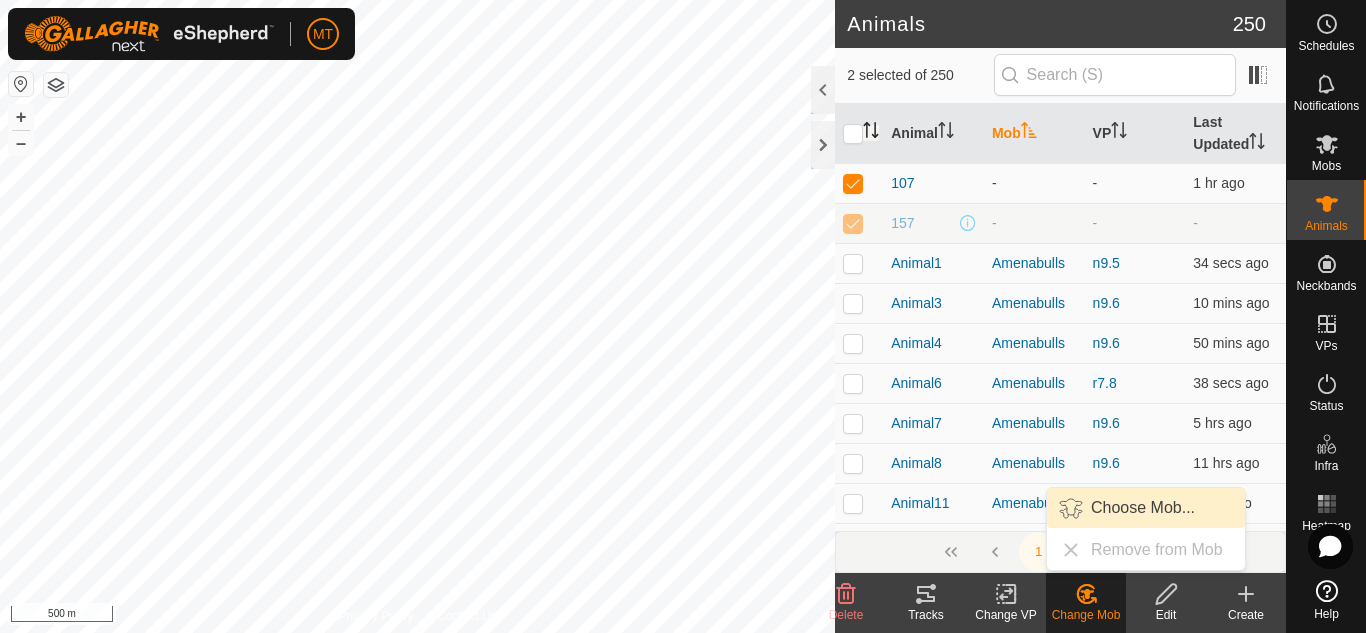 click on "Choose Mob..." at bounding box center [1146, 508] 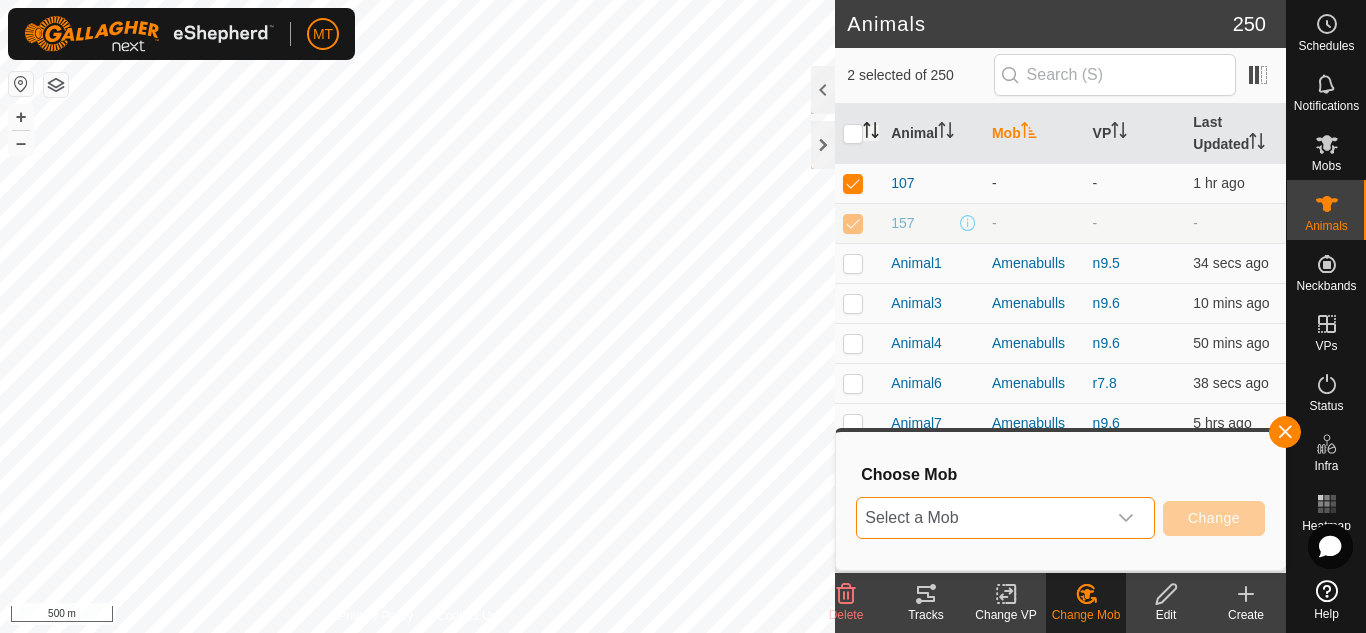 click on "Select a Mob" at bounding box center [981, 518] 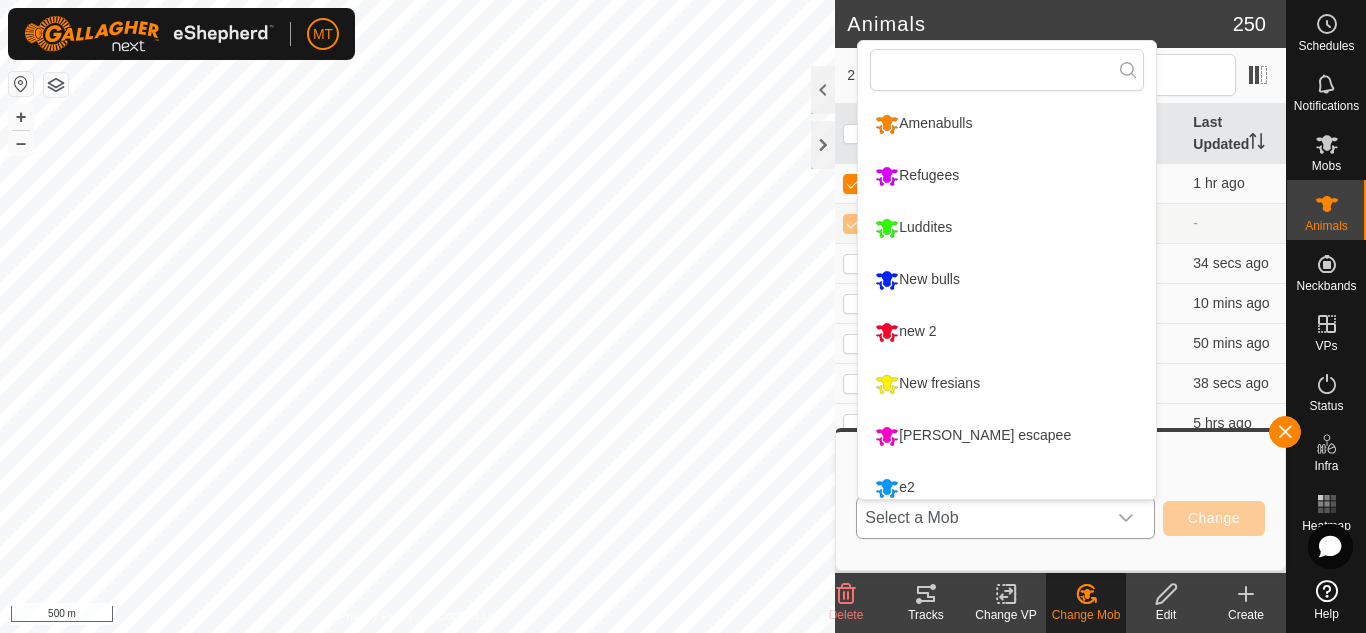 scroll, scrollTop: 14, scrollLeft: 0, axis: vertical 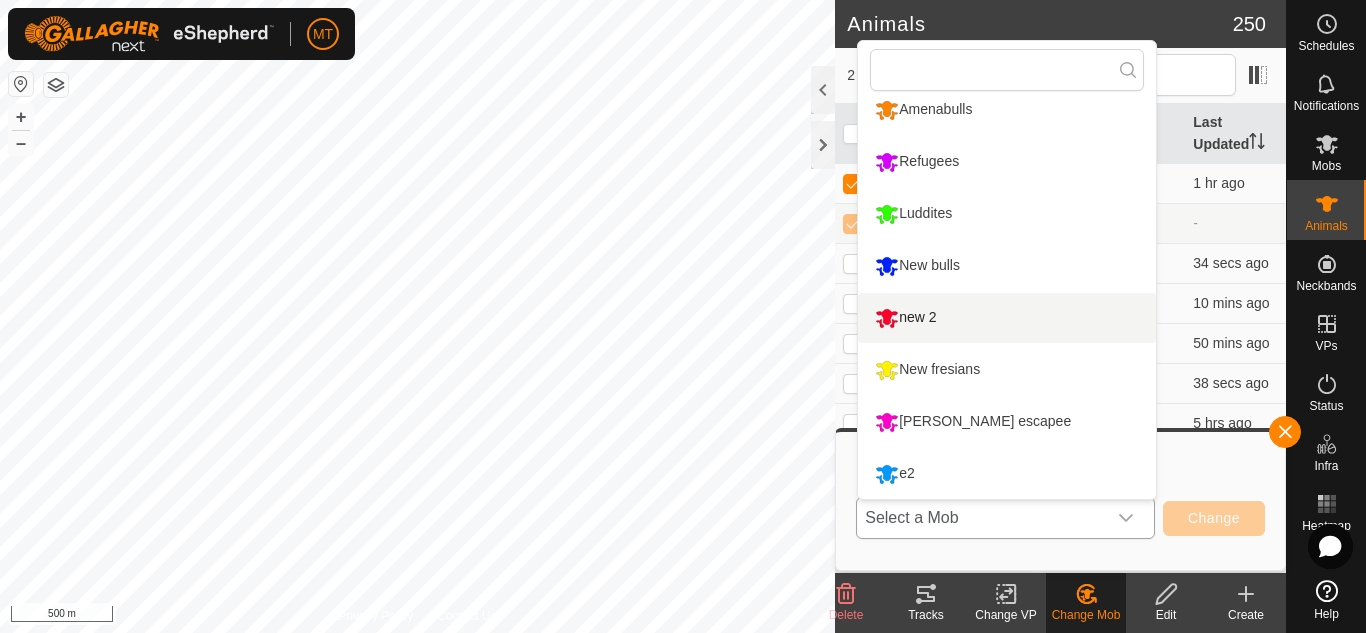 click on "new 2" at bounding box center (1007, 318) 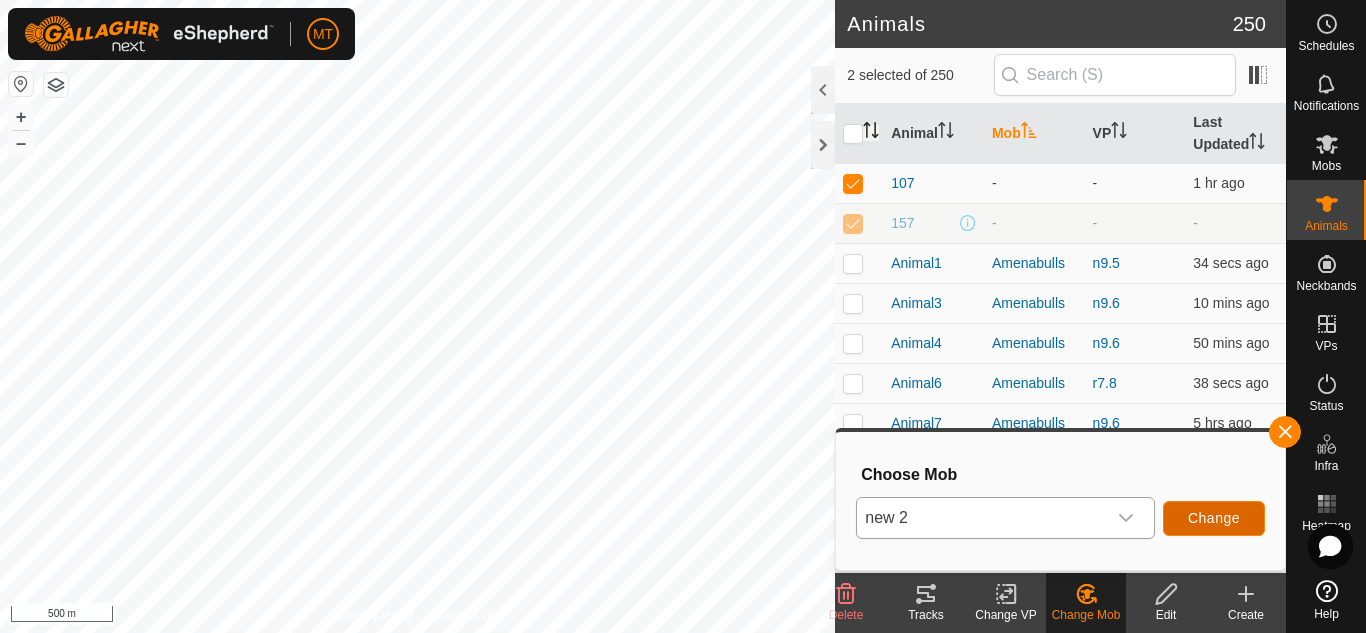 click on "Change" at bounding box center (1214, 518) 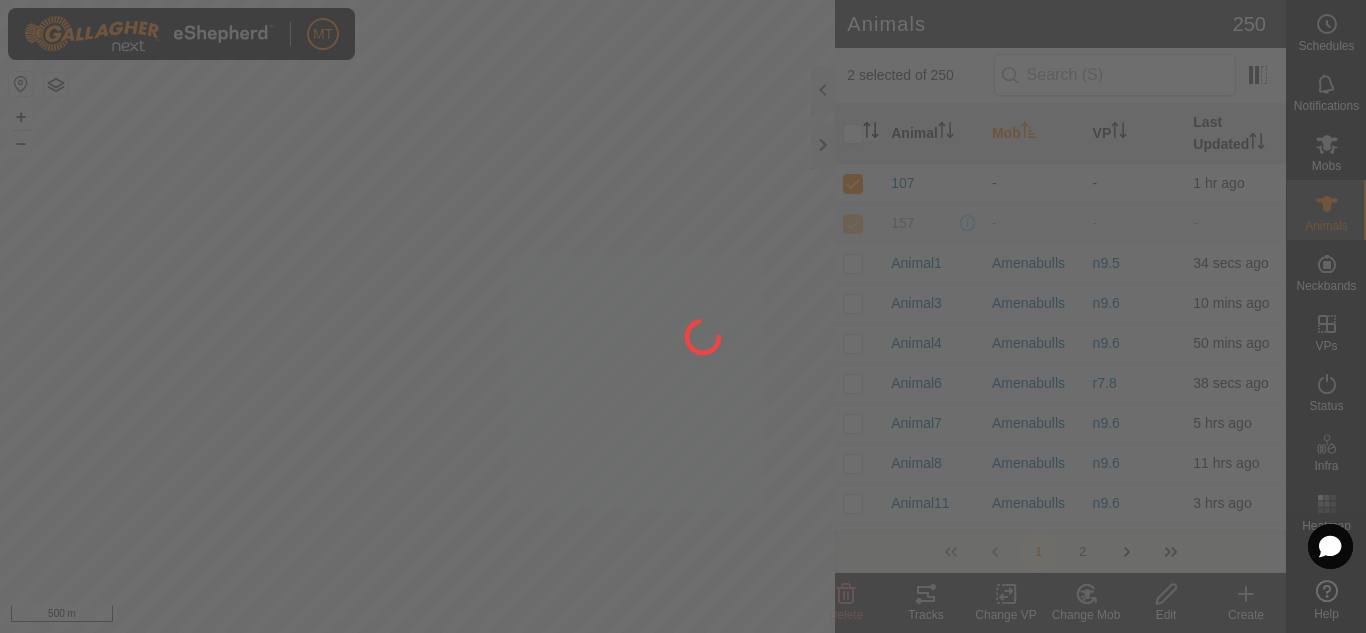 checkbox on "false" 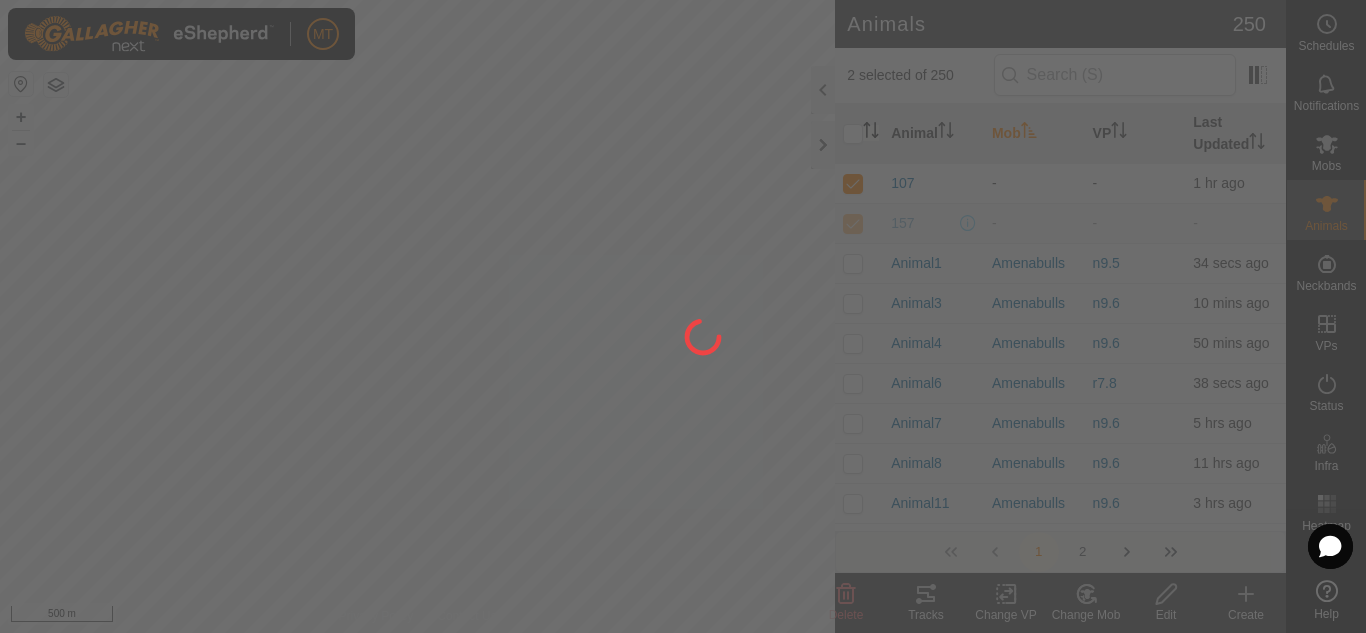 checkbox on "false" 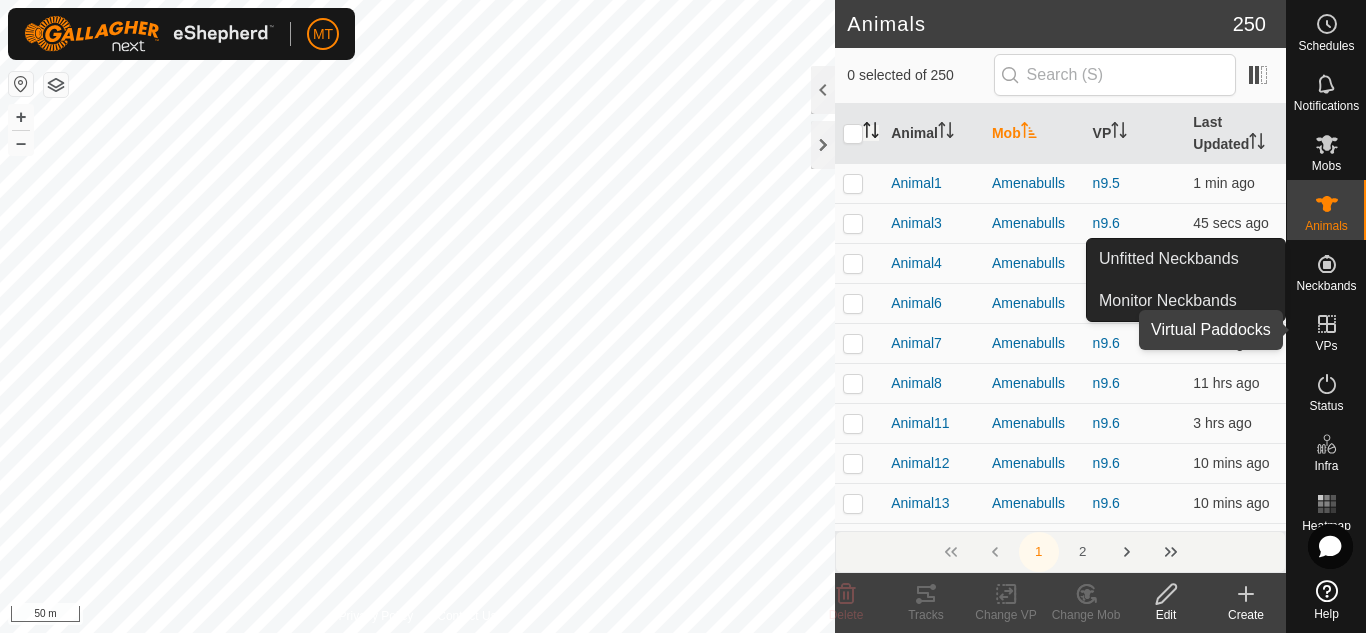 click on "VPs" at bounding box center (1326, 346) 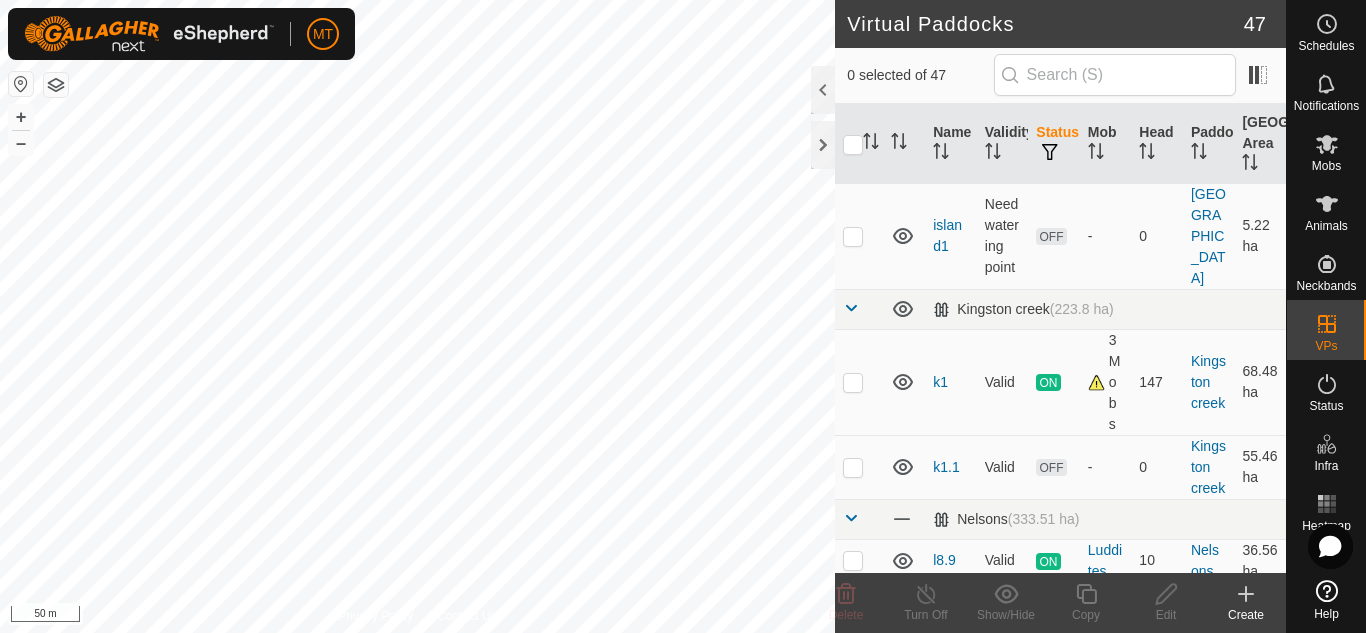 scroll, scrollTop: 1054, scrollLeft: 0, axis: vertical 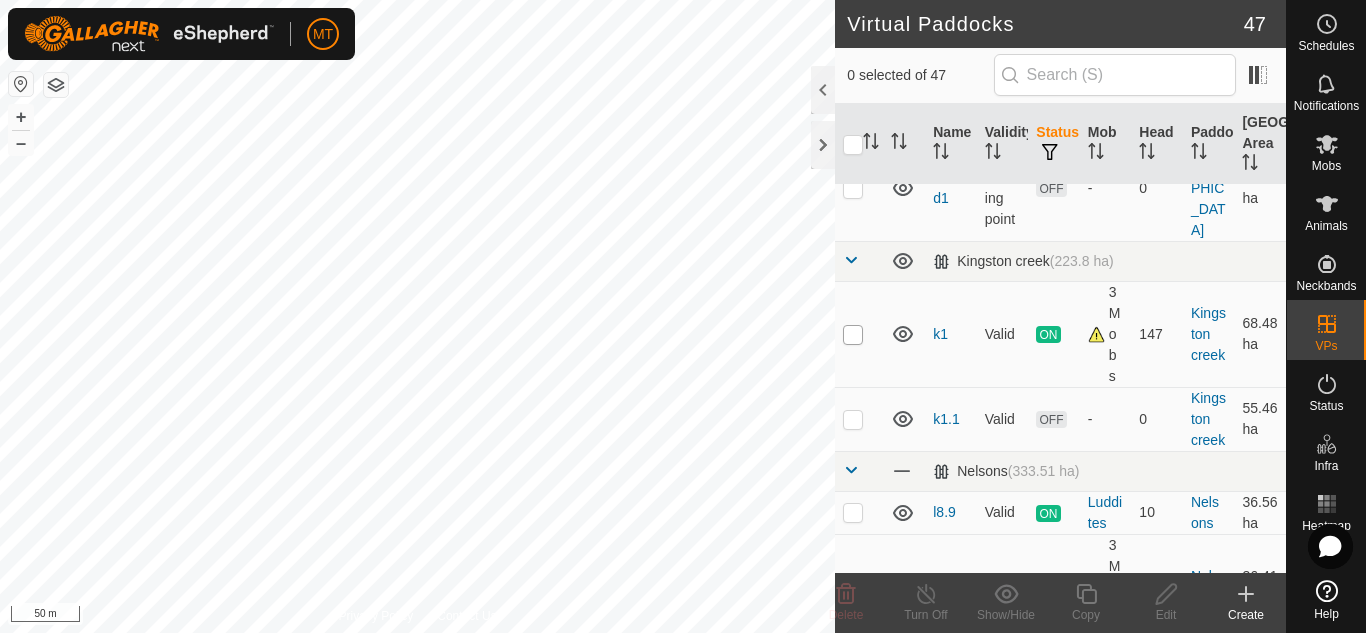 click at bounding box center [853, 335] 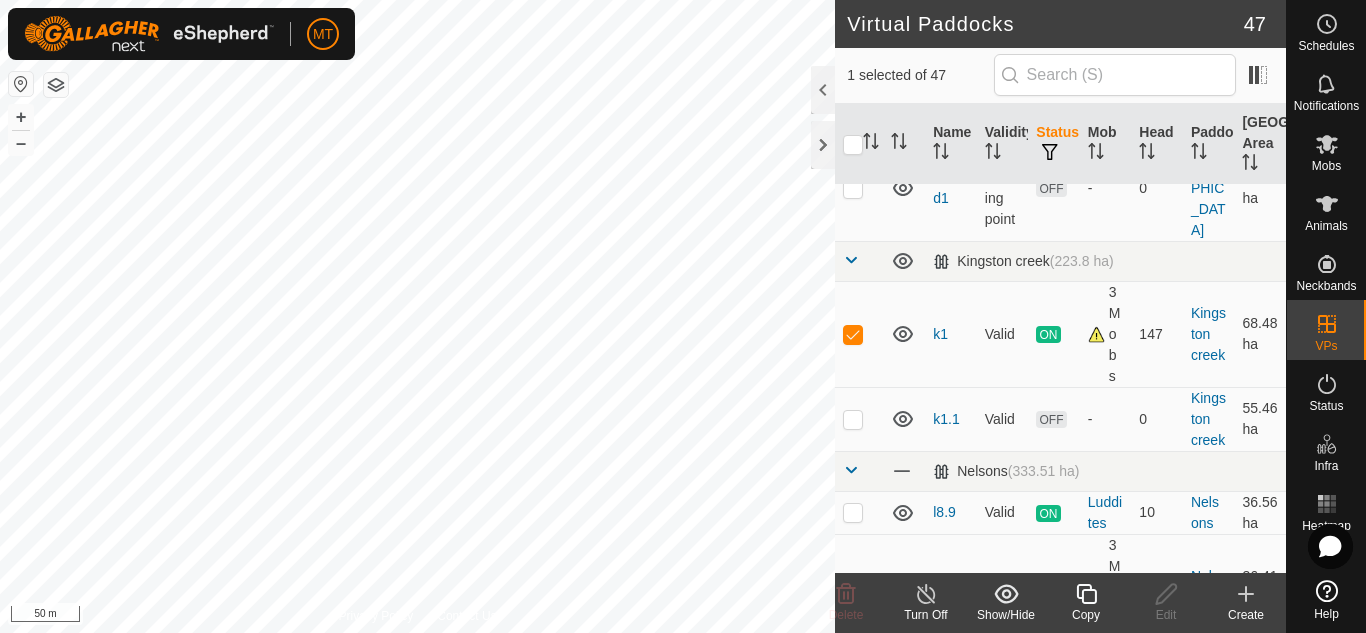 click 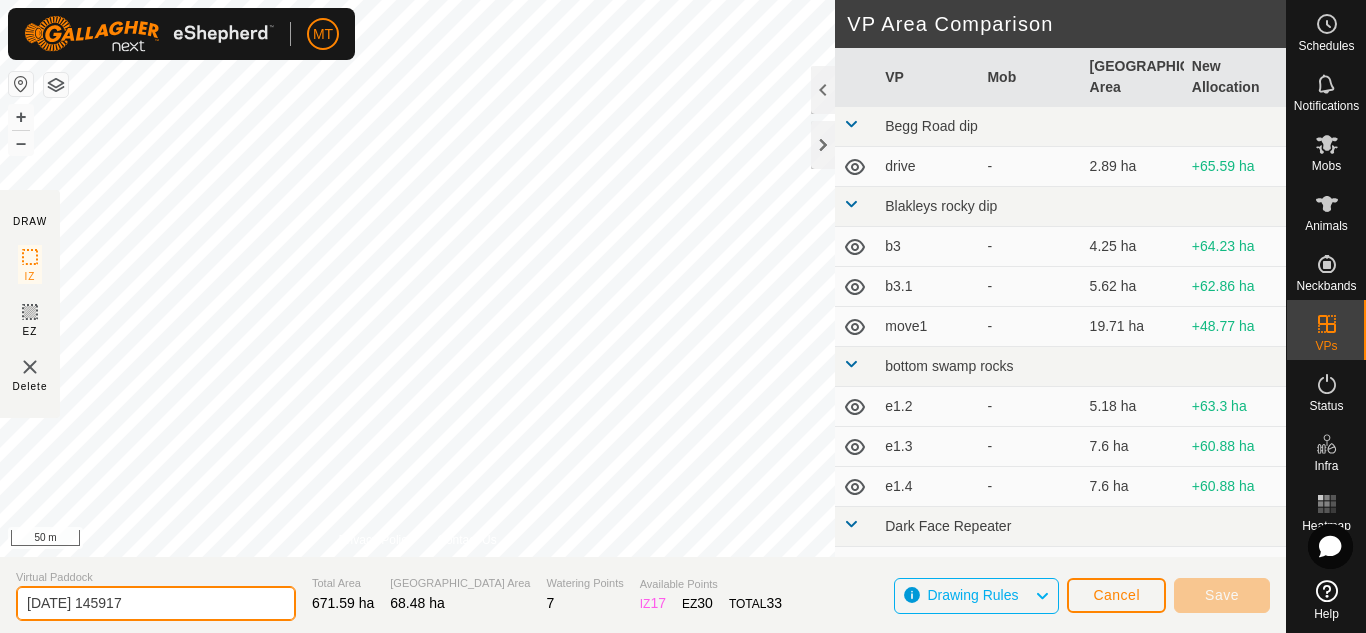 drag, startPoint x: 199, startPoint y: 594, endPoint x: 0, endPoint y: 617, distance: 200.32474 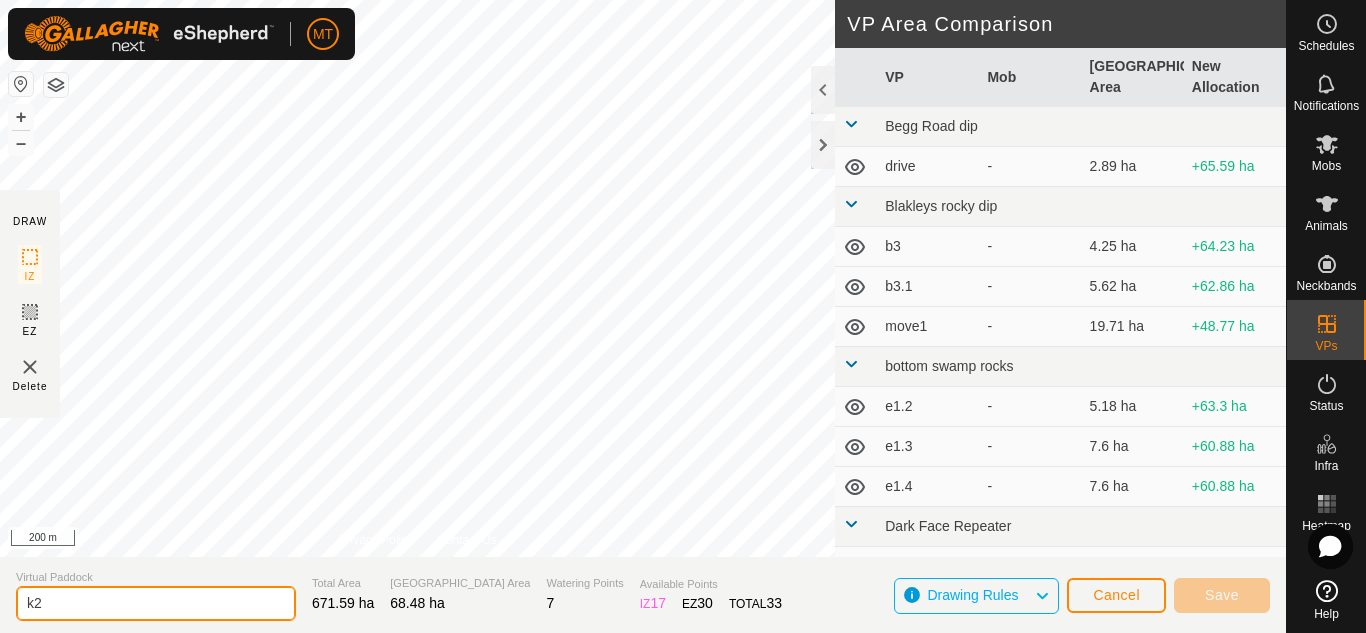 type on "k2" 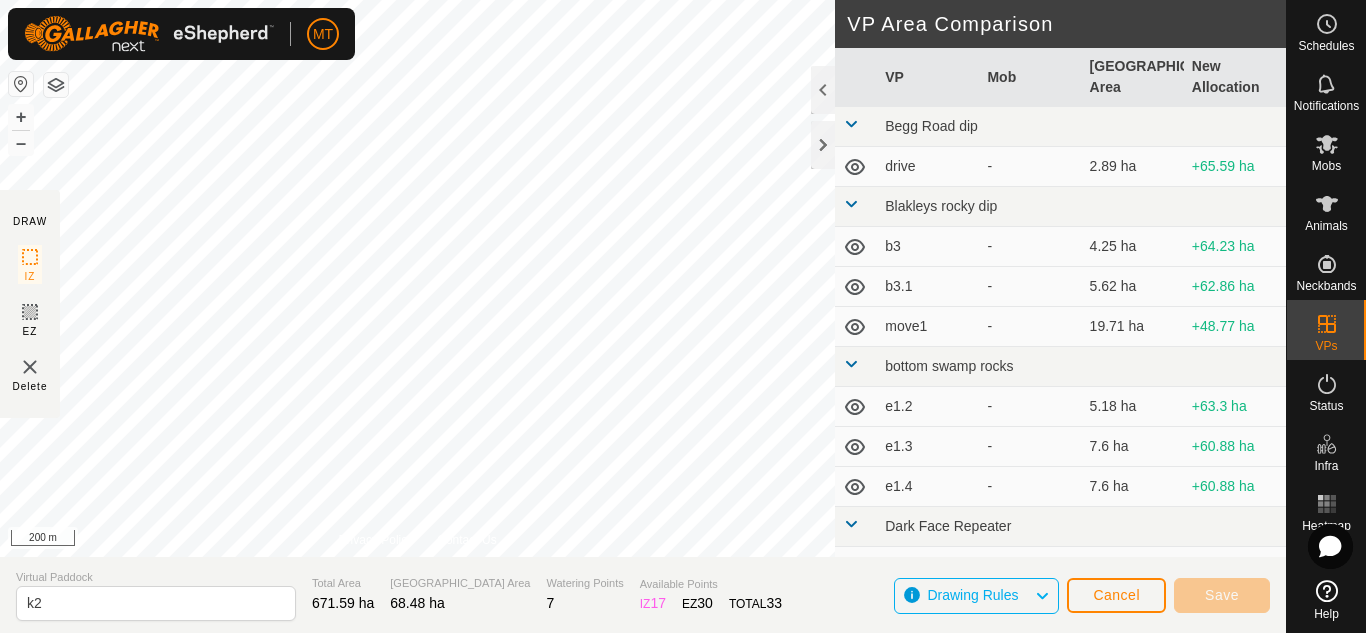 click on "DRAW IZ EZ Delete Privacy Policy Contact Us + – ⇧ i 200 m VP Area Comparison     VP   Mob   Grazing Area   New Allocation  Begg Road dip  drive  -  2.89 ha  +65.59 ha Blakleys rocky dip  b3  -  4.25 ha  +64.23 ha  b3.1  -  5.62 ha  +62.86 ha  move1  -  19.71 ha  +48.77 ha bottom swamp rocks  e1.2  -  5.18 ha  +63.3 ha  e1.3  -  7.6 ha  +60.88 ha  e1.4  -  7.6 ha  +60.88 ha Dark Face Repeater  move3  -  114.37 ha  -45.89 ha Guthole  move2  -  17.93 ha  +50.55 ha Island Block North  island1  -  5.22 ha  +63.26 ha Kingston creek  k1.1  -  55.46 ha  +13.02 ha Nelsons  grazed Nelson's June 2025  -  43.79 ha  +24.69 ha  l8.2  -  30.31 ha  +38.17 ha  l8.3  -  42.87 ha  +25.61 ha  l8.4  -  45.36 ha  +23.12 ha  l8.5  -  45.73 ha  +22.75 ha  l8.6  -  31.84 ha  +36.64 ha  l8.7  -  46.91 ha  +21.57 ha  l8.8  -  33.82 ha  +34.66 ha  l8.9   Luddites   36.56 ha  +31.92 ha  n9  -  37.01 ha  +31.47 ha  n9.1  -  28.56 ha  +39.92 ha  n9.2  -  45.03 ha  +23.45 ha  n9.3  -  33.6 ha  +34.88 ha  n9.5   3 Mobs   36.41 ha   n9.6" 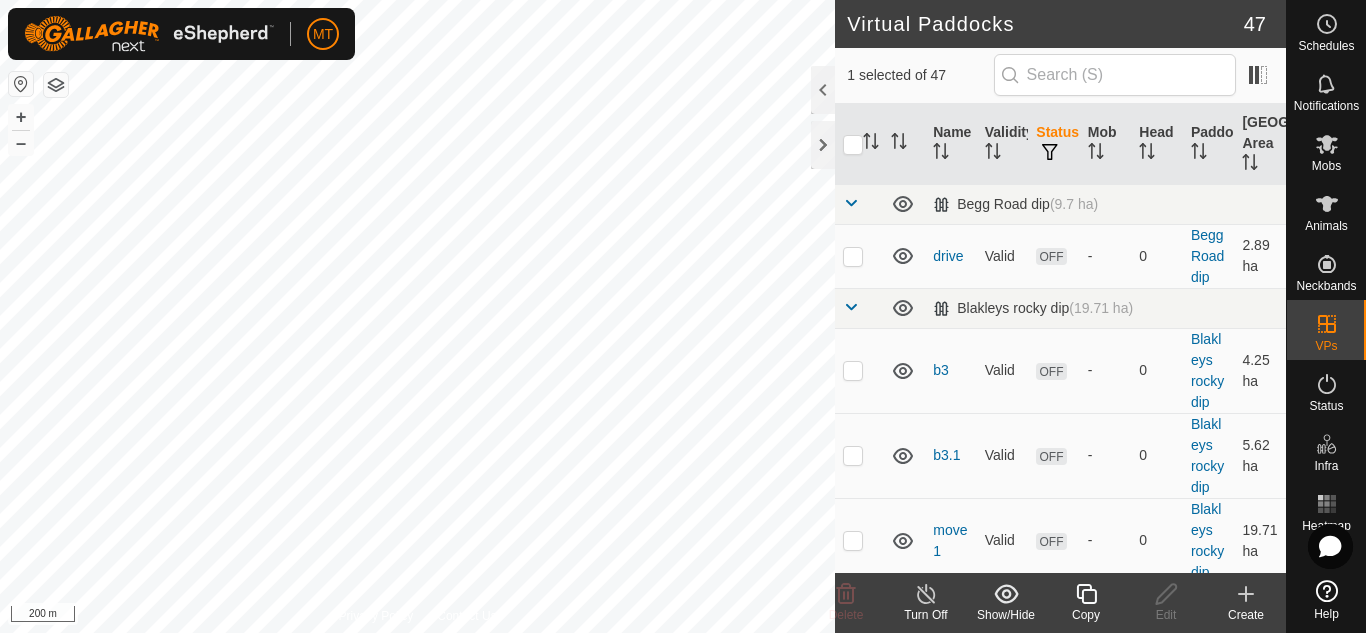 checkbox on "true" 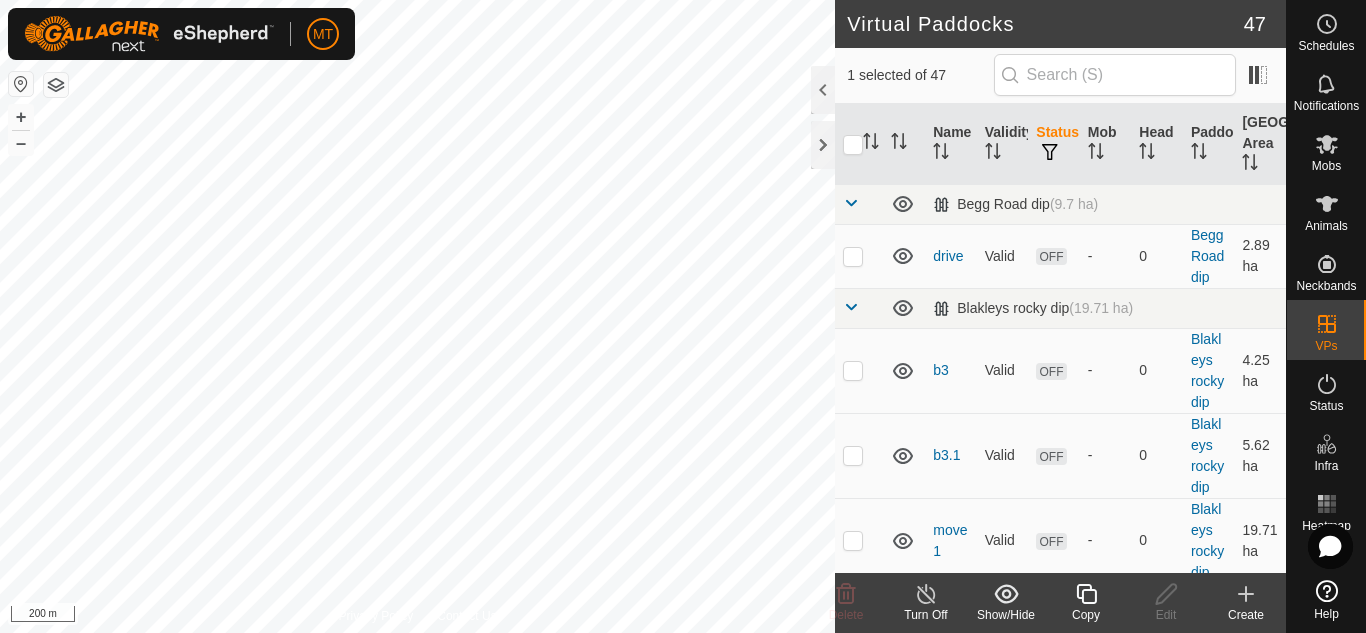 click 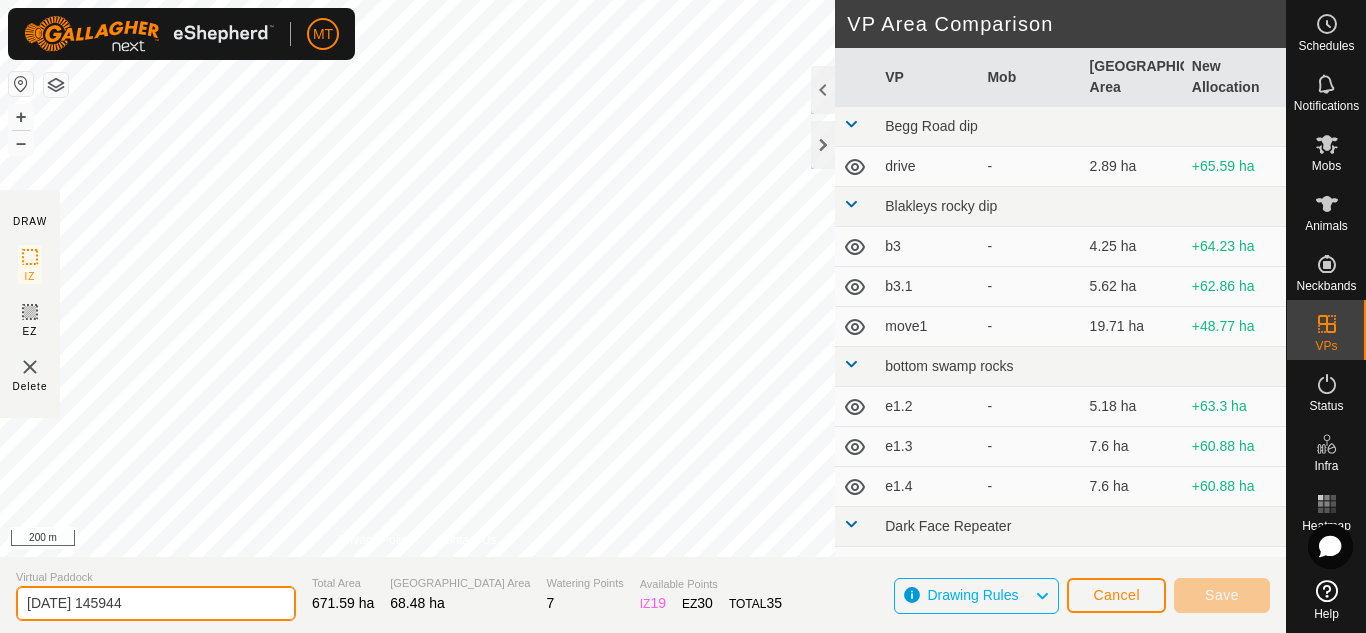 drag, startPoint x: 170, startPoint y: 603, endPoint x: 0, endPoint y: 634, distance: 172.80336 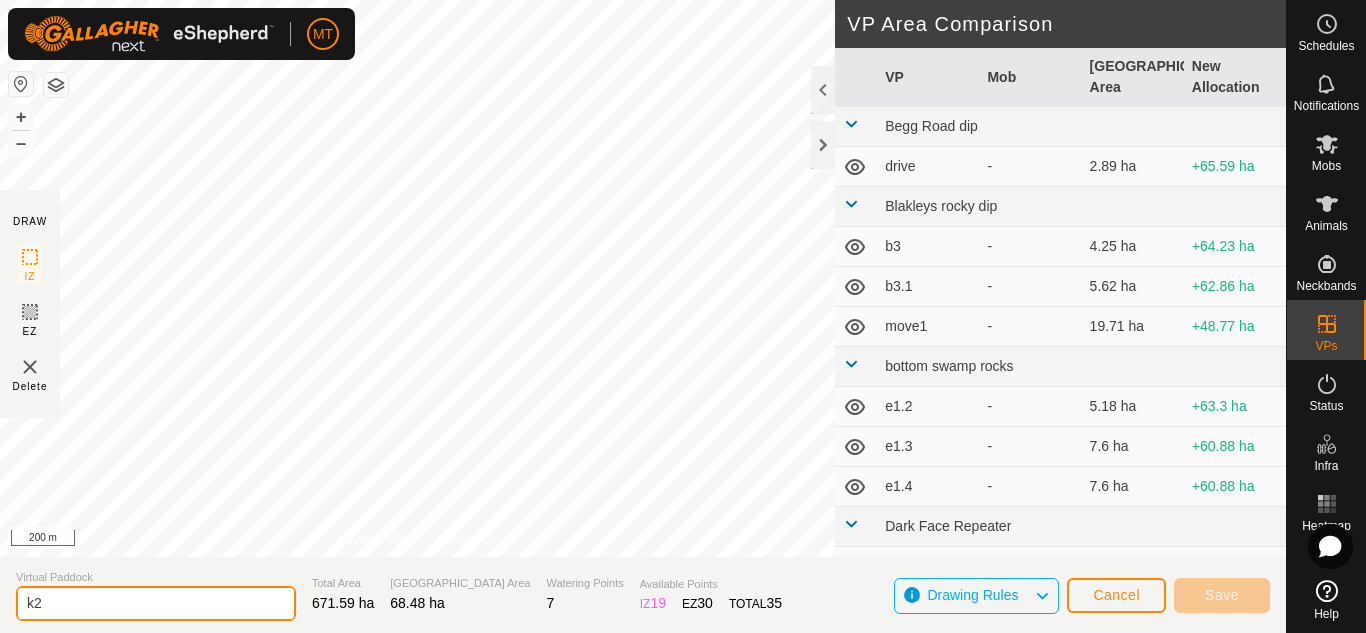 type on "k2" 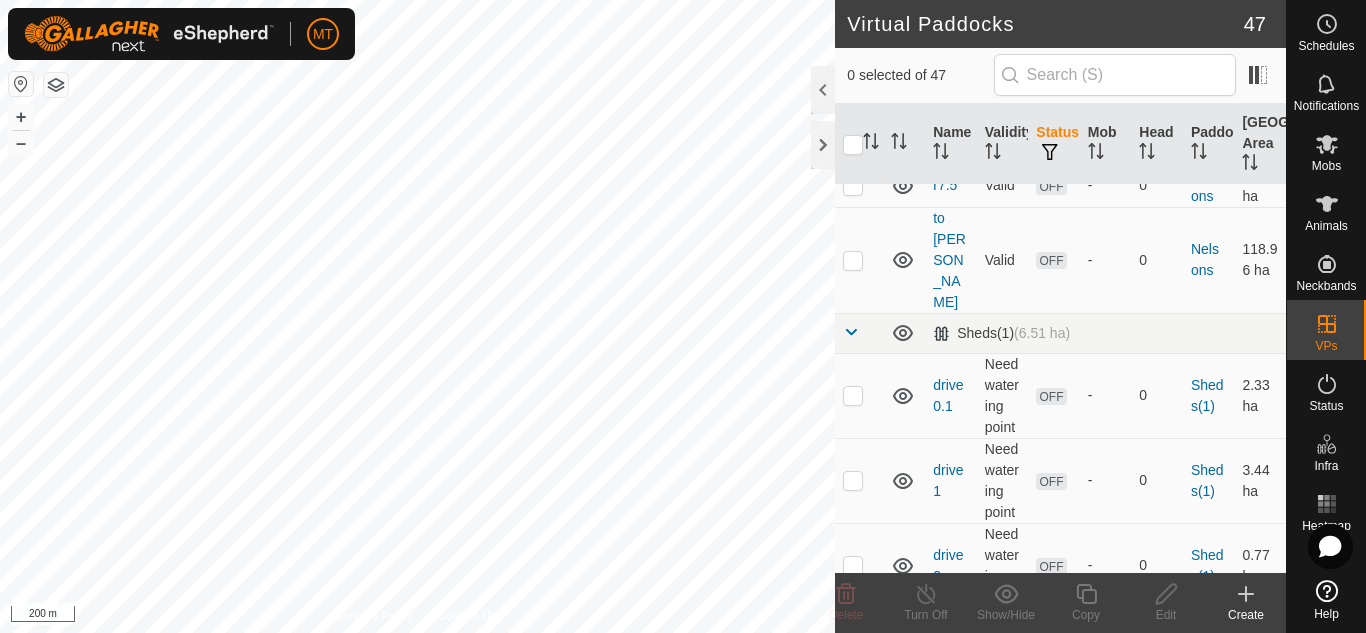 scroll, scrollTop: 3209, scrollLeft: 0, axis: vertical 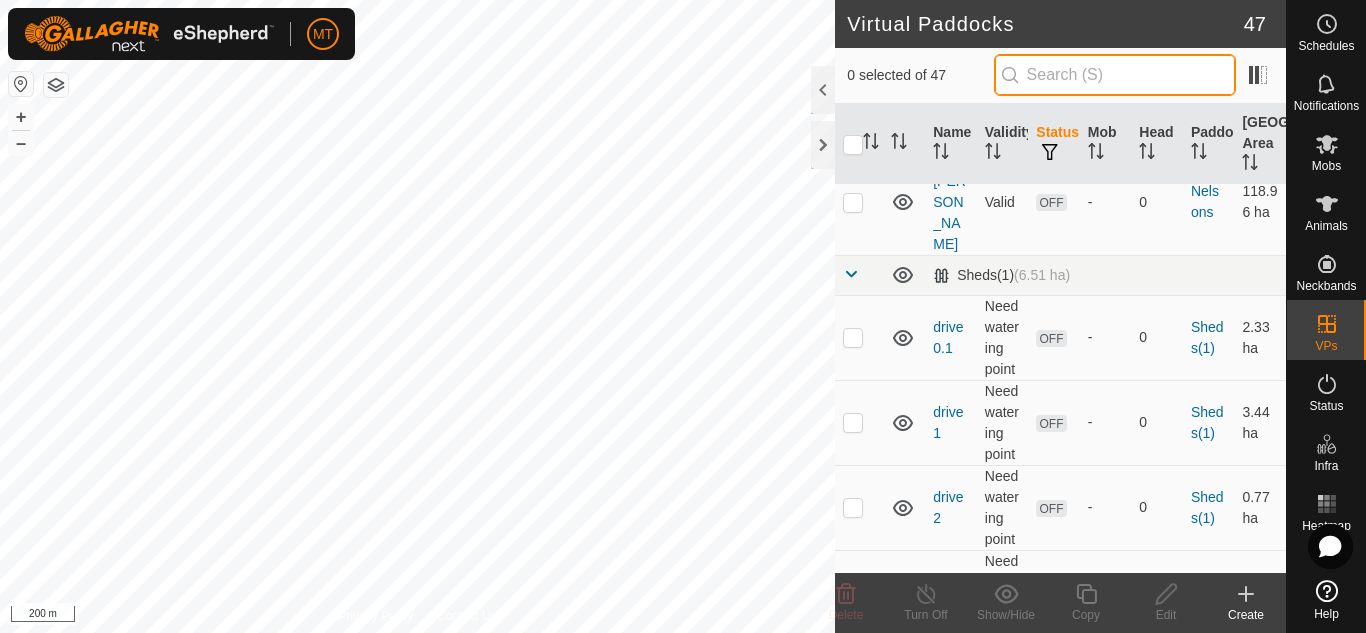 click at bounding box center [1115, 75] 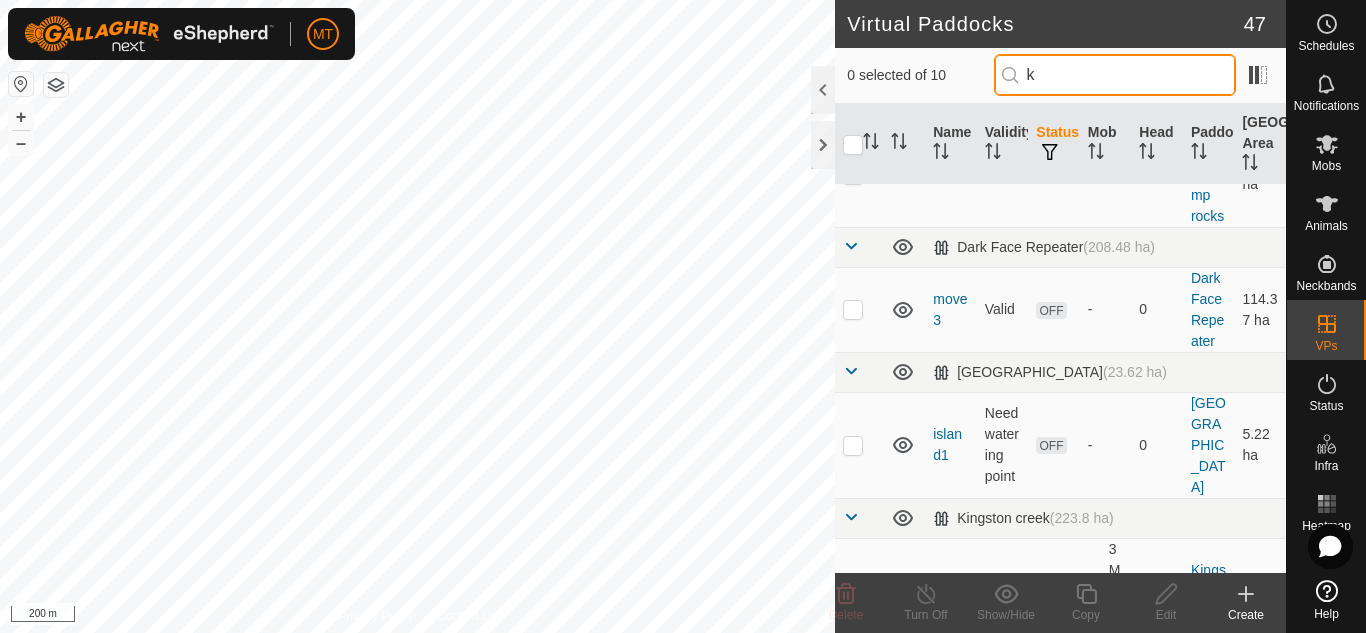 scroll, scrollTop: 746, scrollLeft: 0, axis: vertical 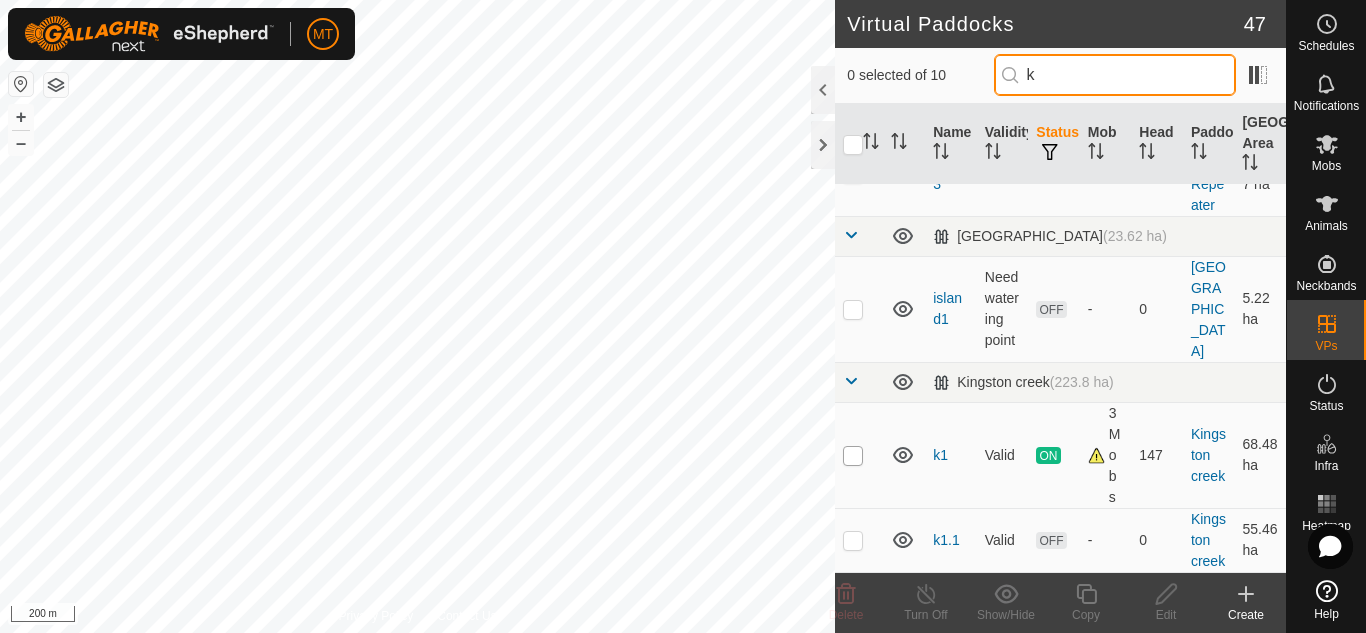 type on "k" 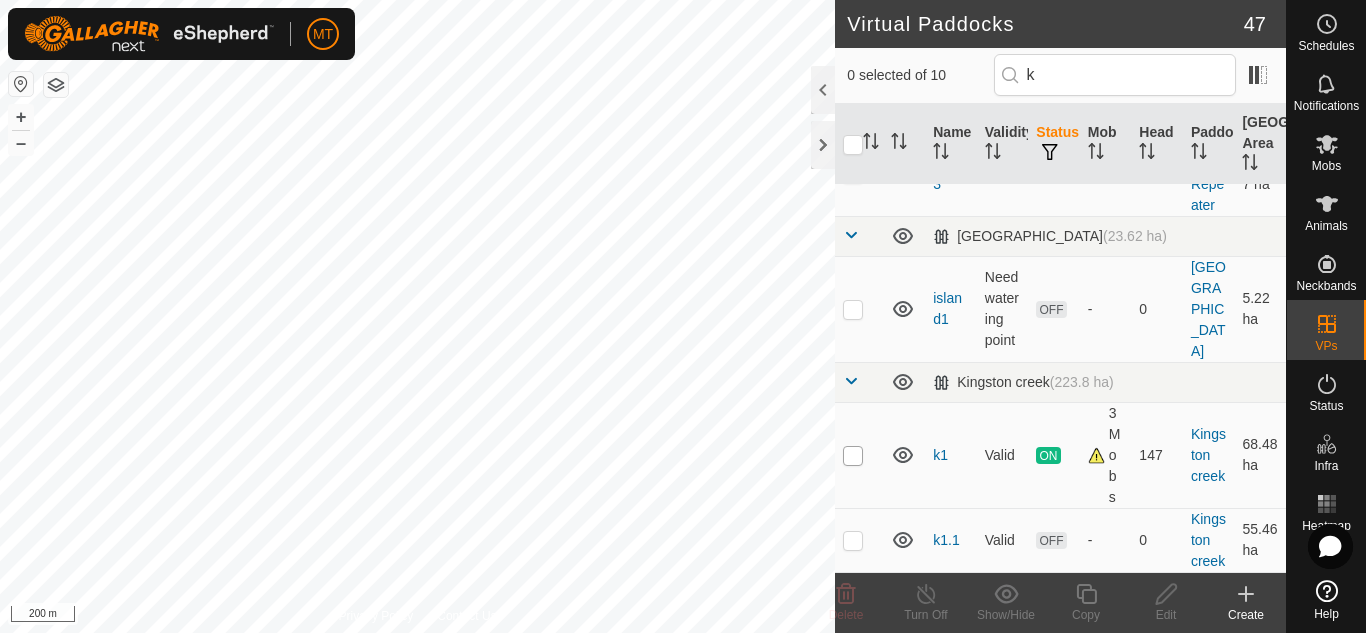 click on "Blakleys rocky dip   (19.71 ha) b3  Valid  OFF  -   0   Blakleys rocky dip   4.25 ha  b3.1  Valid  OFF  -   0   Blakleys rocky dip   5.62 ha  move1  Valid  OFF  -   0   Blakleys rocky dip   19.71 ha   bottom swamp rocks   (15.92 ha) e1.2  Valid  OFF  -   0   bottom swamp rocks   5.18 ha  e1.3  Valid  OFF  -   0   bottom swamp rocks   7.6 ha  e1.4  Valid  OFF  -   0   bottom swamp rocks   7.6 ha   Dark Face Repeater   (208.48 ha) move3  Valid  OFF  -   0   Dark Face Repeater   114.37 ha   Island Block North   (23.62 ha) island1  Need watering point  OFF  -   0   Island Block North   5.22 ha   Kingston creek   (223.8 ha) k1  Valid  ON  3 Mobs   147   Kingston creek   68.48 ha  k1.1  Valid  OFF  -   0   Kingston creek   55.46 ha" at bounding box center (1060, 5) 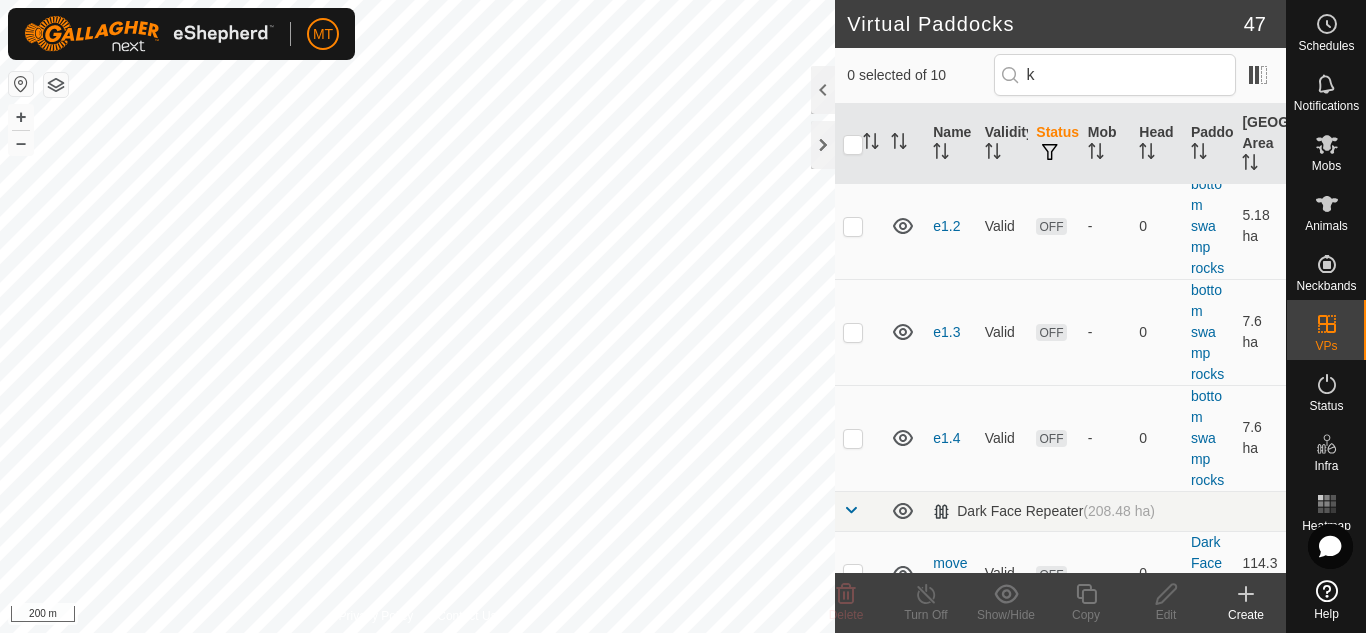 scroll, scrollTop: 746, scrollLeft: 0, axis: vertical 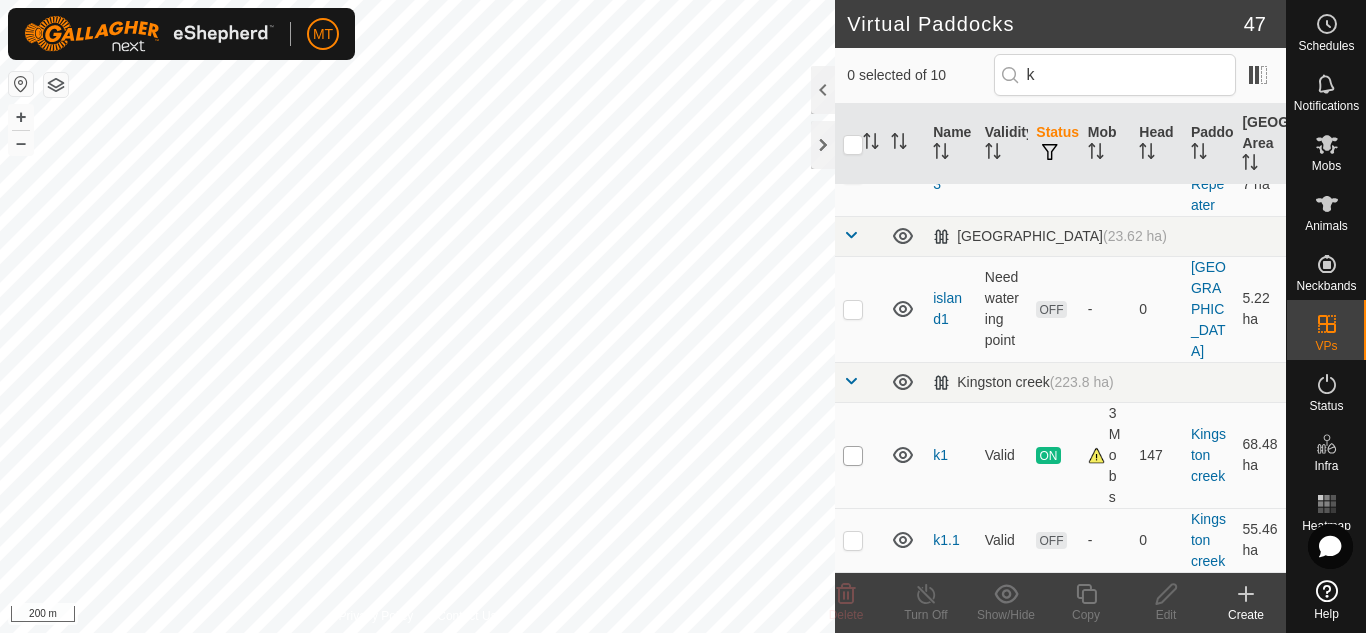 click at bounding box center (853, 456) 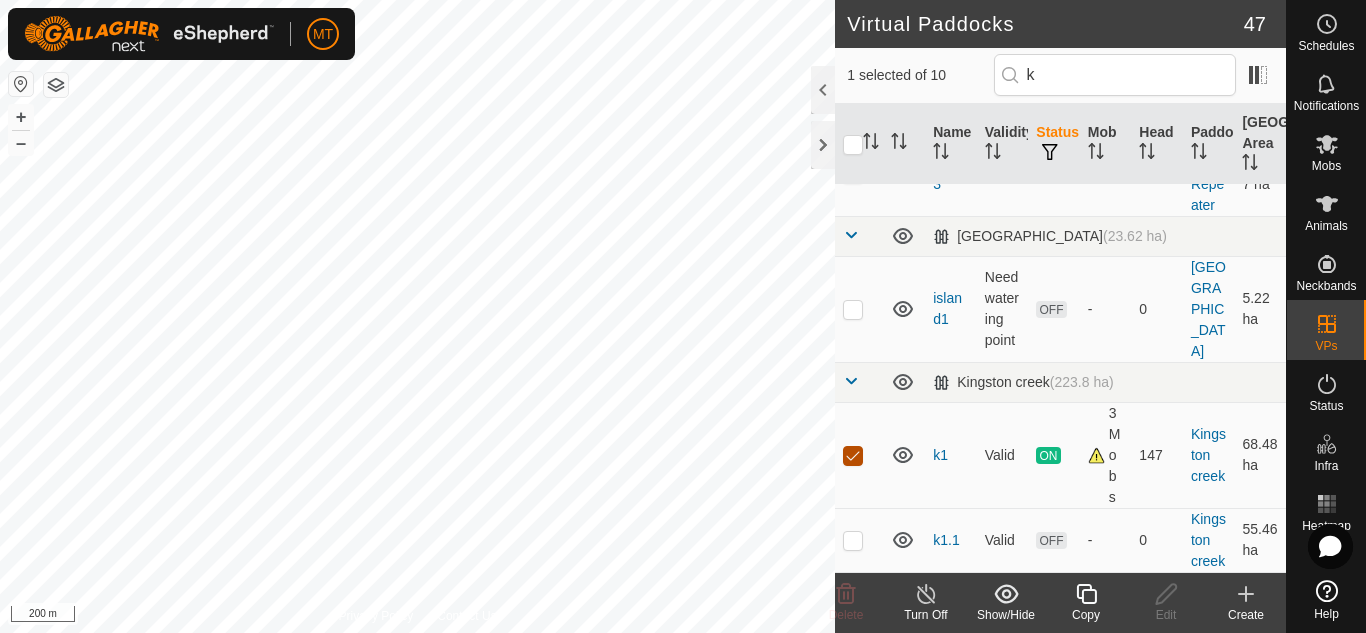 scroll, scrollTop: 0, scrollLeft: 0, axis: both 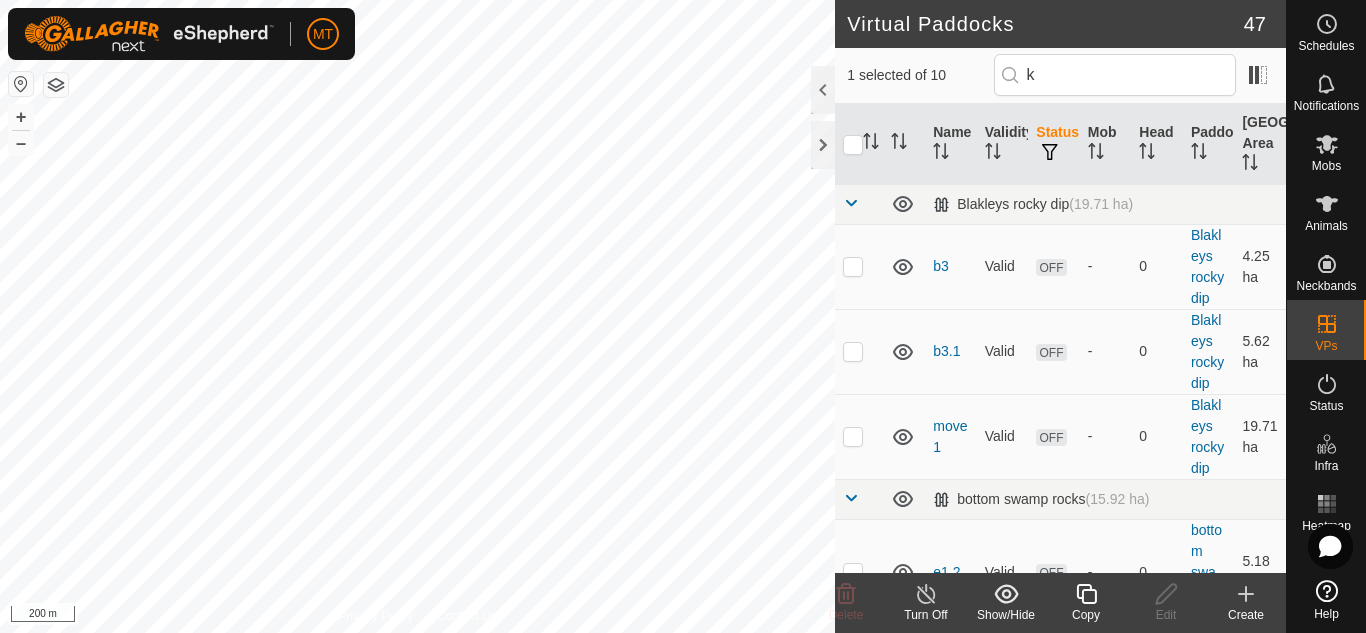 click on "Copy" 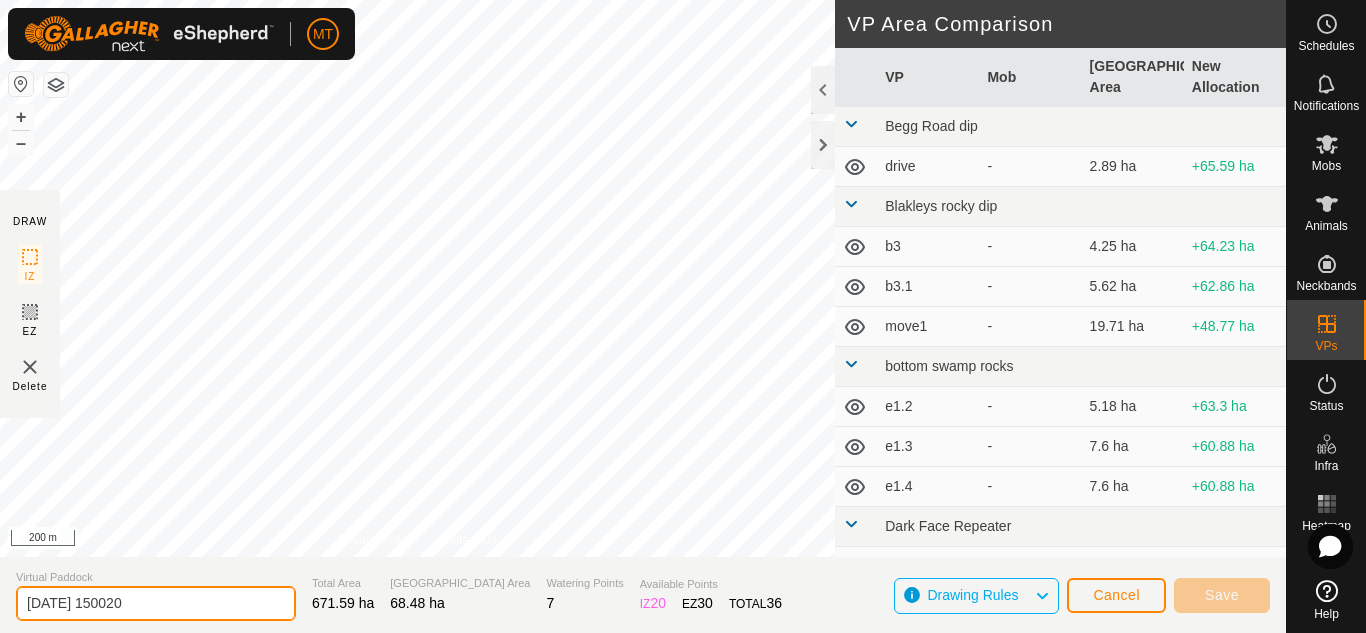 drag, startPoint x: 156, startPoint y: 598, endPoint x: 0, endPoint y: 626, distance: 158.4929 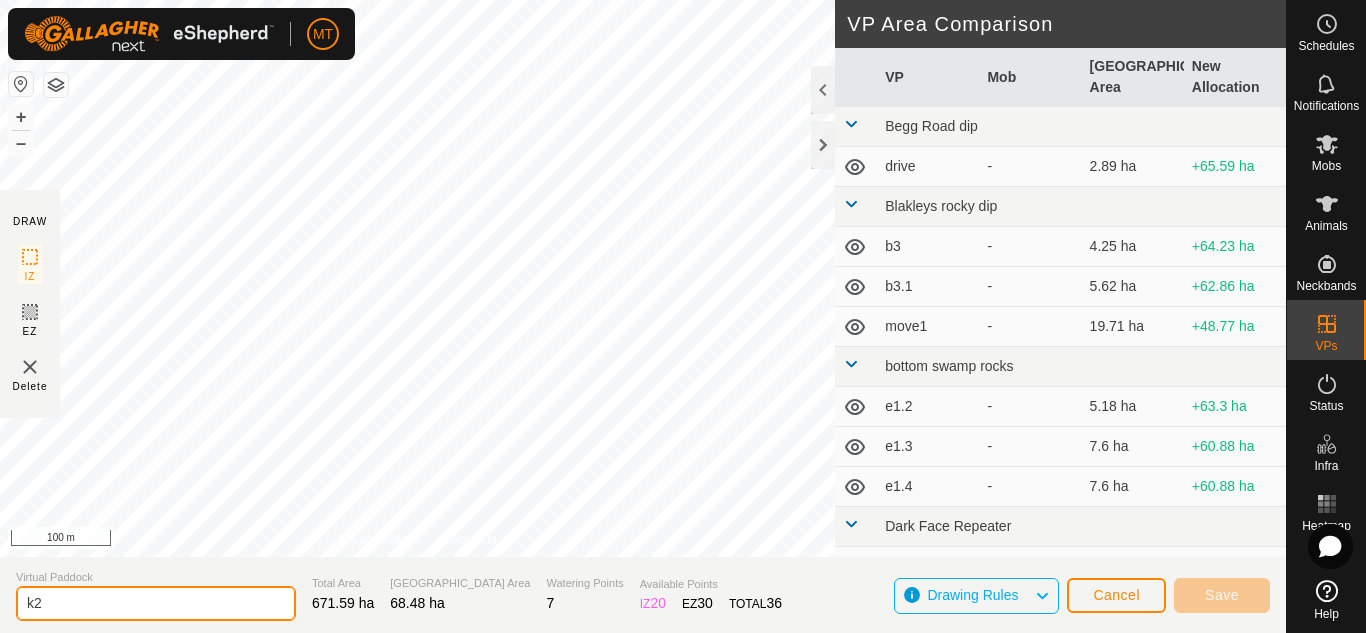 type on "k2" 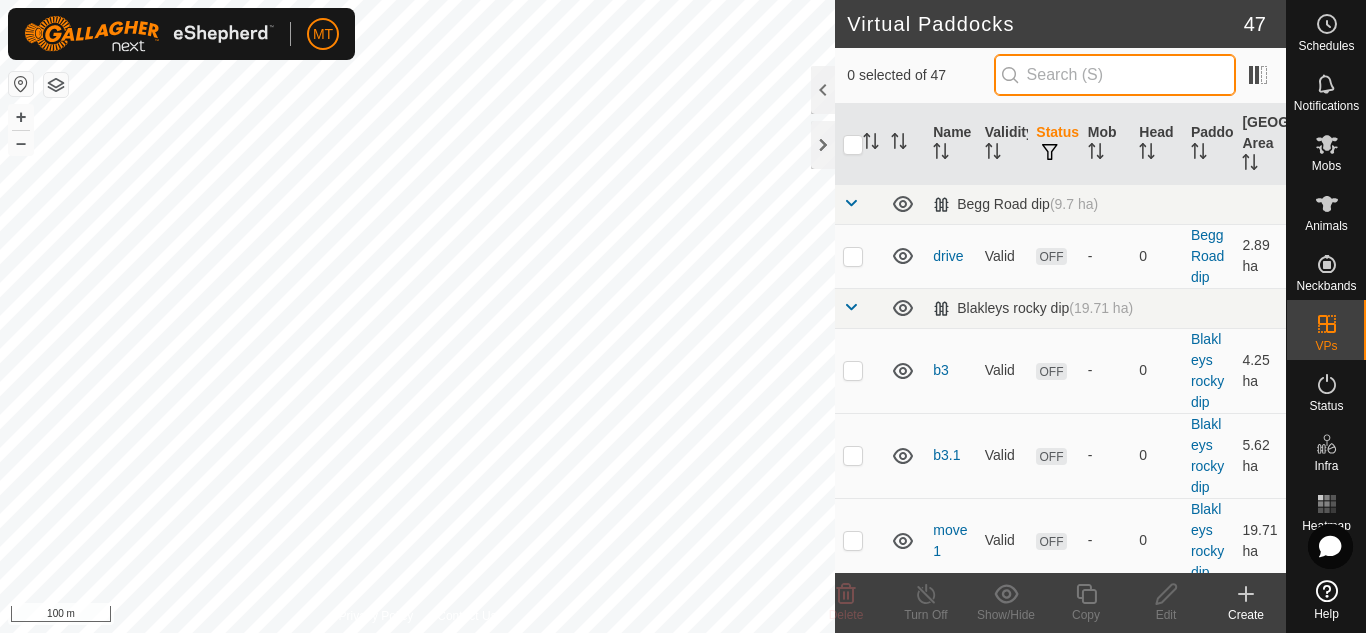 click at bounding box center [1115, 75] 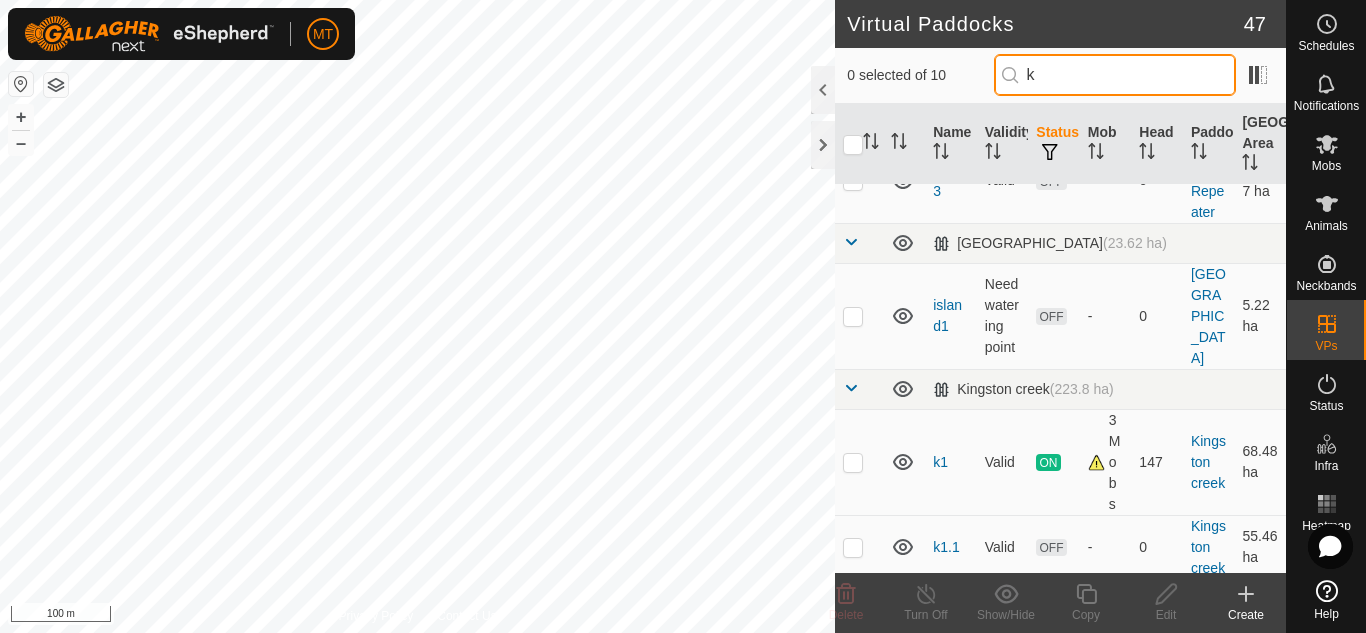 scroll, scrollTop: 737, scrollLeft: 0, axis: vertical 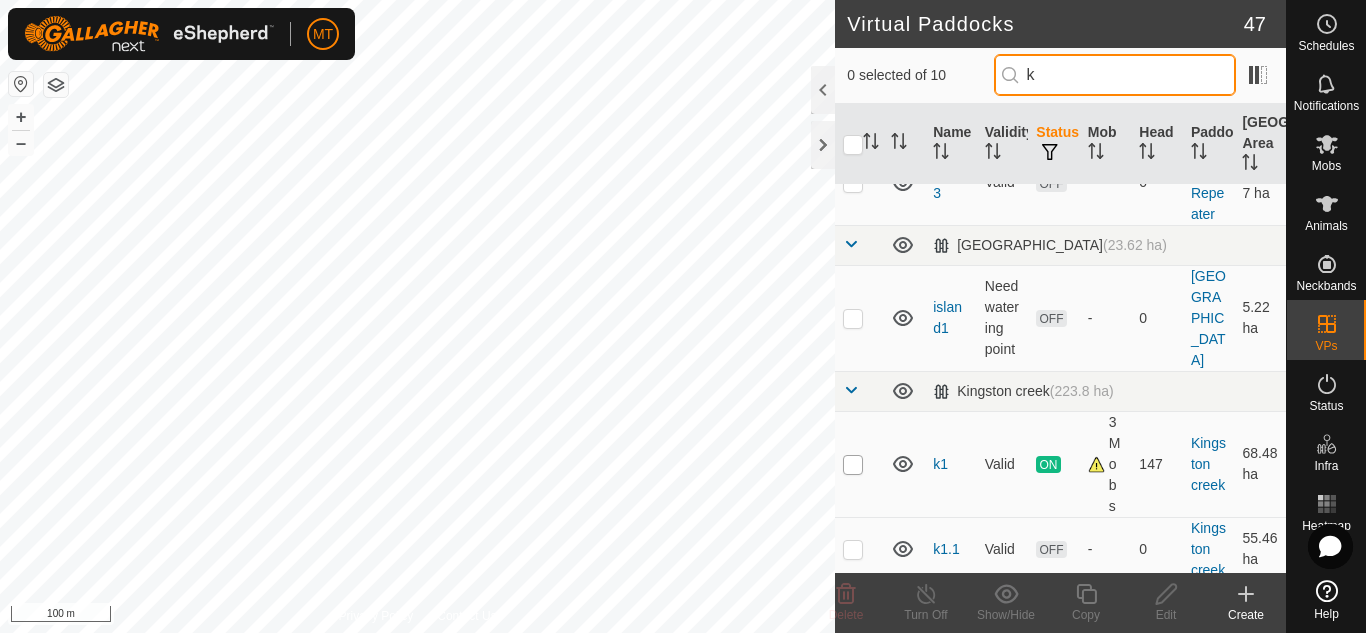 type on "k" 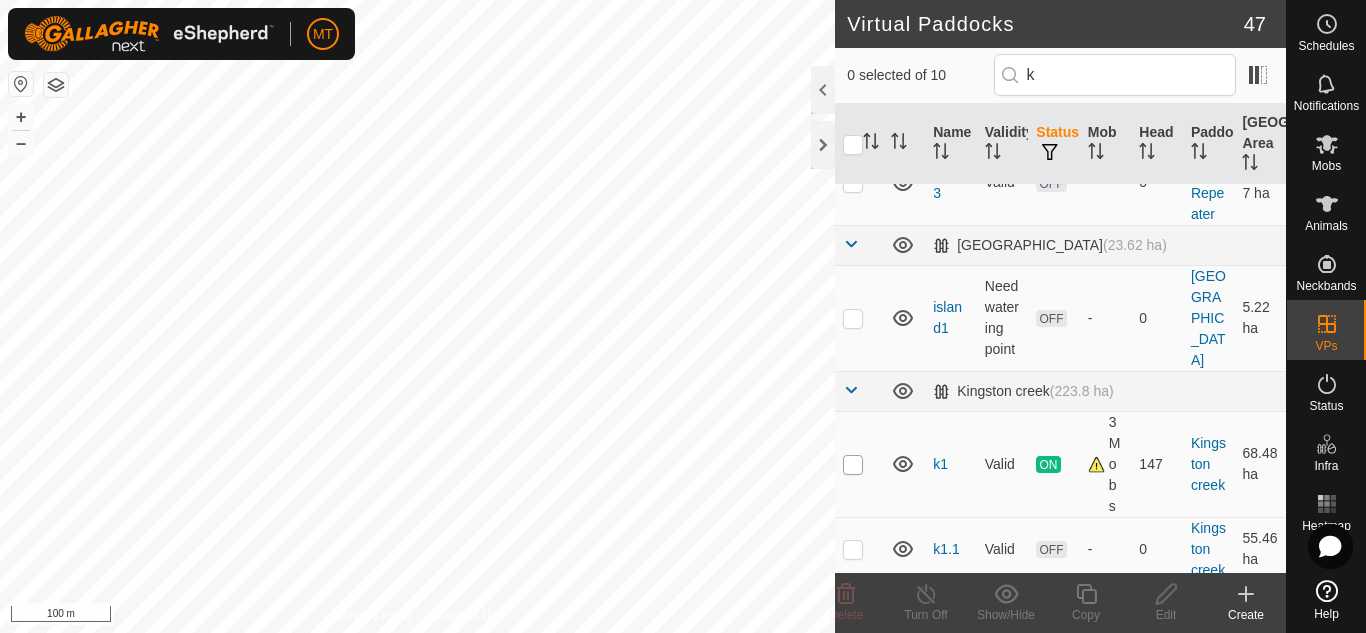 scroll, scrollTop: 0, scrollLeft: 0, axis: both 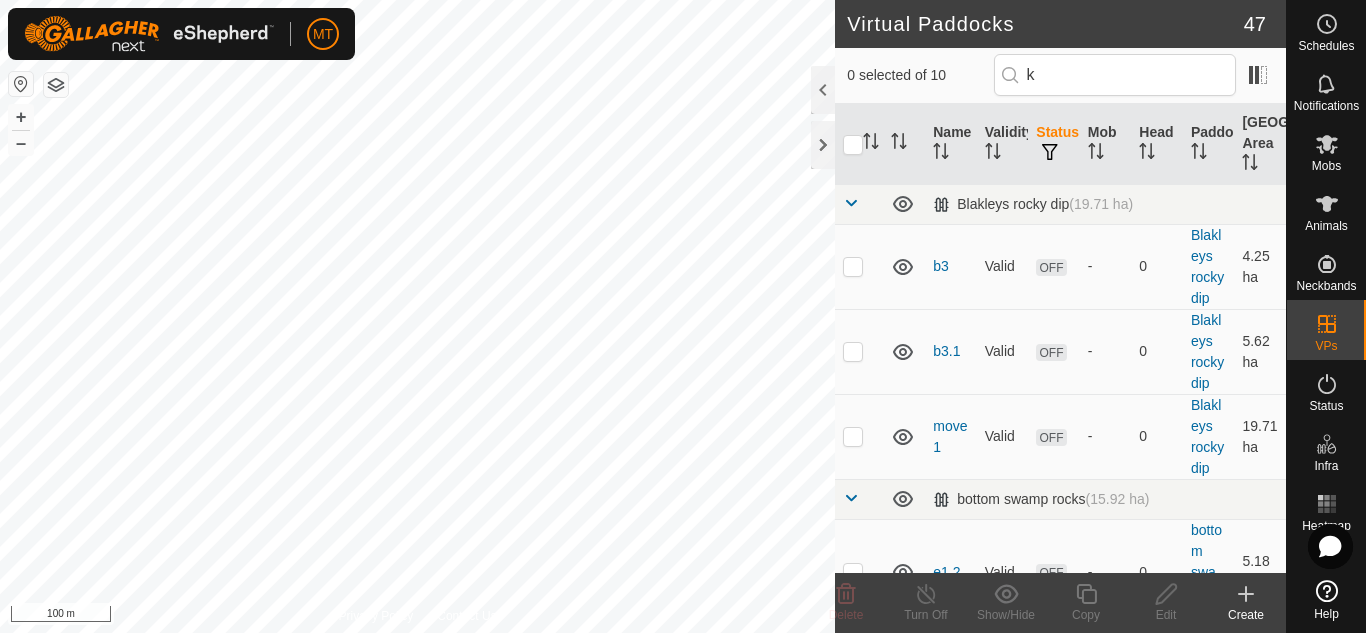 click on "Blakleys rocky dip   (19.71 ha) b3  Valid  OFF  -   0   Blakleys rocky dip   4.25 ha  b3.1  Valid  OFF  -   0   Blakleys rocky dip   5.62 ha  move1  Valid  OFF  -   0   Blakleys rocky dip   19.71 ha   bottom swamp rocks   (15.92 ha) e1.2  Valid  OFF  -   0   bottom swamp rocks   5.18 ha  e1.3  Valid  OFF  -   0   bottom swamp rocks   7.6 ha  e1.4  Valid  OFF  -   0   bottom swamp rocks   7.6 ha   Dark Face Repeater   (208.48 ha) move3  Valid  OFF  -   0   Dark Face Repeater   114.37 ha   Island Block North   (23.62 ha) island1  Need watering point  OFF  -   0   Island Block North   5.22 ha   Kingston creek   (223.8 ha) k1  Valid  ON  3 Mobs   147   Kingston creek   68.48 ha  k1.1  Valid  OFF  -   0   Kingston creek   55.46 ha" at bounding box center [1060, 751] 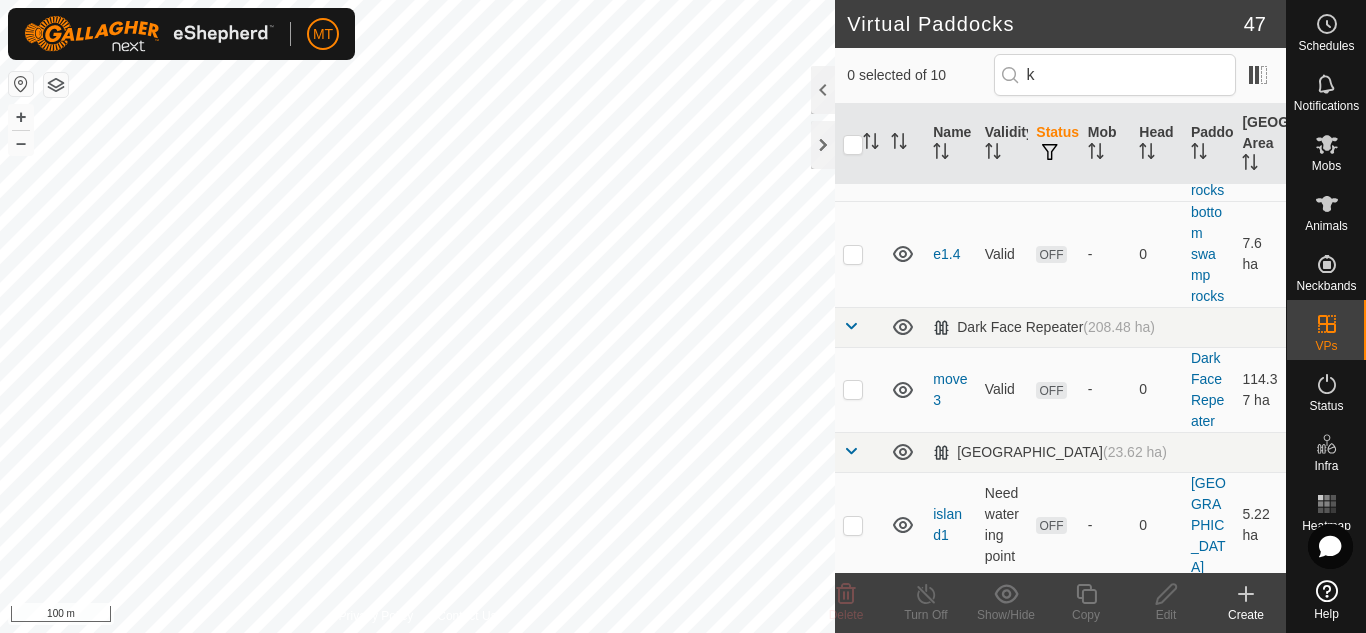 scroll, scrollTop: 746, scrollLeft: 0, axis: vertical 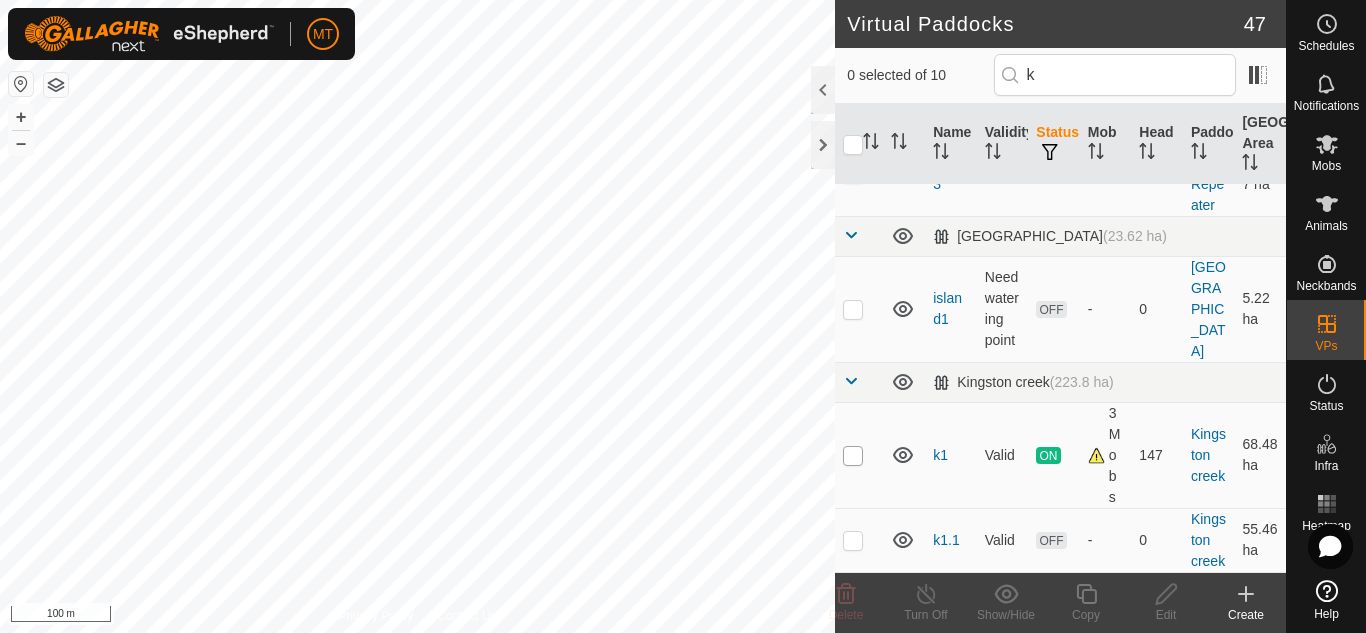 click at bounding box center [853, 456] 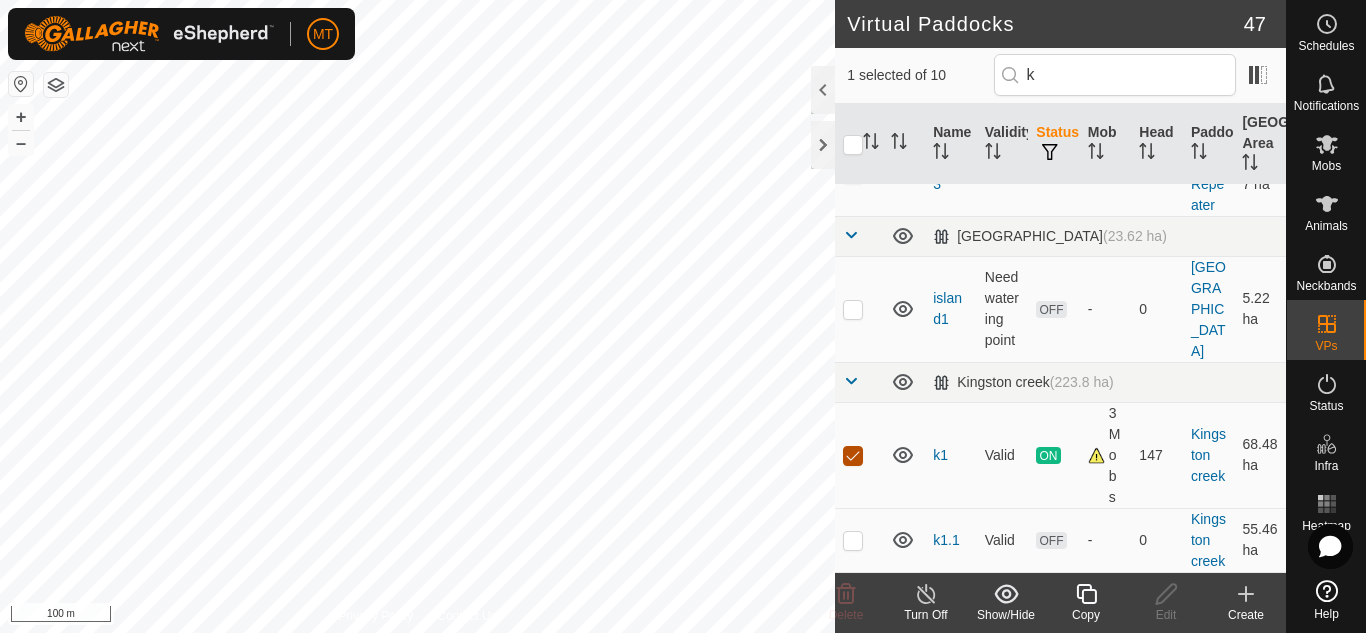 scroll, scrollTop: 0, scrollLeft: 0, axis: both 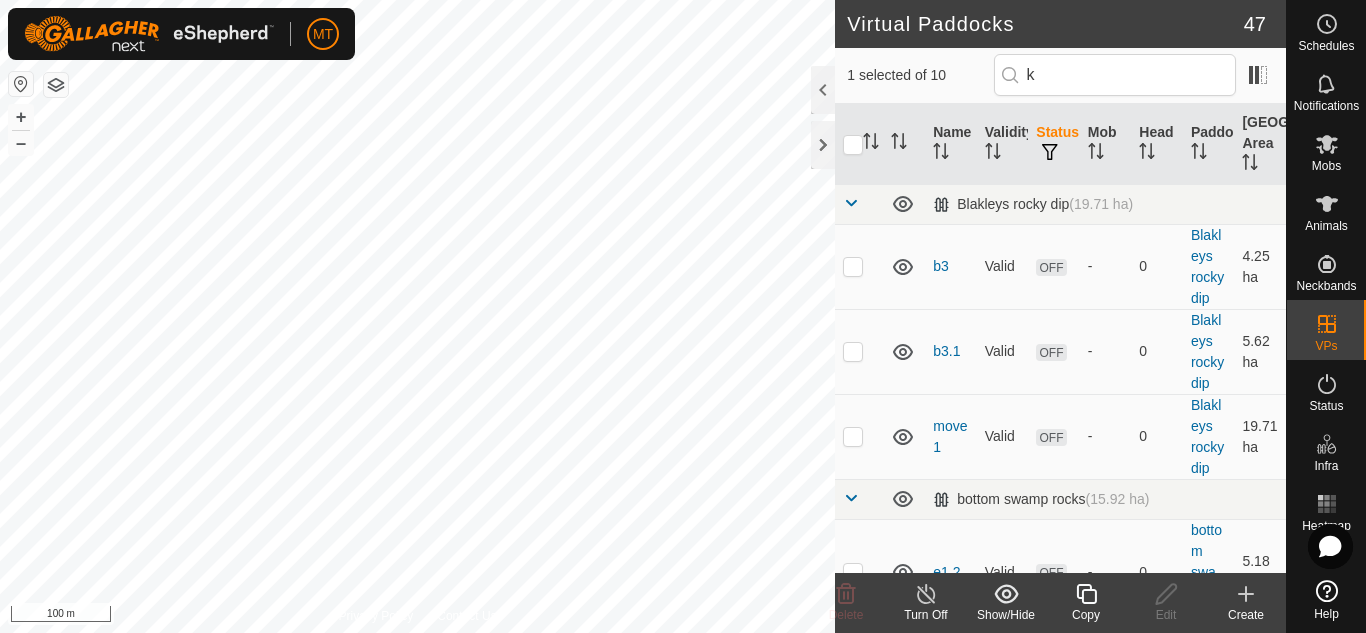click 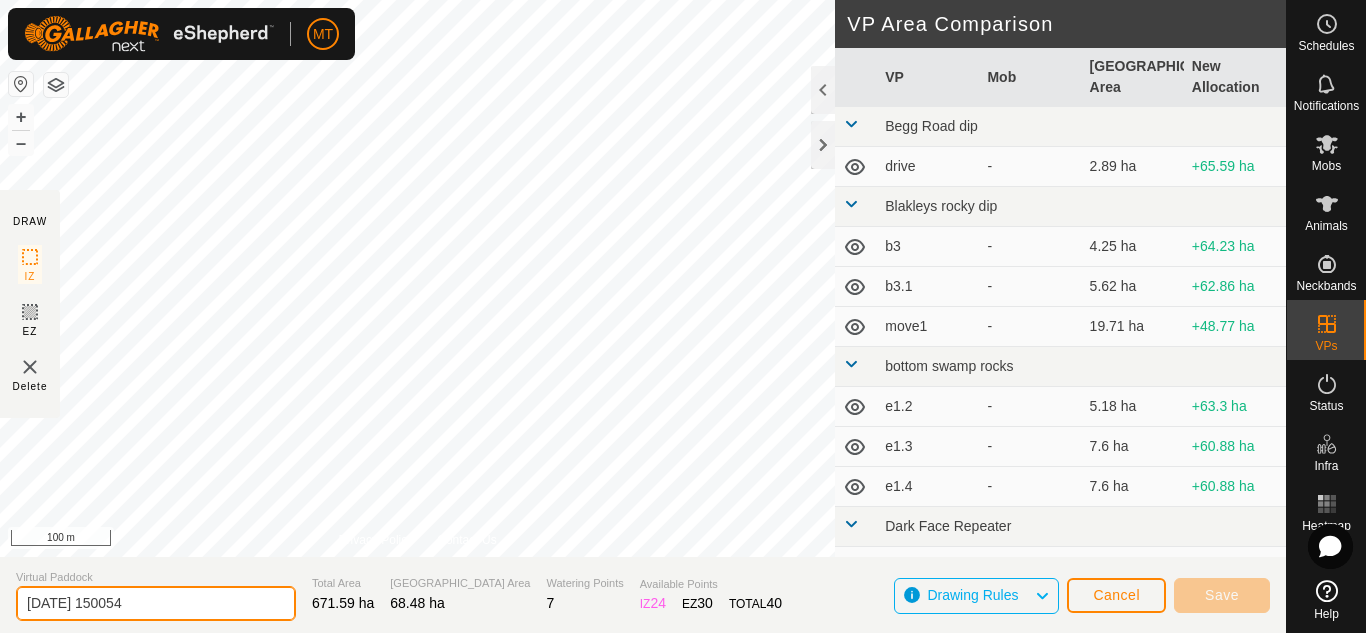 drag, startPoint x: 172, startPoint y: 606, endPoint x: 0, endPoint y: 596, distance: 172.29045 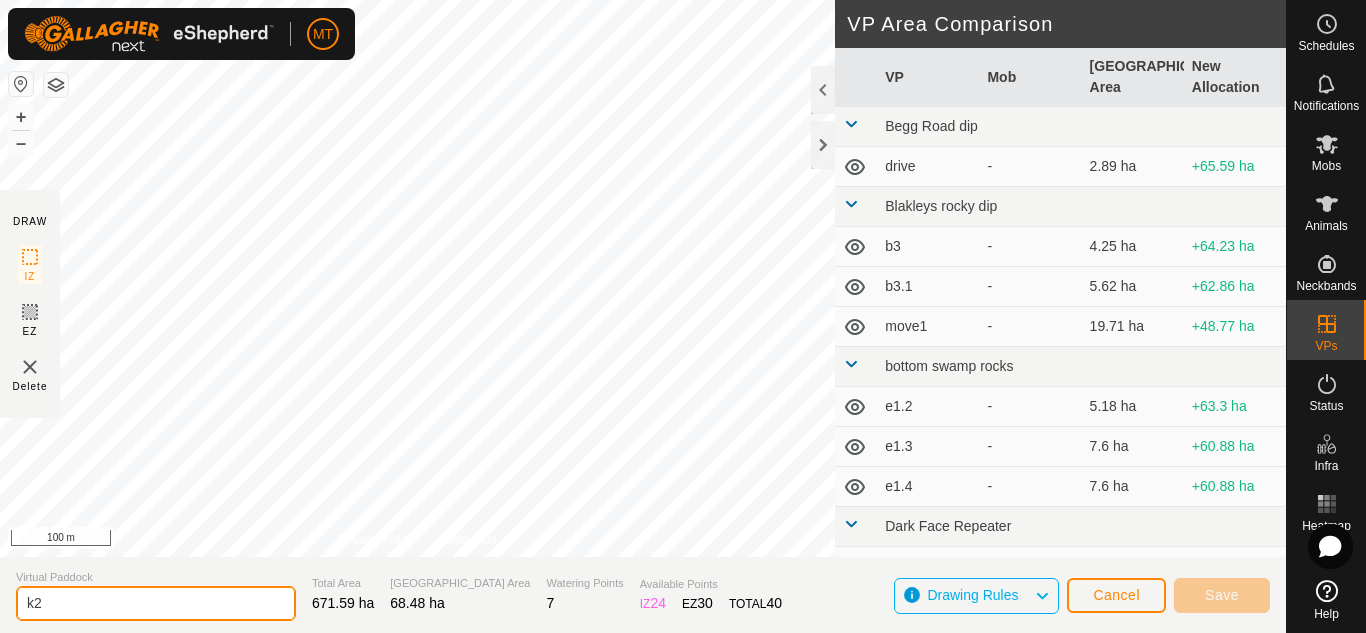 type on "k2" 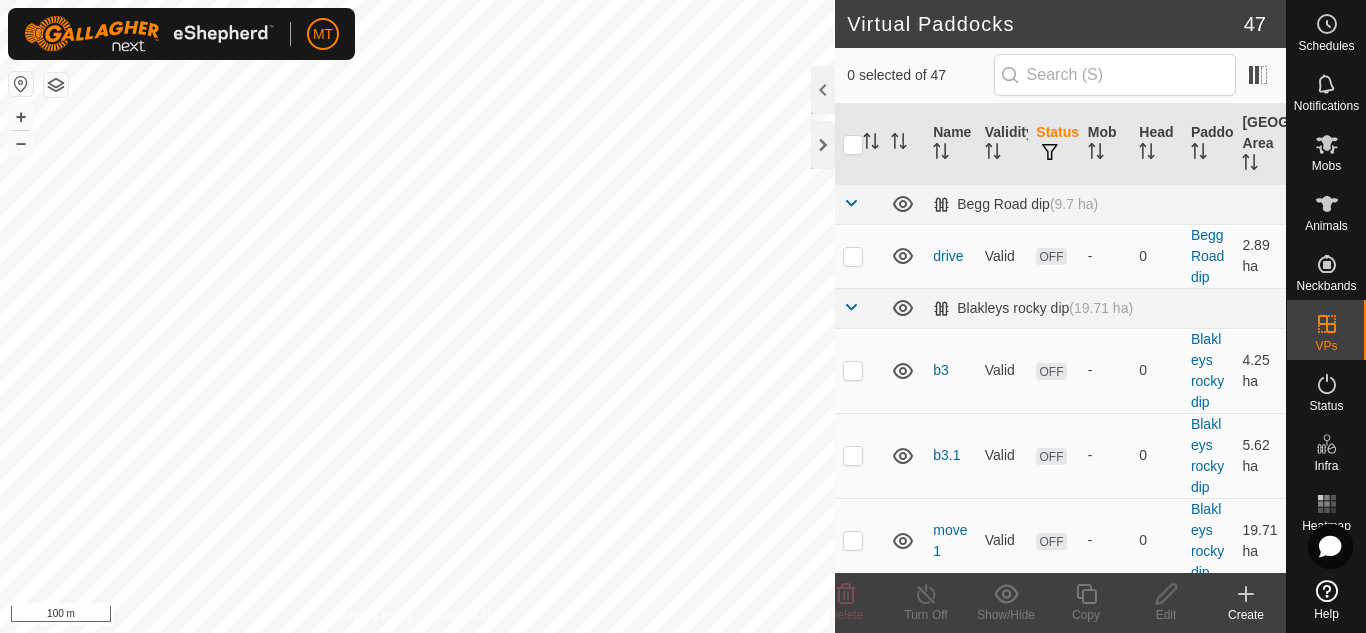 click on "MT Schedules Notifications Mobs Animals Neckbands VPs Status Infra Heatmap Help Virtual Paddocks 47 0 selected of 47     Name   Validity   Status   Mob   Head   Paddock   Grazing Area   Begg Road dip   (9.7 ha) drive  Valid  OFF  -   0   Begg Road dip   2.89 ha   Blakleys rocky dip   (19.71 ha) b3  Valid  OFF  -   0   Blakleys rocky dip   4.25 ha  b3.1  Valid  OFF  -   0   Blakleys rocky dip   5.62 ha  move1  Valid  OFF  -   0   Blakleys rocky dip   19.71 ha   bottom swamp rocks   (15.92 ha) e1.2  Valid  OFF  -   0   bottom swamp rocks   5.18 ha  e1.3  Valid  OFF  -   0   bottom swamp rocks   7.6 ha  e1.4  Valid  OFF  -   0   bottom swamp rocks   7.6 ha   Dark Face Repeater   (208.48 ha) move3  Valid  OFF  -   0   Dark Face Repeater   114.37 ha   Guthole   (18.02 ha) move2  Valid  OFF  -   0   Guthole   17.93 ha   Island Block North   (23.62 ha) island1  Need watering point  OFF  -   0   Island Block North   5.22 ha   Kingston creek   (223.8 ha) k1  Valid  ON  3 Mobs   147   Kingston creek  k1.1 ON" at bounding box center (683, 316) 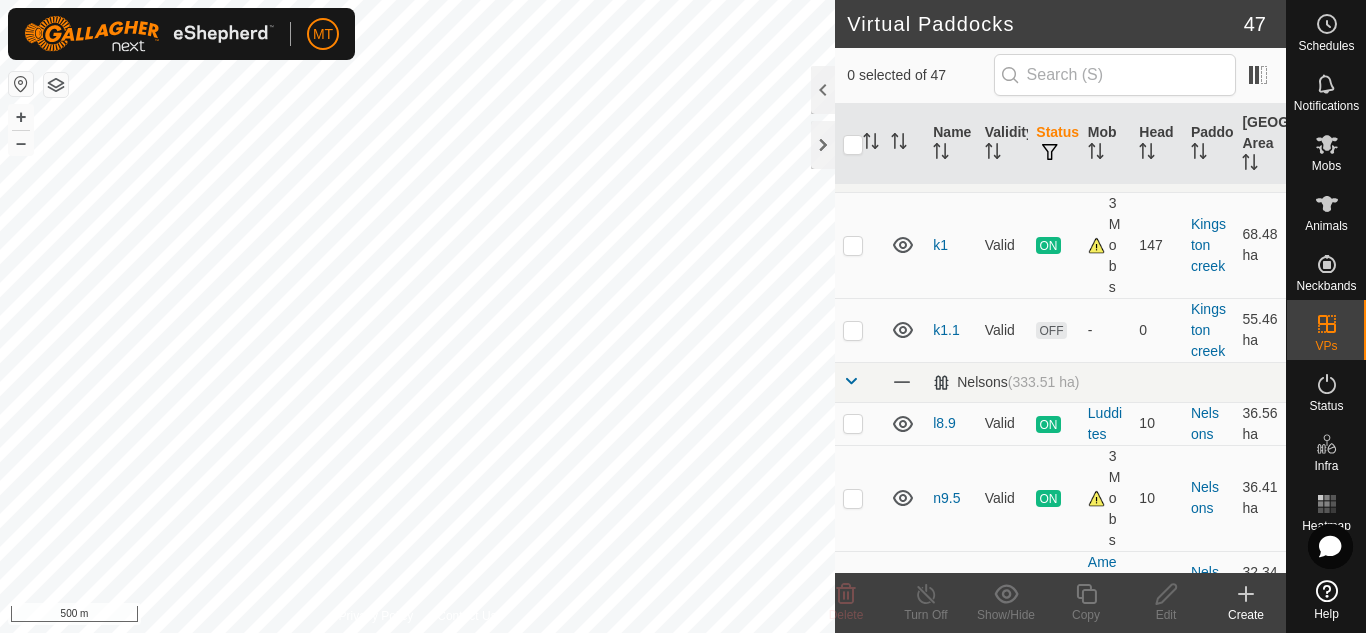 scroll, scrollTop: 1141, scrollLeft: 0, axis: vertical 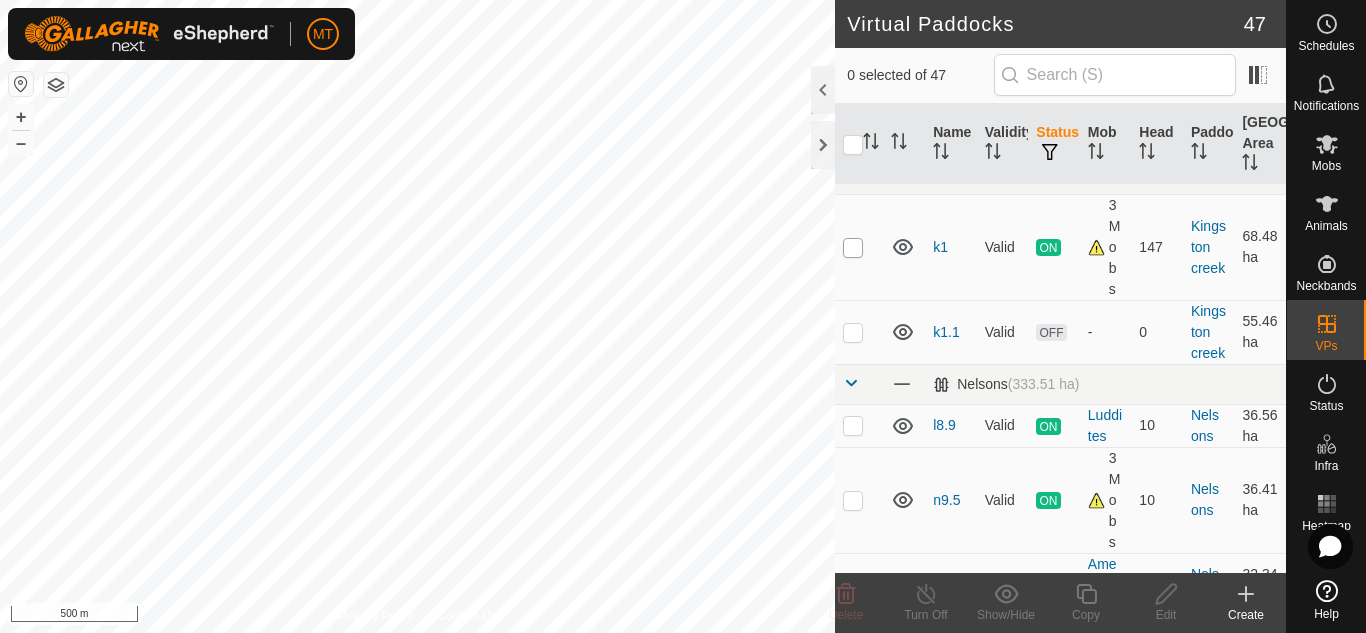 click at bounding box center [853, 248] 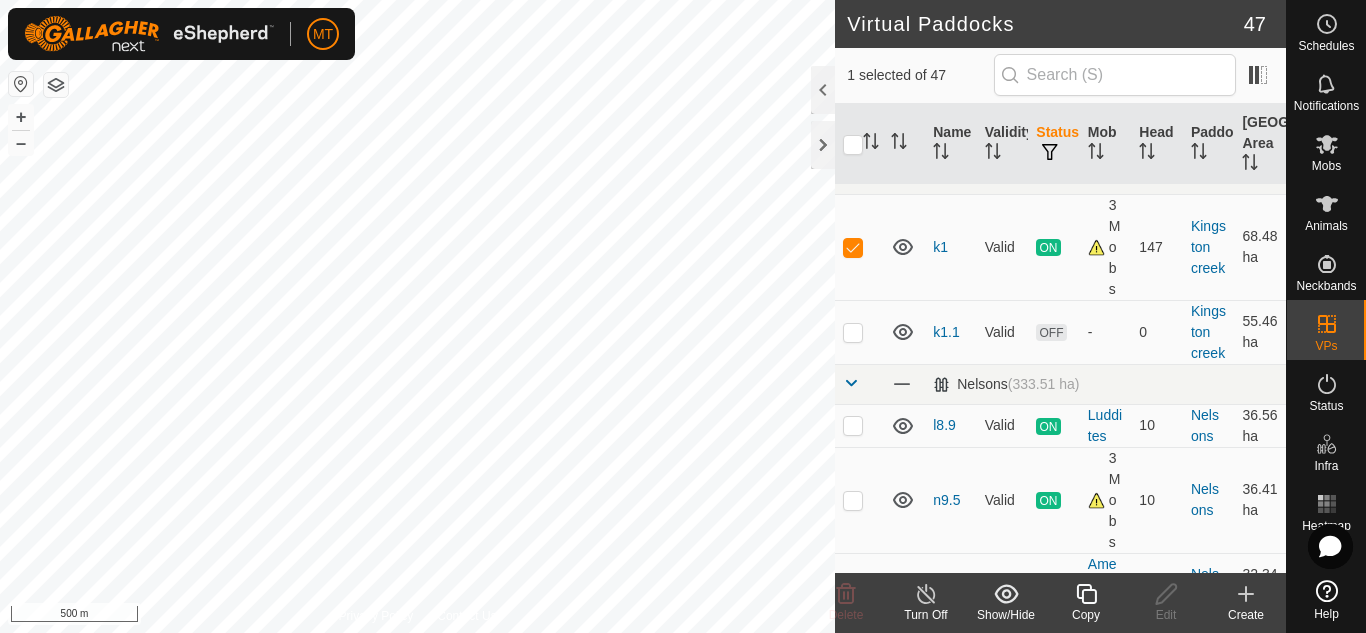 click 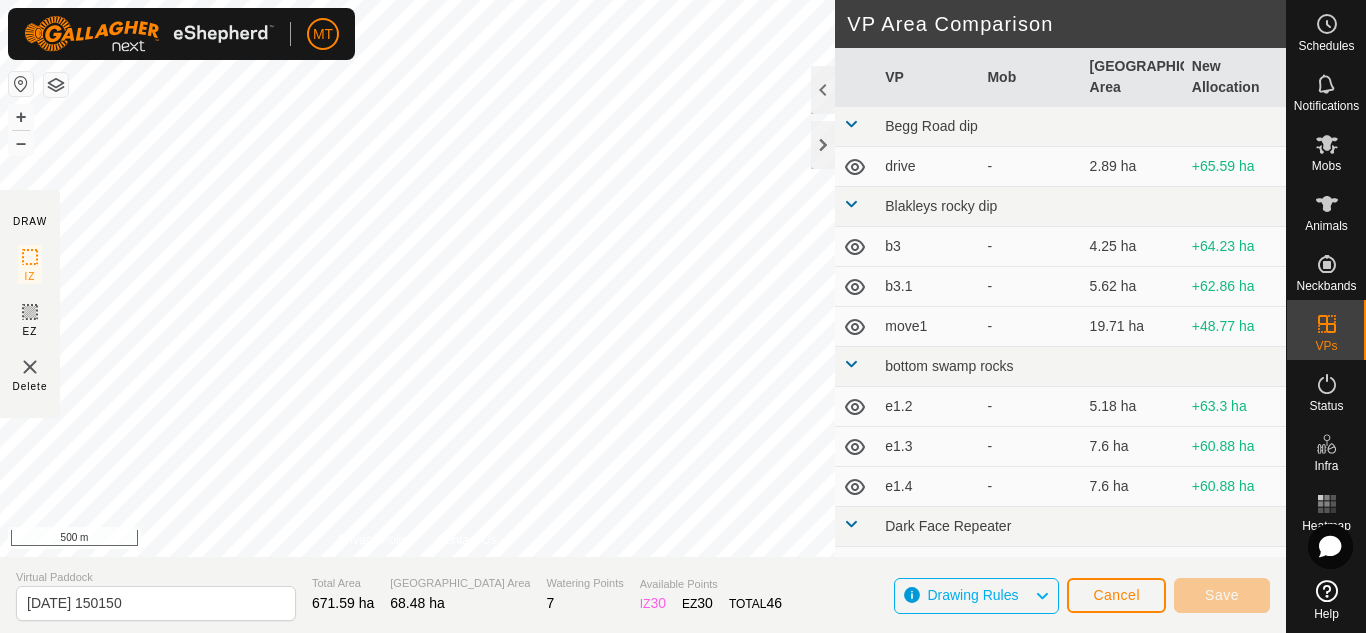 scroll, scrollTop: 0, scrollLeft: 0, axis: both 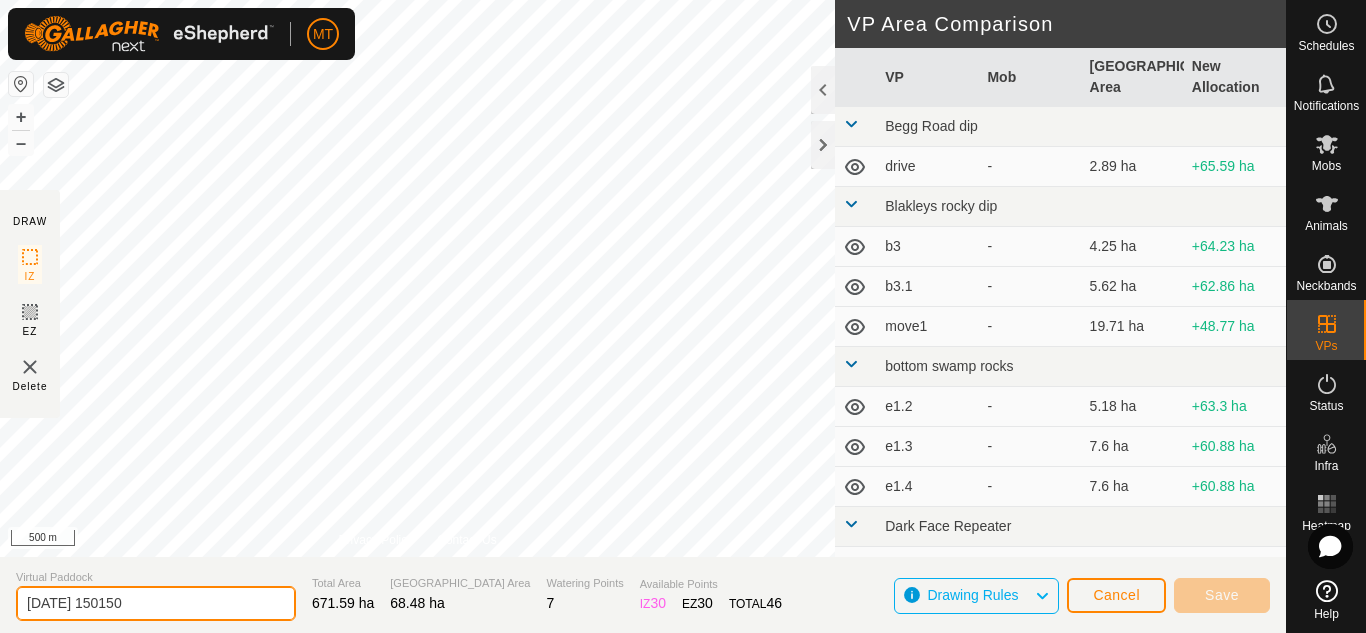 drag, startPoint x: 167, startPoint y: 600, endPoint x: 0, endPoint y: 595, distance: 167.07483 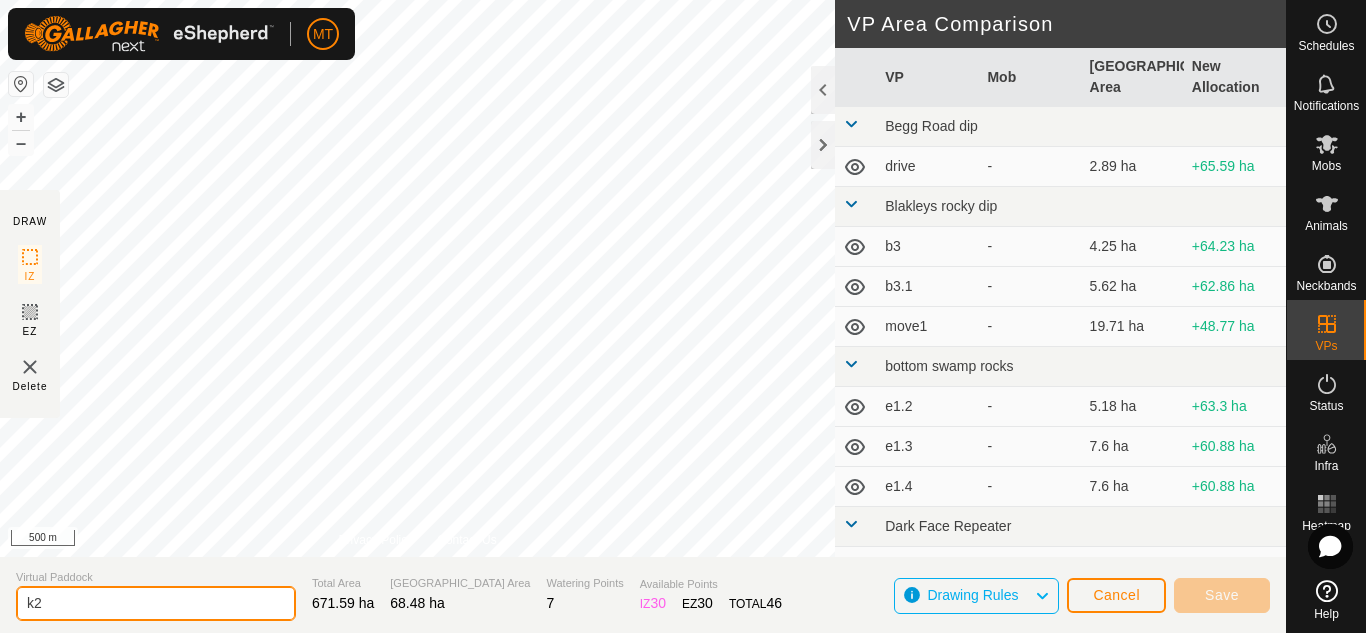type on "k2" 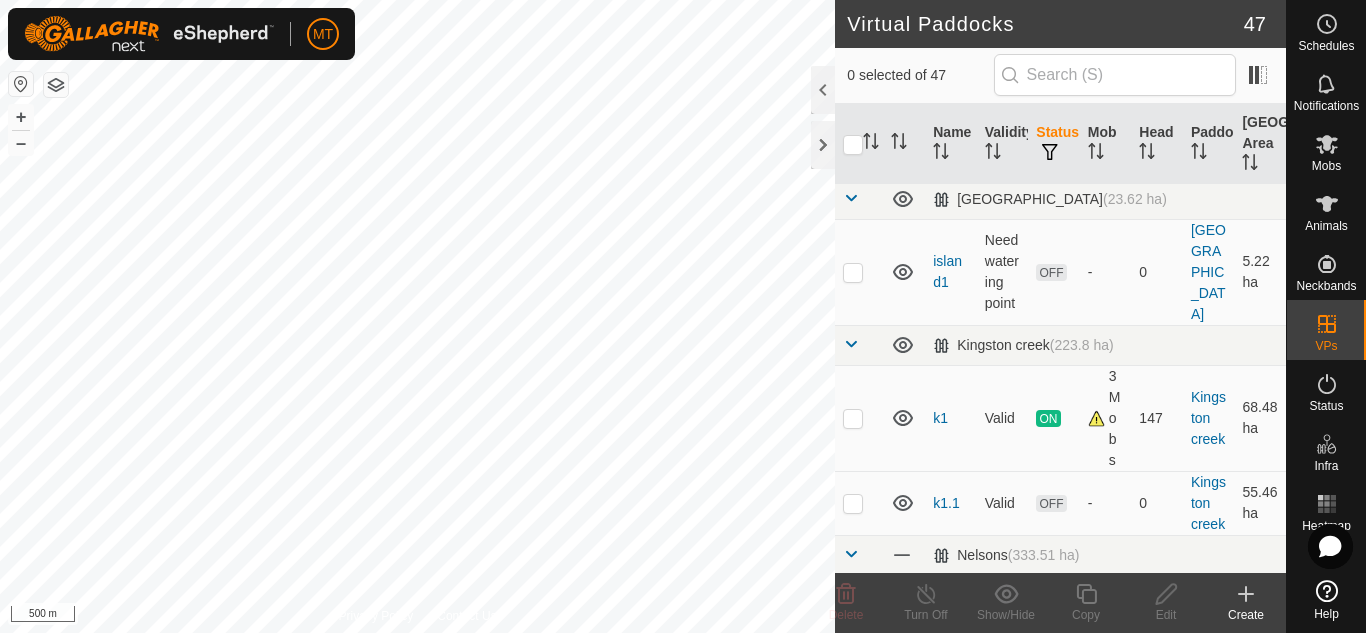 scroll, scrollTop: 972, scrollLeft: 0, axis: vertical 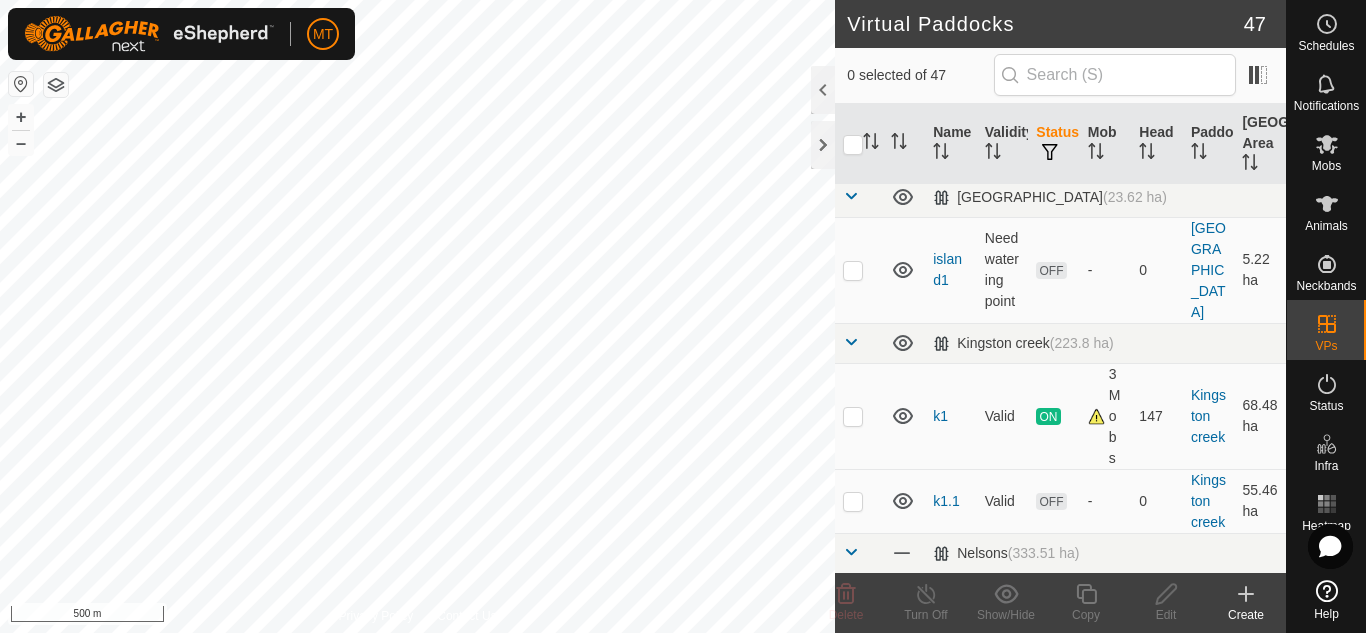 click on "Create" 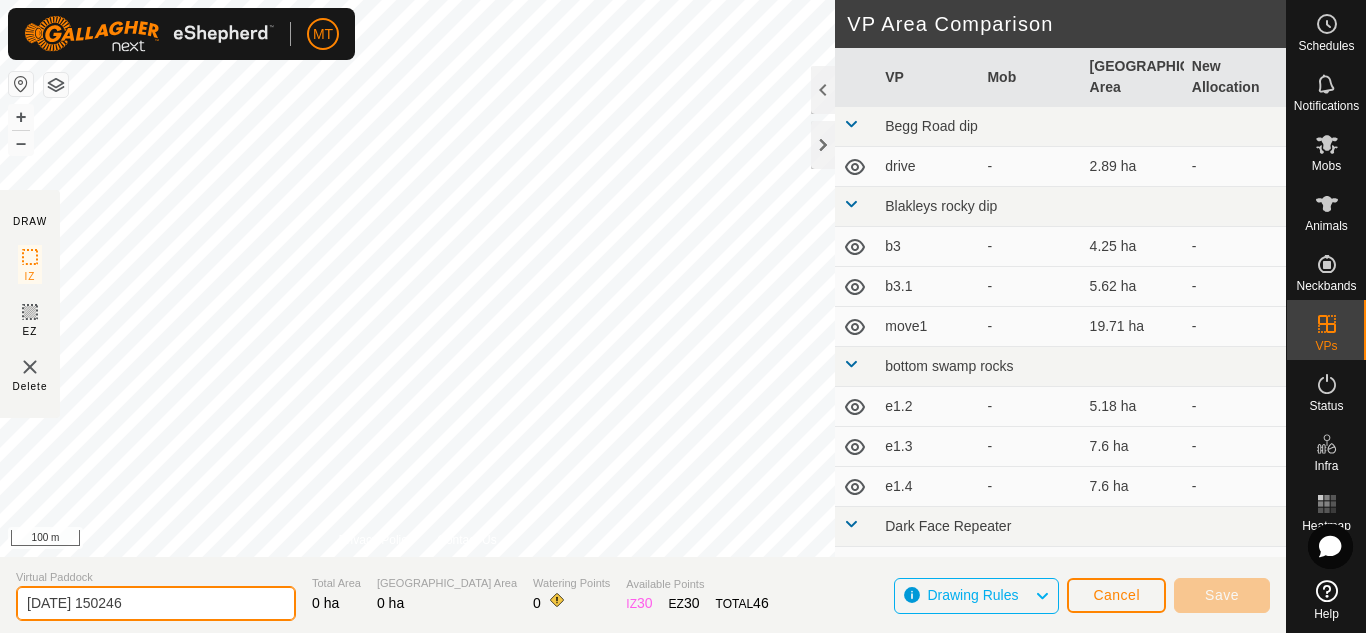drag, startPoint x: 184, startPoint y: 606, endPoint x: 0, endPoint y: 599, distance: 184.1331 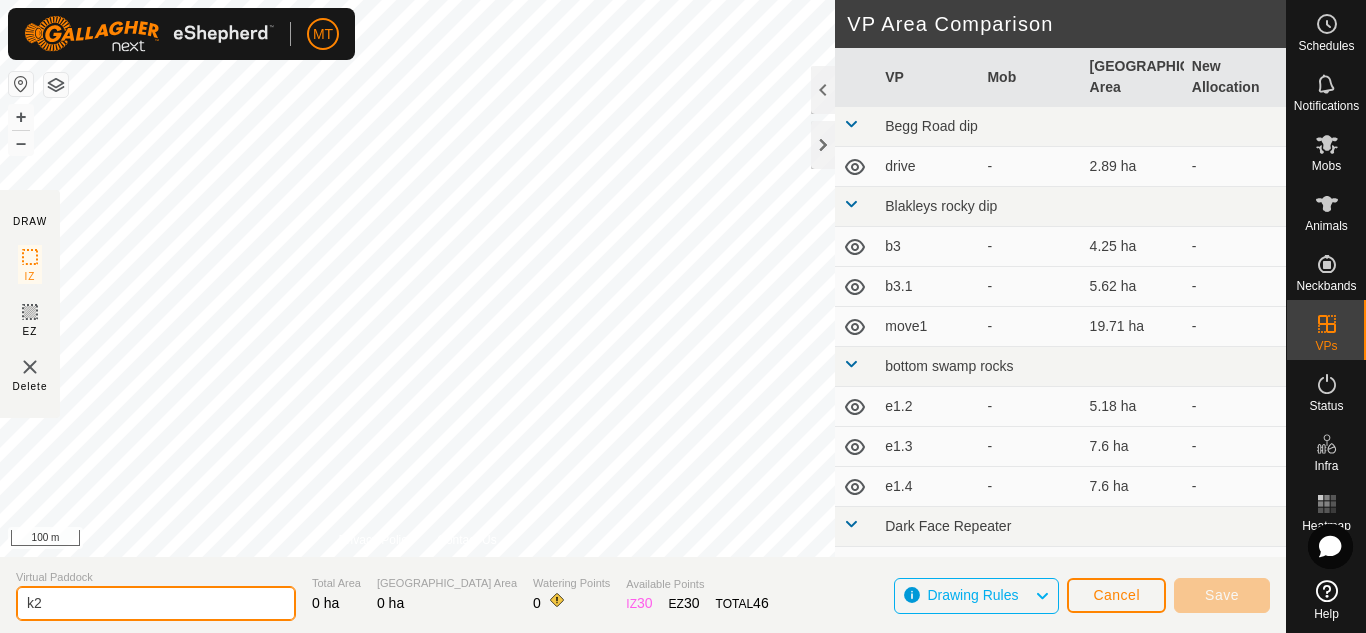 type on "k2" 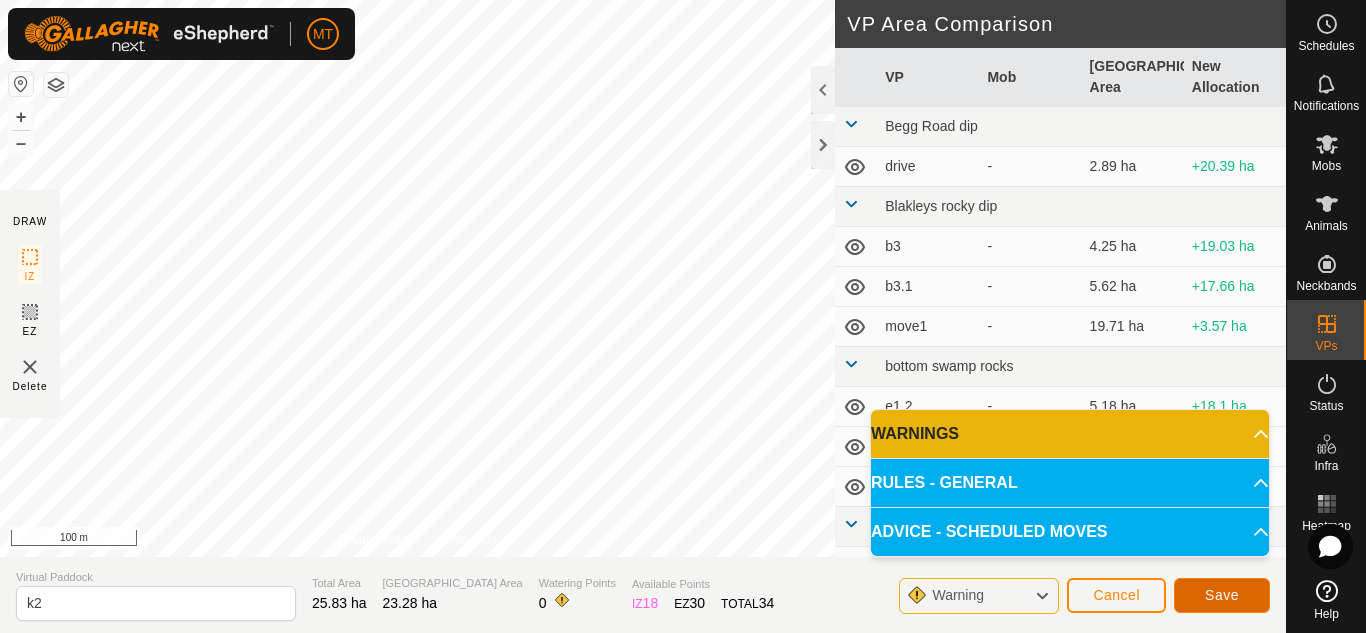 click on "Save" 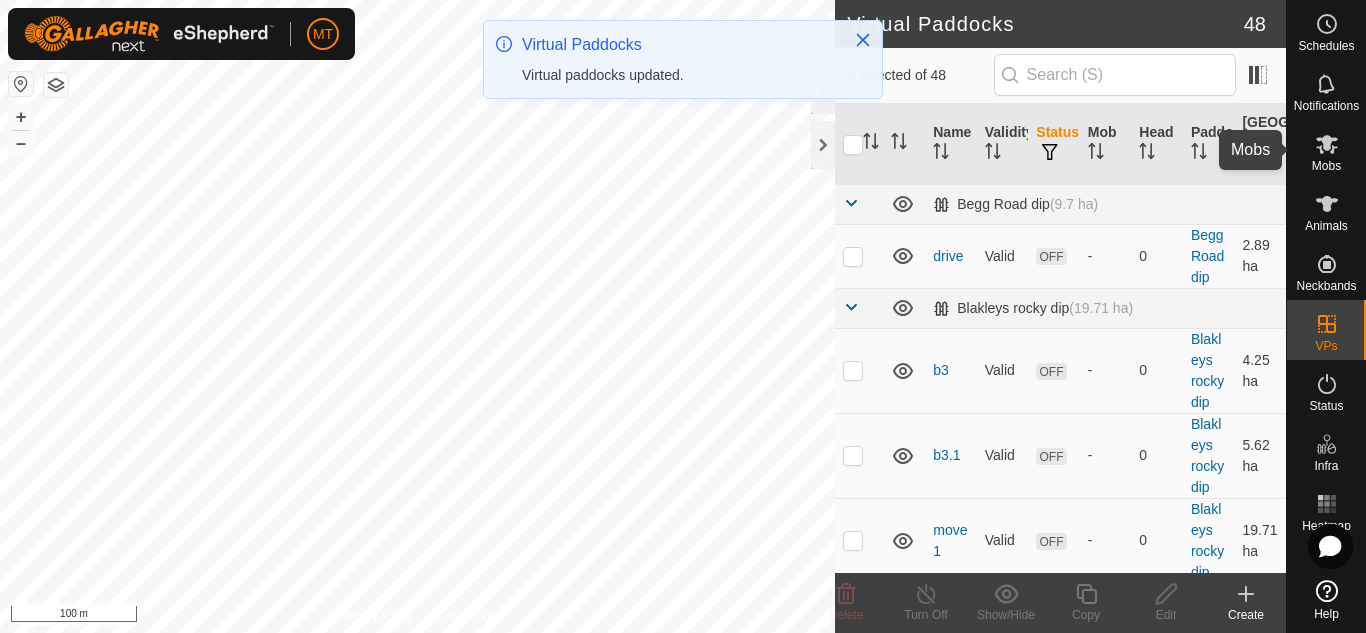 click 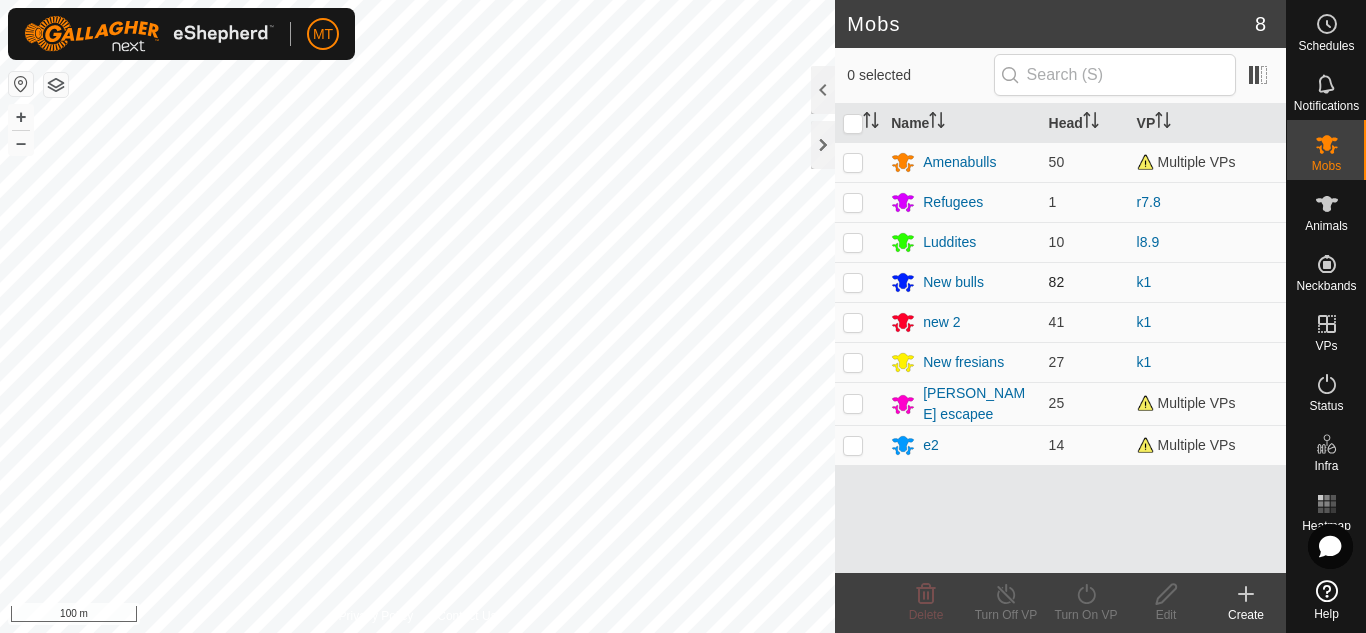 click at bounding box center [853, 282] 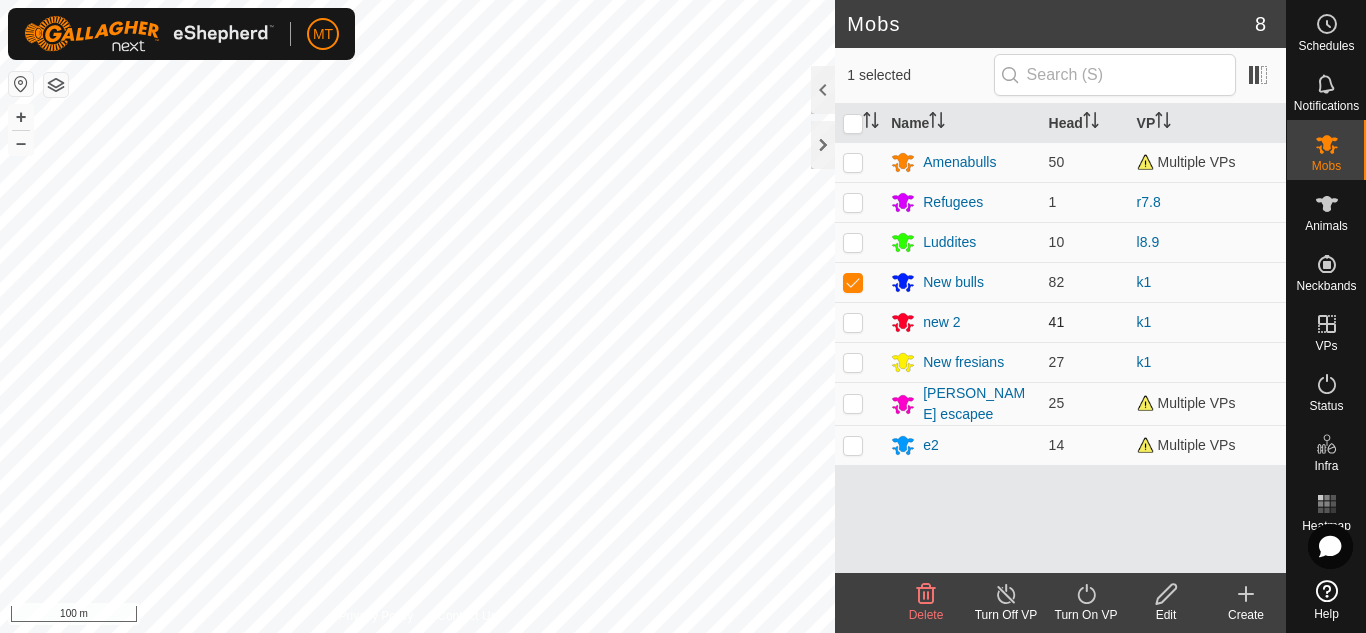 click at bounding box center [853, 322] 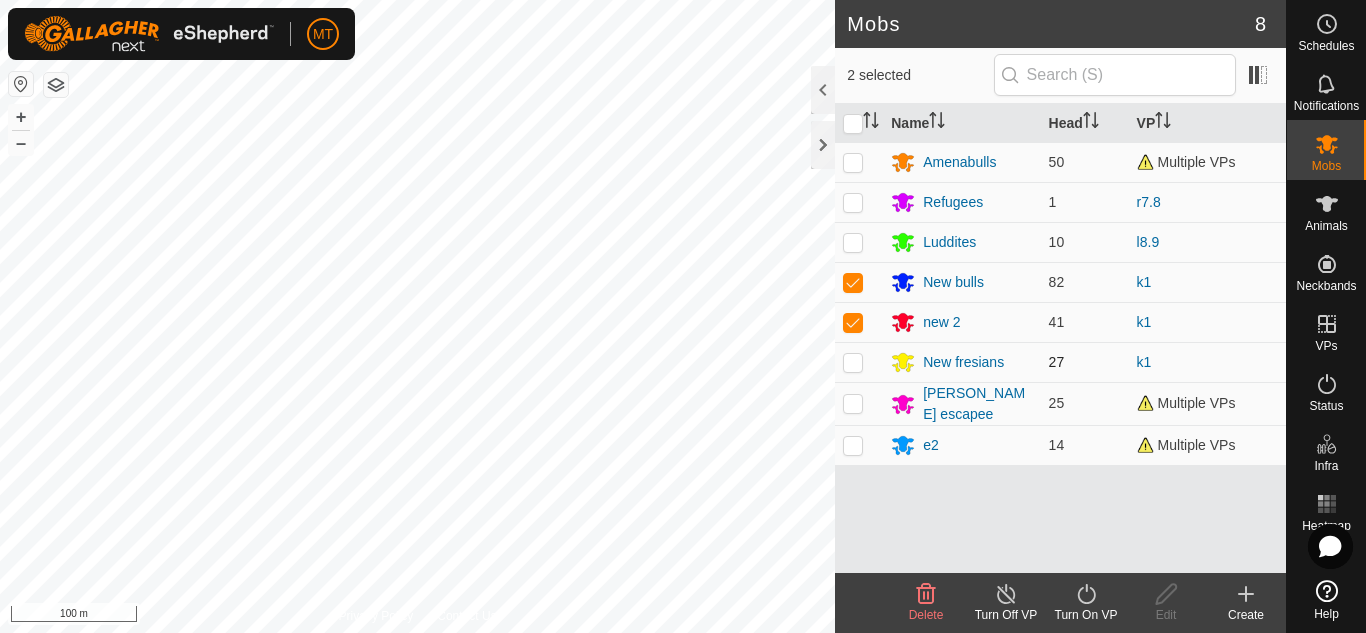 click at bounding box center (853, 362) 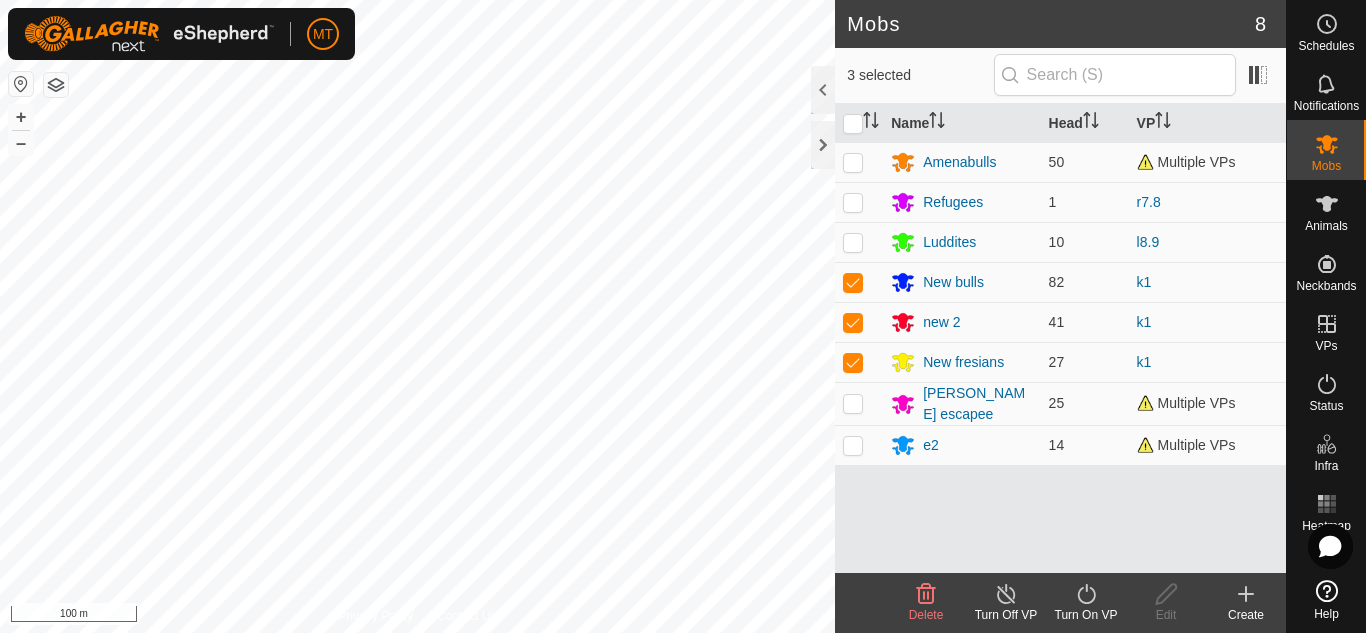 click 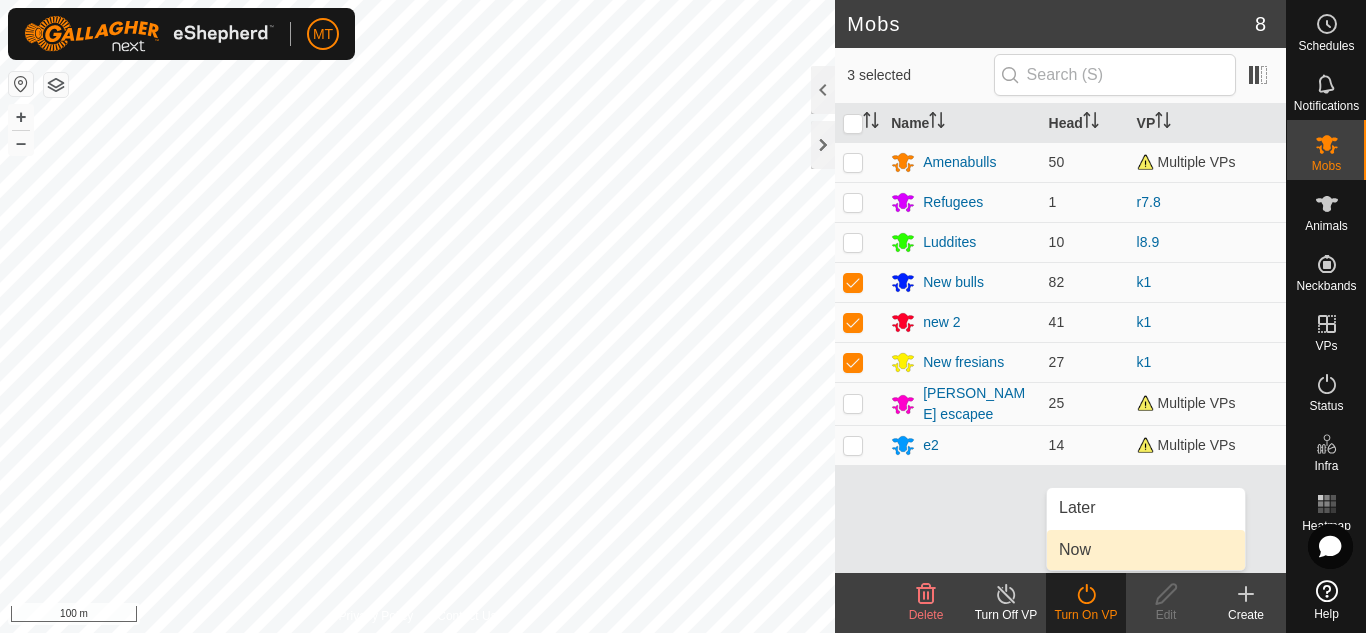 click on "Now" at bounding box center (1146, 550) 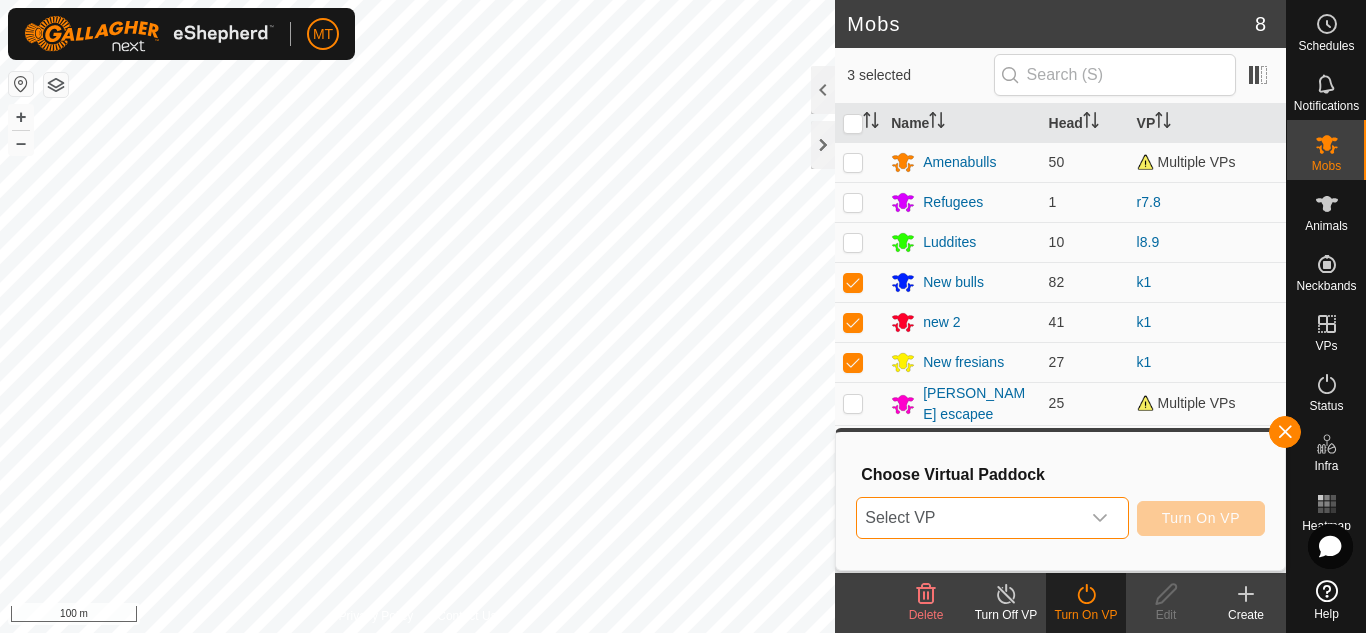 click on "Select VP" at bounding box center (968, 518) 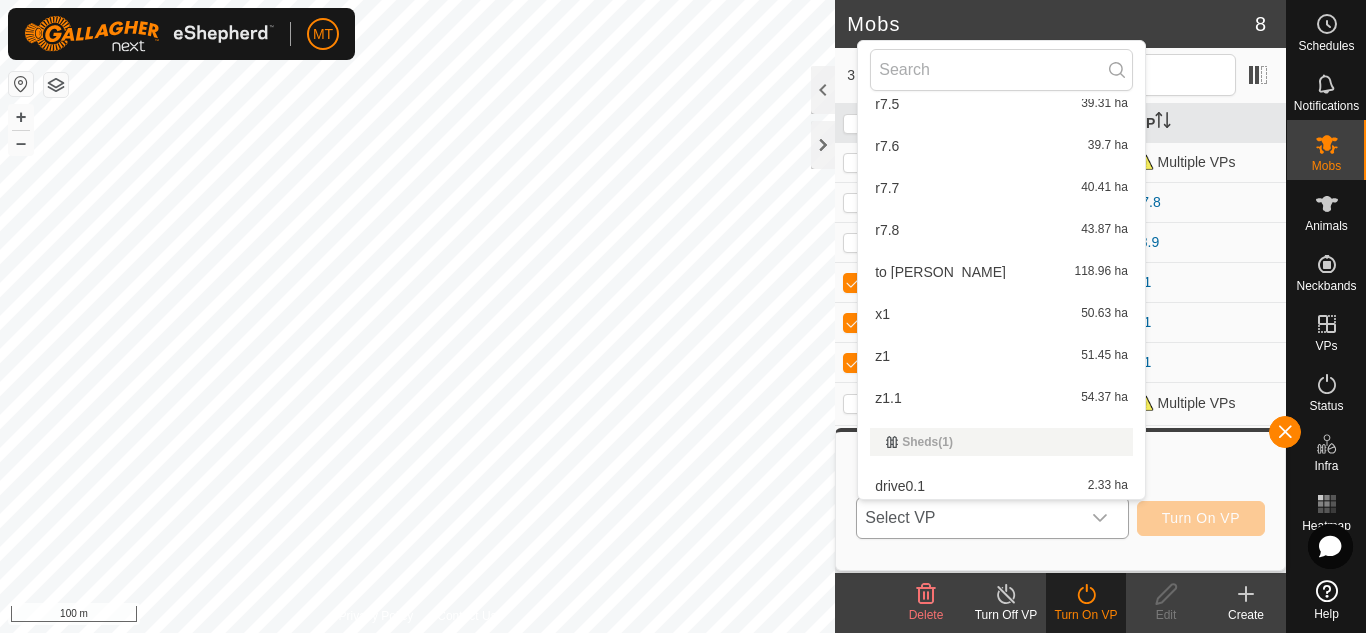 scroll, scrollTop: 711, scrollLeft: 0, axis: vertical 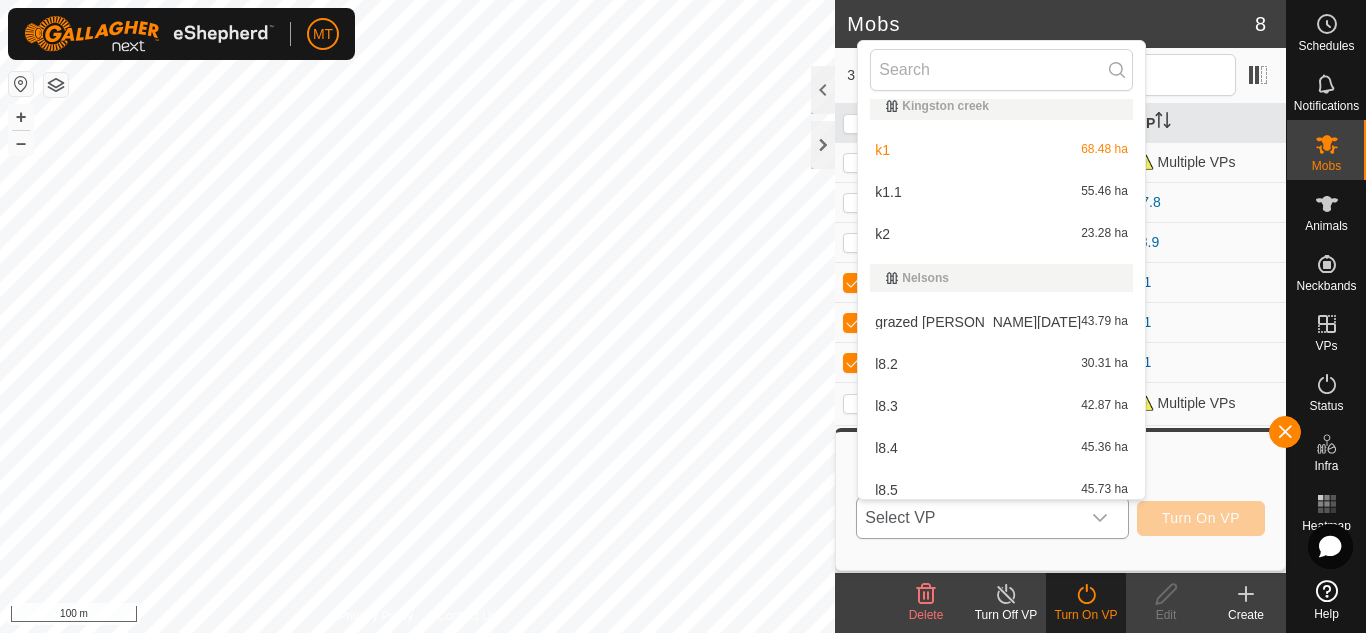click on "k2  23.28 ha" at bounding box center (1001, 234) 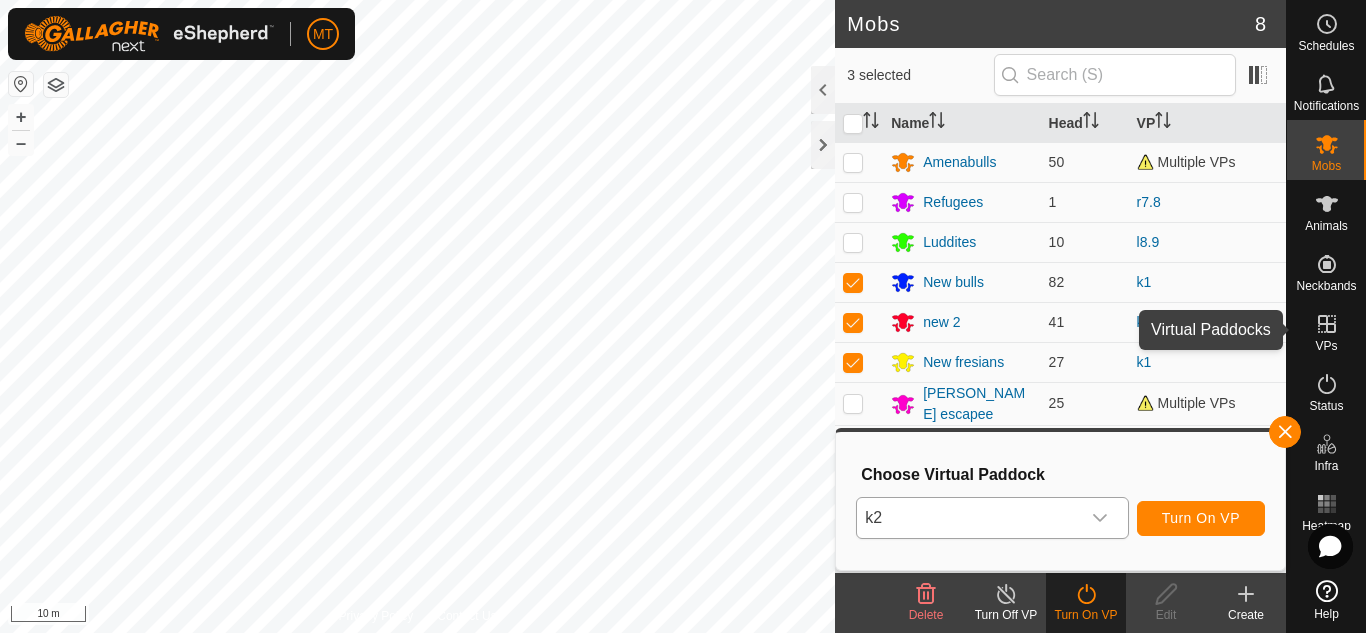 click 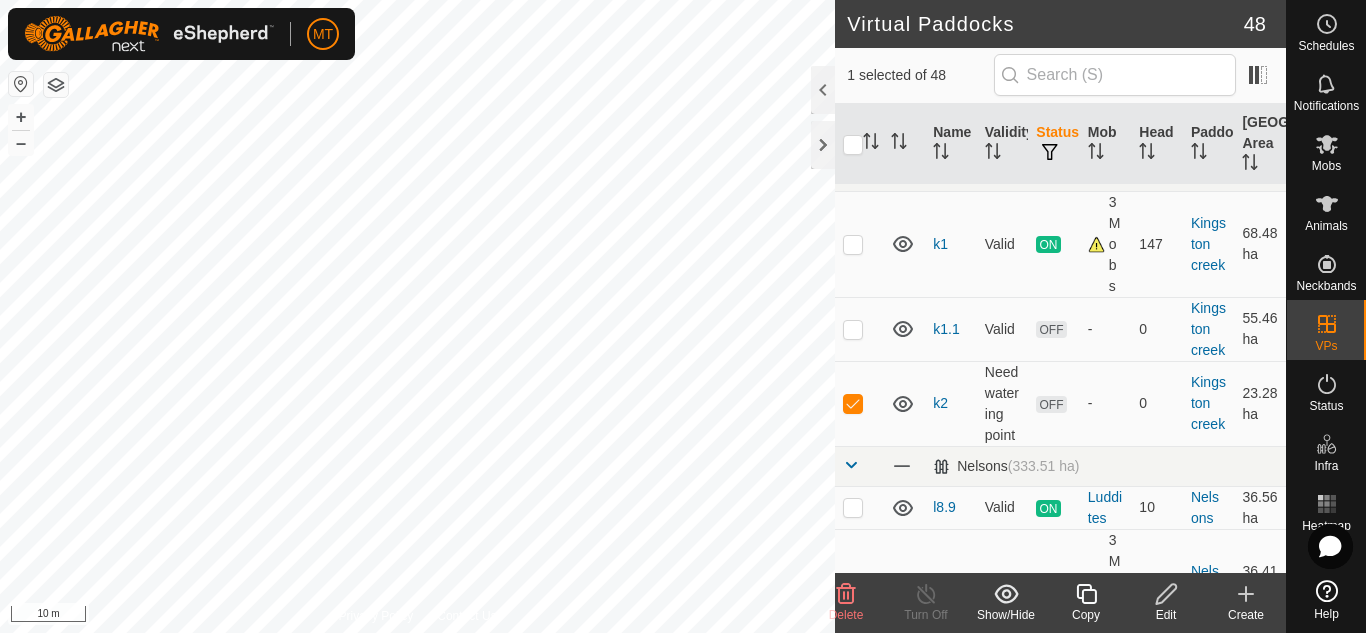 scroll, scrollTop: 1165, scrollLeft: 0, axis: vertical 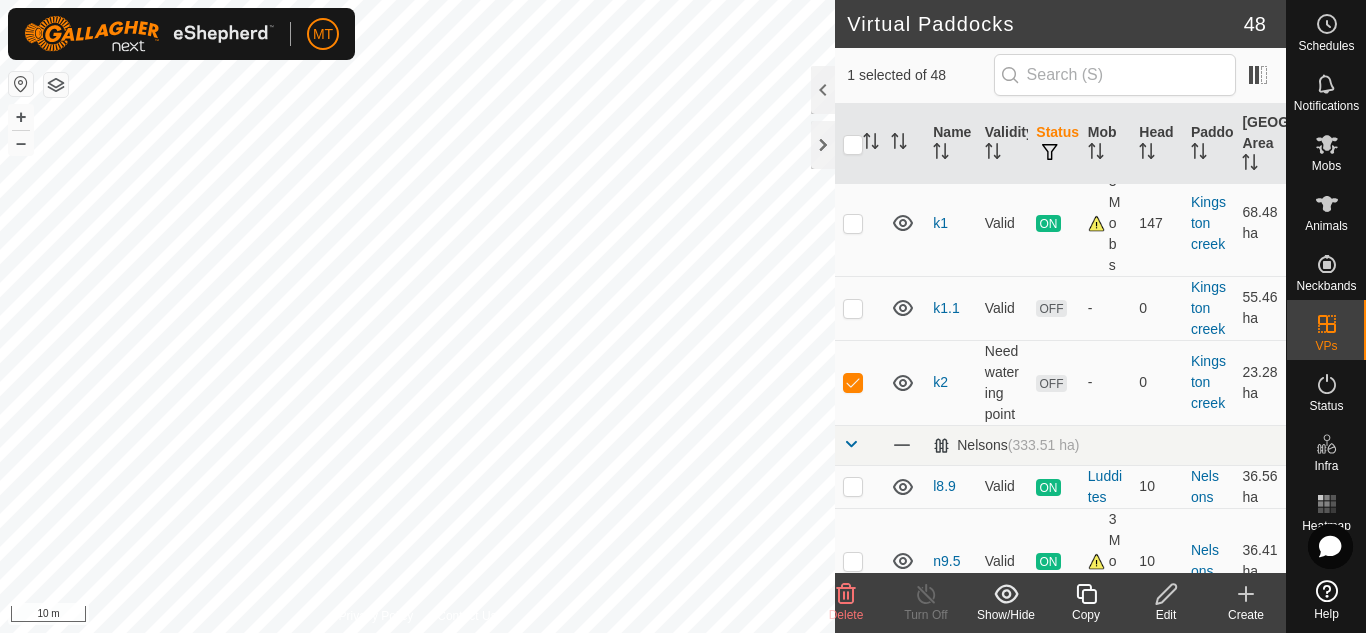 click on "Edit" 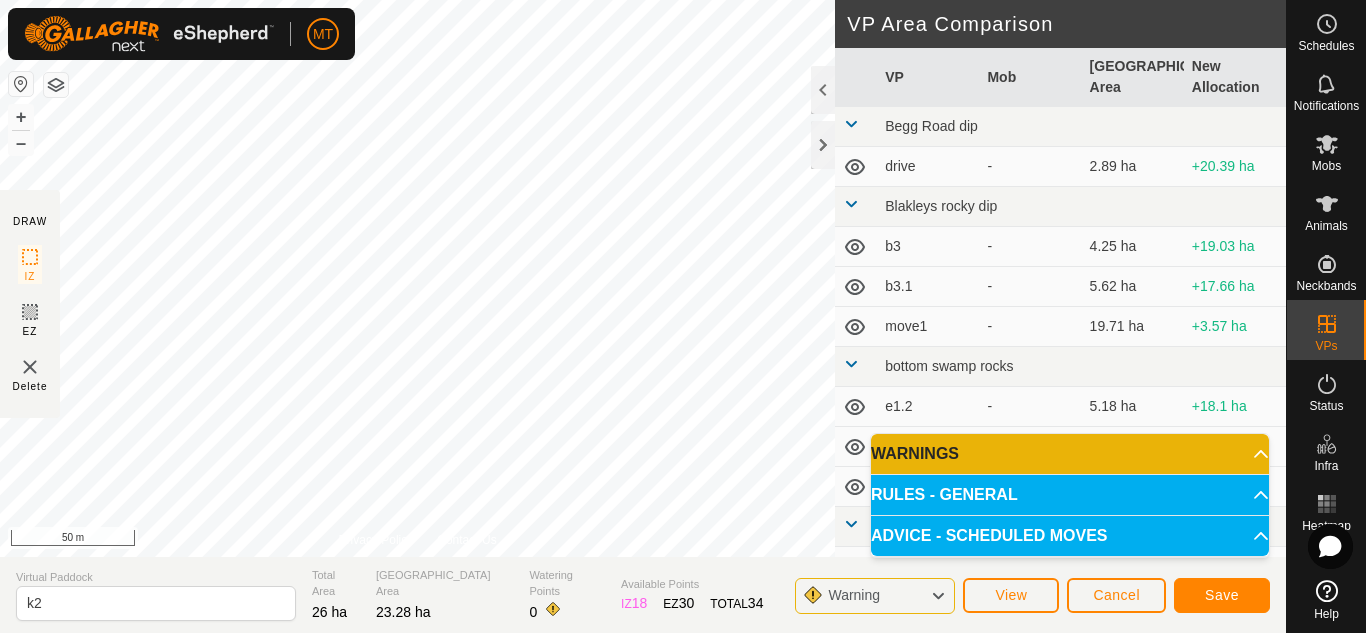 click on "DRAW IZ EZ Delete Privacy Policy Contact Us + – ⇧ i 50 m VP Area Comparison     VP   Mob   Grazing Area   New Allocation  [GEOGRAPHIC_DATA] dip  drive  -  2.89 ha  +20.39 ha Blakleys rocky dip  b3  -  4.25 ha  +19.03 ha  b3.1  -  5.62 ha  +17.66 ha  move1  -  19.71 ha  +3.57 ha bottom swamp rocks  e1.2  -  5.18 ha  +18.1 ha  e1.3  -  7.6 ha  +15.68 ha  e1.4  -  7.6 ha  +15.68 ha Dark Face Repeater  move3  -  114.37 ha  -91.09 ha Guthole  move2  -  17.93 ha  +5.35 [GEOGRAPHIC_DATA]  -  5.22 ha  +18.06 ha [GEOGRAPHIC_DATA]  k1   3 Mobs   68.48 ha  -45.2 ha  k1.1  -  55.46 ha  -32.18 ha [PERSON_NAME]  grazed [PERSON_NAME][DATE]  -  43.79 ha  -20.51 ha  l8.2  -  30.31 ha  -7.03 ha  l8.3  -  42.87 ha  -19.59 ha  l8.4  -  45.36 ha  -22.08 ha  l8.5  -  45.73 ha  -22.45 ha  l8.6  -  31.84 ha  -8.56 ha  l8.7  -  46.91 ha  -23.63 ha  l8.8  -  33.82 ha  -10.54 ha  l8.9   Luddites   36.56 ha  -13.28 ha  n9  -  37.01 ha  -13.73 ha  n9.1  -  28.56 ha  -5.28 ha  n9.2  -  45.03 ha  -21.75 ha  n9.3  -  33.6 ha  -10.32 ha - - -" 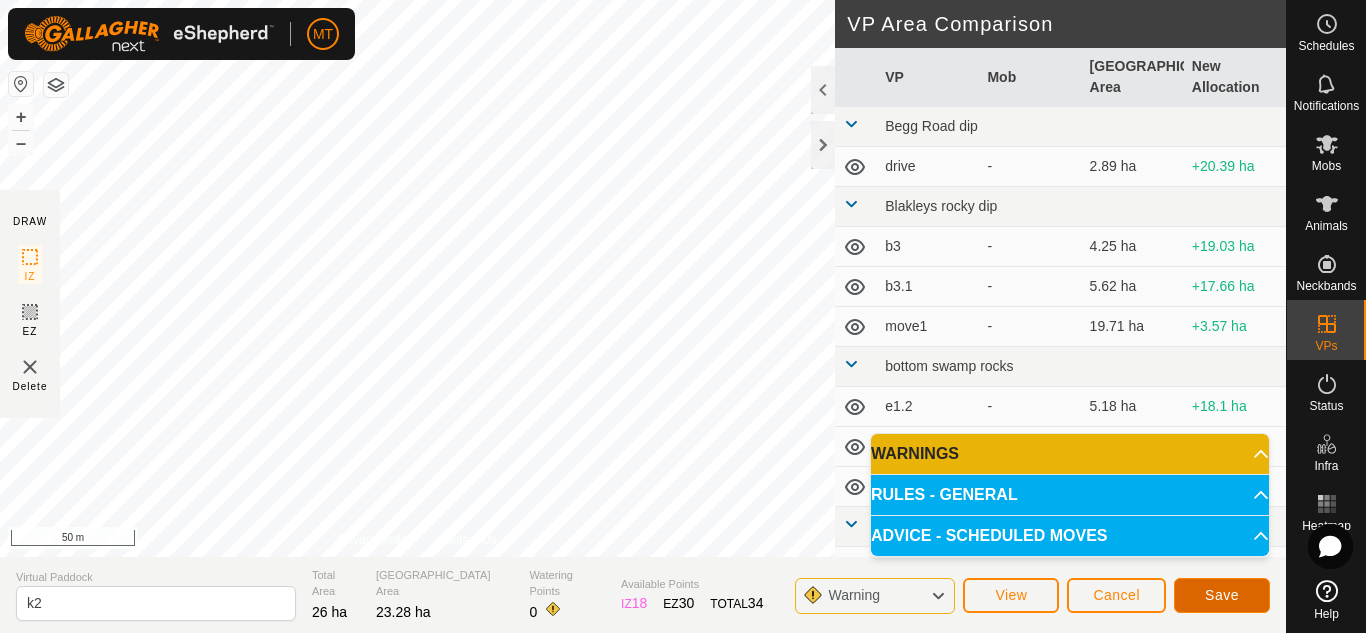 click on "Save" 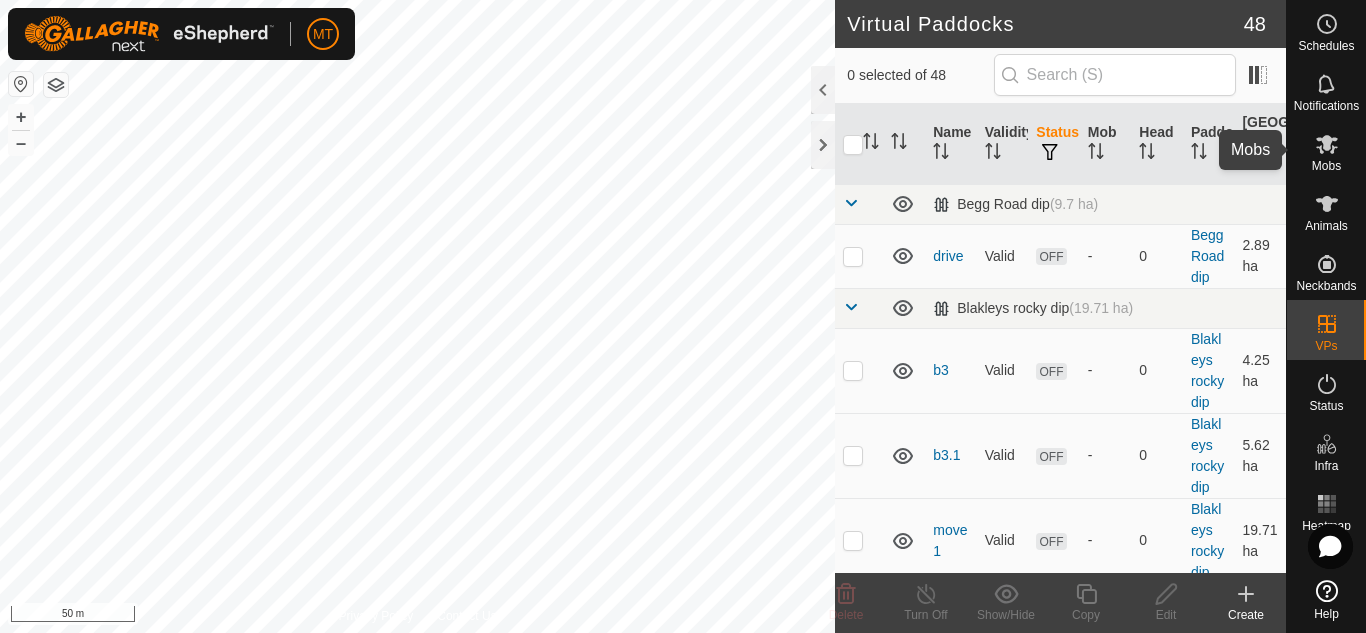 click 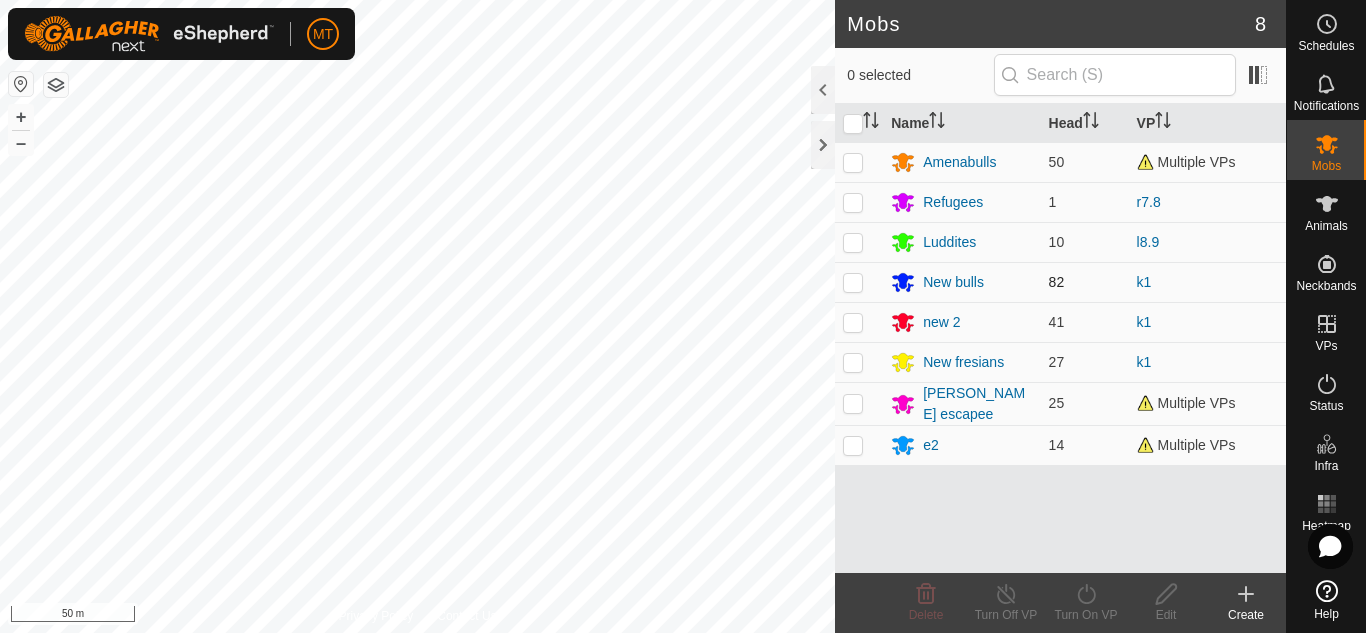 click at bounding box center (859, 282) 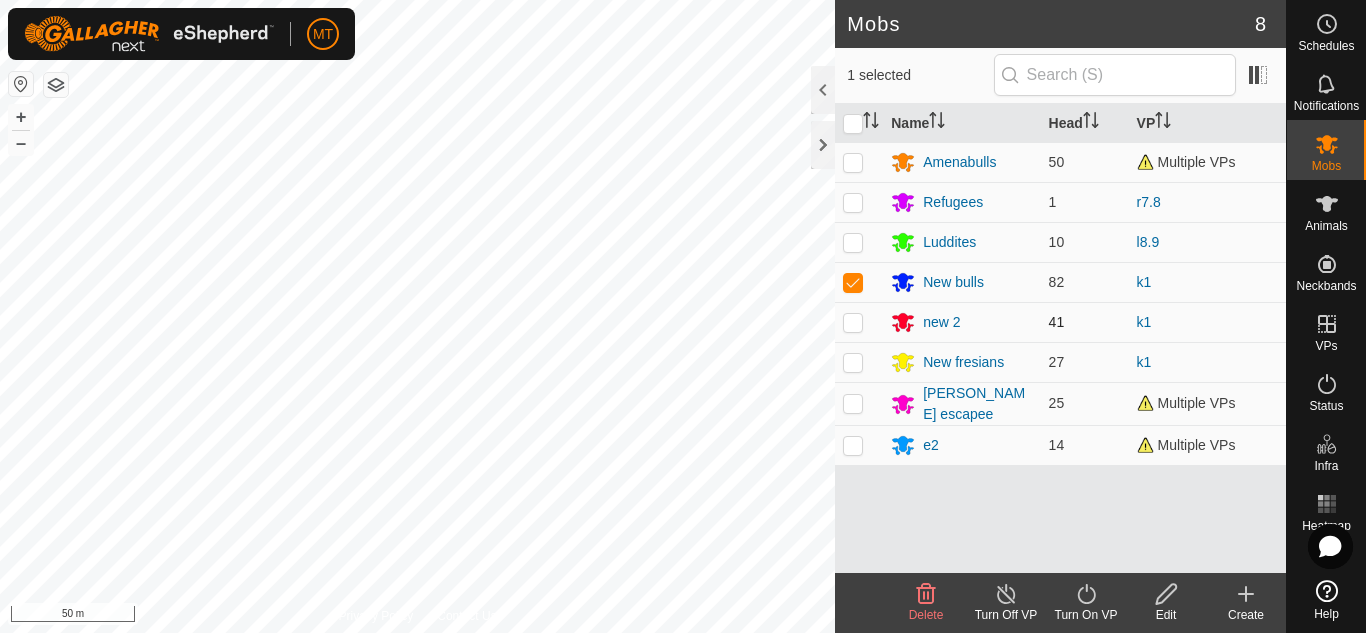click at bounding box center [853, 322] 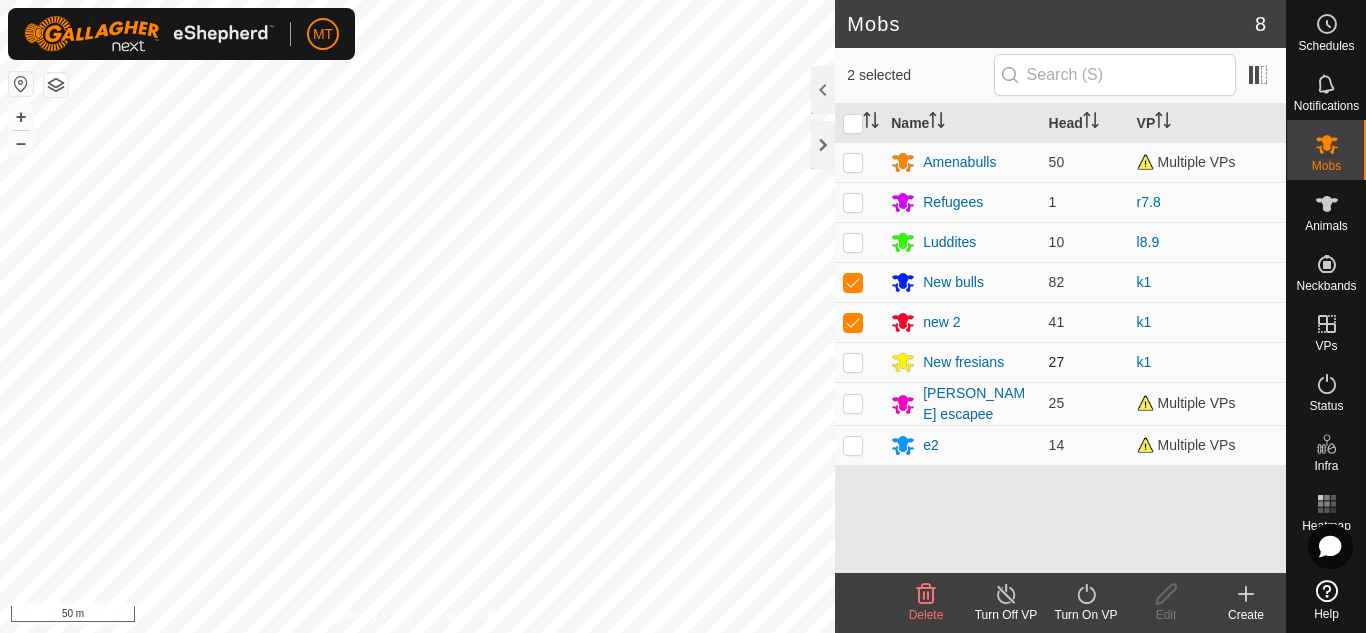click at bounding box center [853, 362] 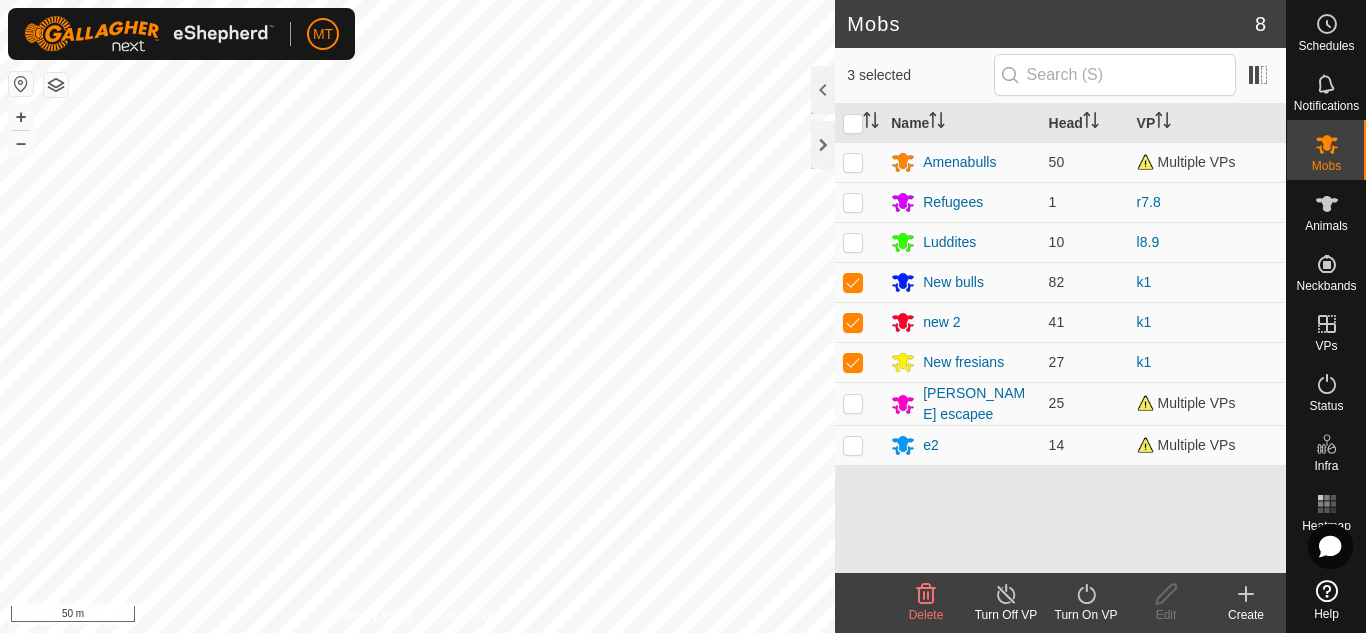 click 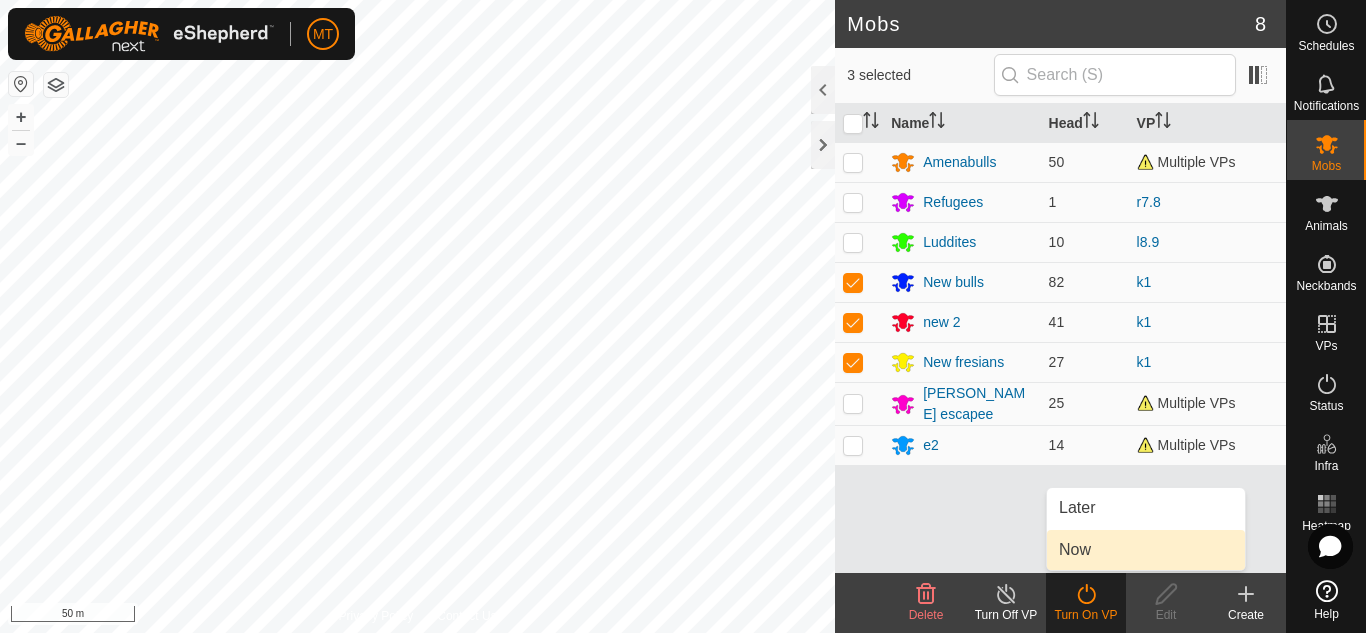 click on "Now" at bounding box center [1146, 550] 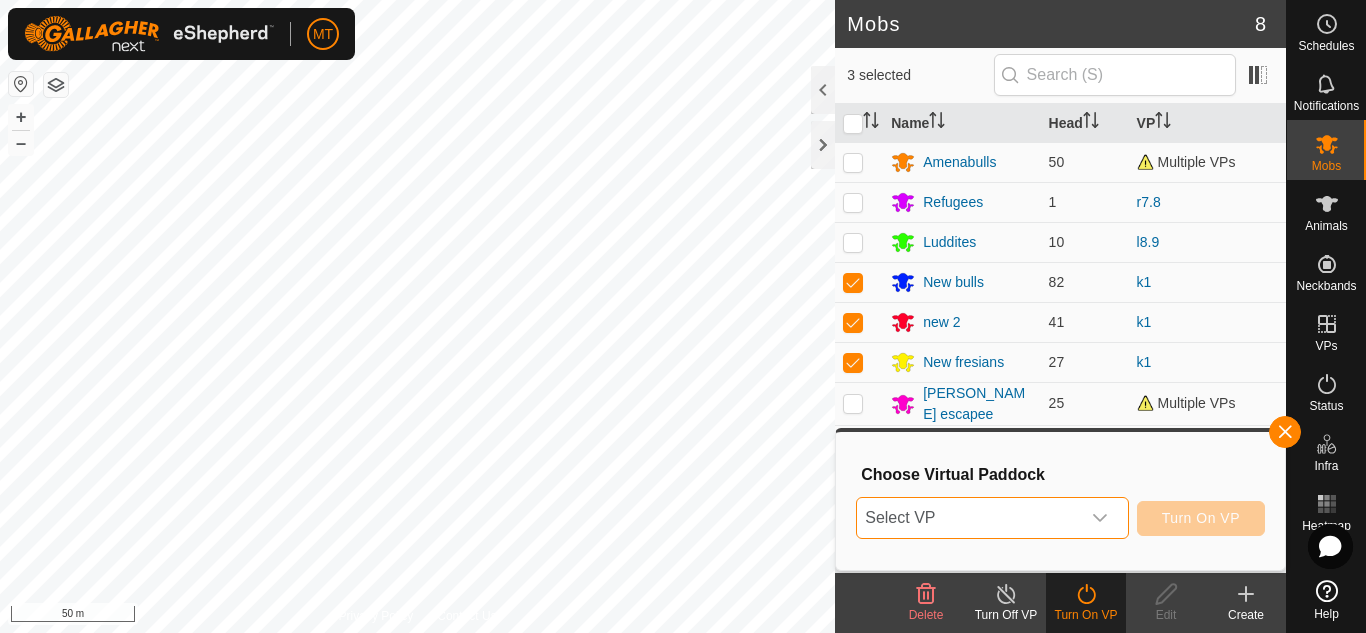 click on "Select VP" at bounding box center (968, 518) 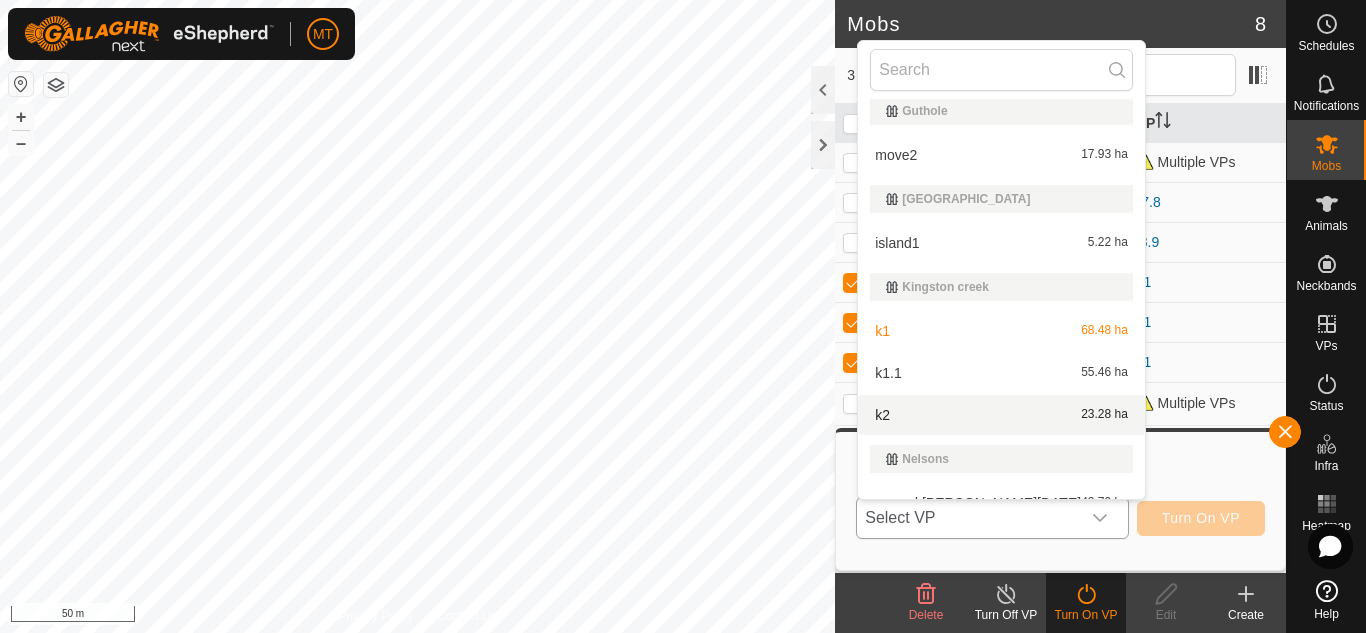 scroll, scrollTop: 532, scrollLeft: 0, axis: vertical 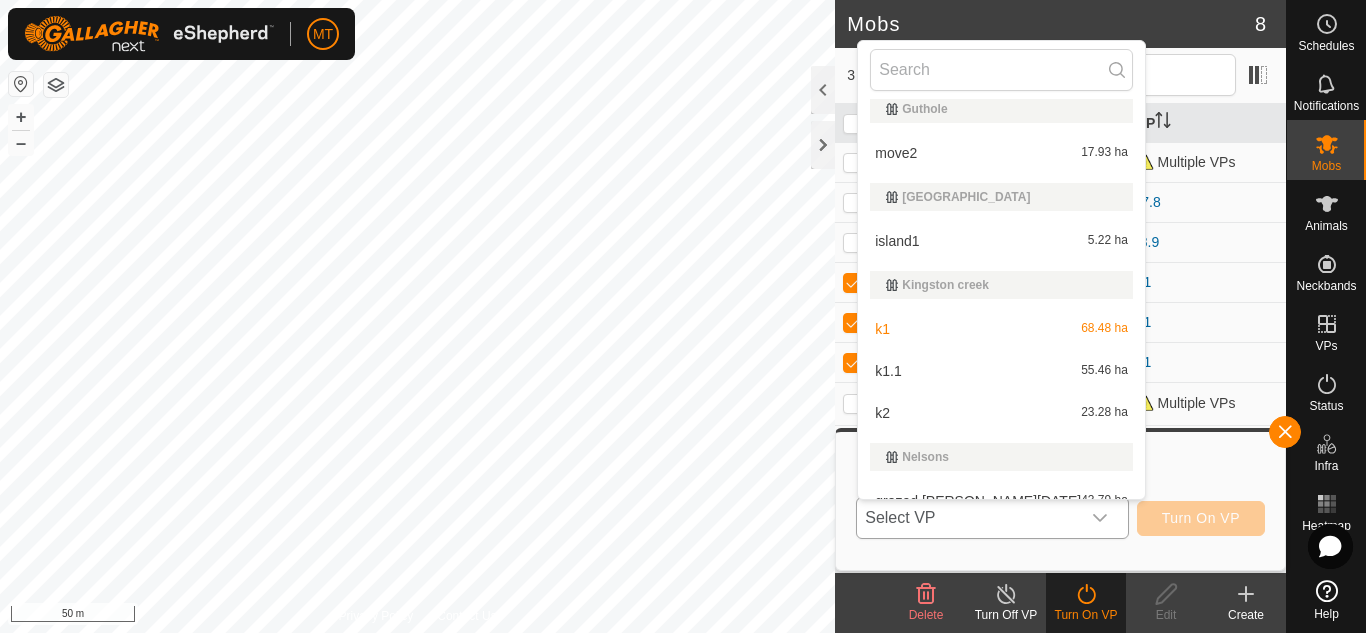 click on "k2  23.28 ha" at bounding box center (1001, 413) 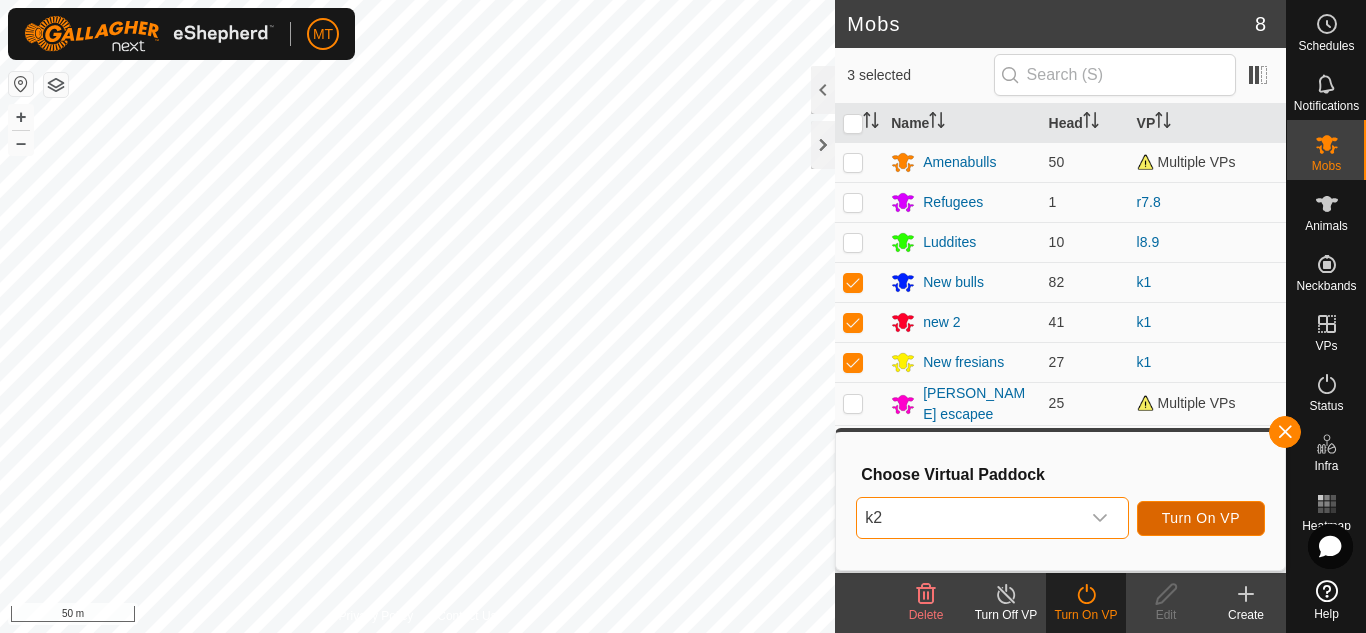click on "Turn On VP" at bounding box center [1201, 518] 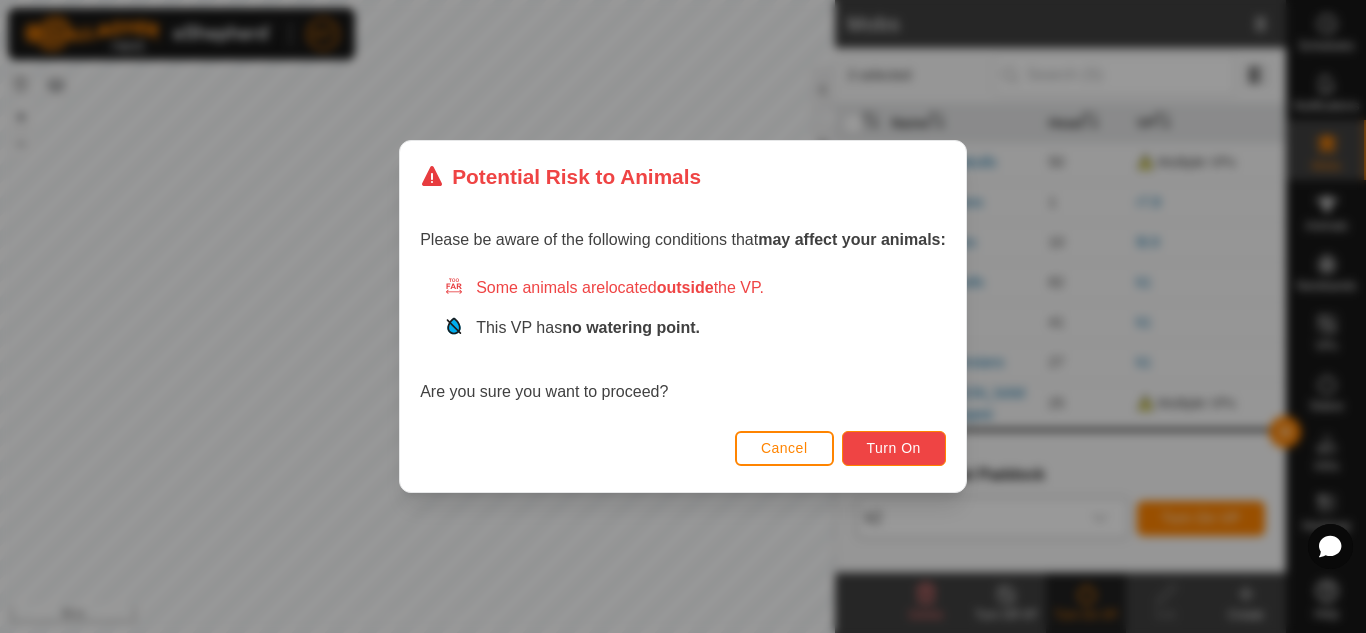 click on "Turn On" at bounding box center [894, 448] 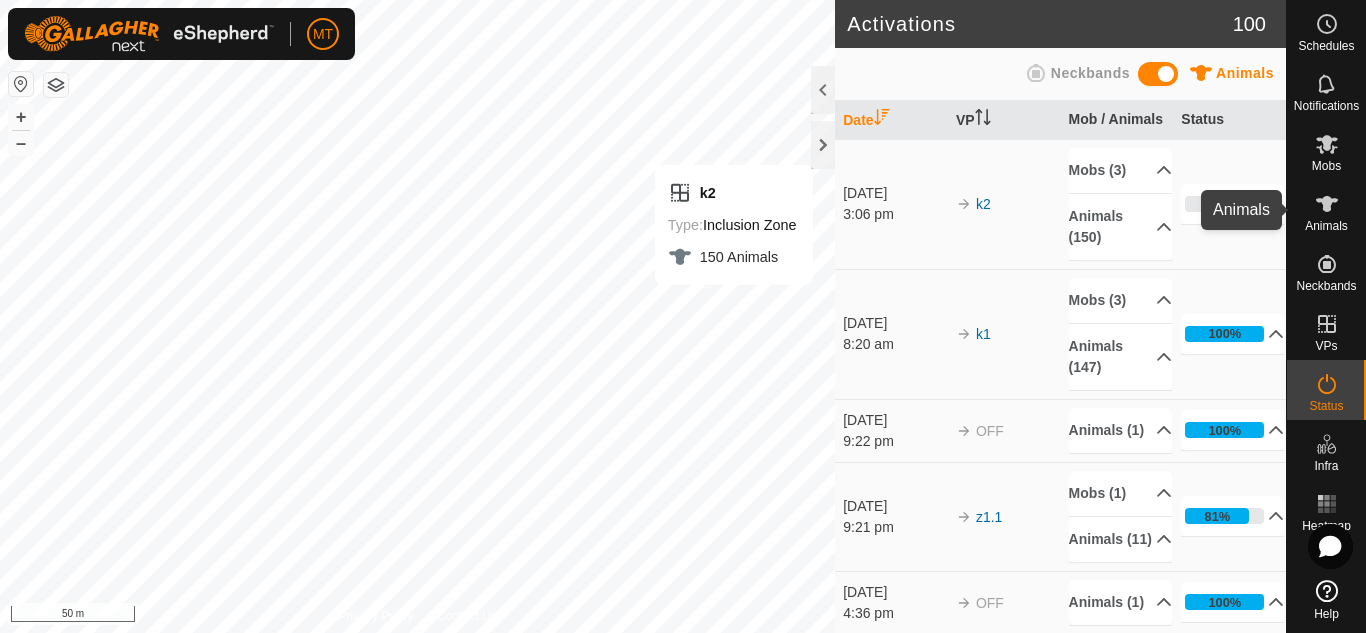 click at bounding box center [1327, 204] 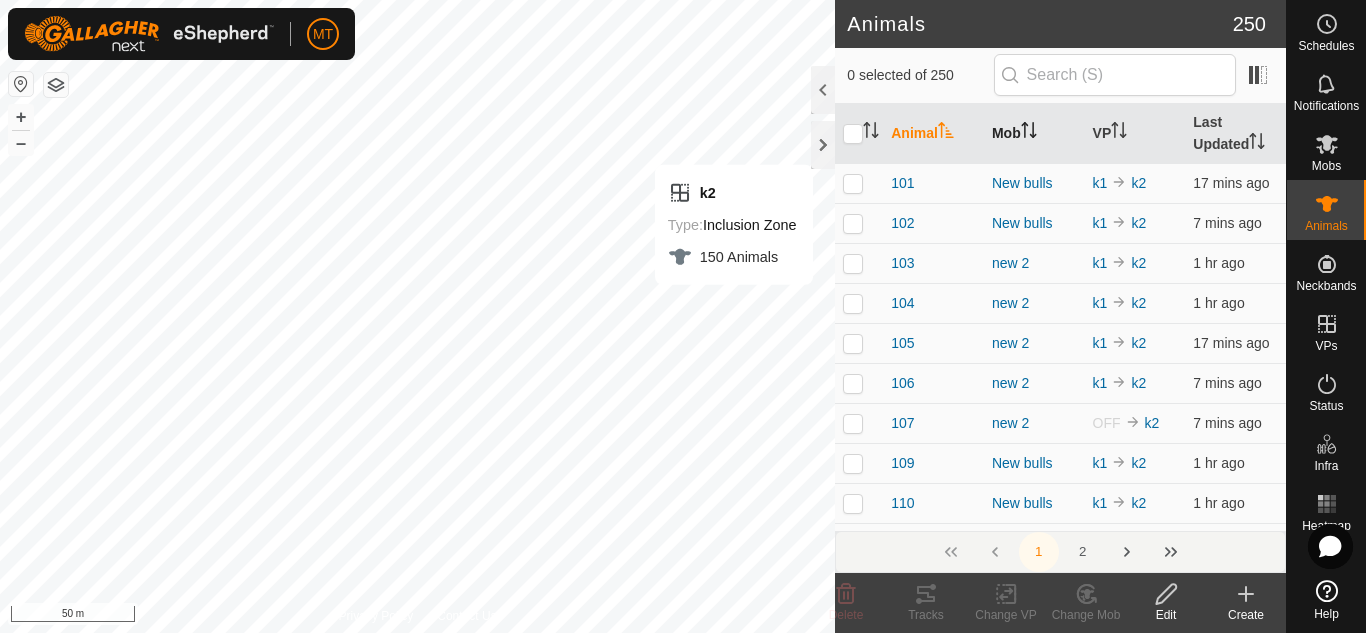 click 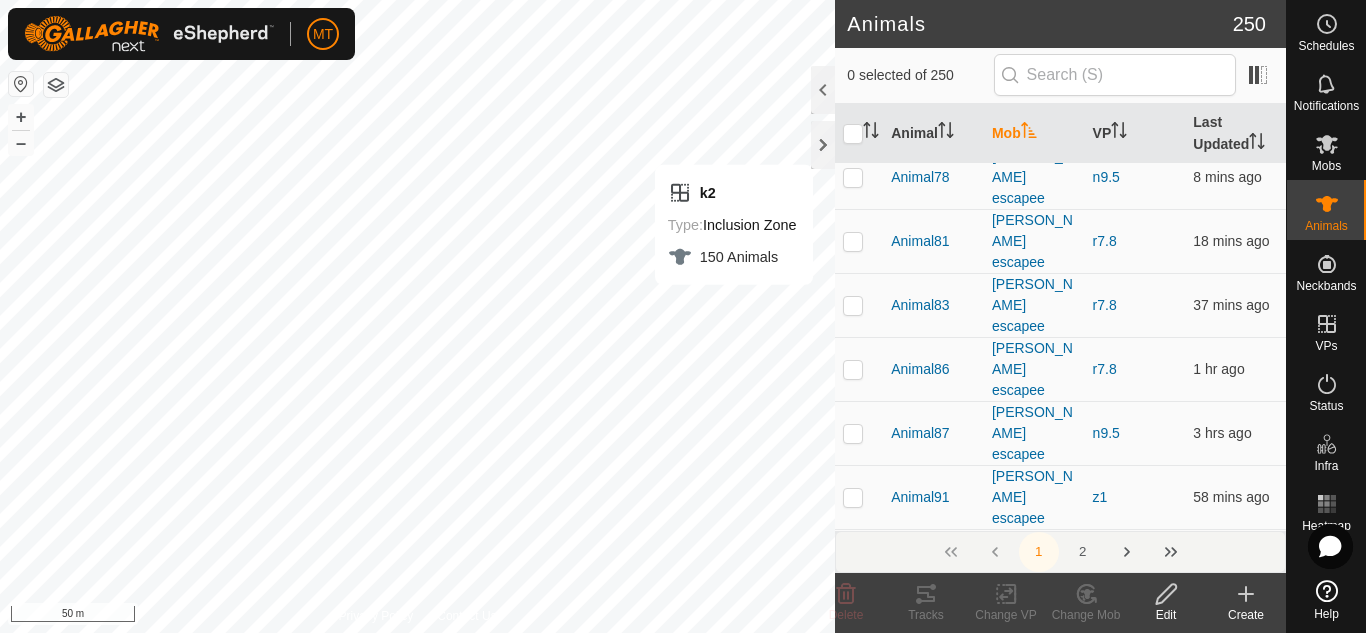 scroll, scrollTop: 3925, scrollLeft: 0, axis: vertical 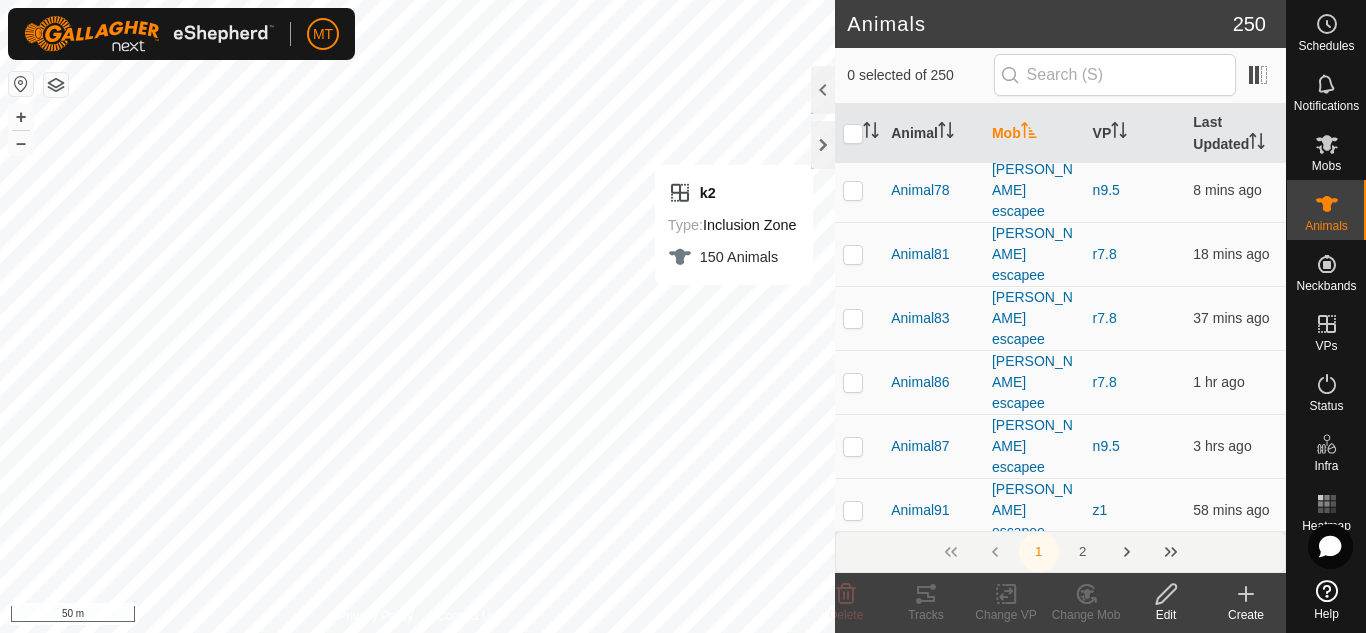 click at bounding box center [853, 818] 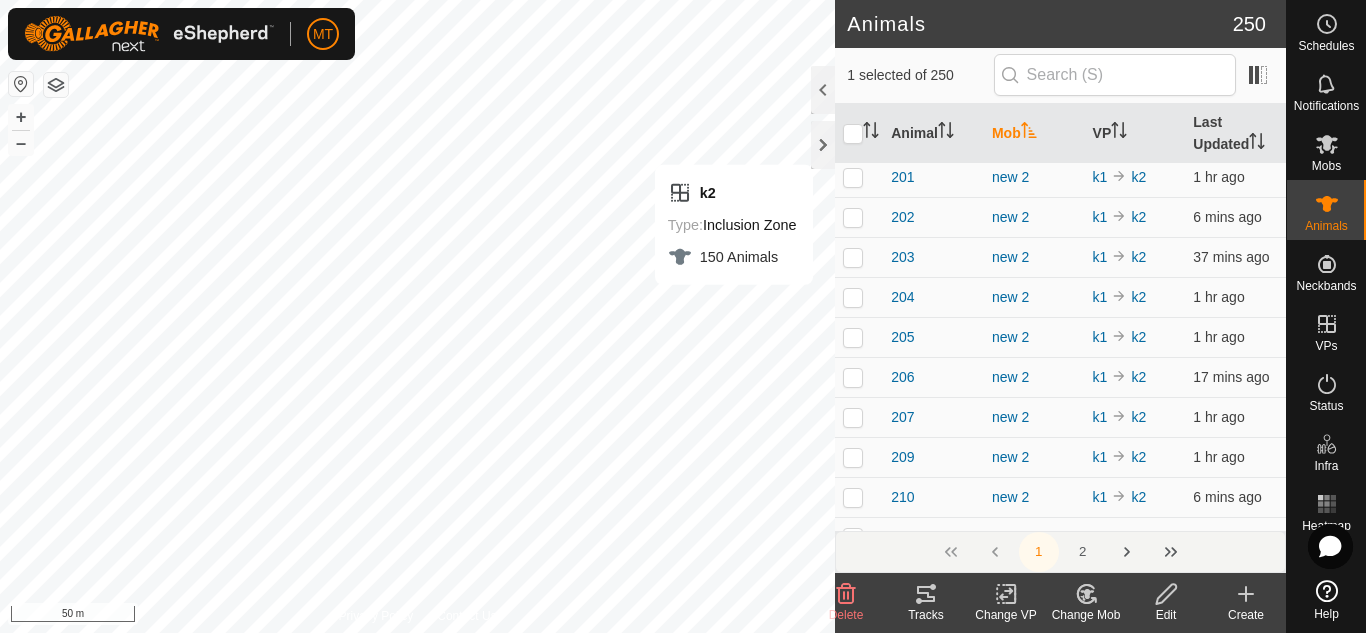 scroll, scrollTop: 5472, scrollLeft: 0, axis: vertical 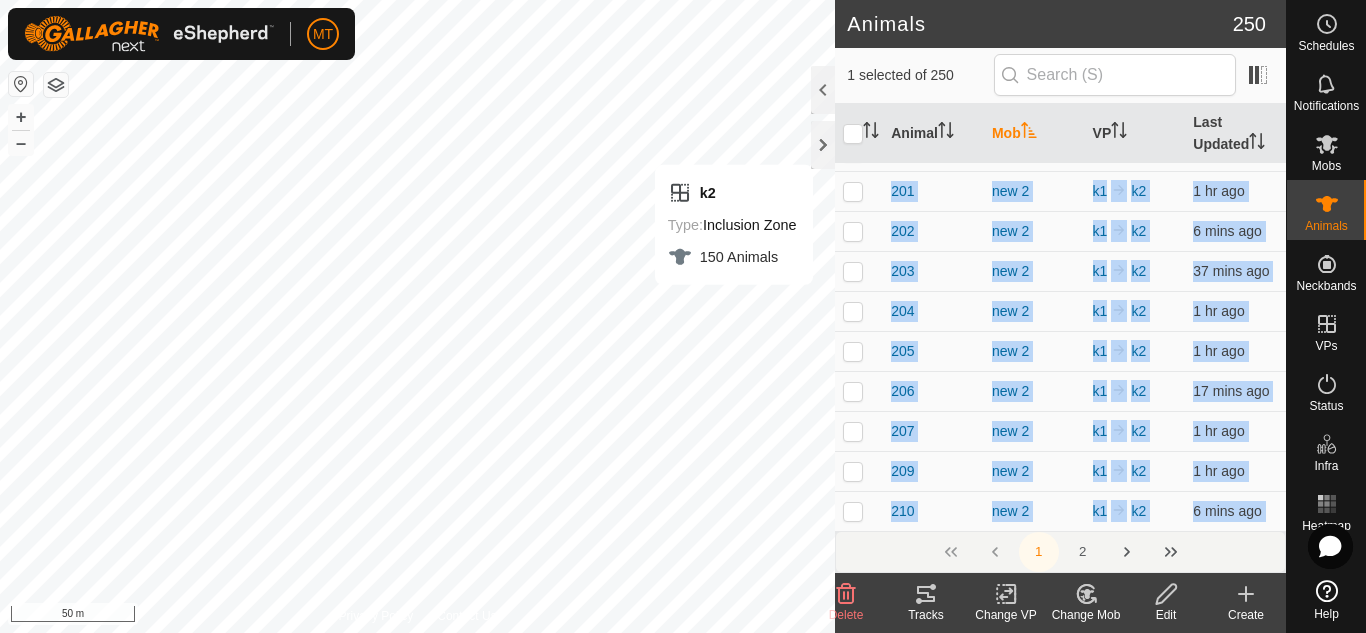 click at bounding box center (853, 871) 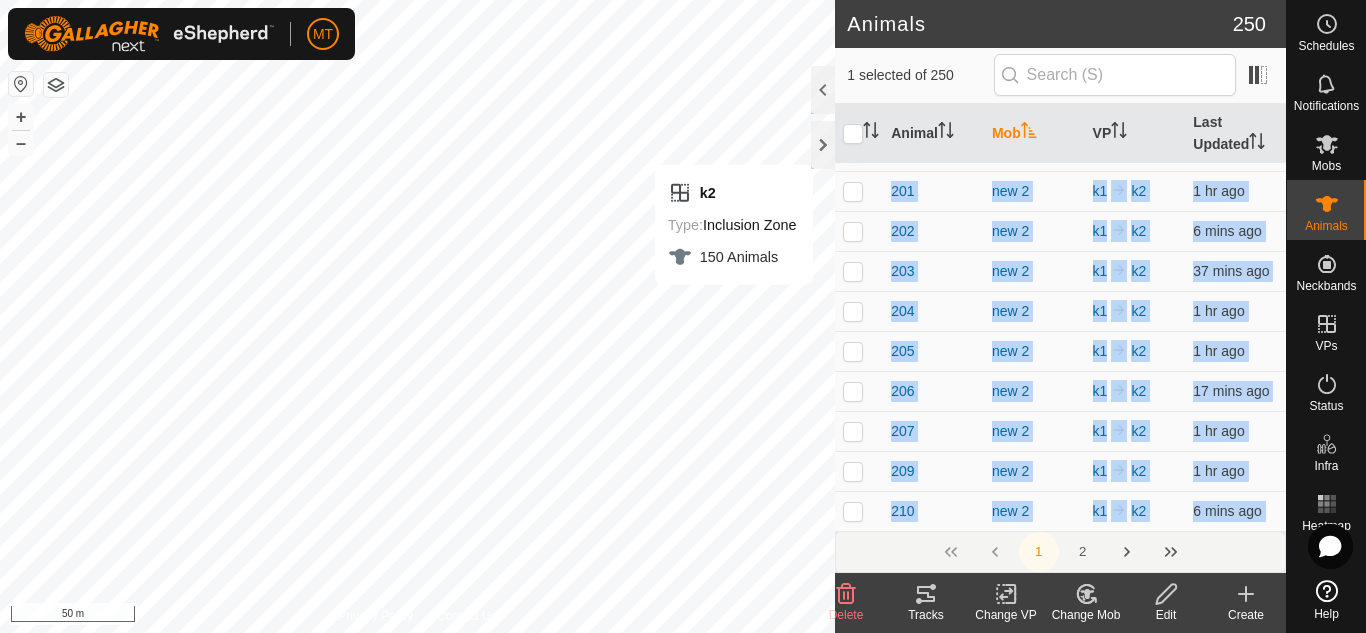 checkbox on "true" 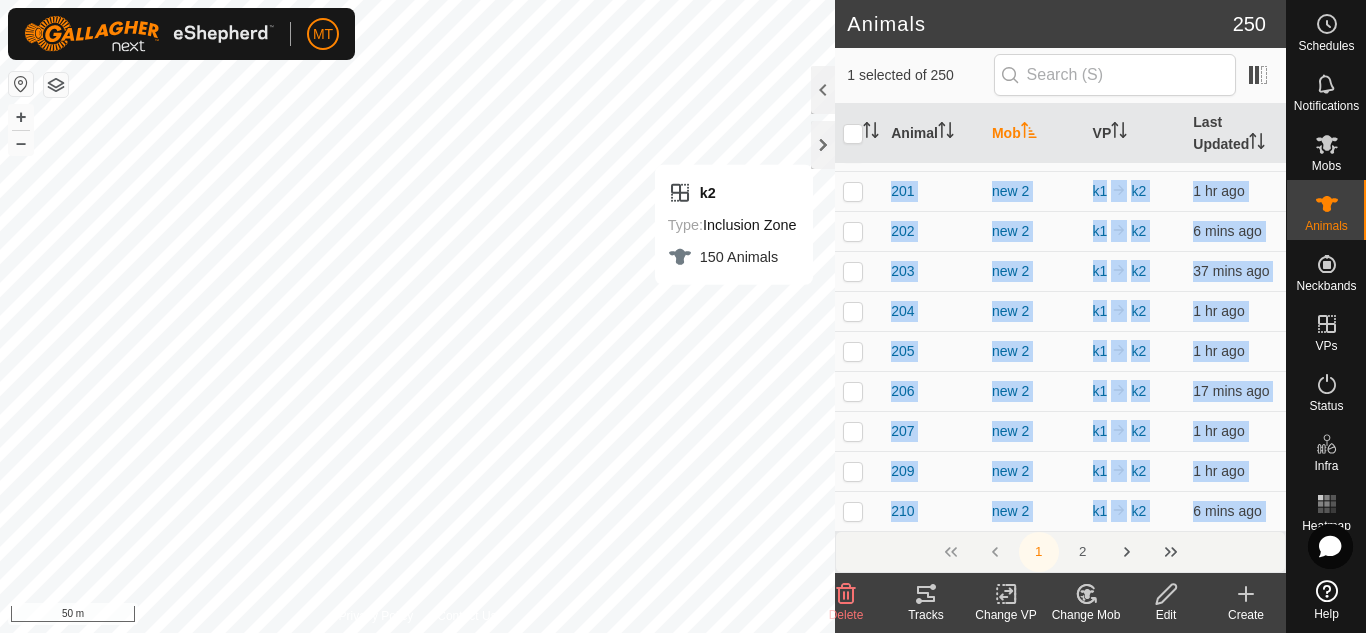 checkbox on "true" 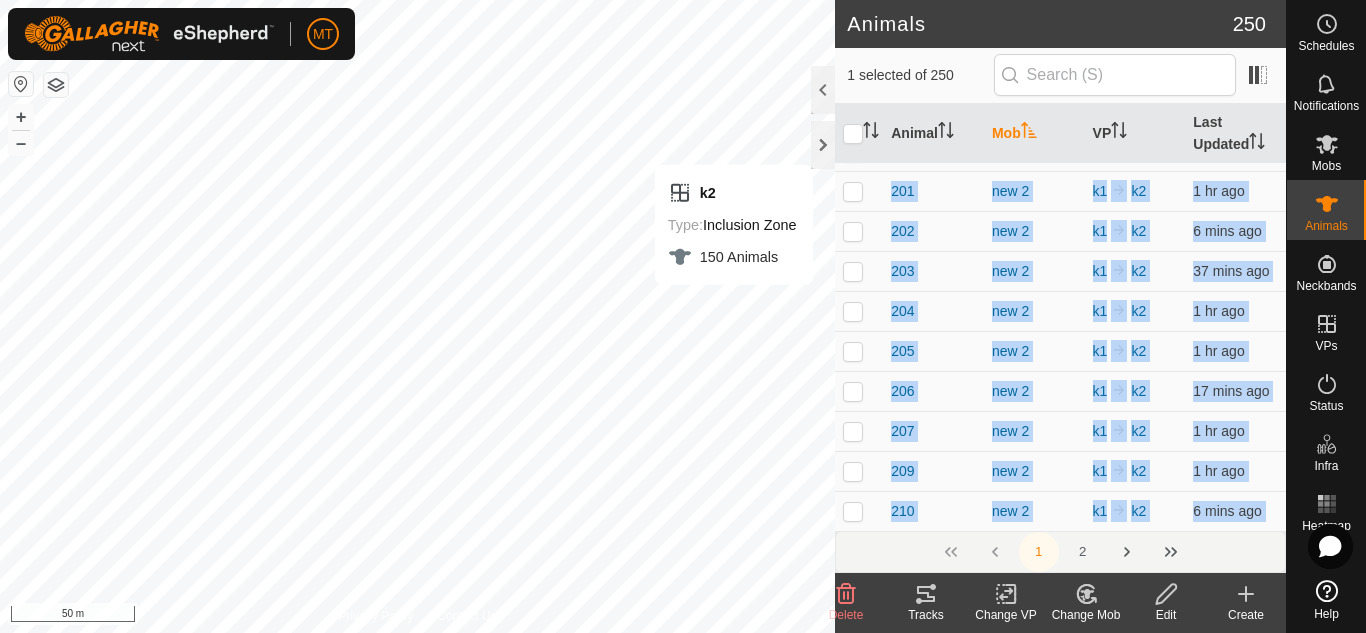 checkbox on "true" 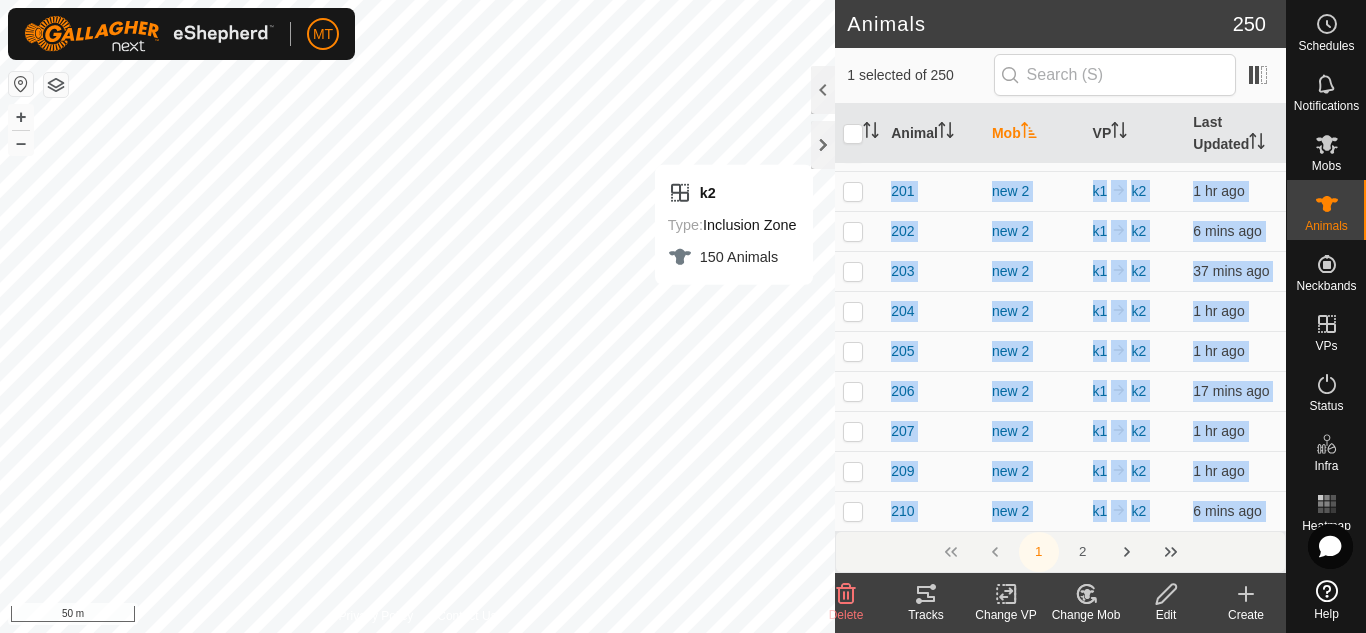 checkbox on "true" 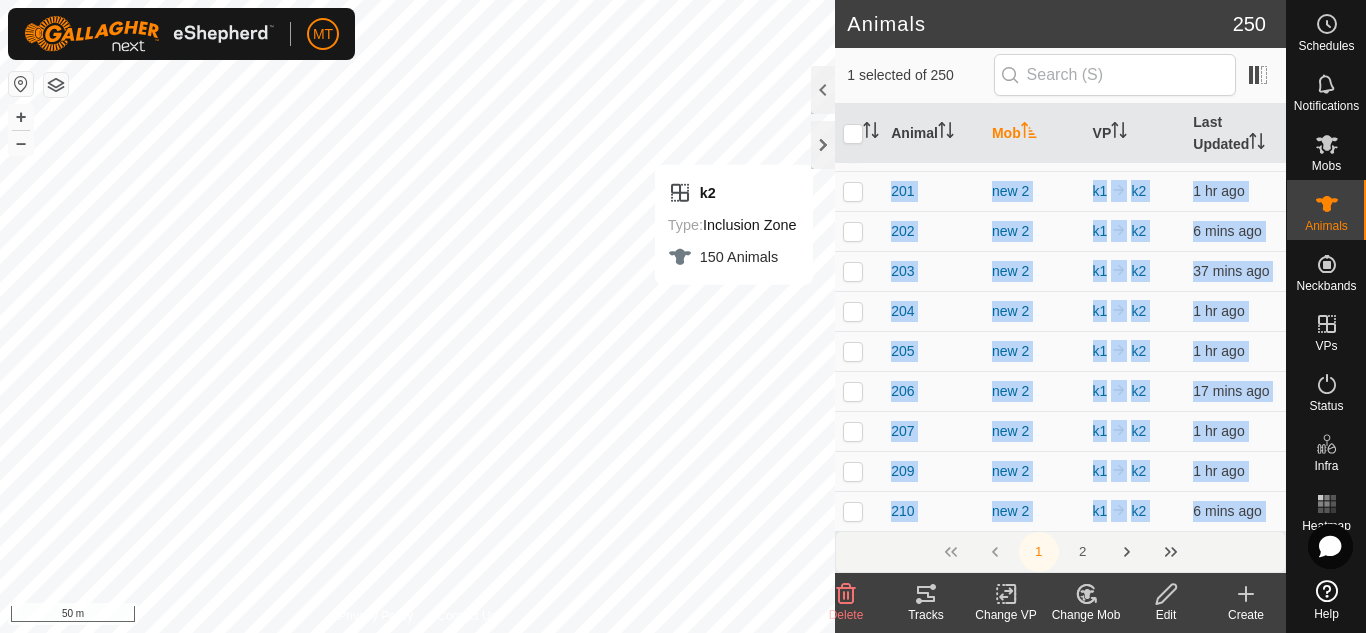 checkbox on "true" 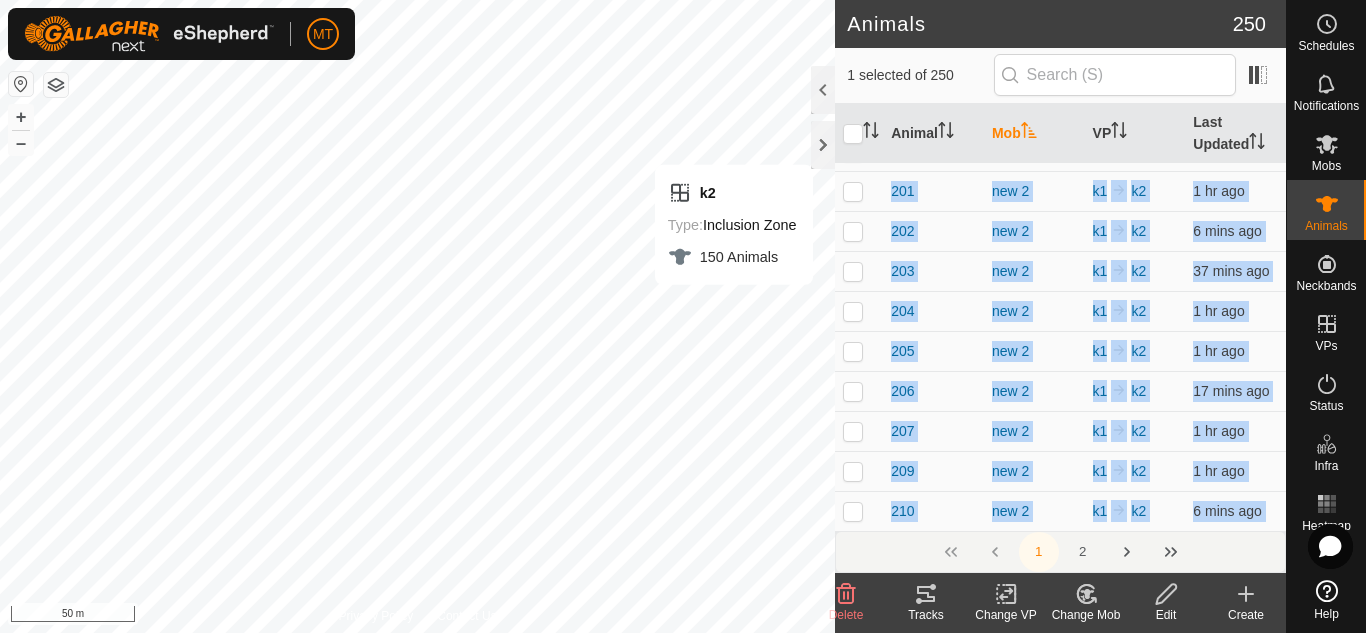 checkbox on "true" 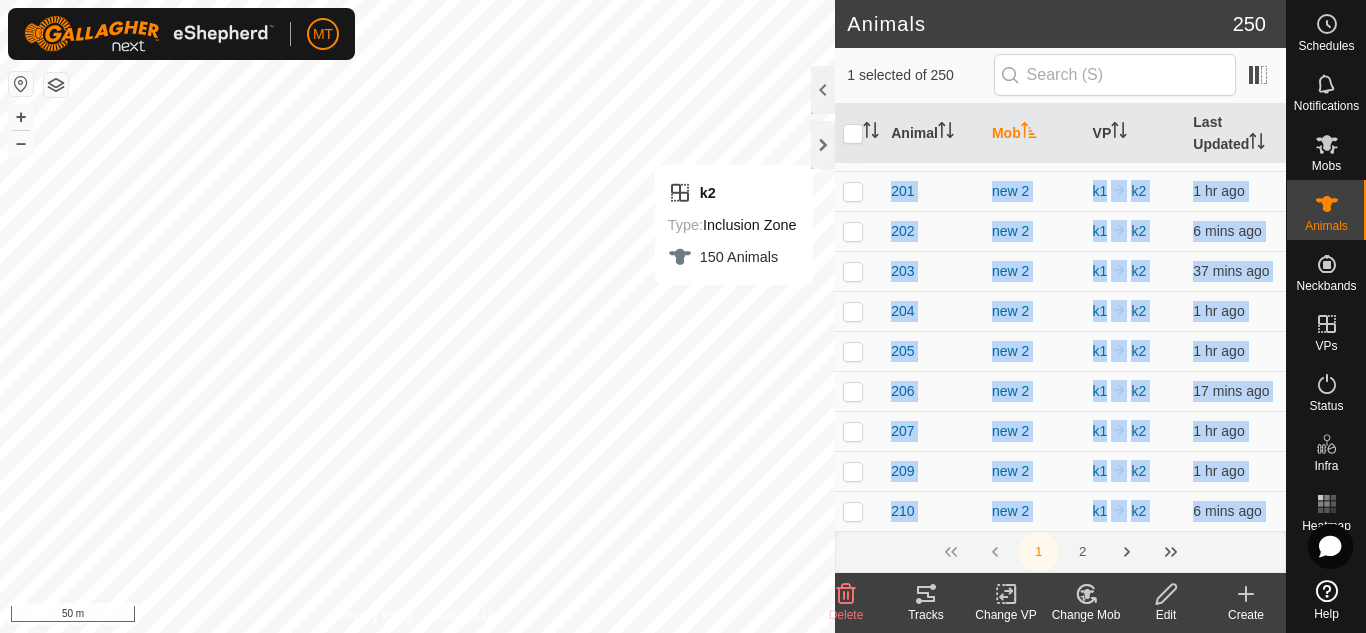 checkbox on "true" 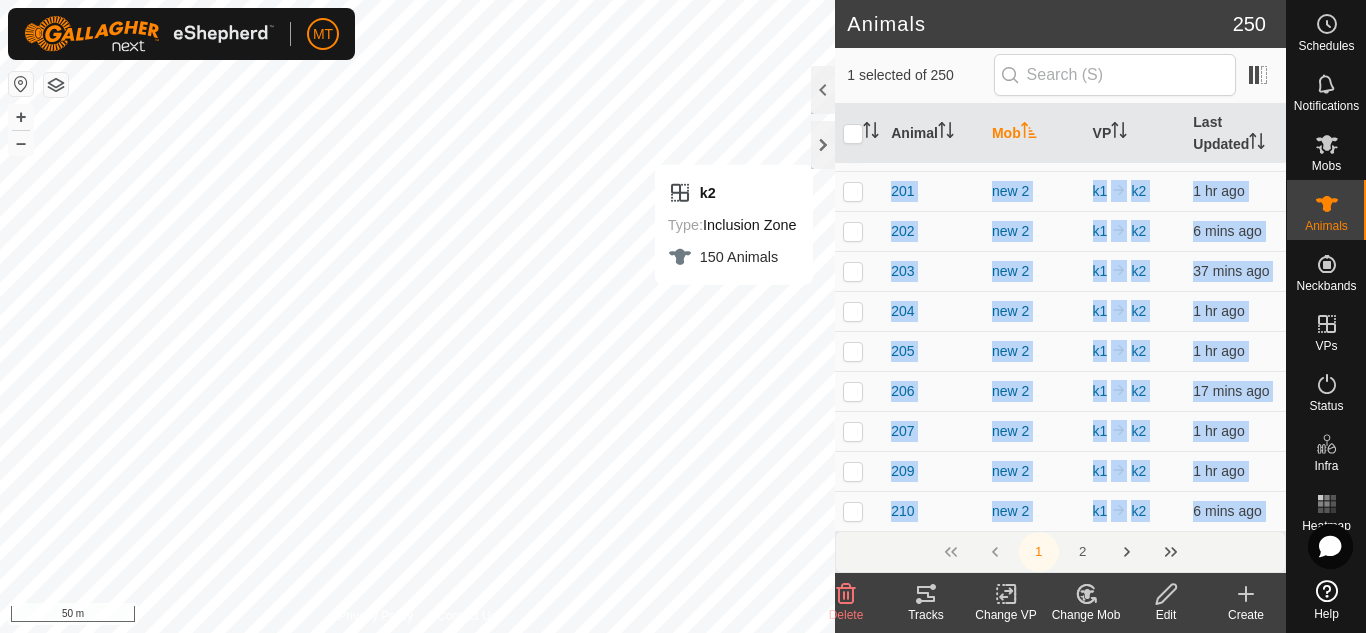checkbox on "true" 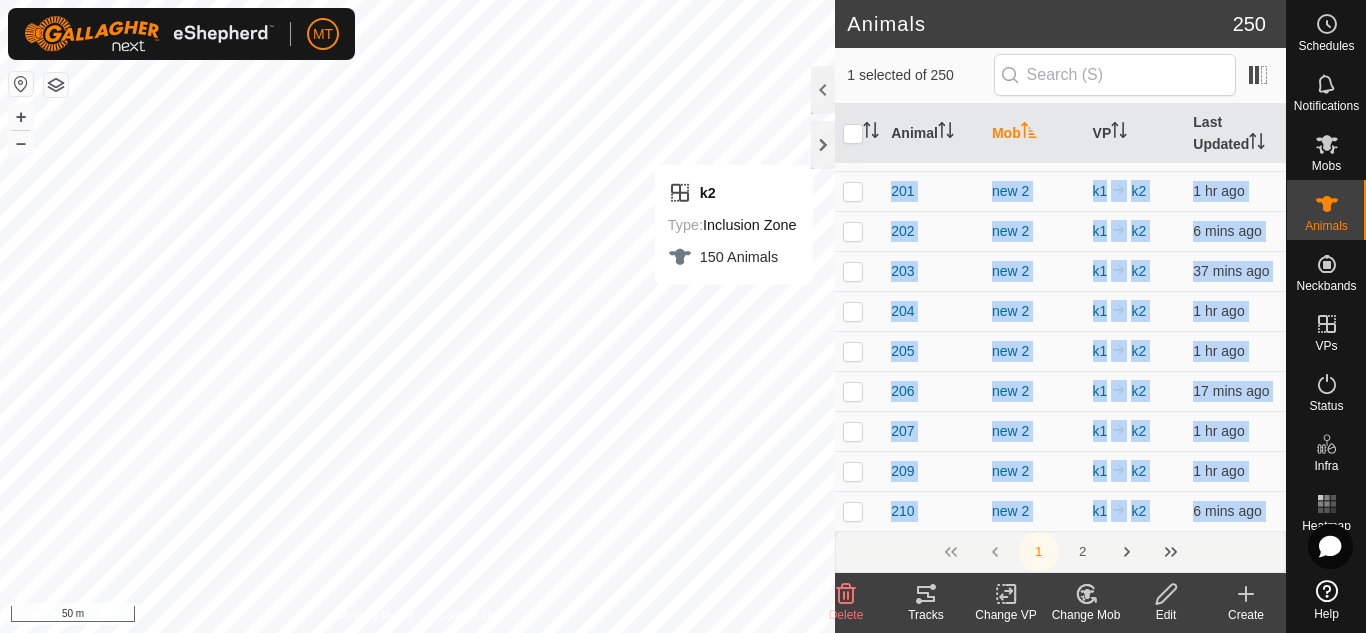 checkbox on "true" 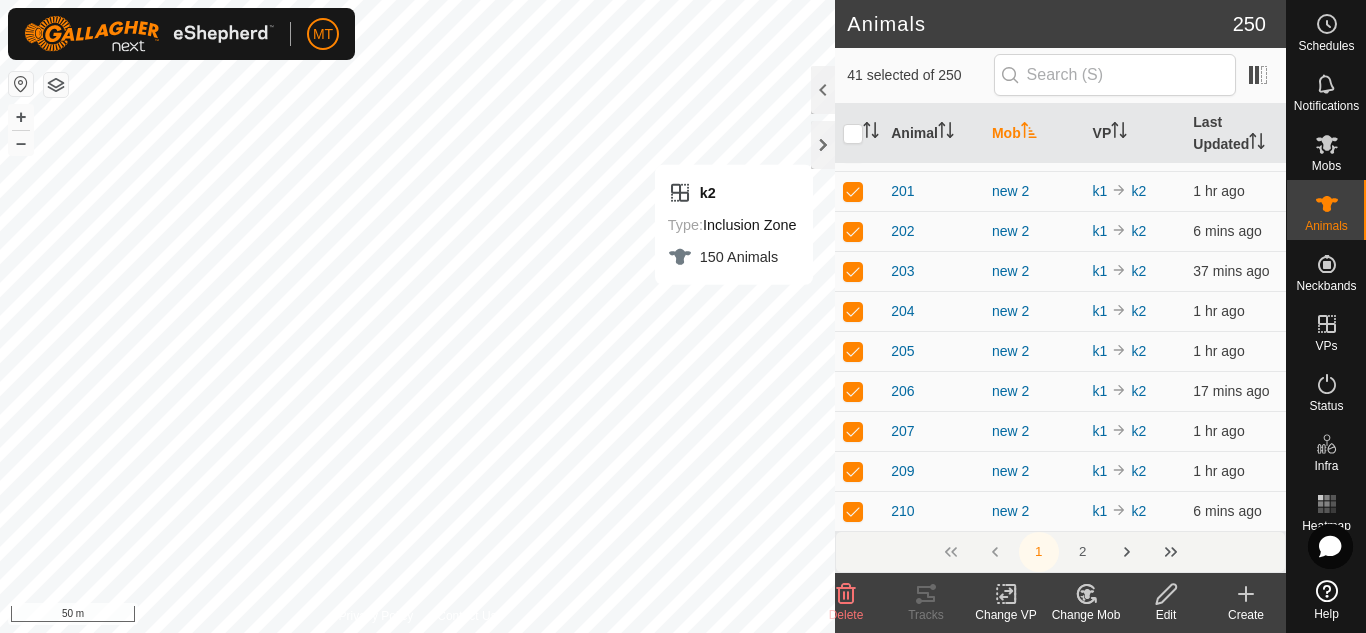 click 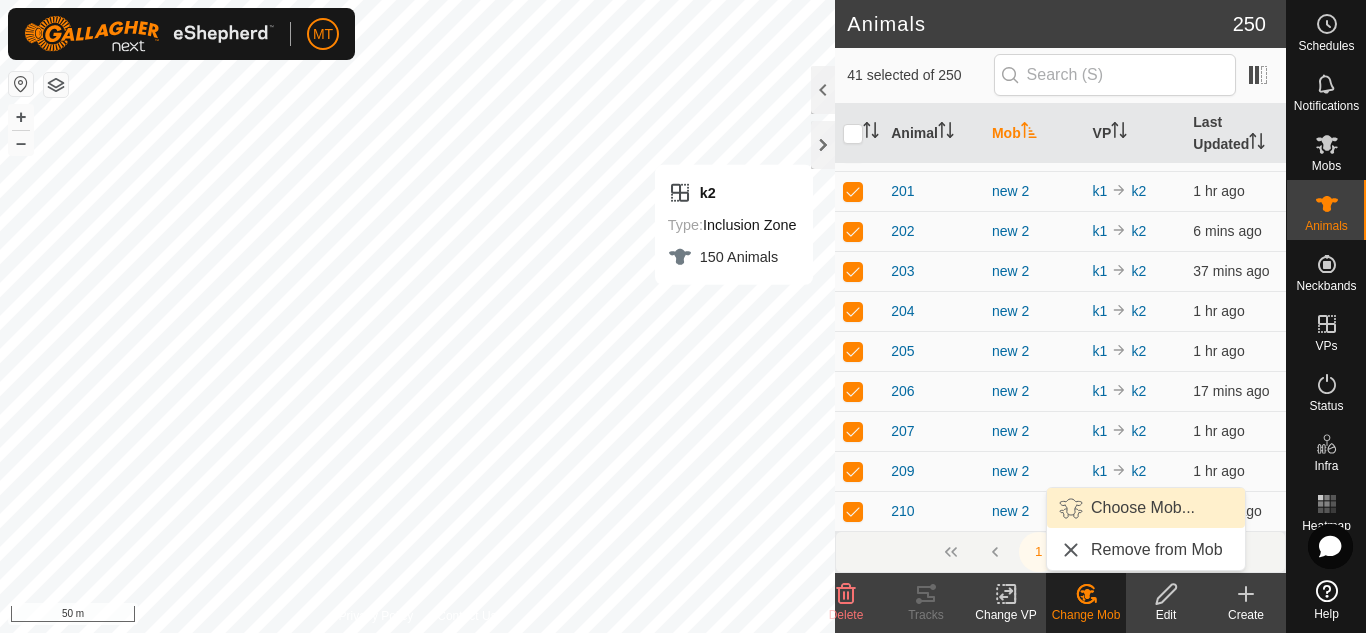 click on "Choose Mob..." at bounding box center [1146, 508] 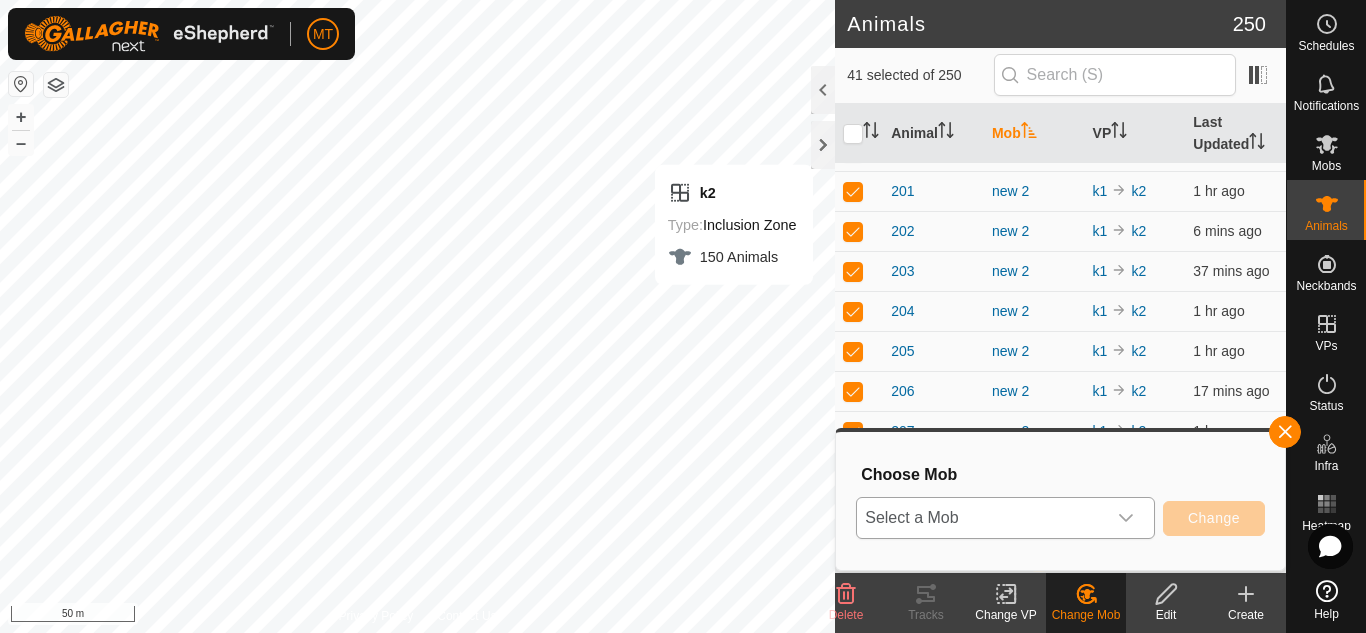 click at bounding box center (1126, 518) 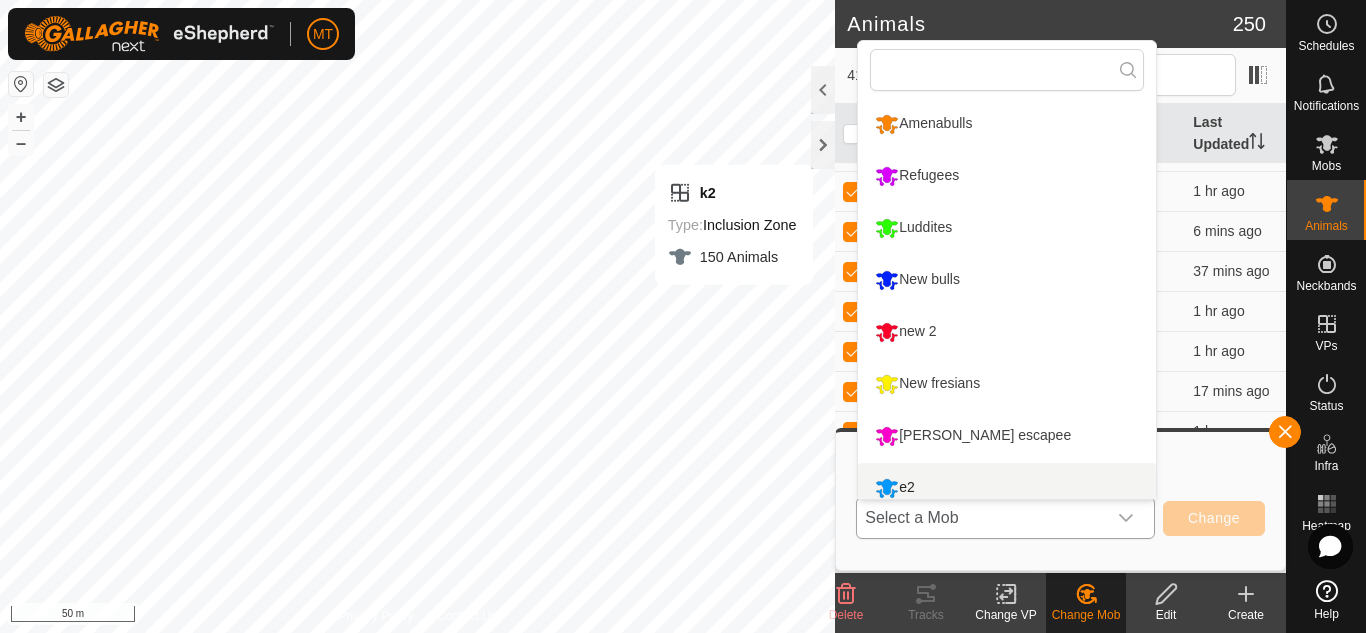 scroll, scrollTop: 14, scrollLeft: 0, axis: vertical 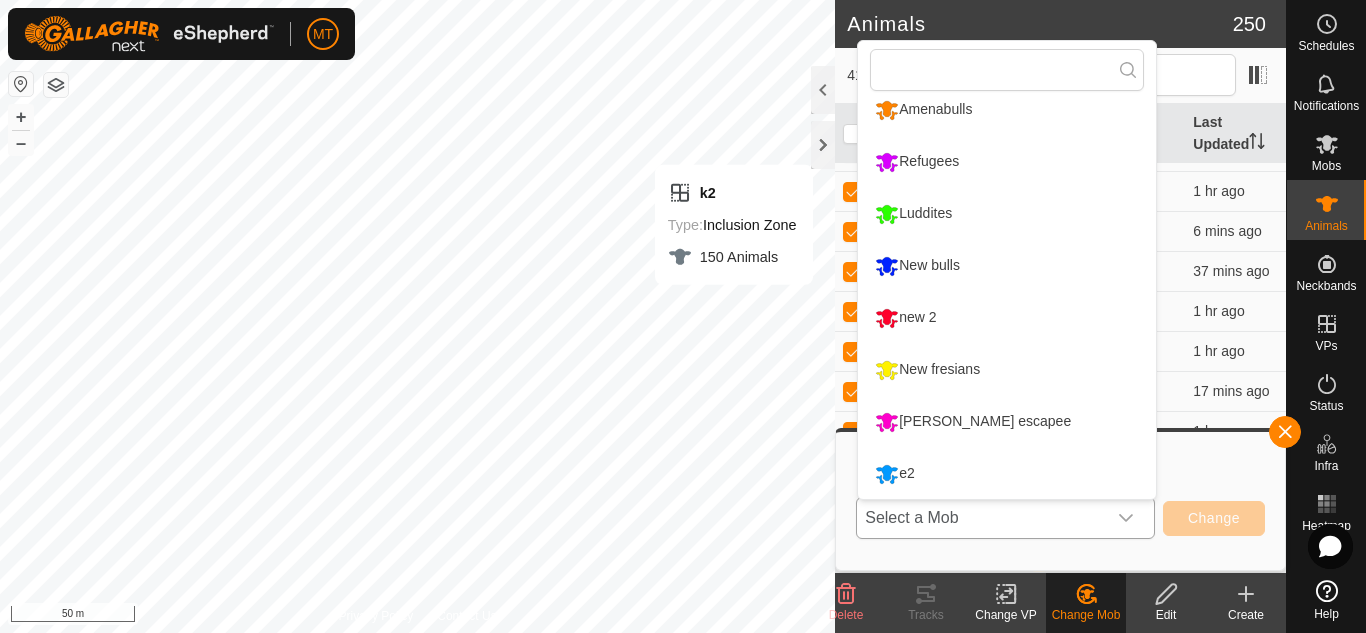 click on "New bulls" at bounding box center [1007, 266] 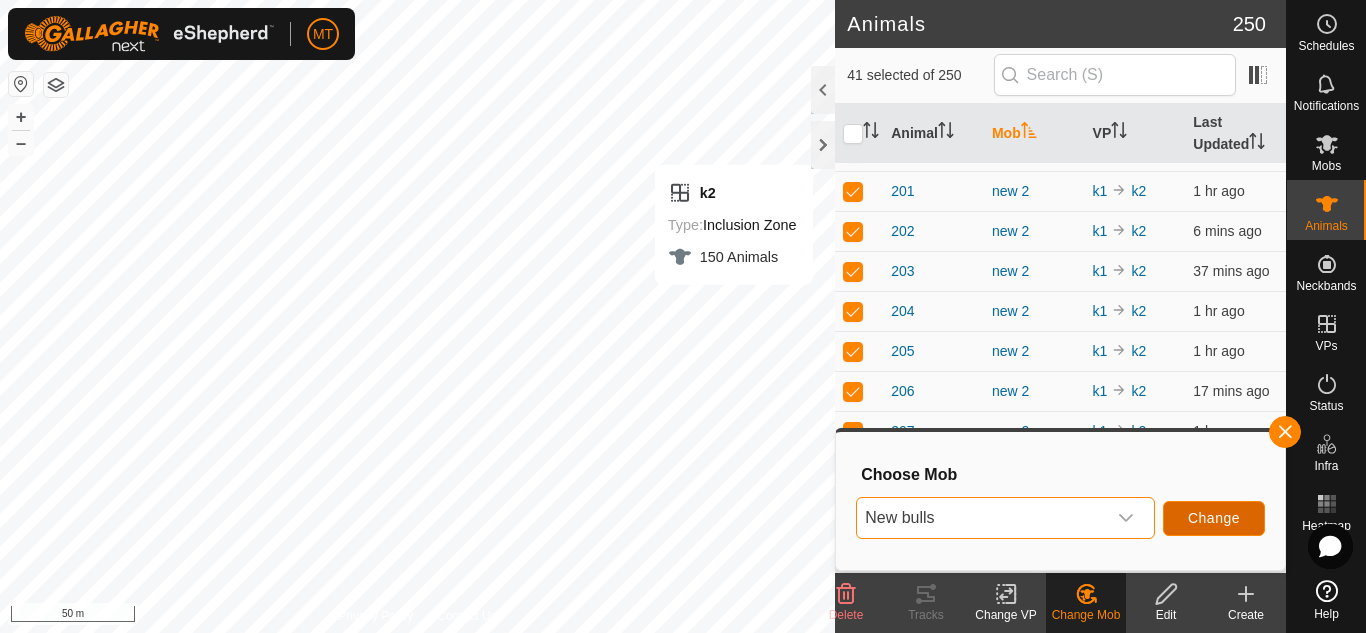 click on "Change" at bounding box center [1214, 518] 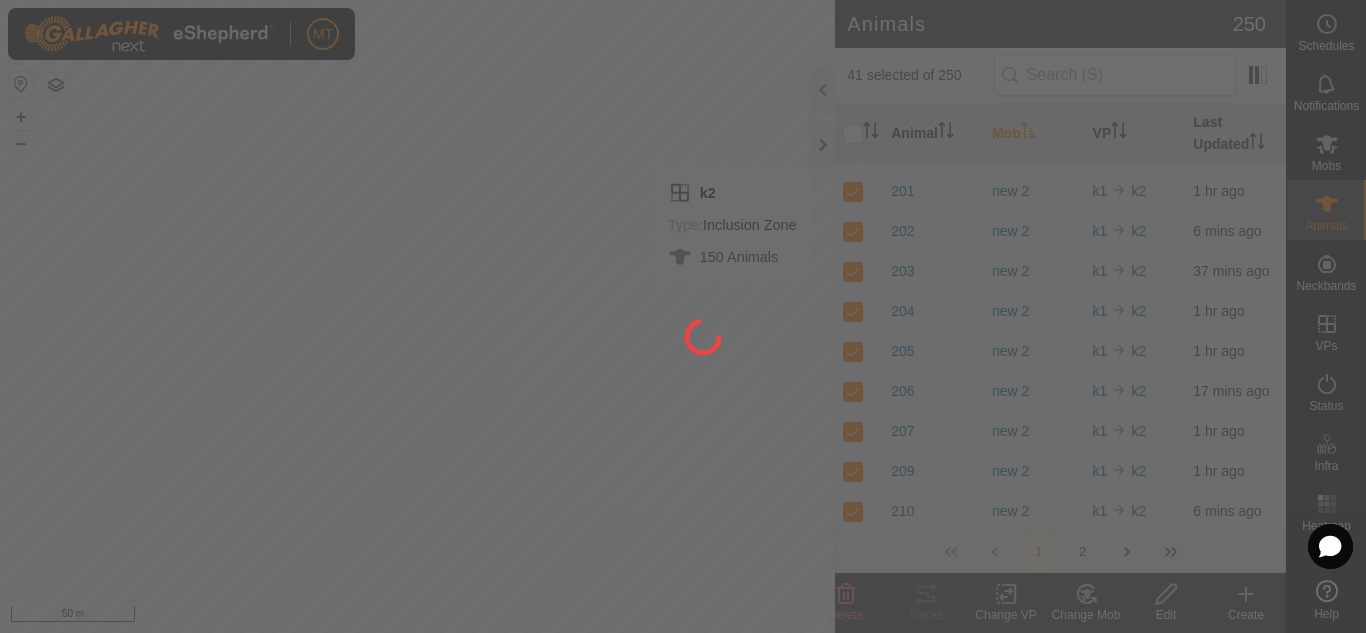 checkbox on "false" 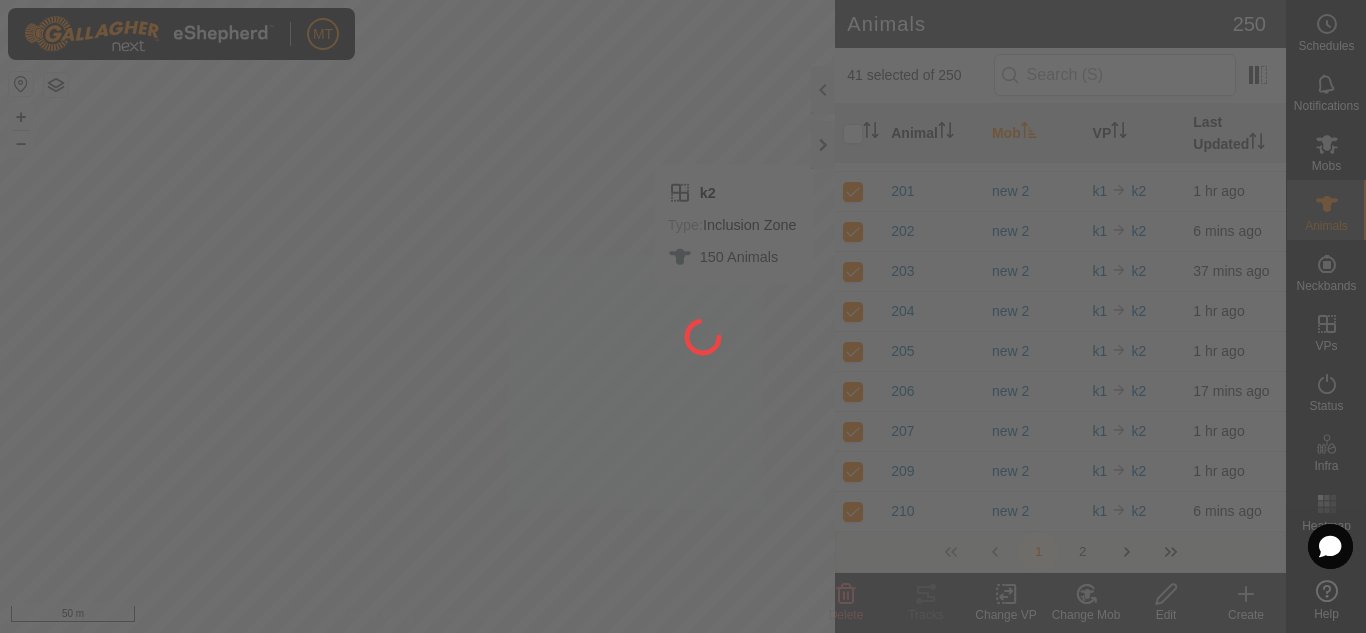 checkbox on "false" 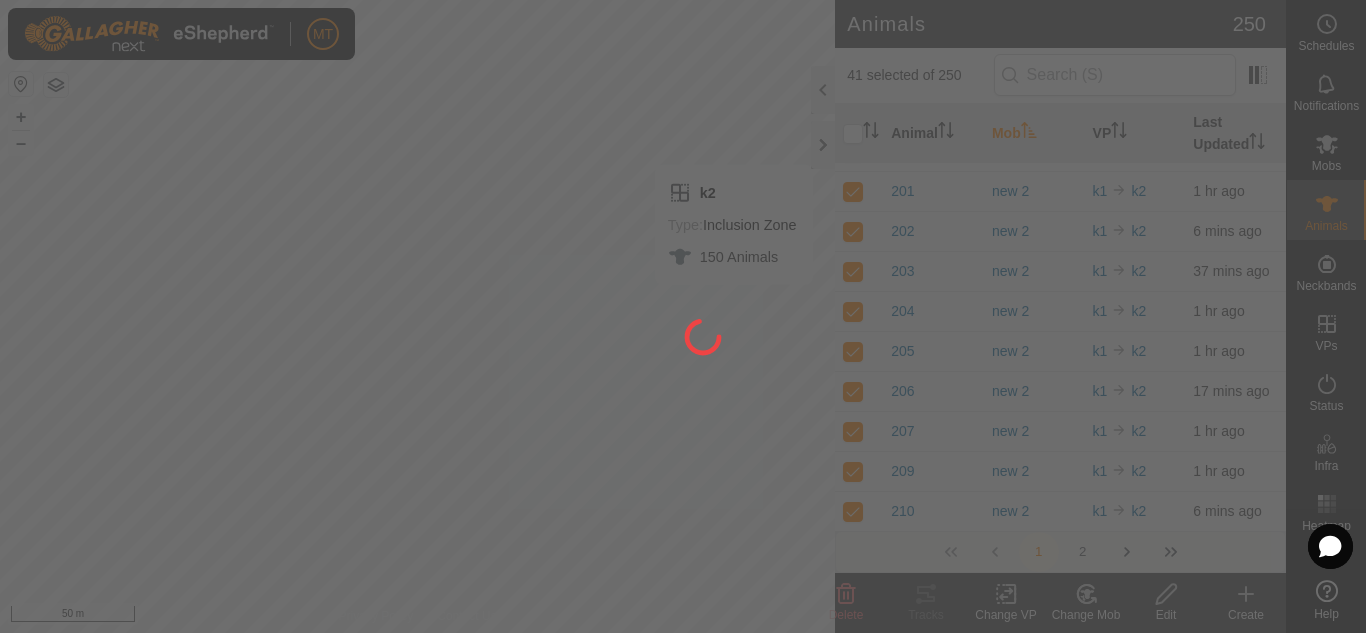 checkbox on "false" 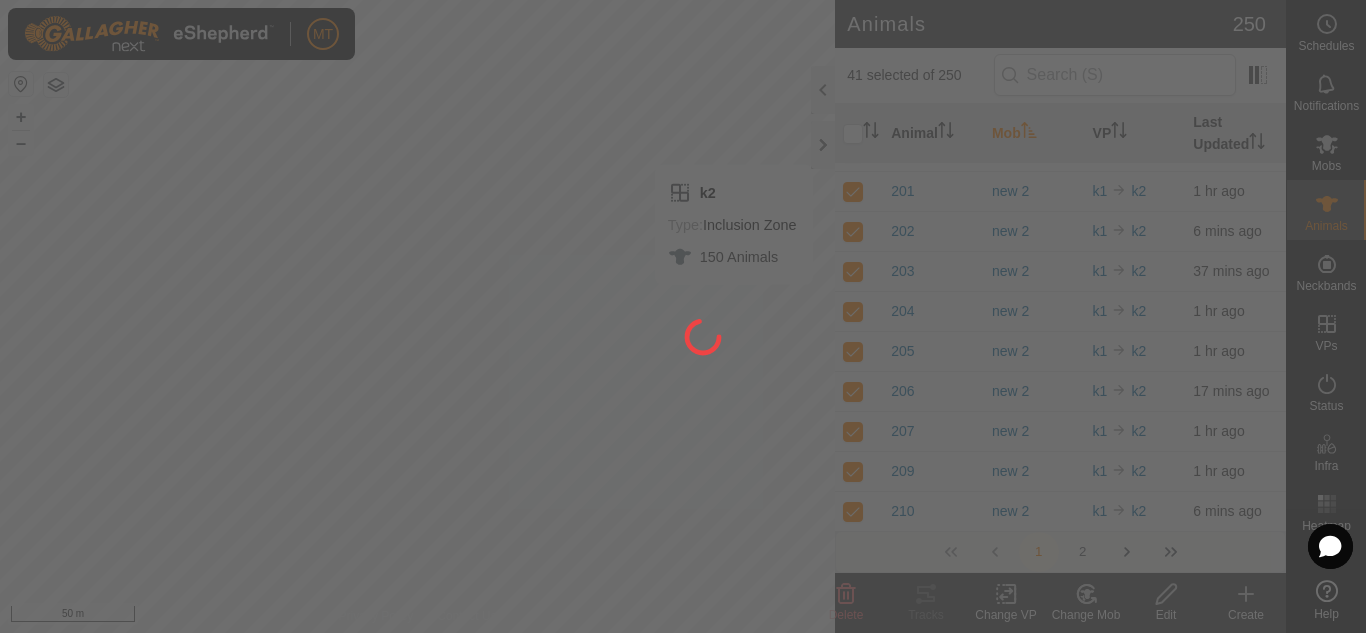 checkbox on "false" 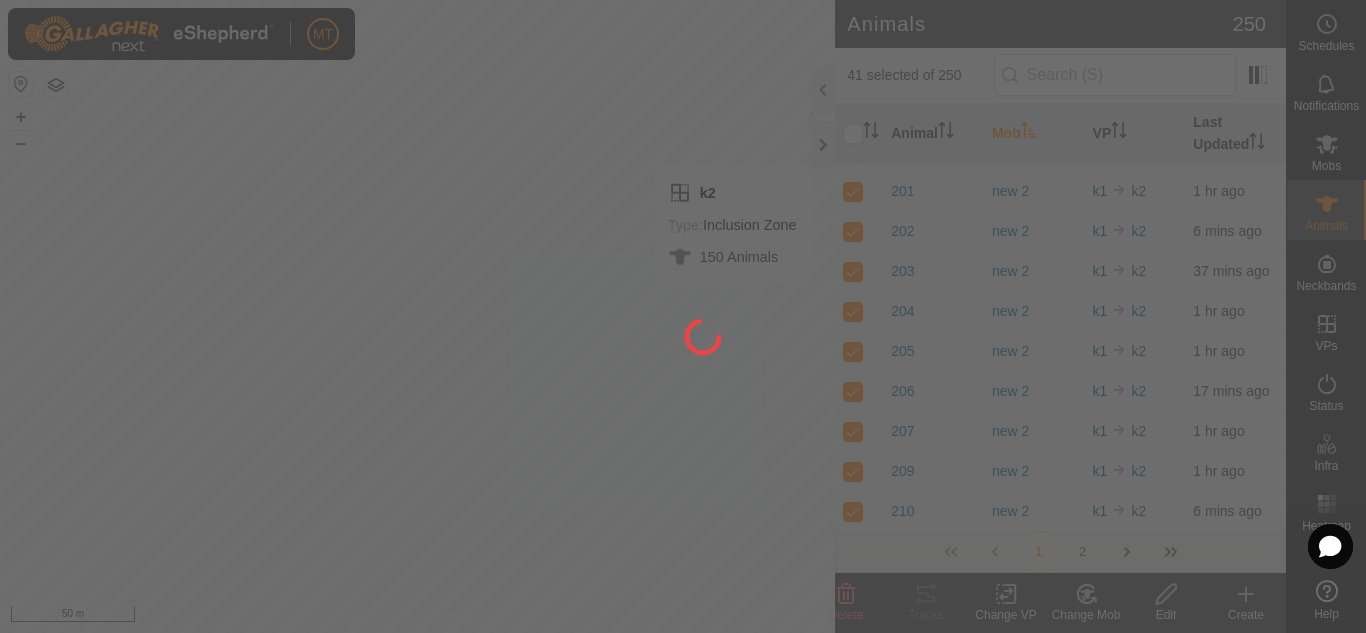 checkbox on "false" 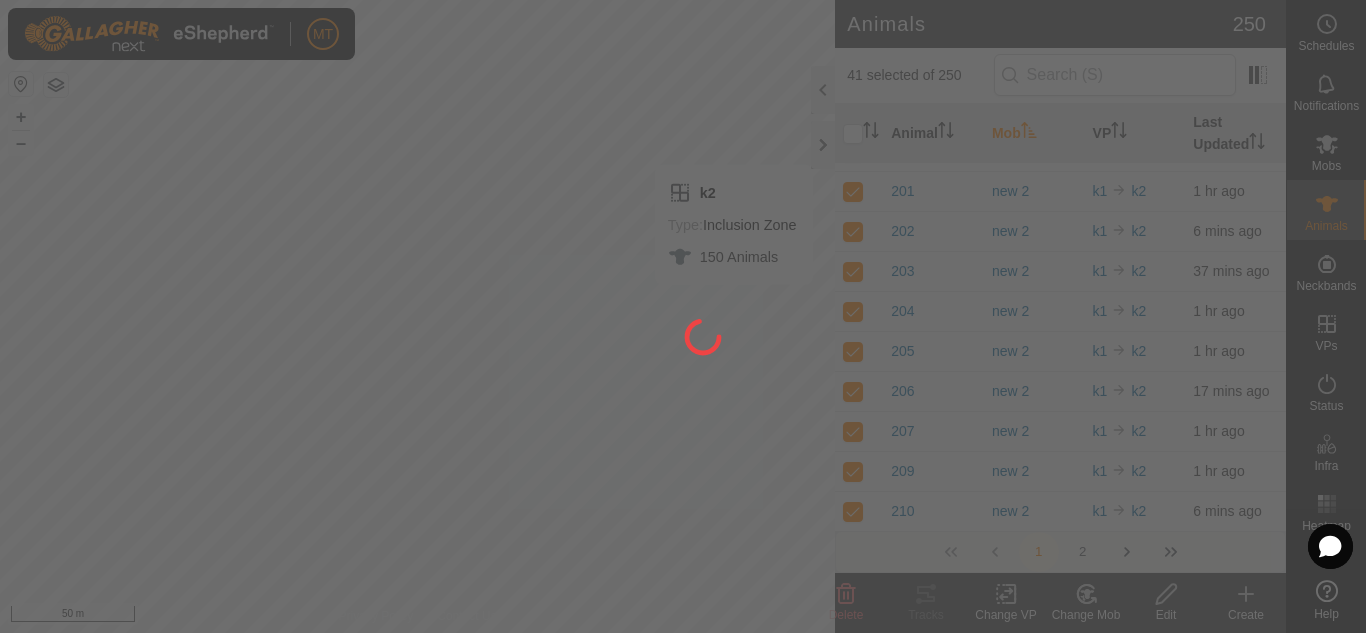 checkbox on "false" 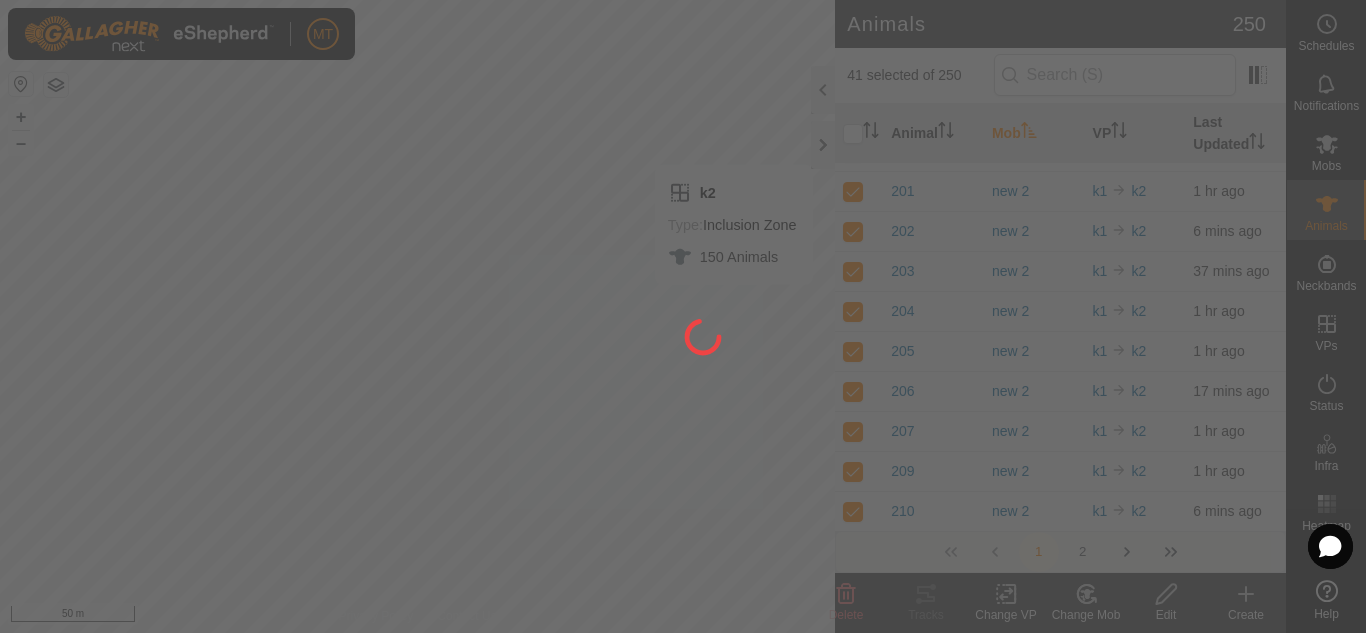 checkbox on "false" 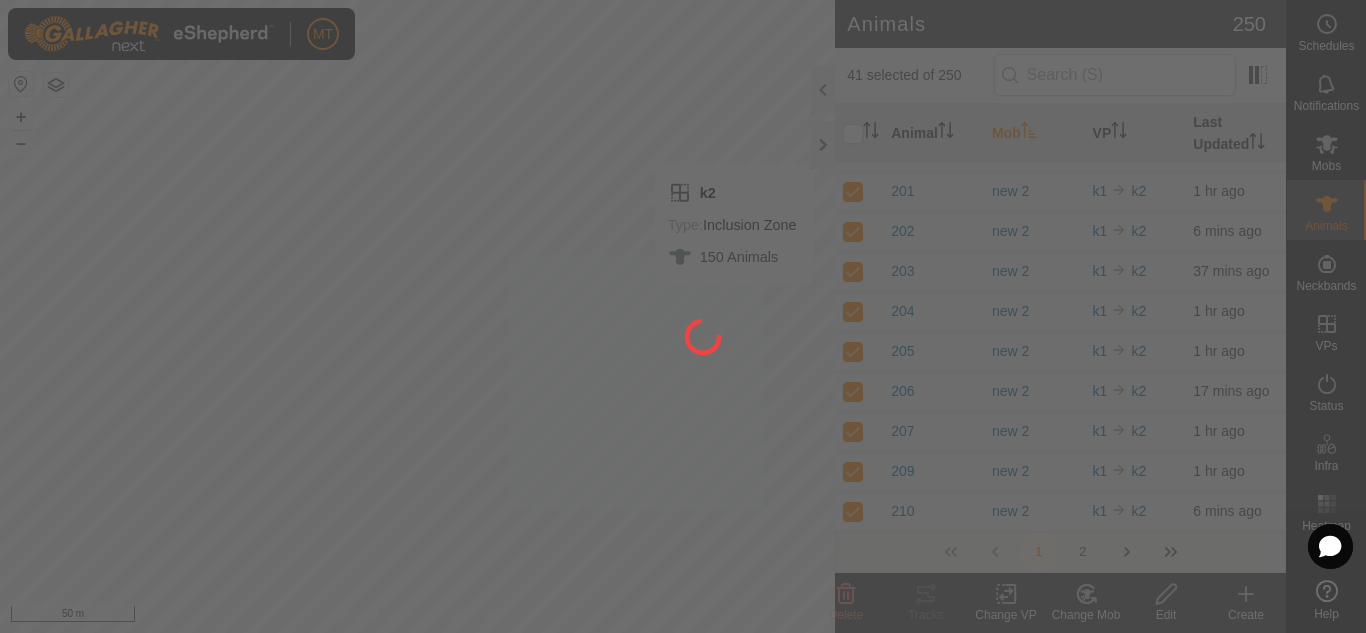 checkbox on "false" 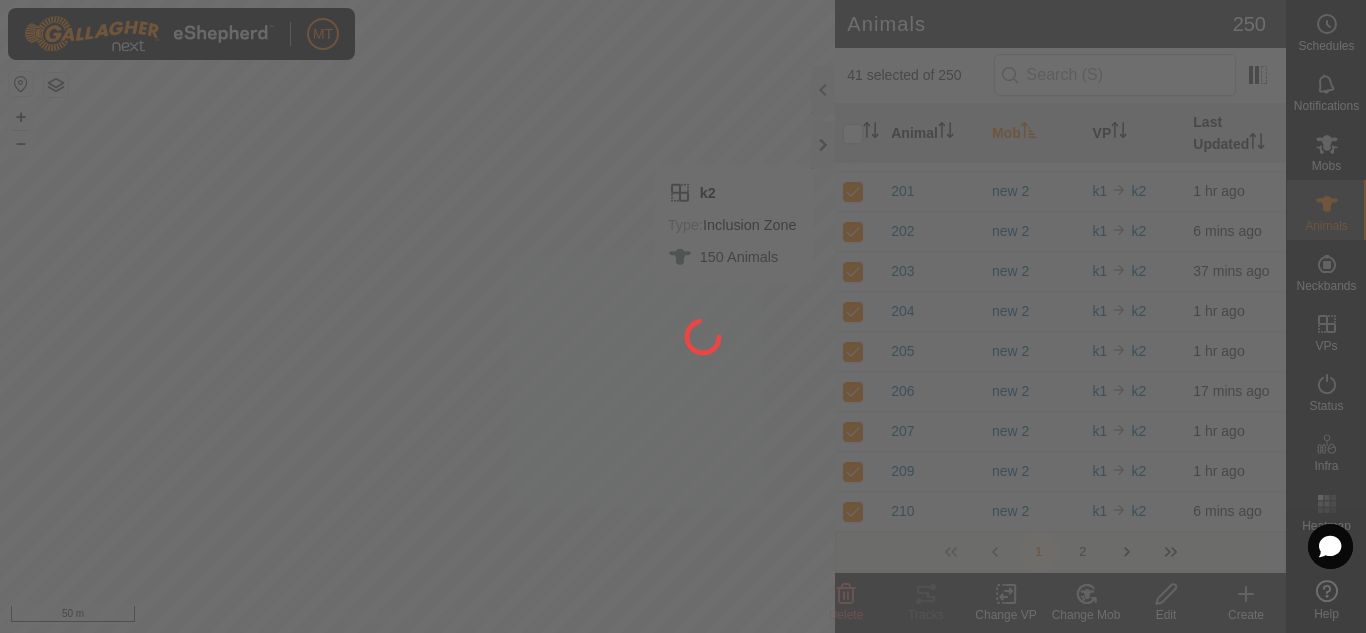 checkbox on "false" 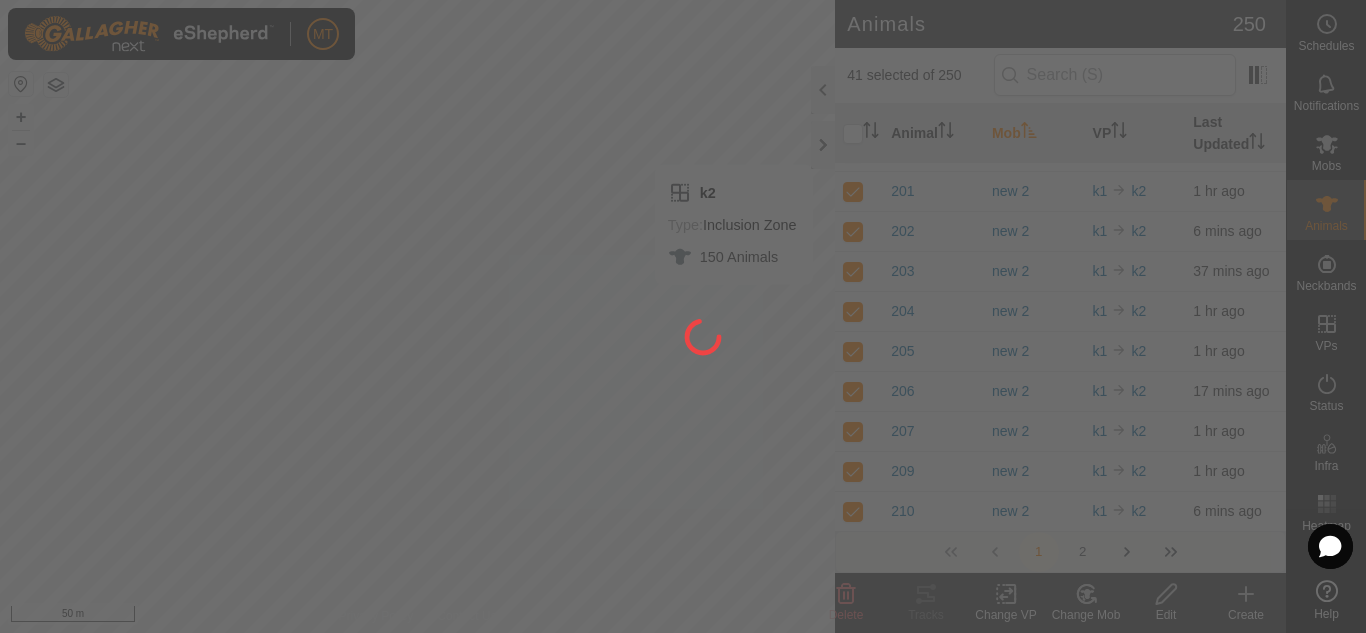 checkbox on "false" 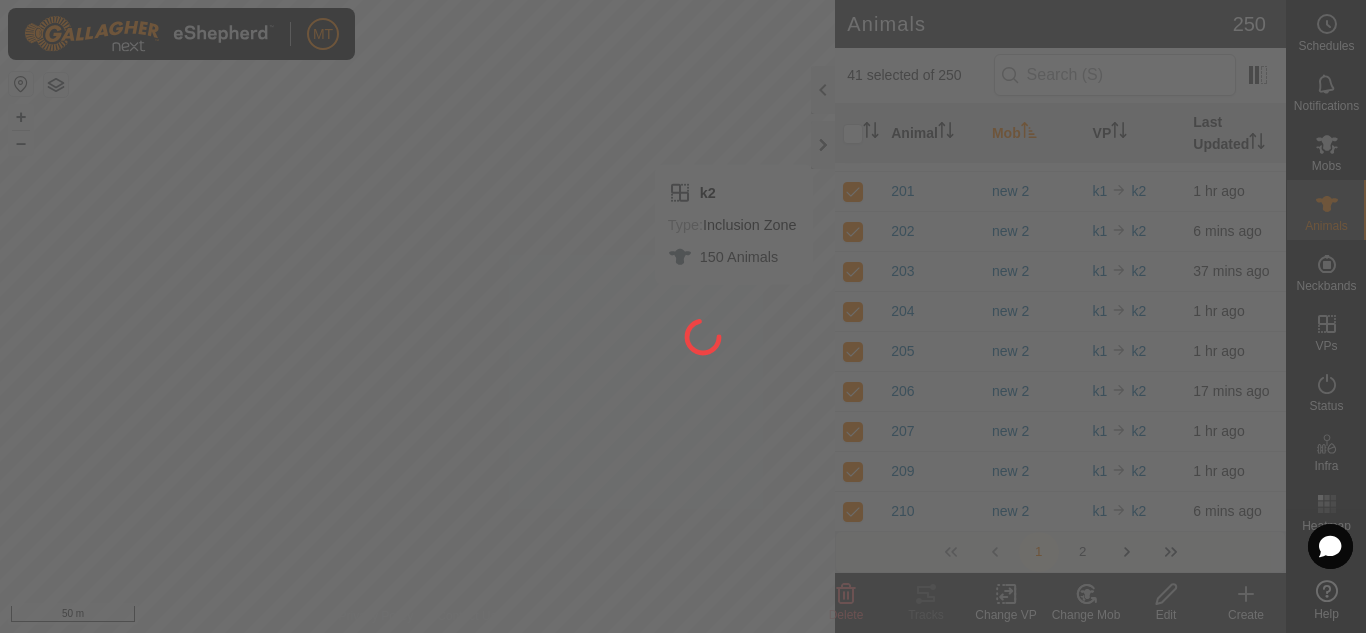 checkbox on "false" 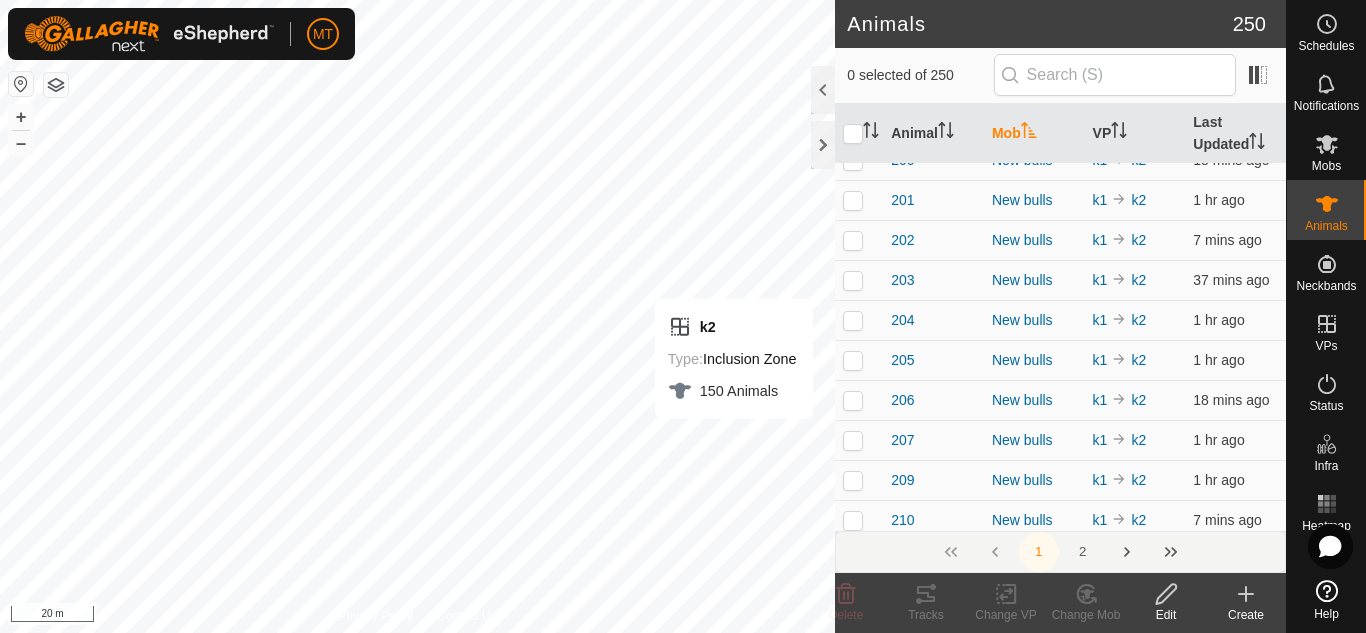 scroll, scrollTop: 7708, scrollLeft: 0, axis: vertical 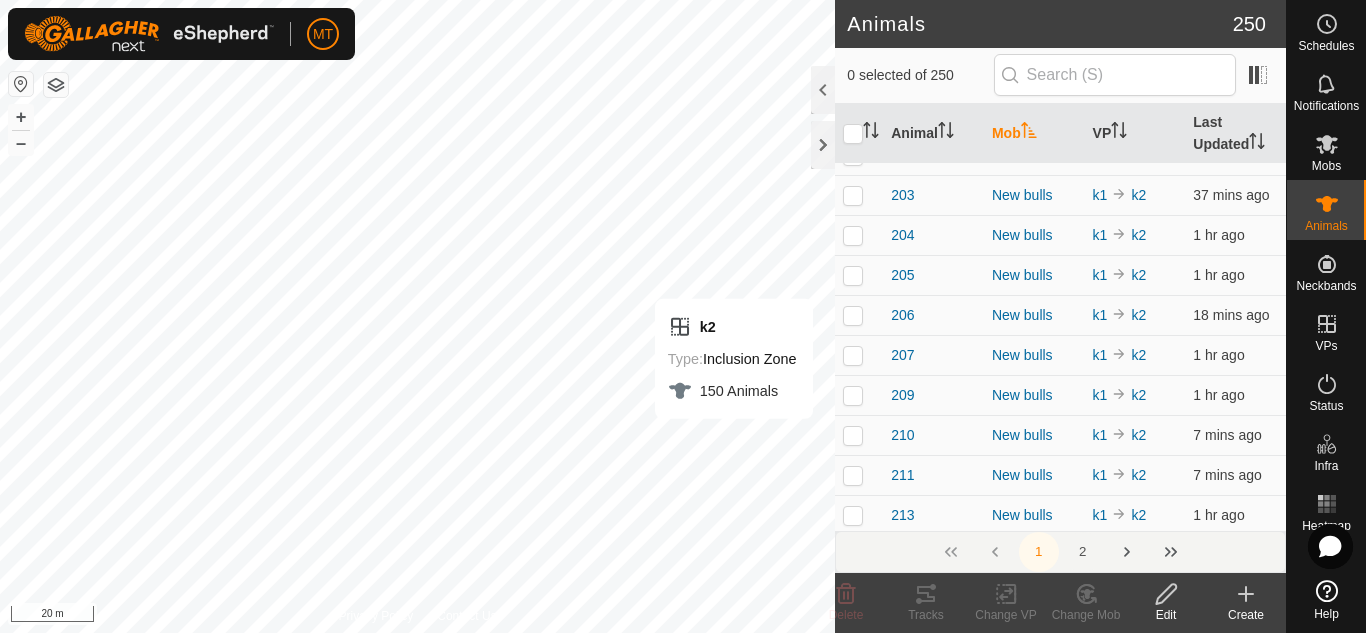 click on "2" at bounding box center [1083, 552] 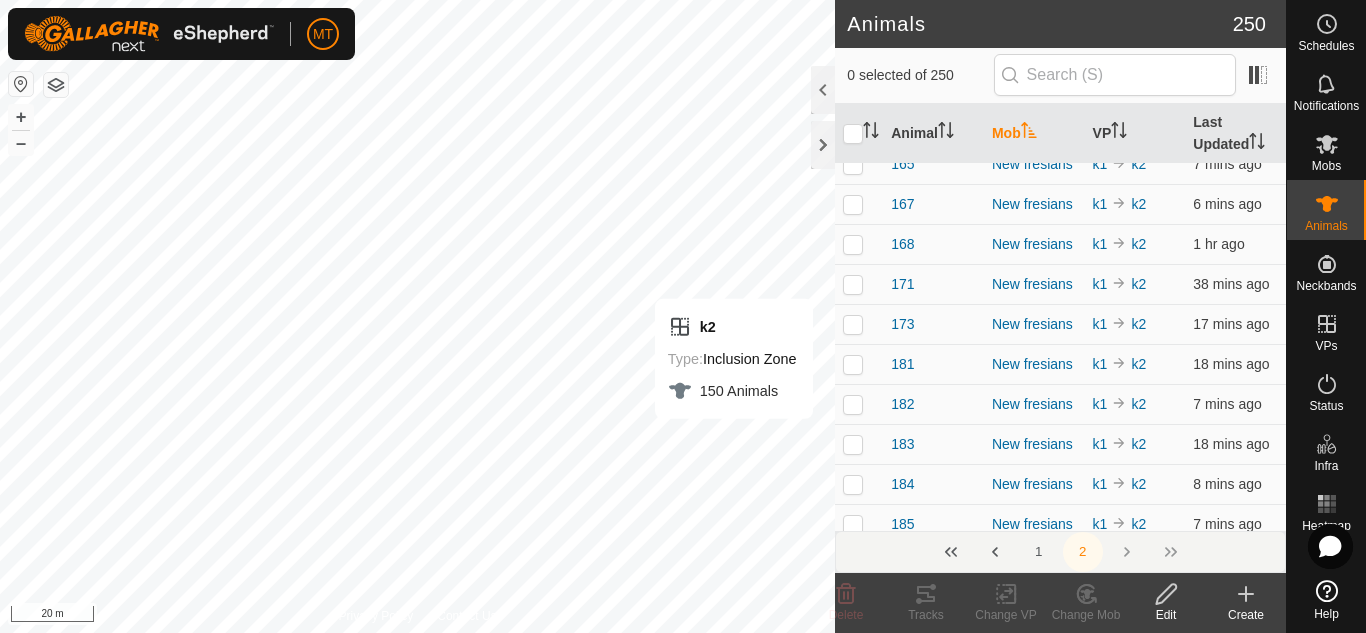 scroll, scrollTop: 1633, scrollLeft: 0, axis: vertical 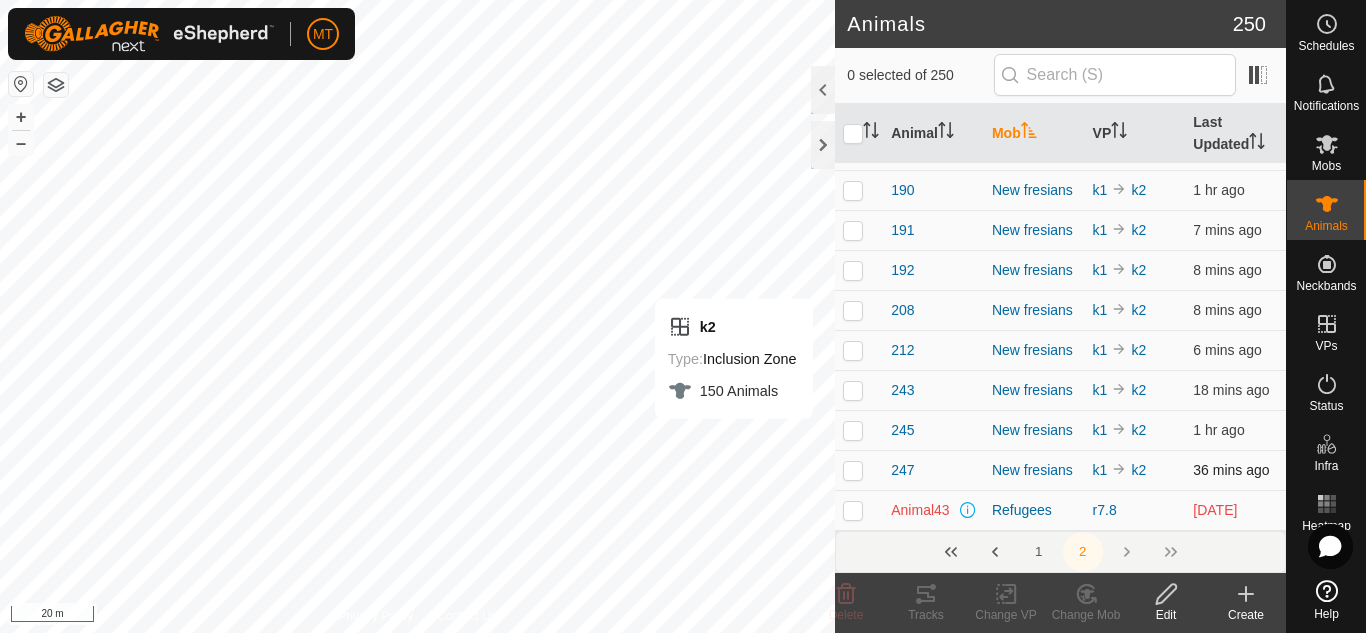 click at bounding box center (859, 470) 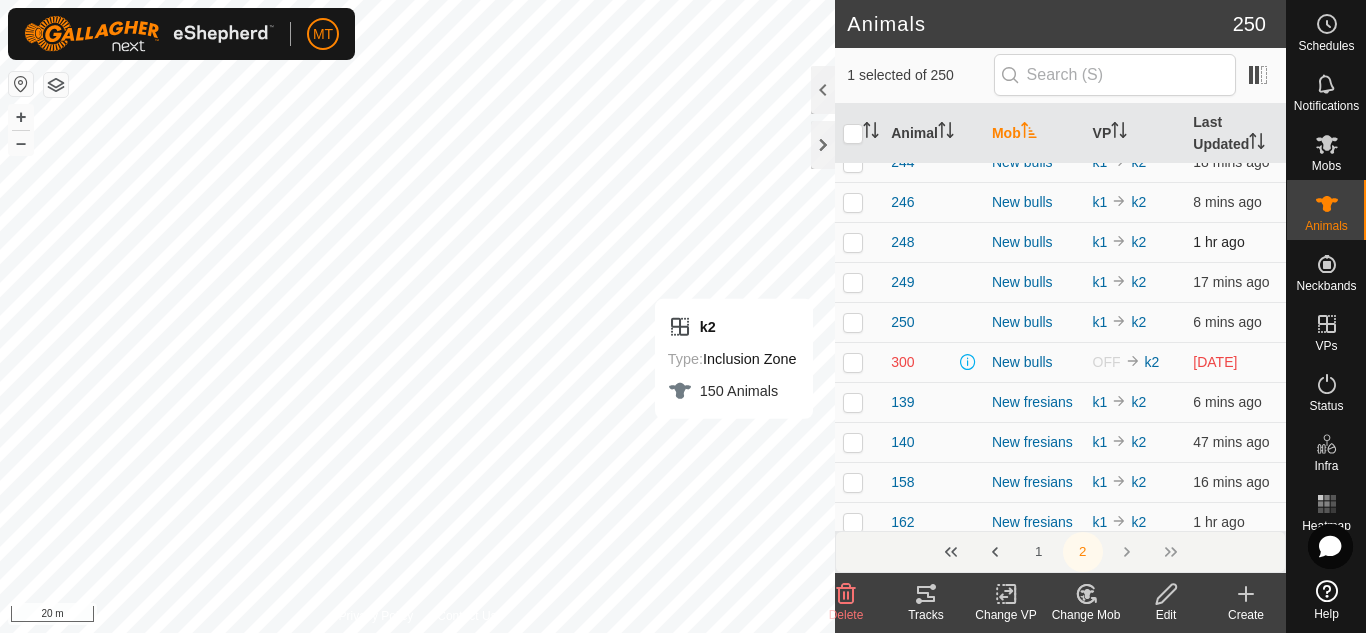 scroll, scrollTop: 713, scrollLeft: 0, axis: vertical 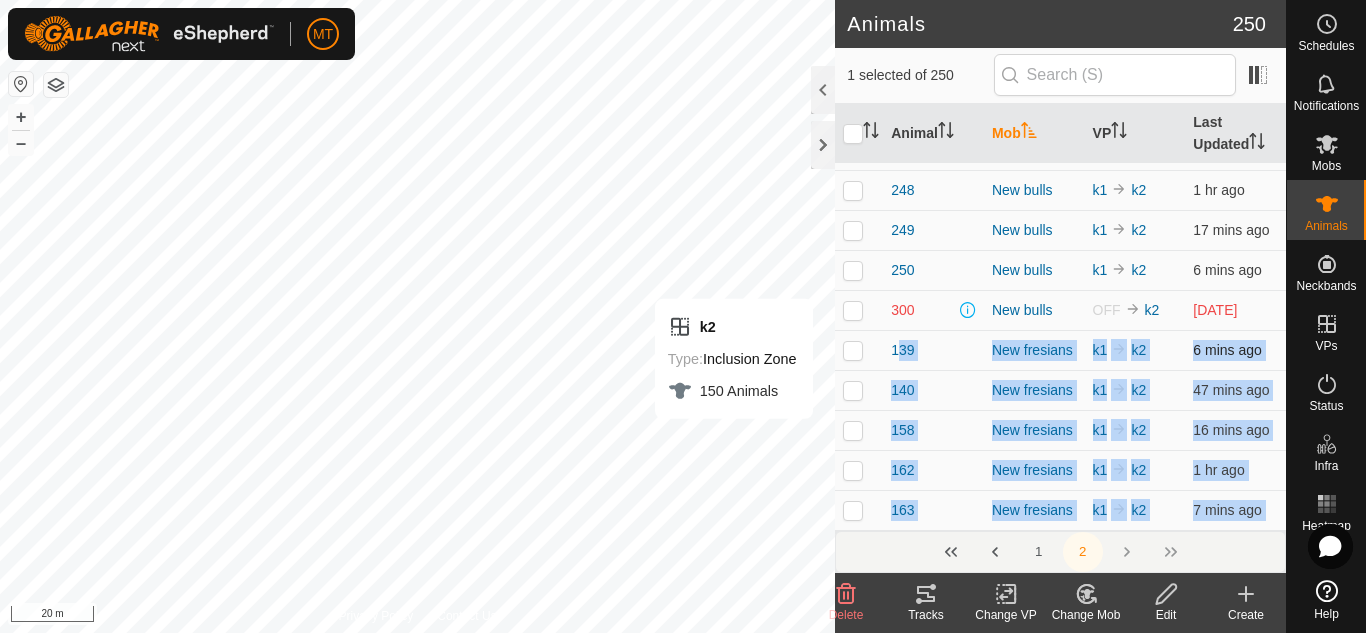 click at bounding box center [853, 350] 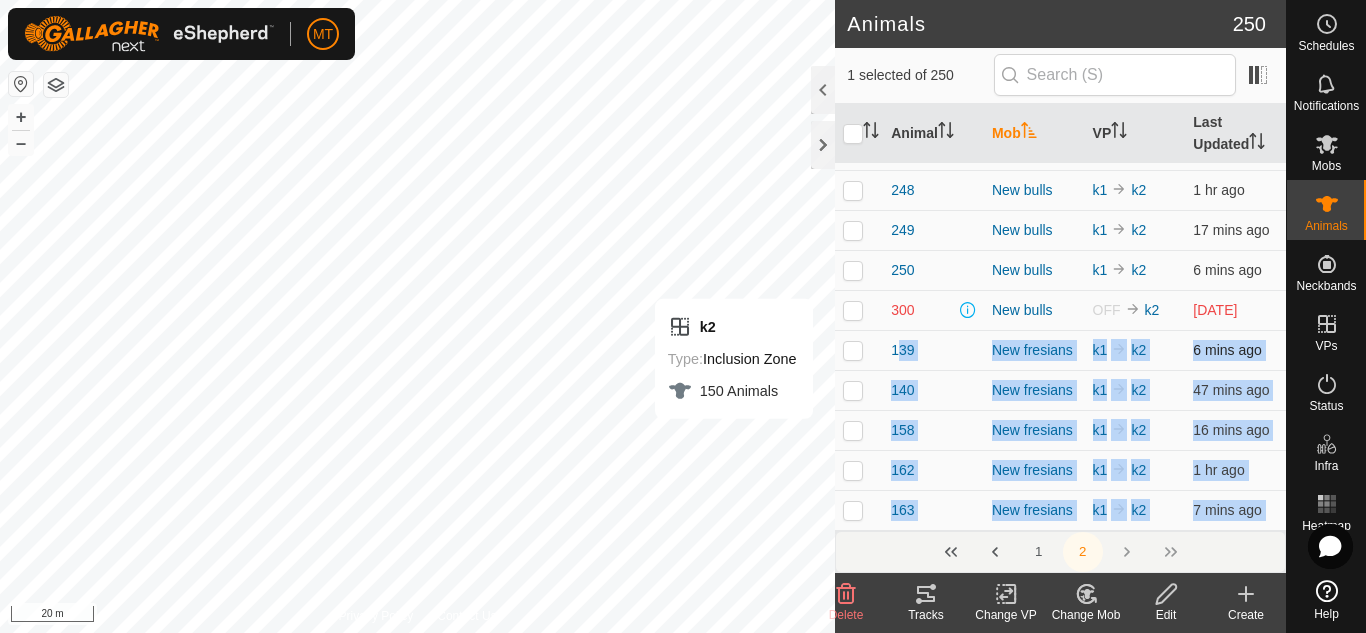 checkbox on "true" 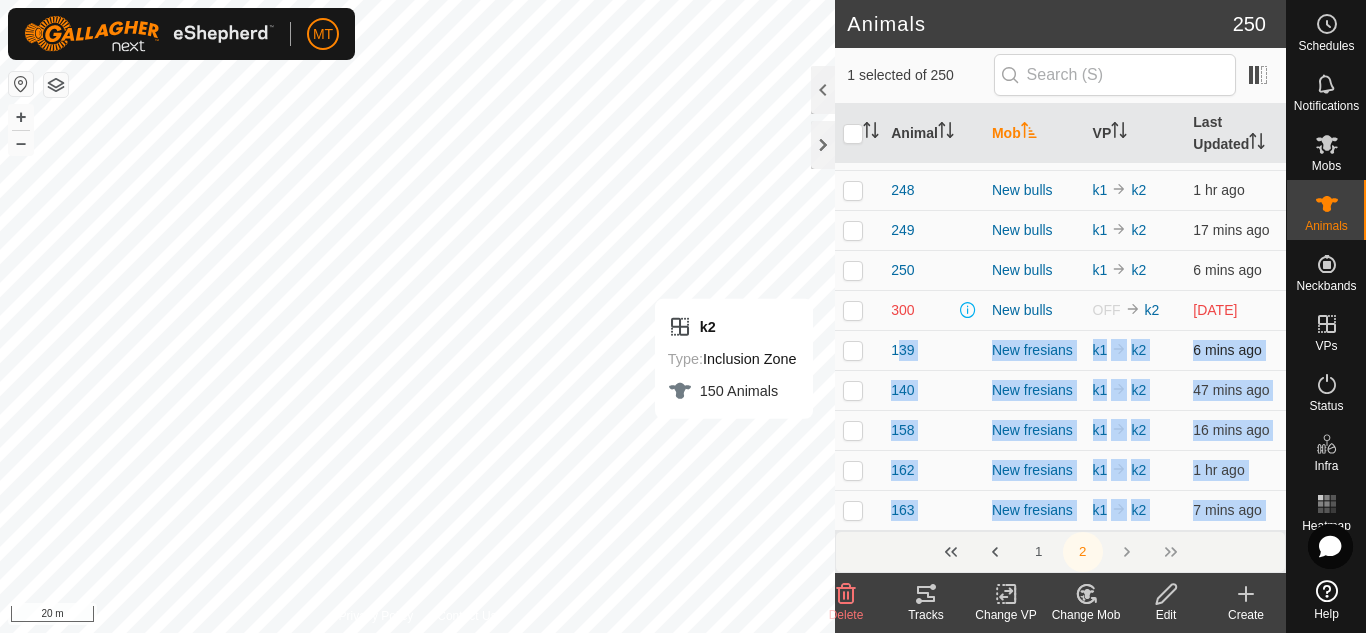 checkbox on "true" 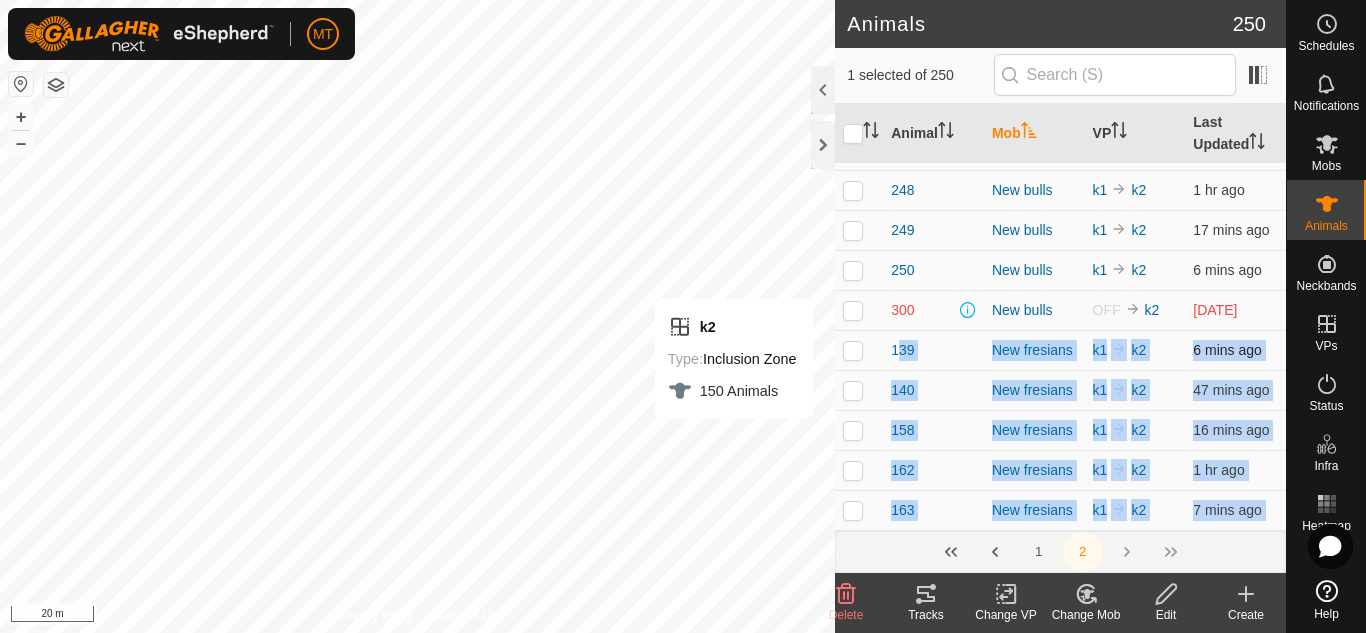 checkbox on "true" 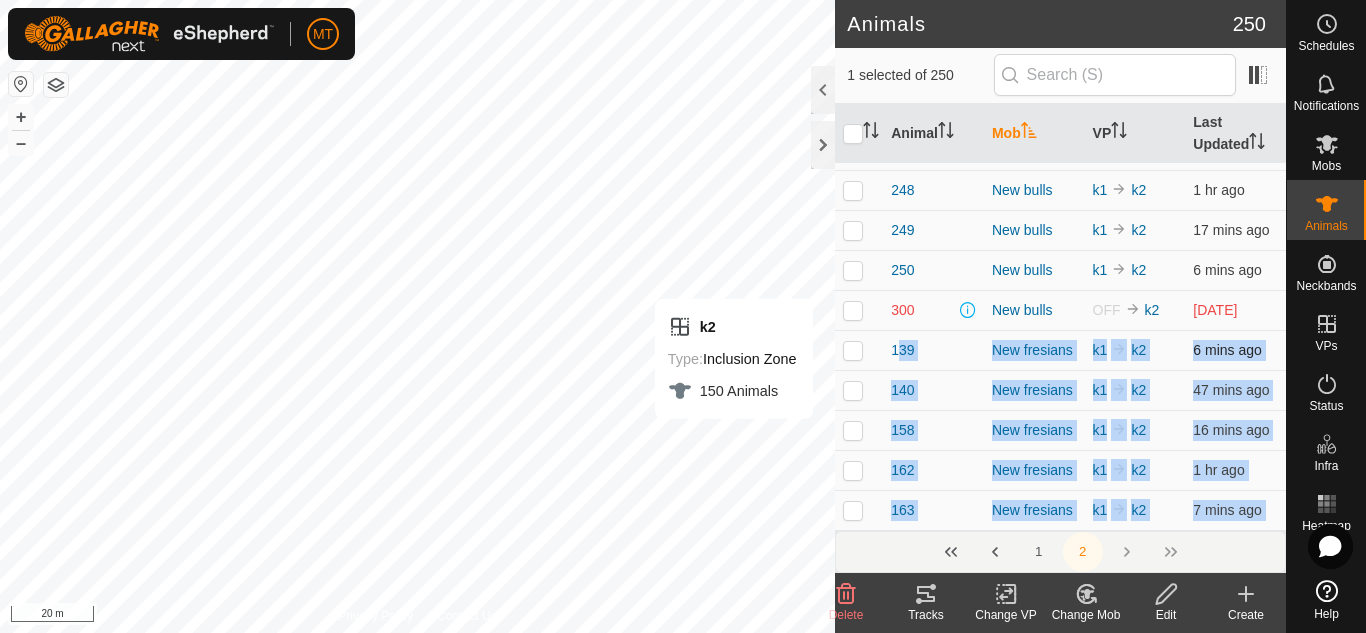 checkbox on "true" 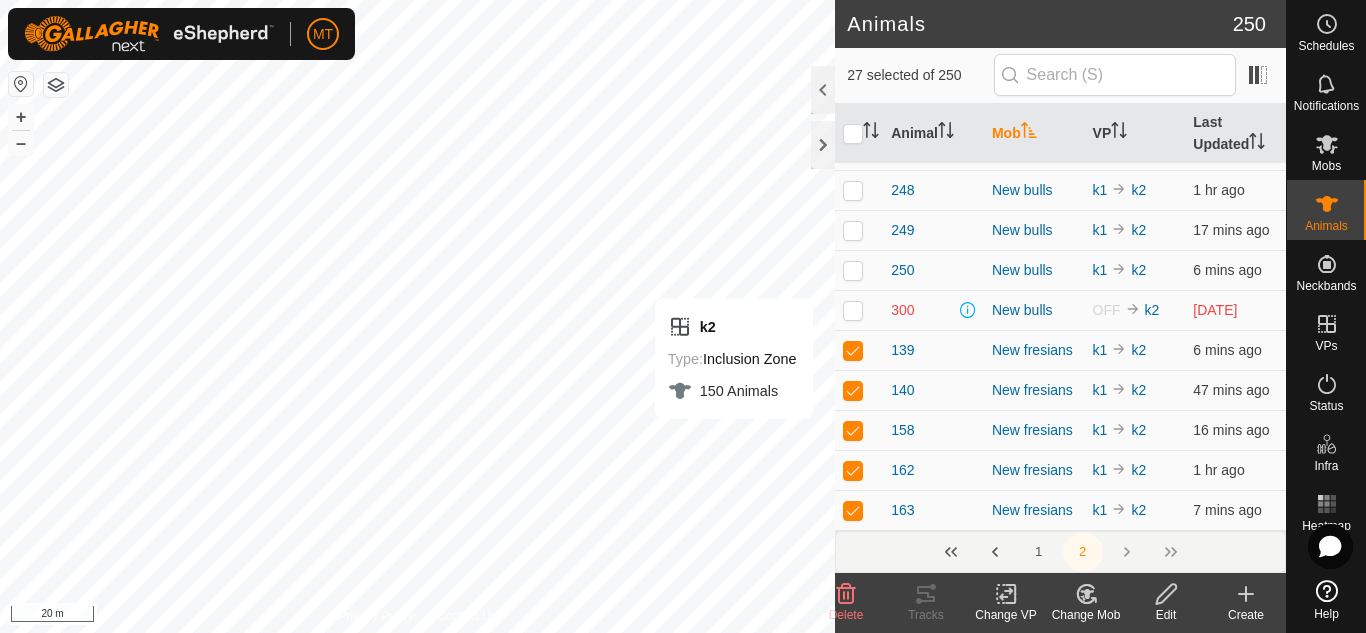 click 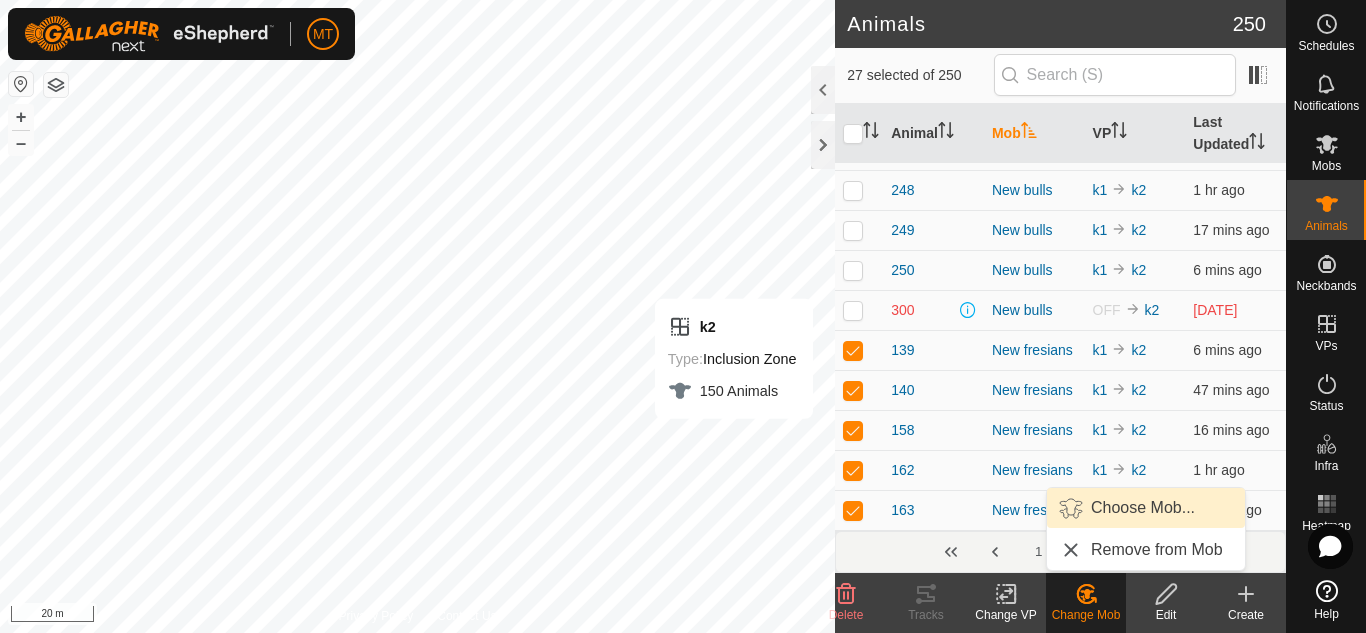click on "Choose Mob..." at bounding box center (1146, 508) 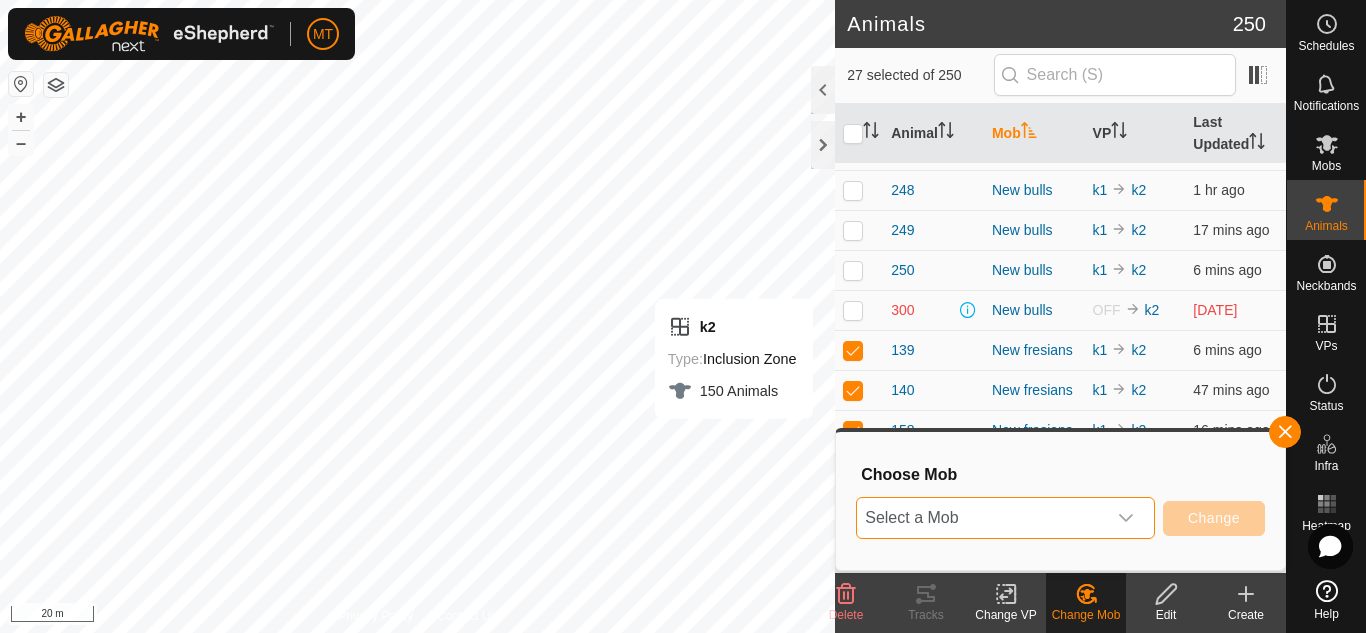 click on "Select a Mob" at bounding box center [981, 518] 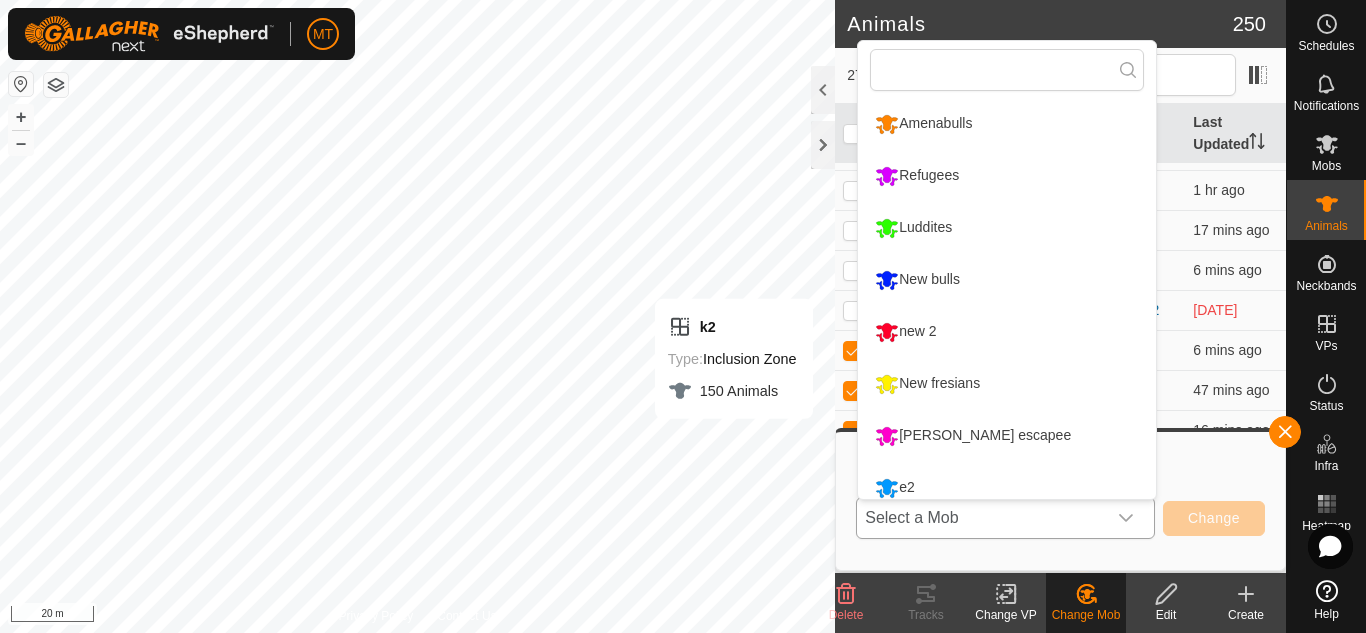 scroll, scrollTop: 14, scrollLeft: 0, axis: vertical 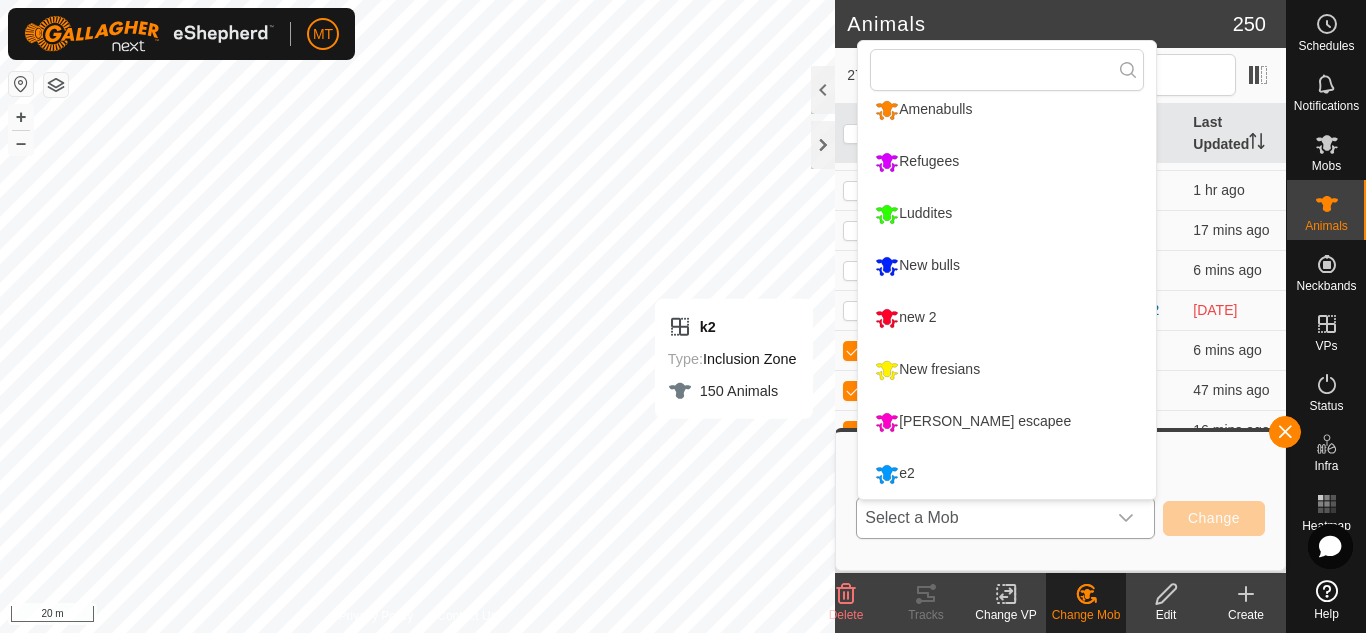 click on "New bulls" at bounding box center [1007, 266] 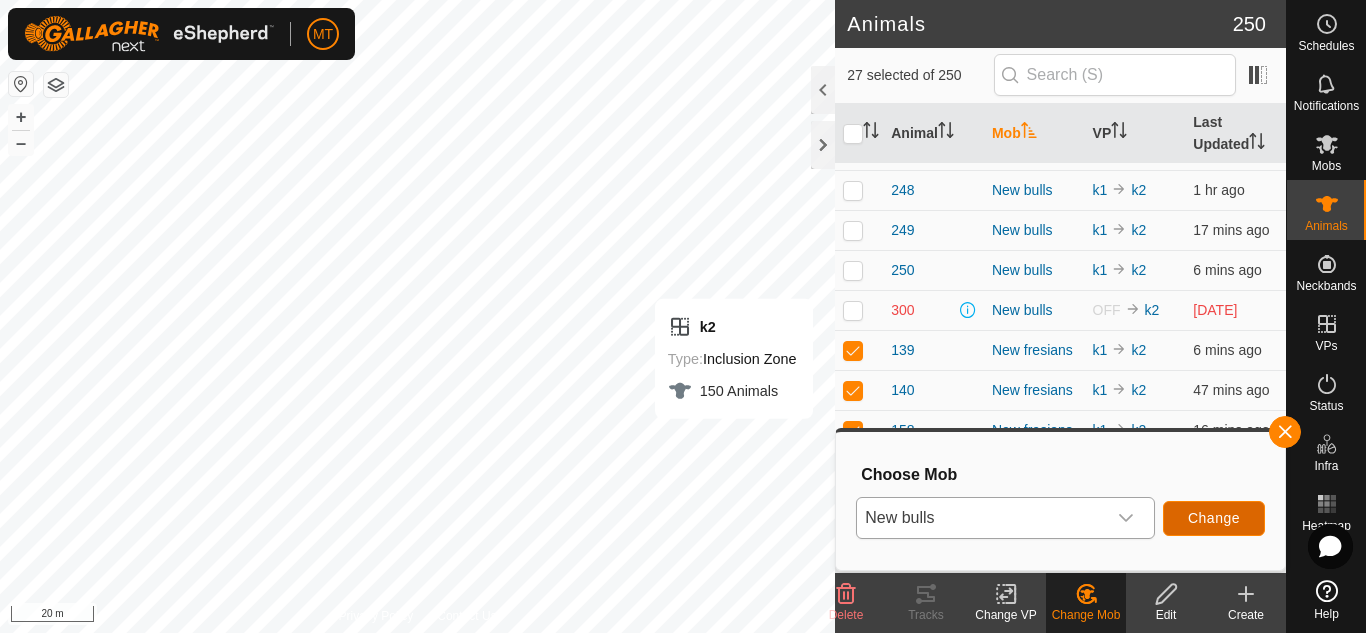 click on "Change" at bounding box center (1214, 518) 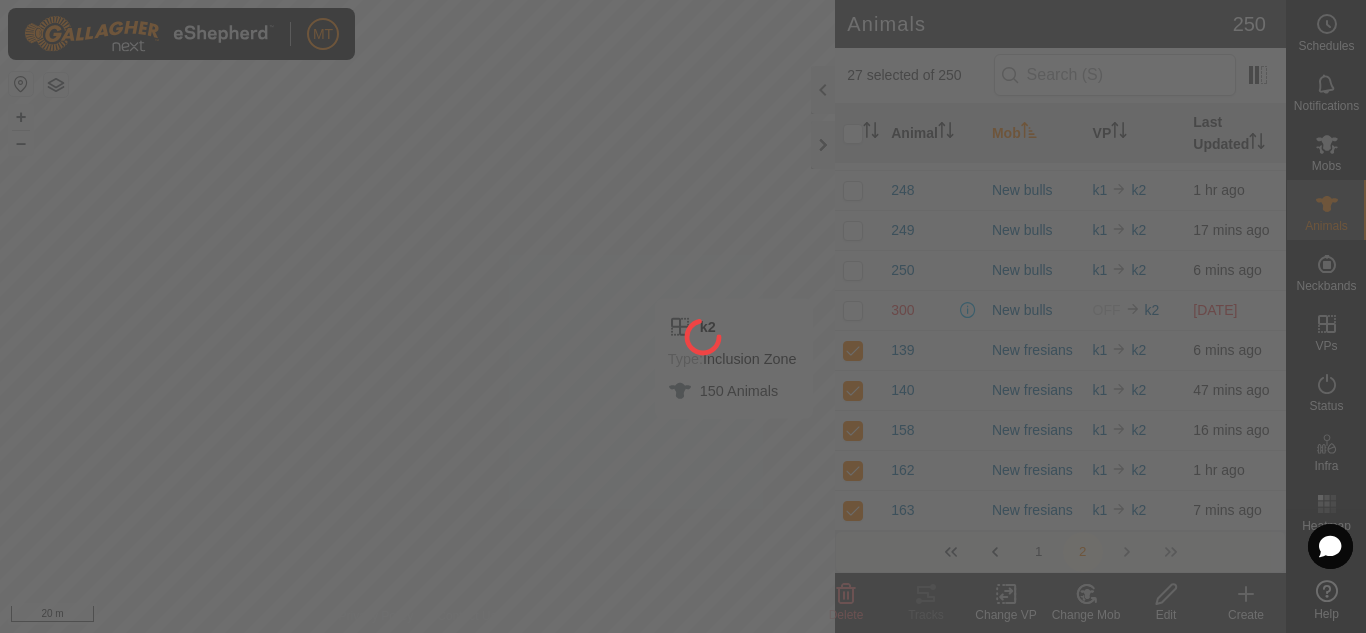 checkbox on "false" 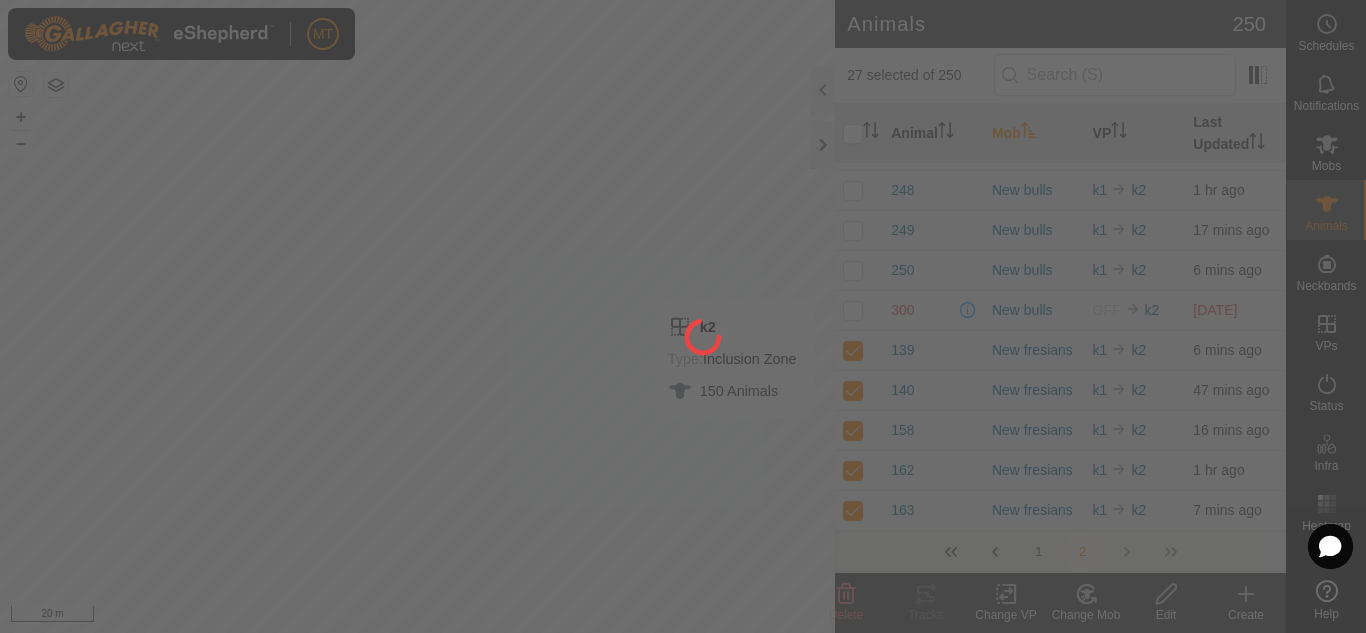 checkbox on "false" 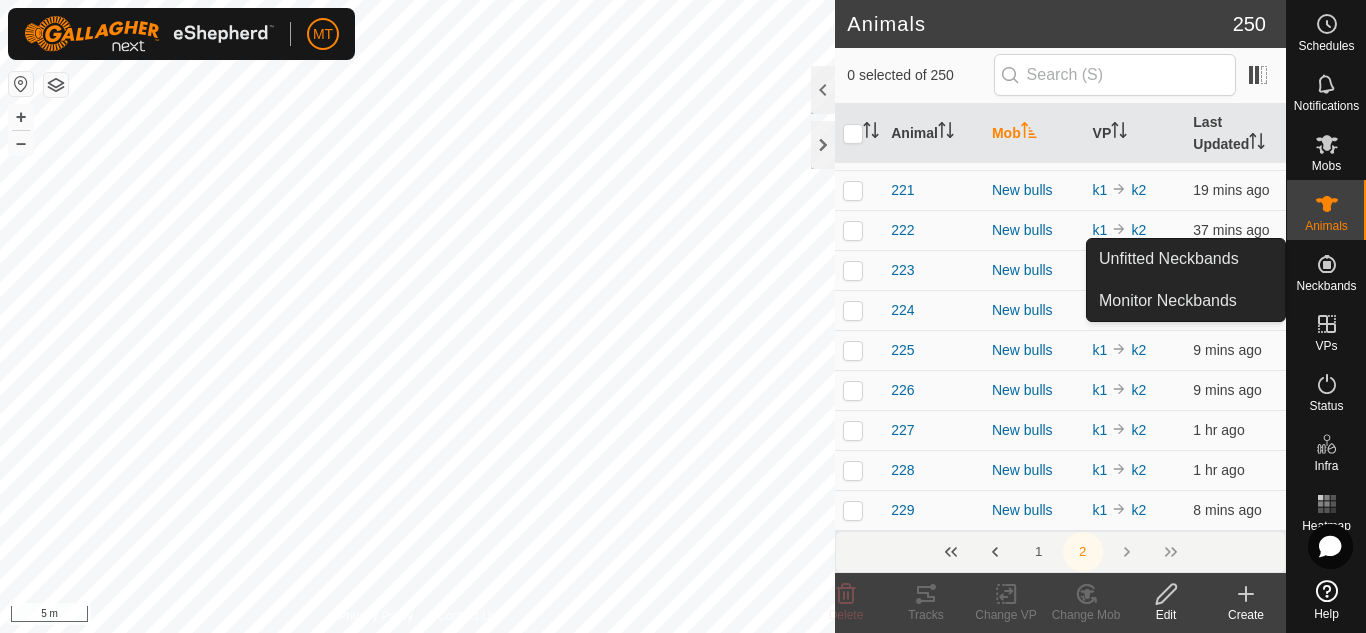 click at bounding box center (1327, 264) 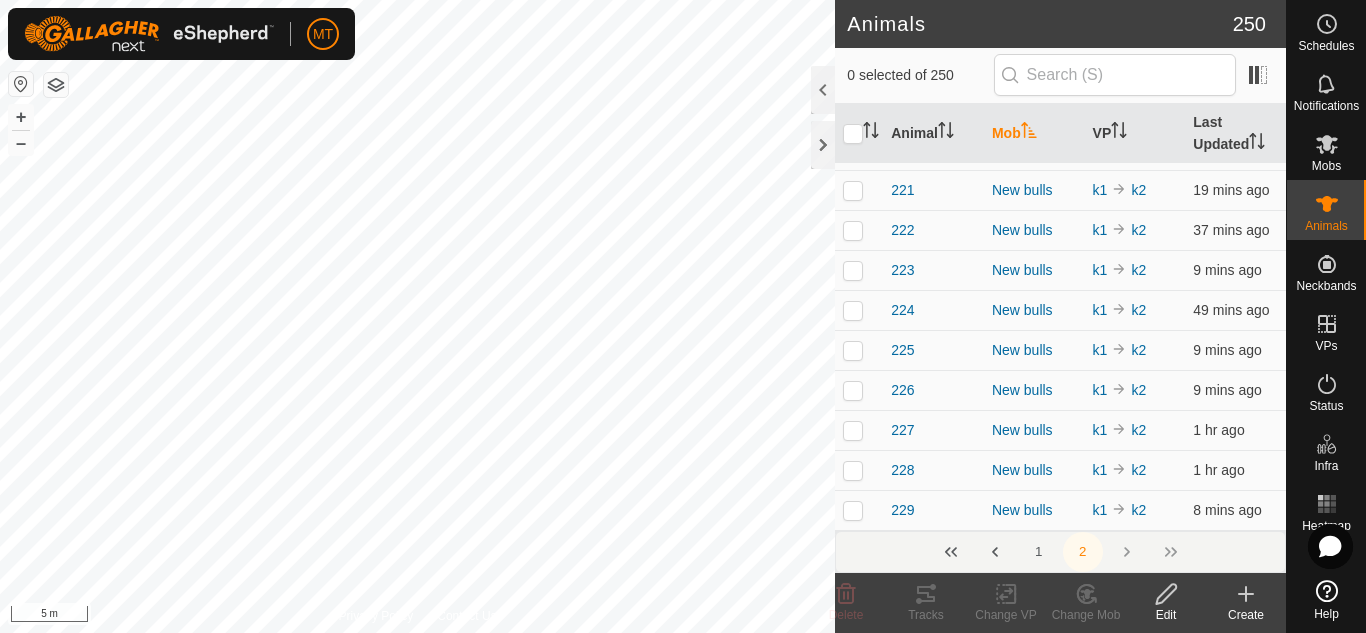 click 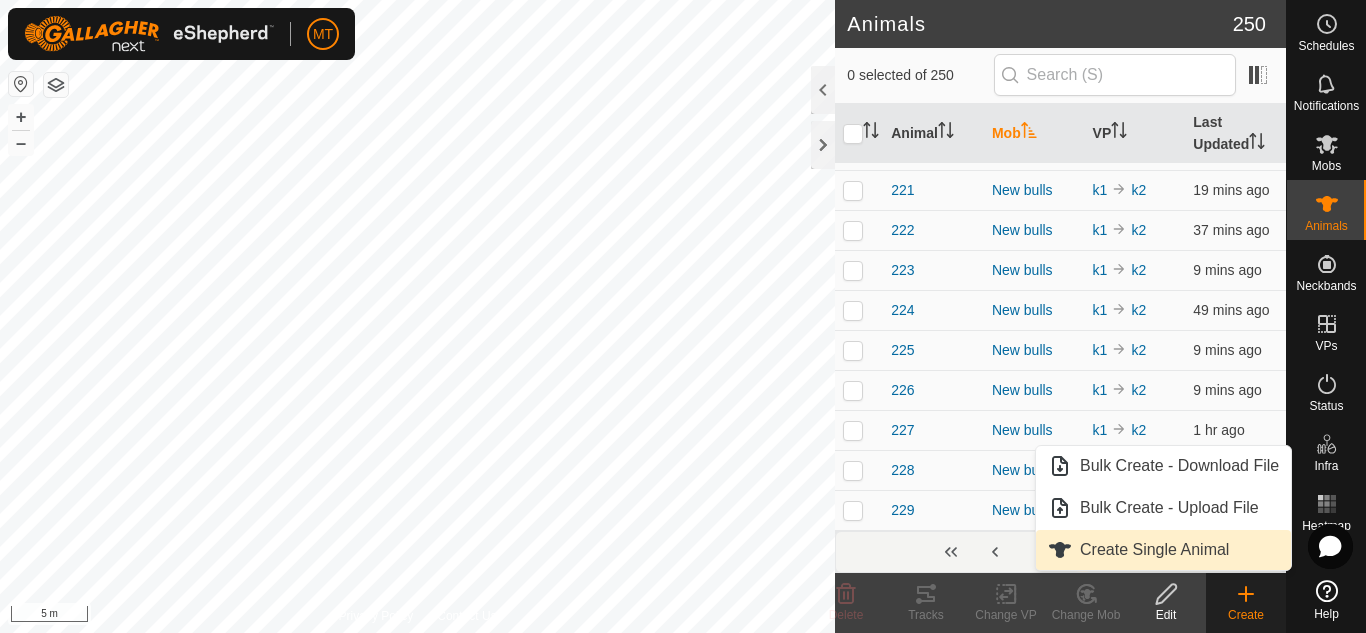 click on "Create Single Animal" at bounding box center [1163, 550] 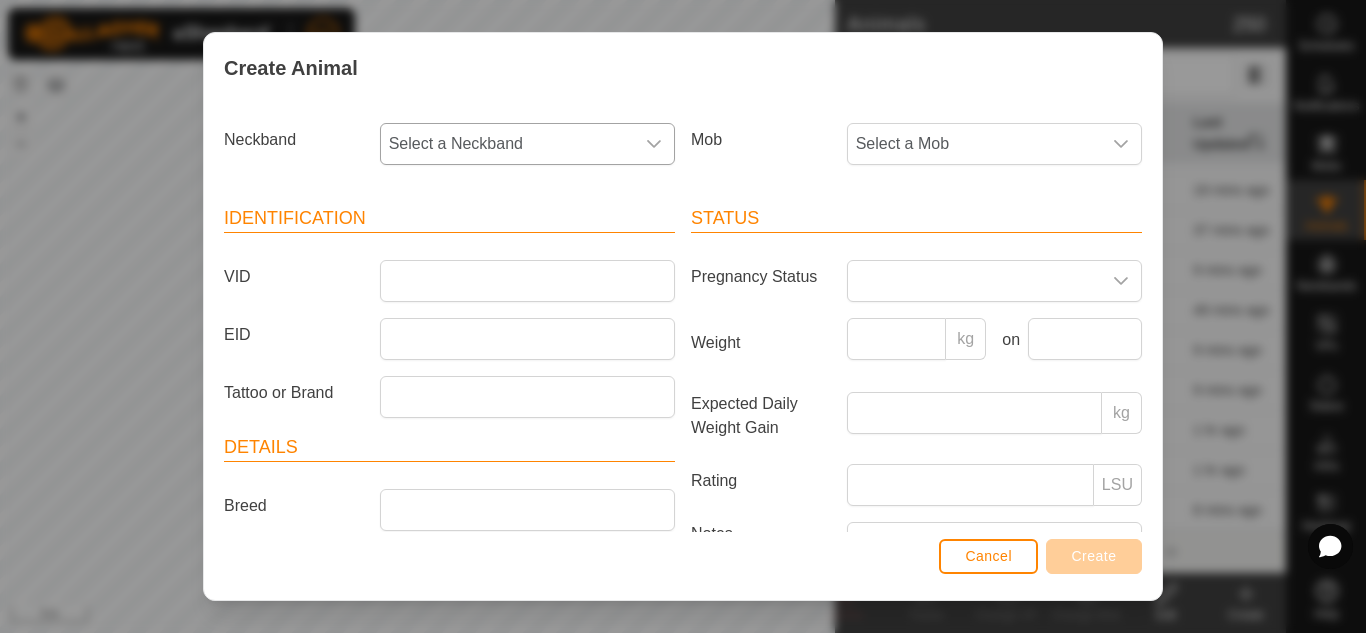 click 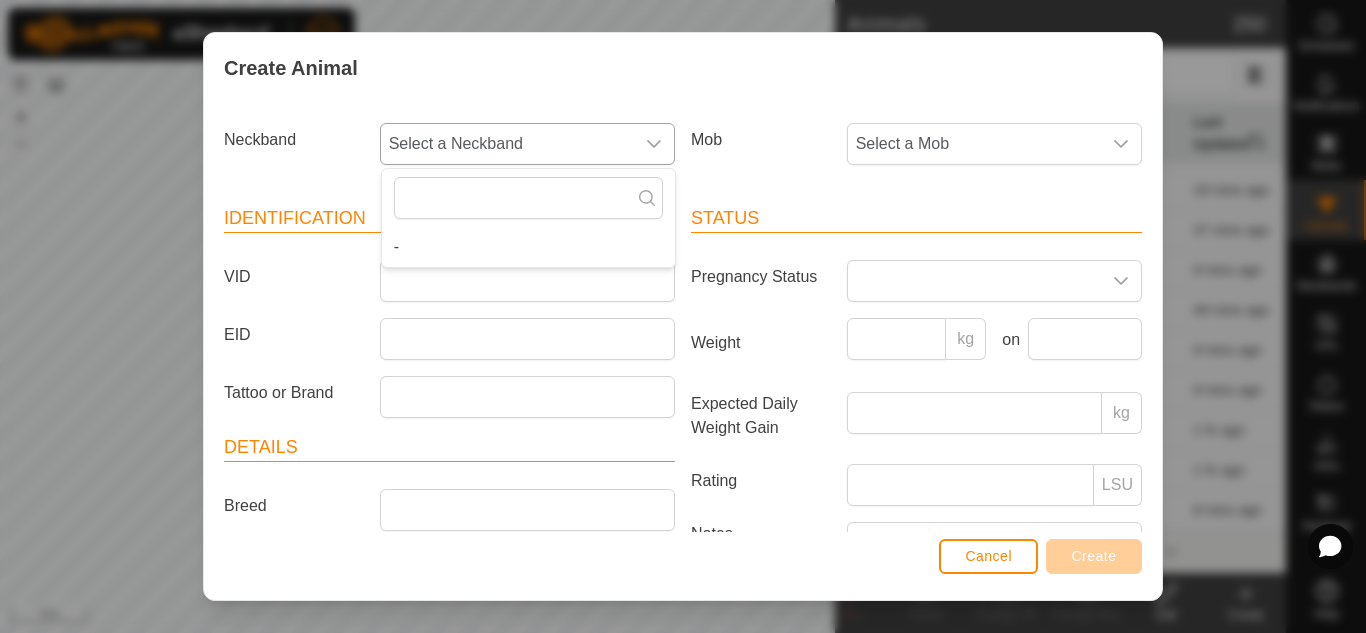 click 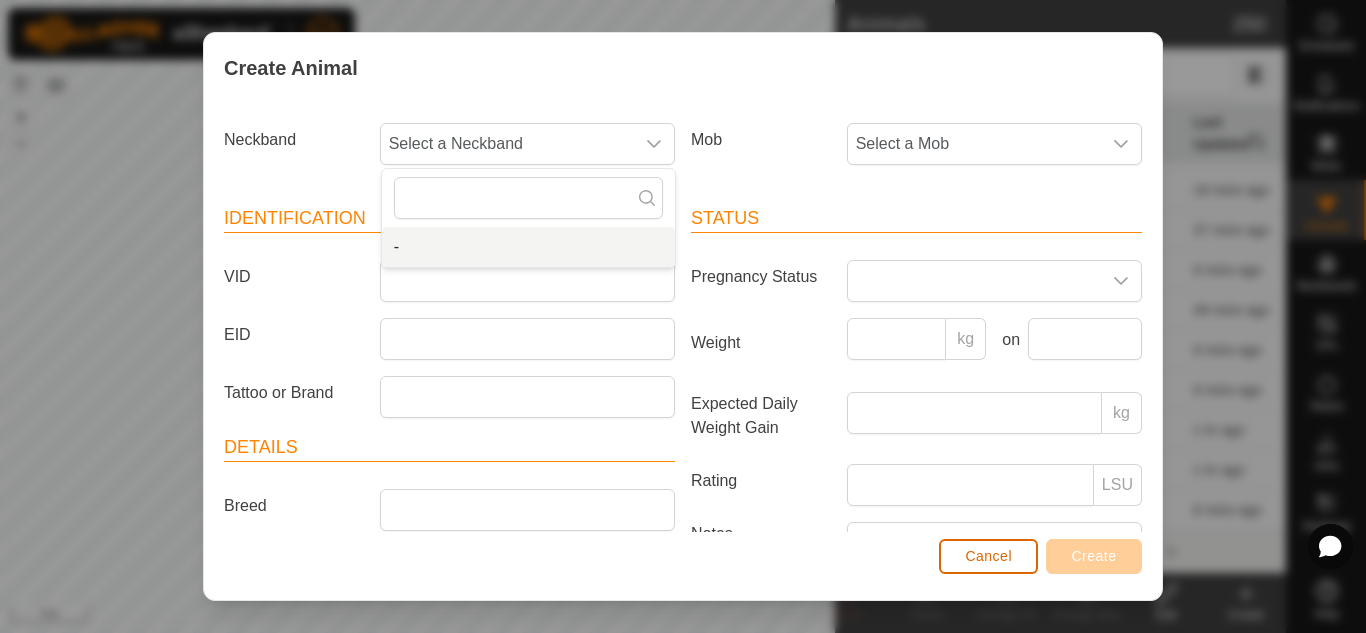 click on "Cancel" at bounding box center [988, 556] 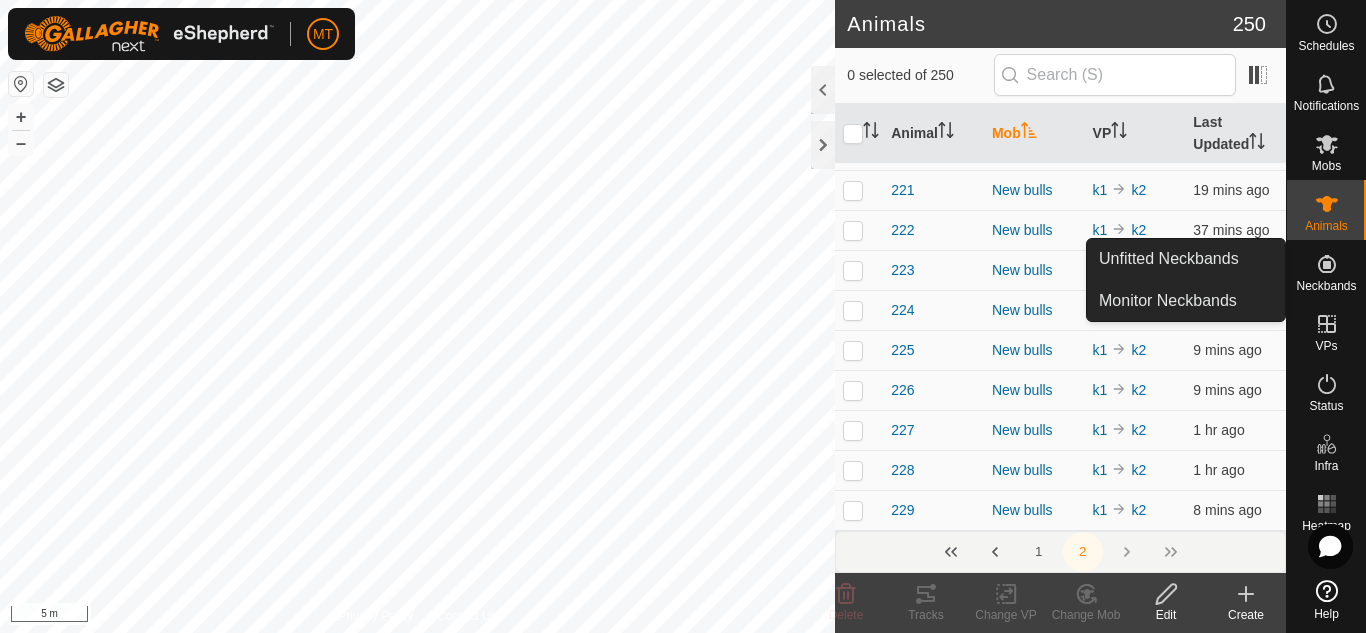 click 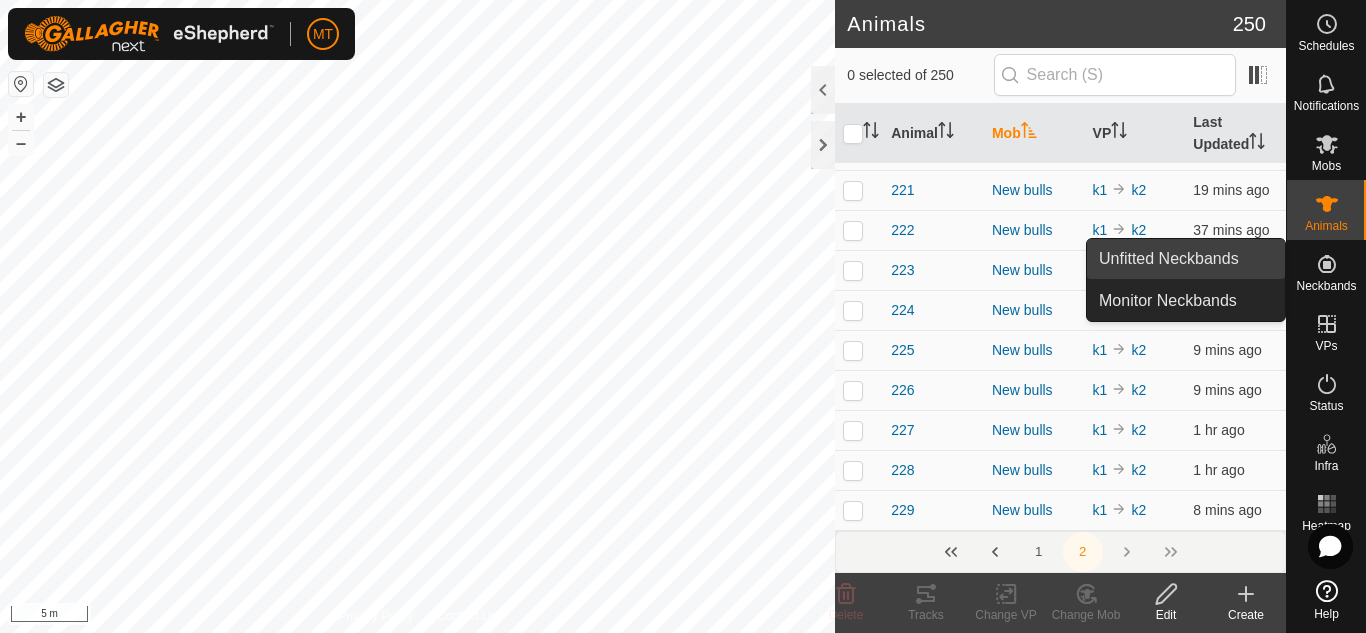 click on "Unfitted Neckbands" at bounding box center (1186, 259) 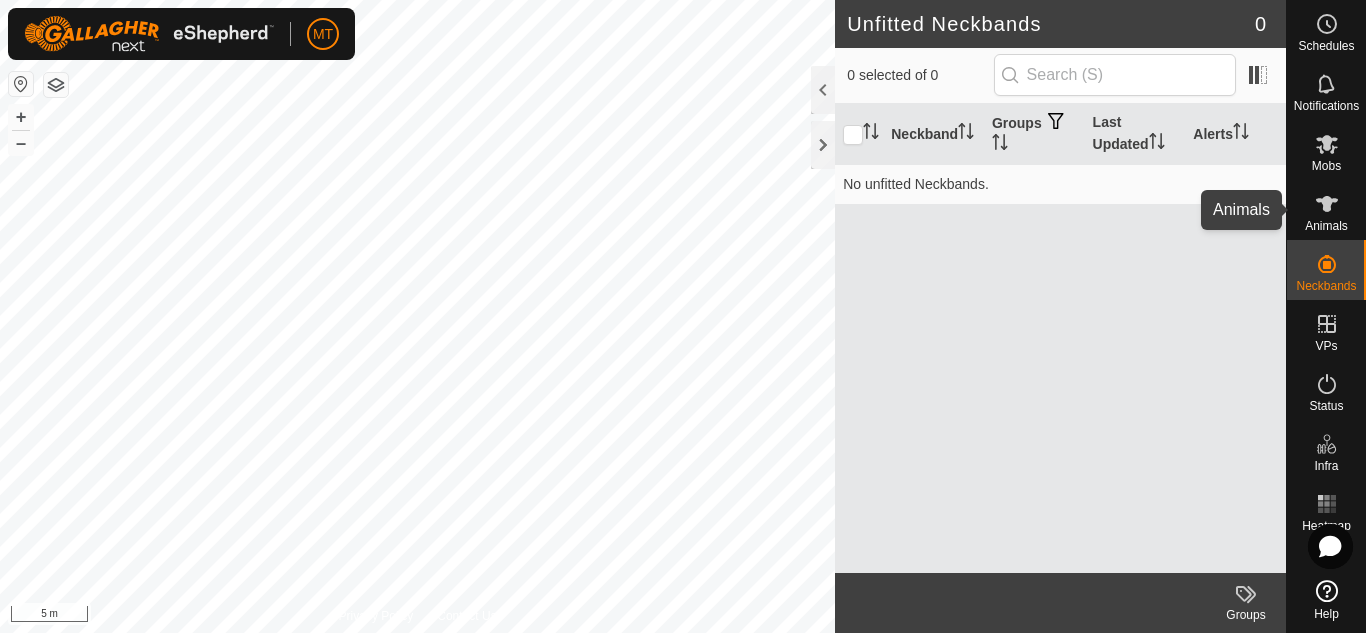 click on "Animals" at bounding box center (1326, 226) 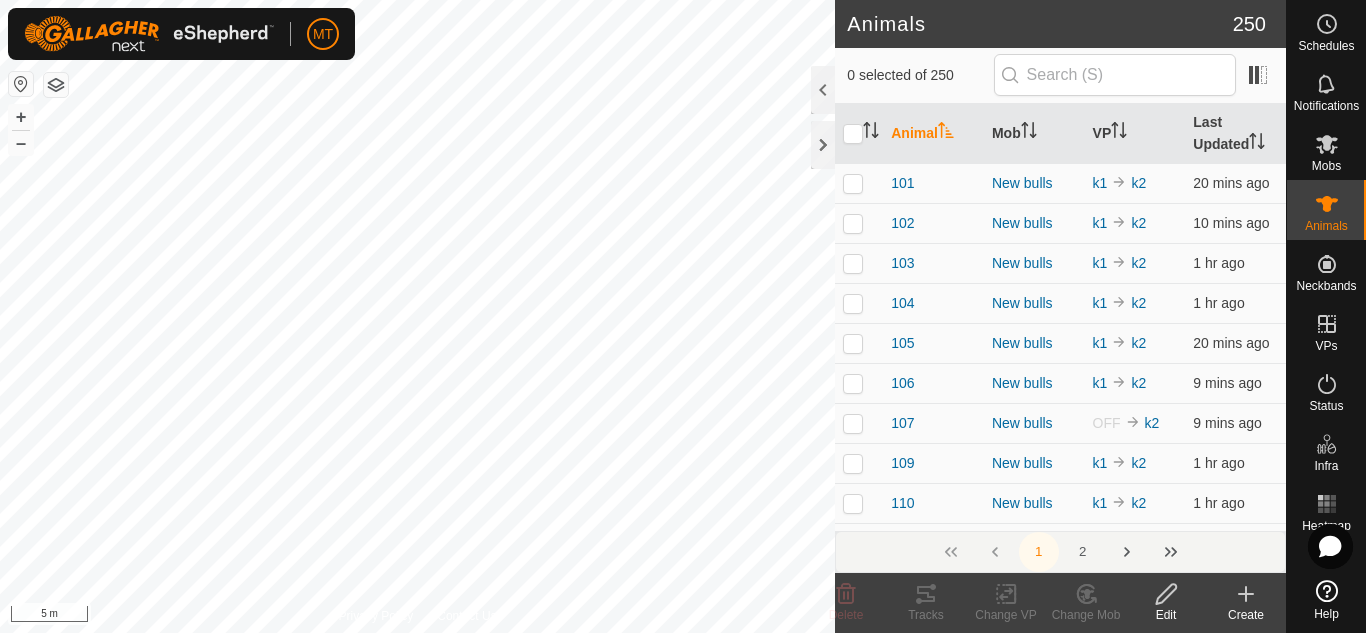 scroll, scrollTop: 326, scrollLeft: 0, axis: vertical 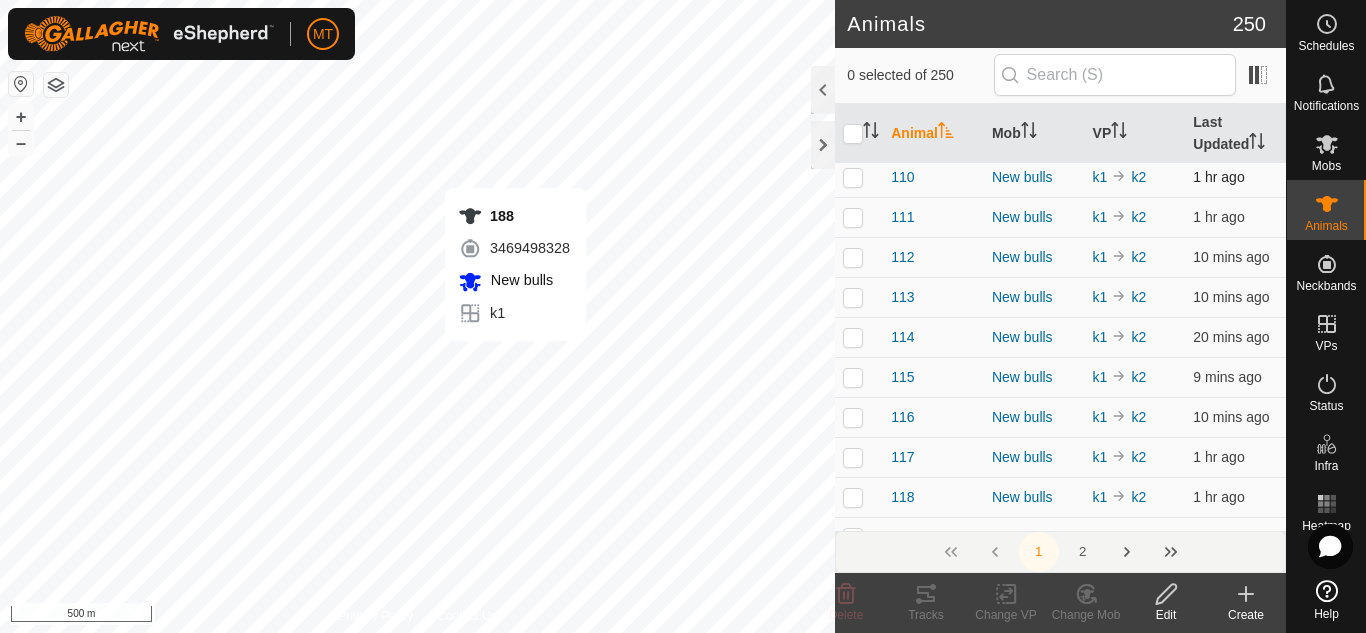 checkbox on "true" 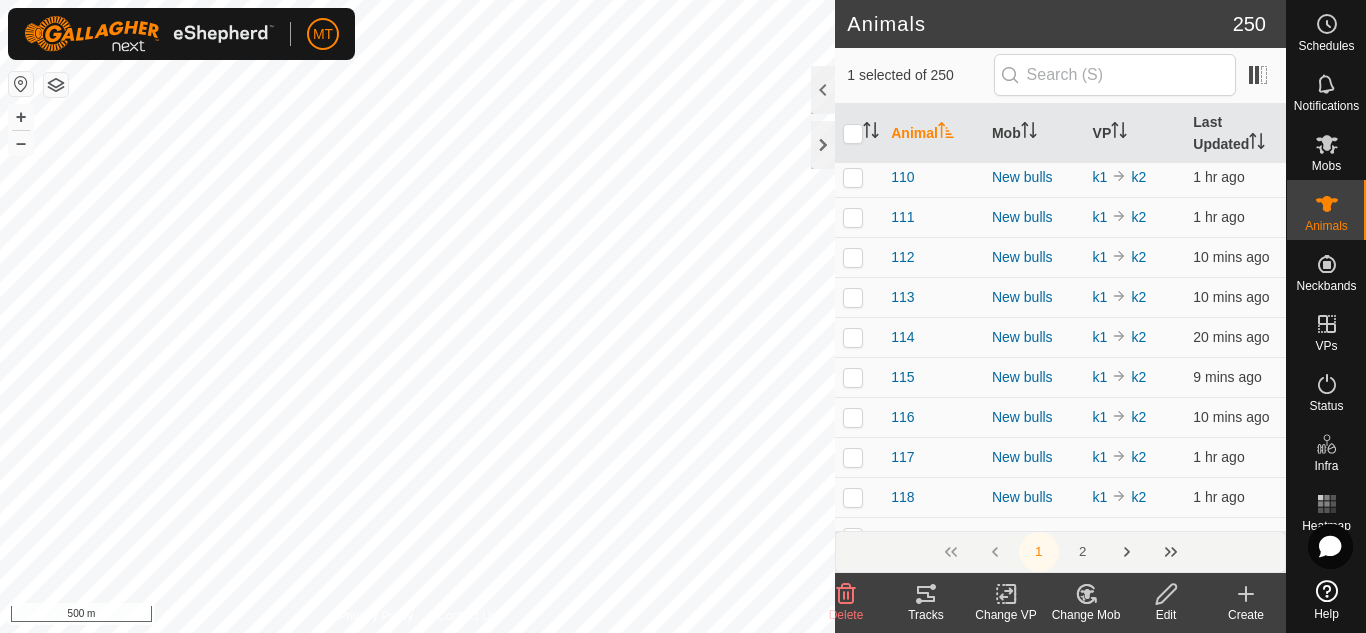 click 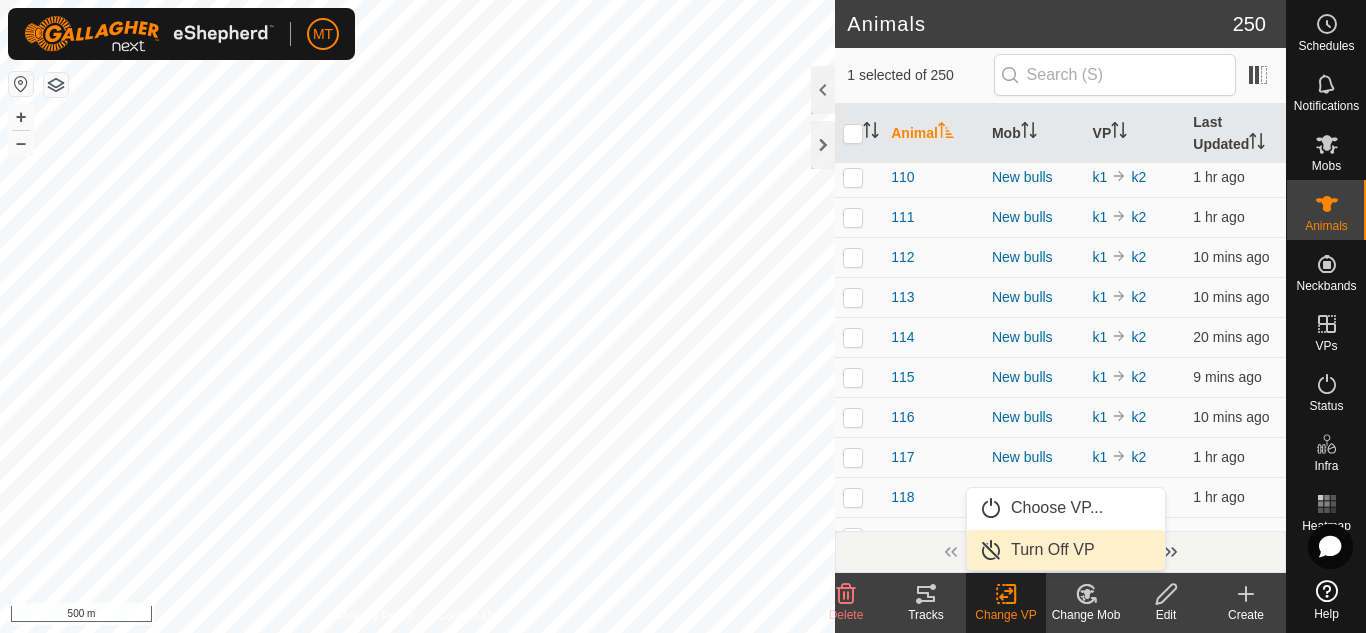 click on "Turn Off VP" at bounding box center [1066, 550] 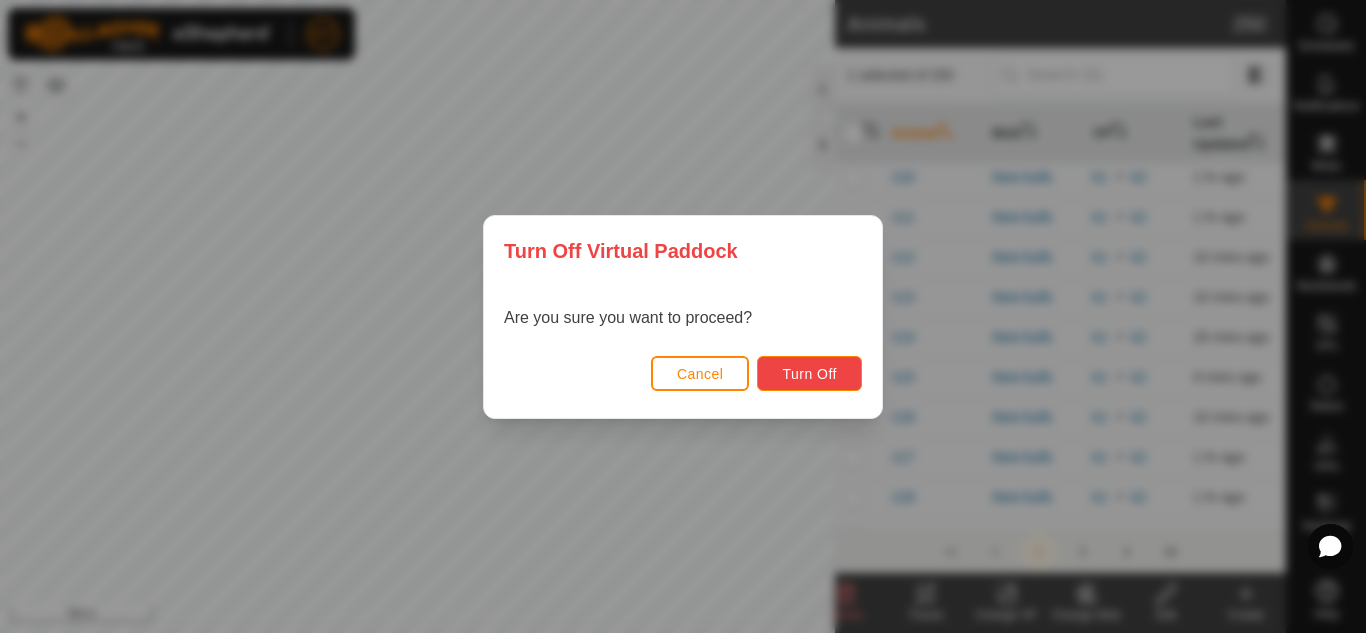 click on "Turn Off" at bounding box center (809, 373) 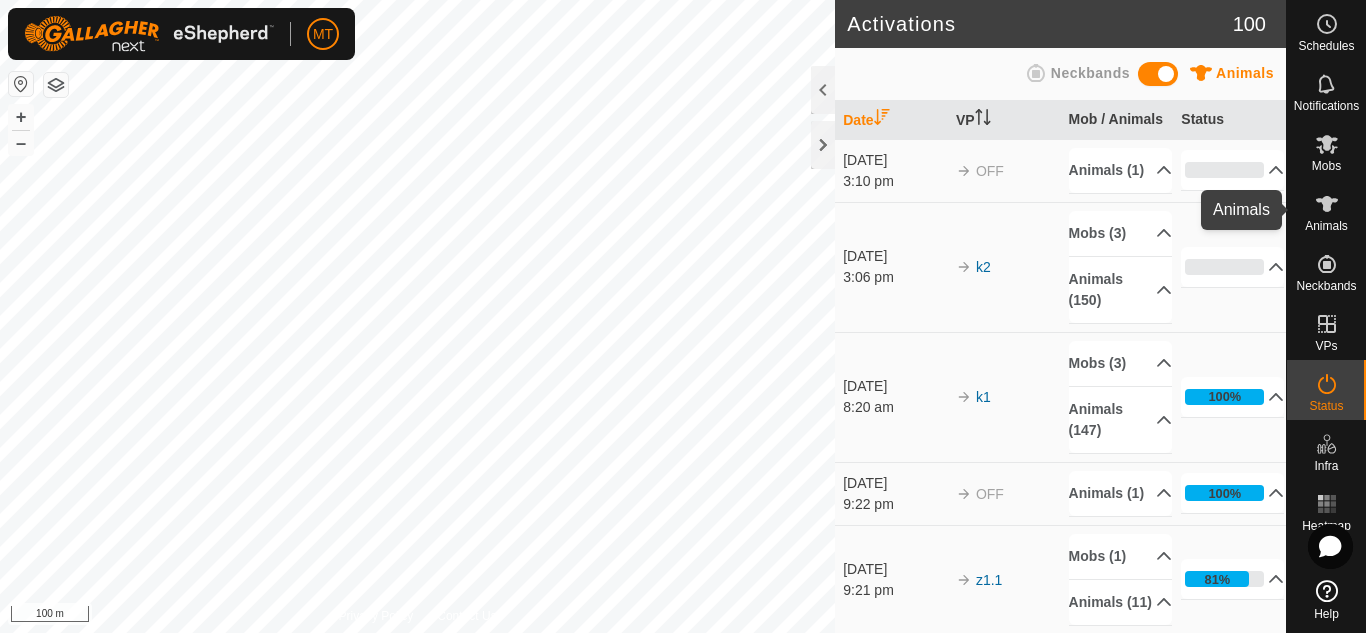 click 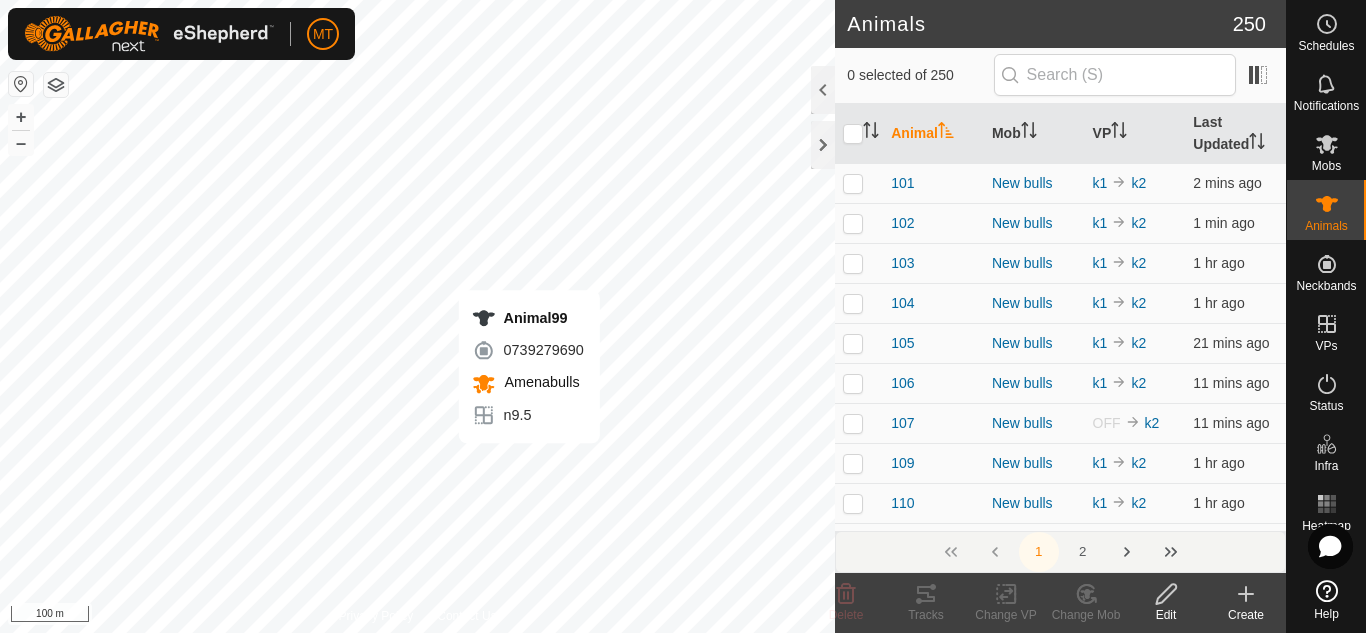 click on "Animal99
0739279690
Amenabulls
n9.5 + – ⇧ i 100 m" at bounding box center (417, 316) 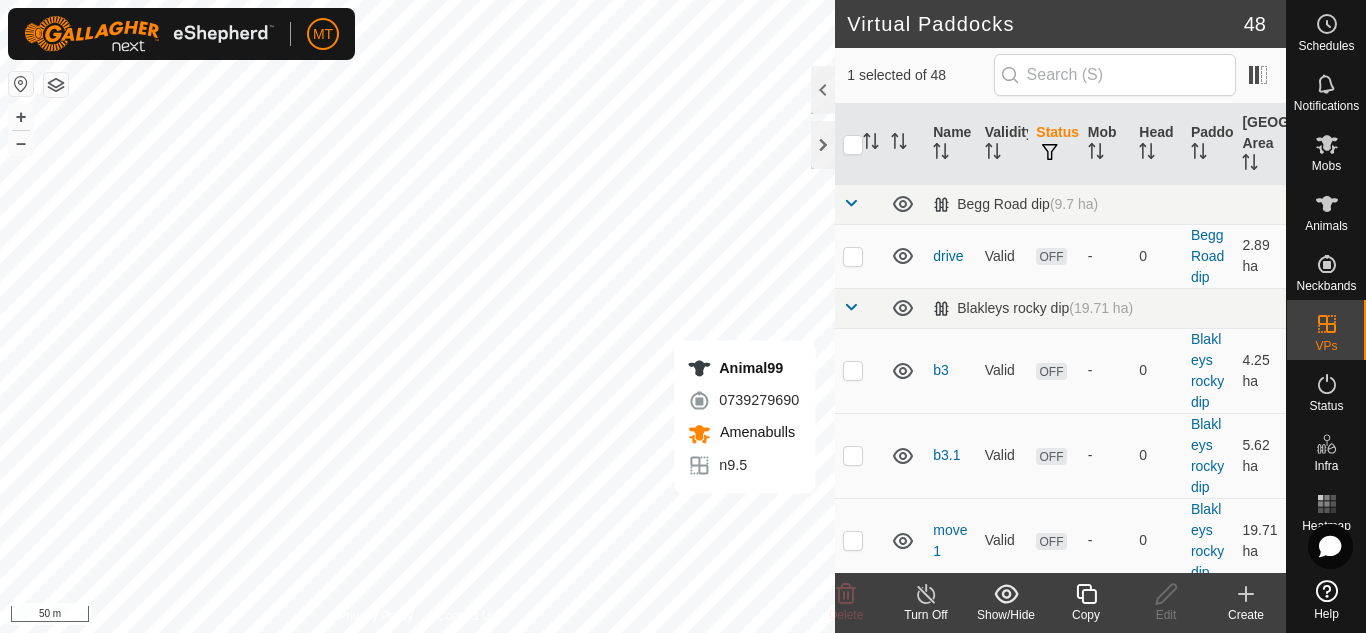 click on "Animal99
0739279690
Amenabulls
n9.5 + – ⇧ i 50 m" at bounding box center (417, 316) 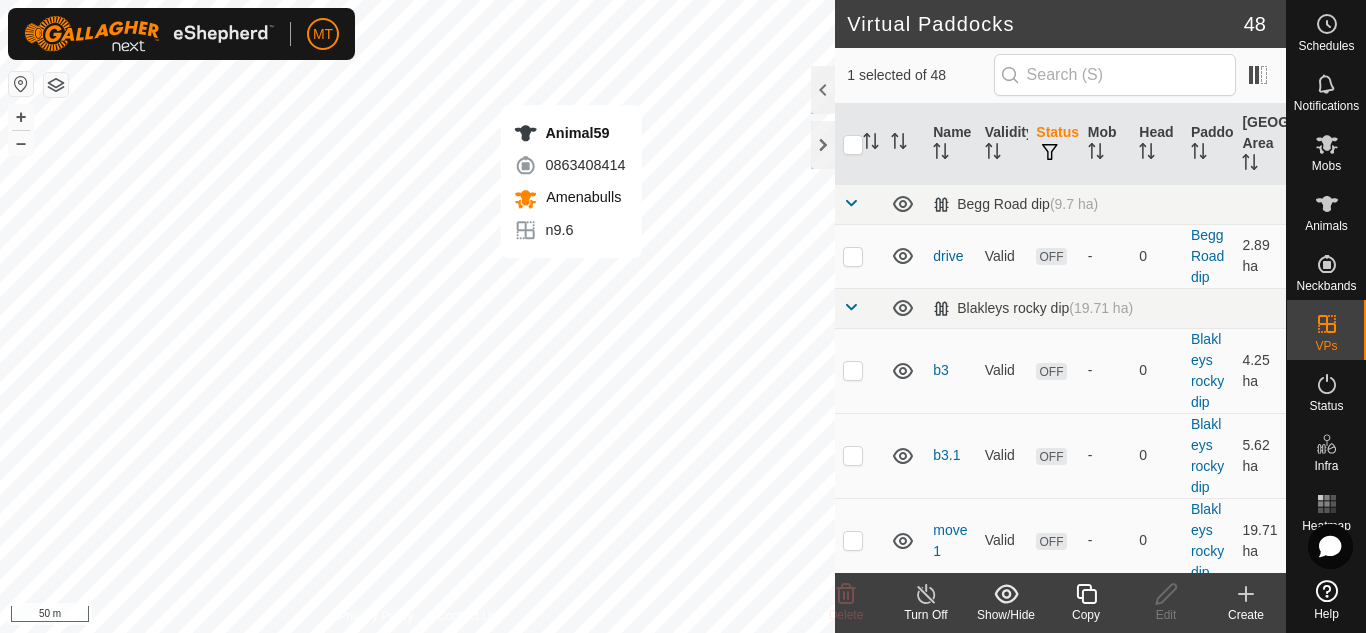 click on "Animal59
0863408414
Amenabulls
n9.6 + – ⇧ i 50 m" at bounding box center [417, 316] 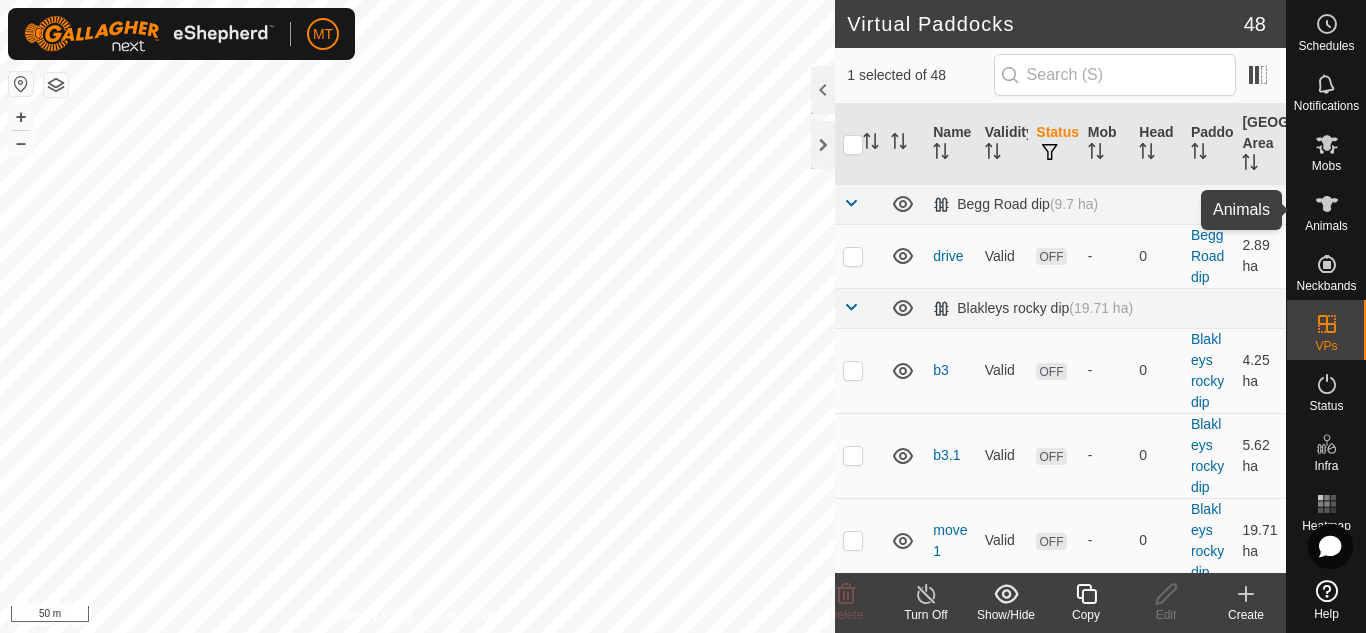 click at bounding box center [1327, 204] 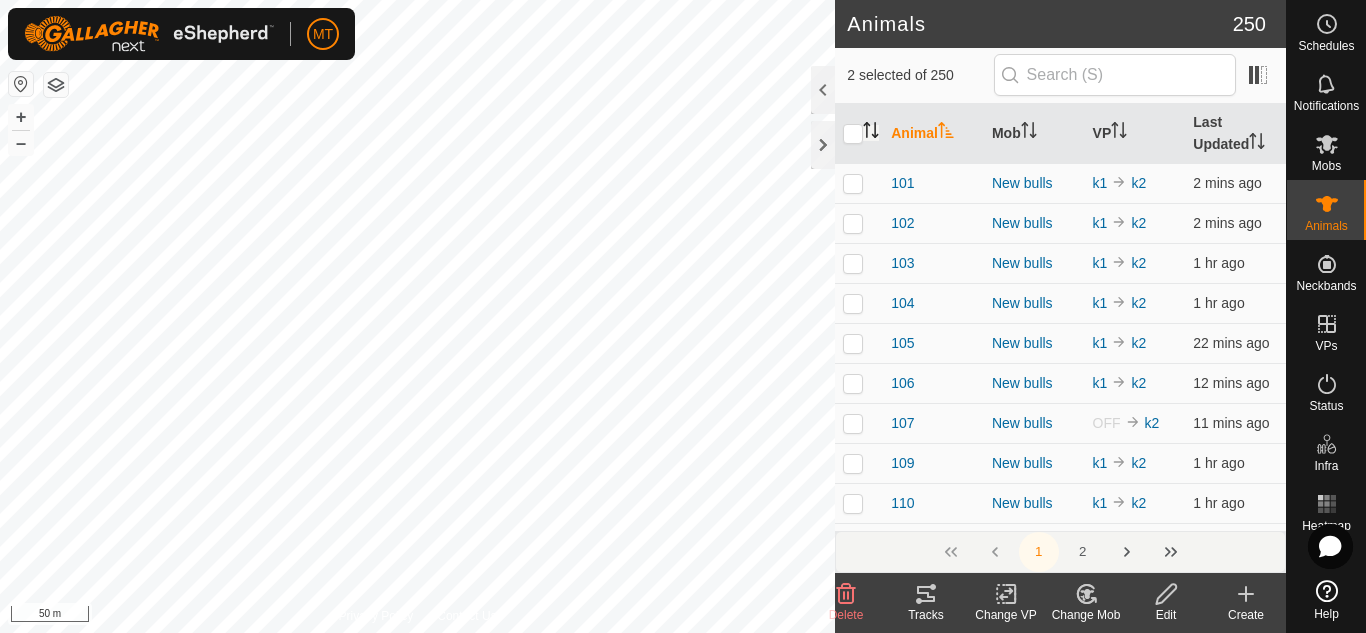 click 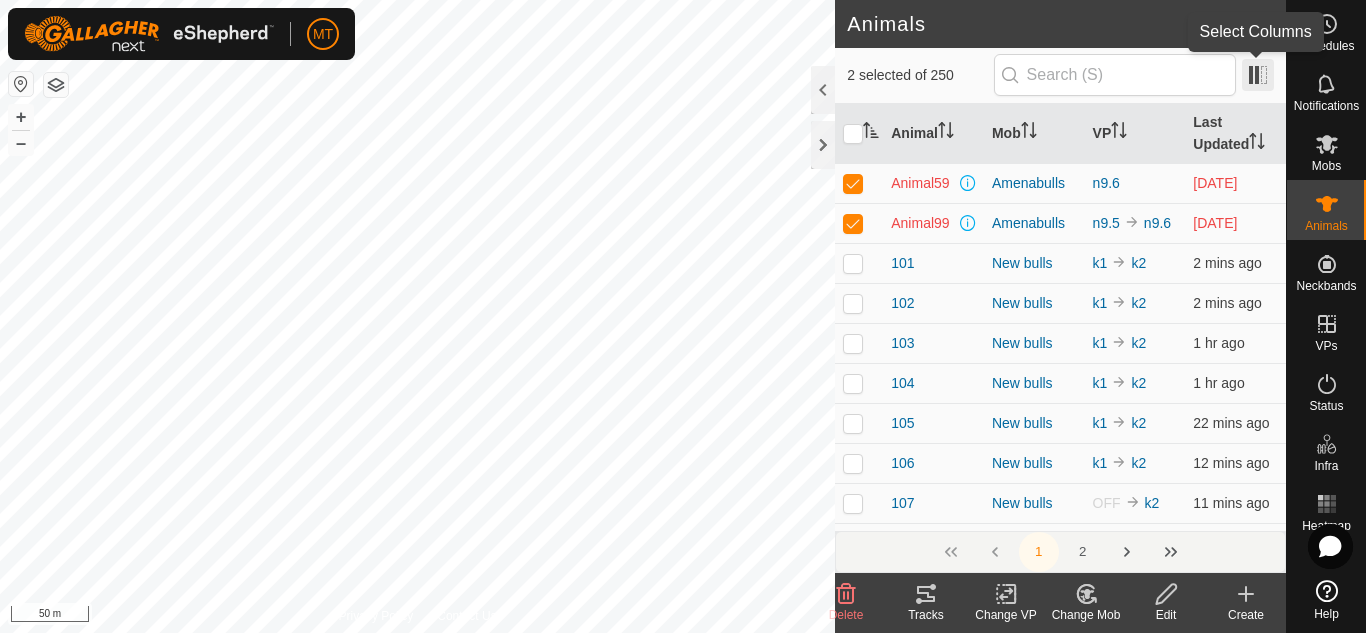 click at bounding box center (1258, 75) 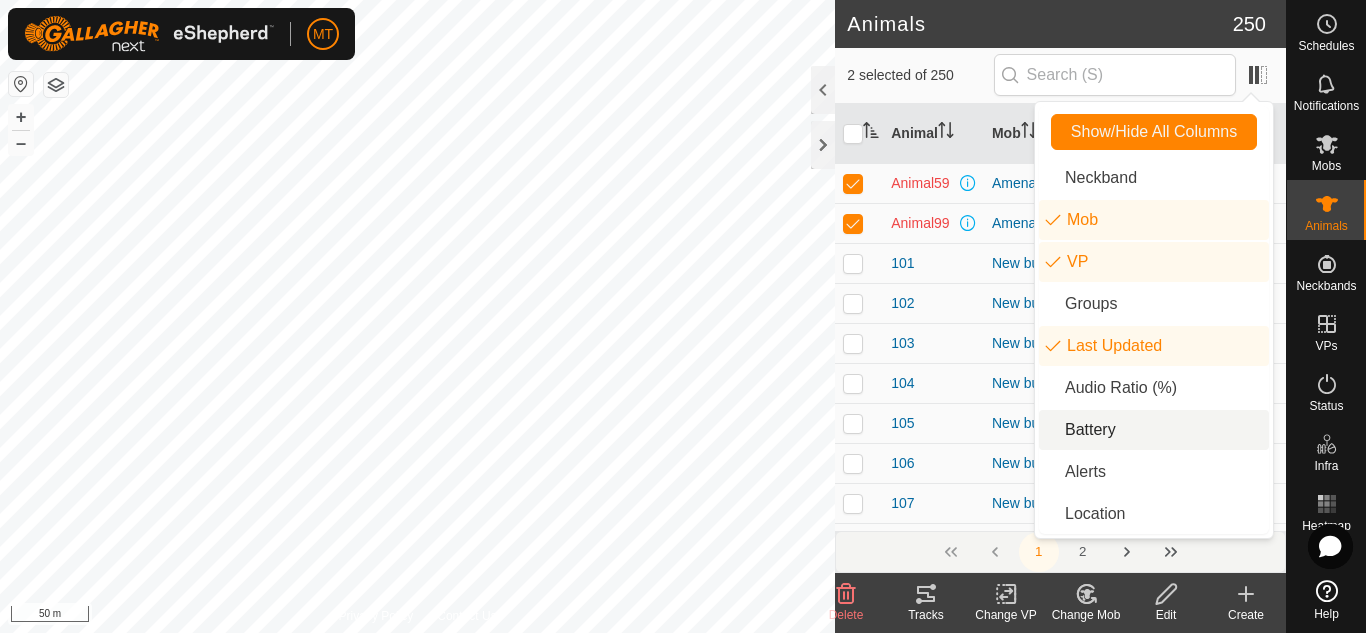click on "Battery" at bounding box center (1154, 430) 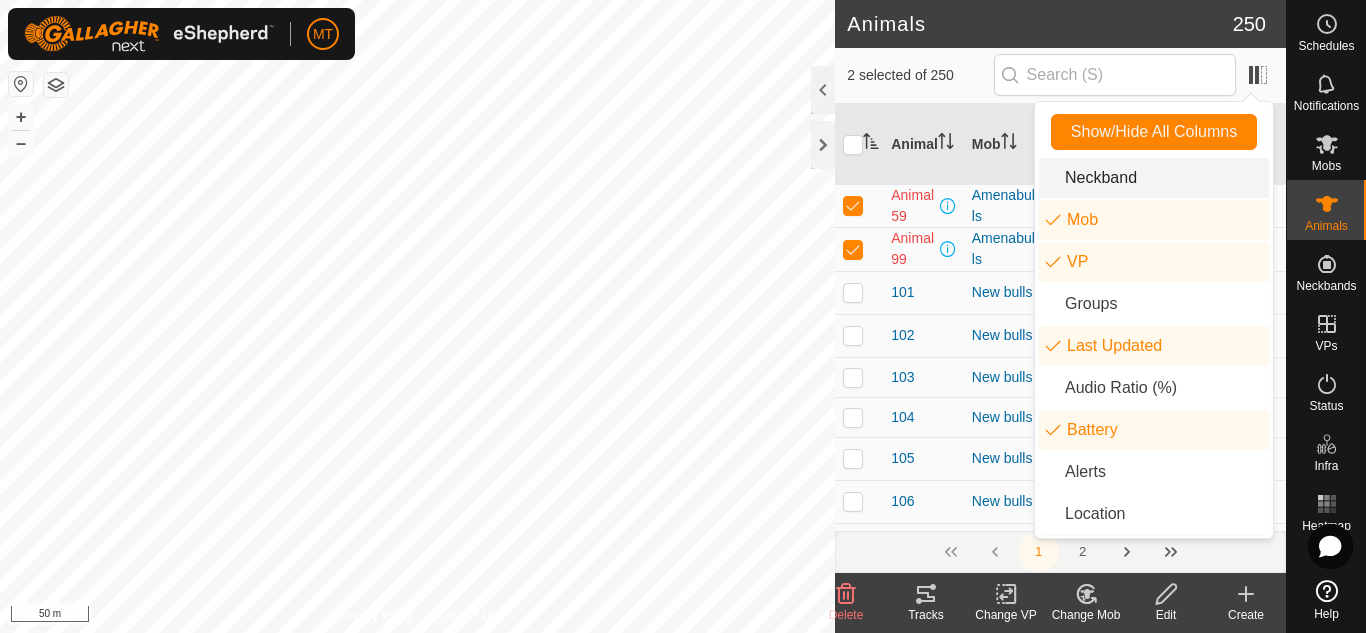 click on "Animals" 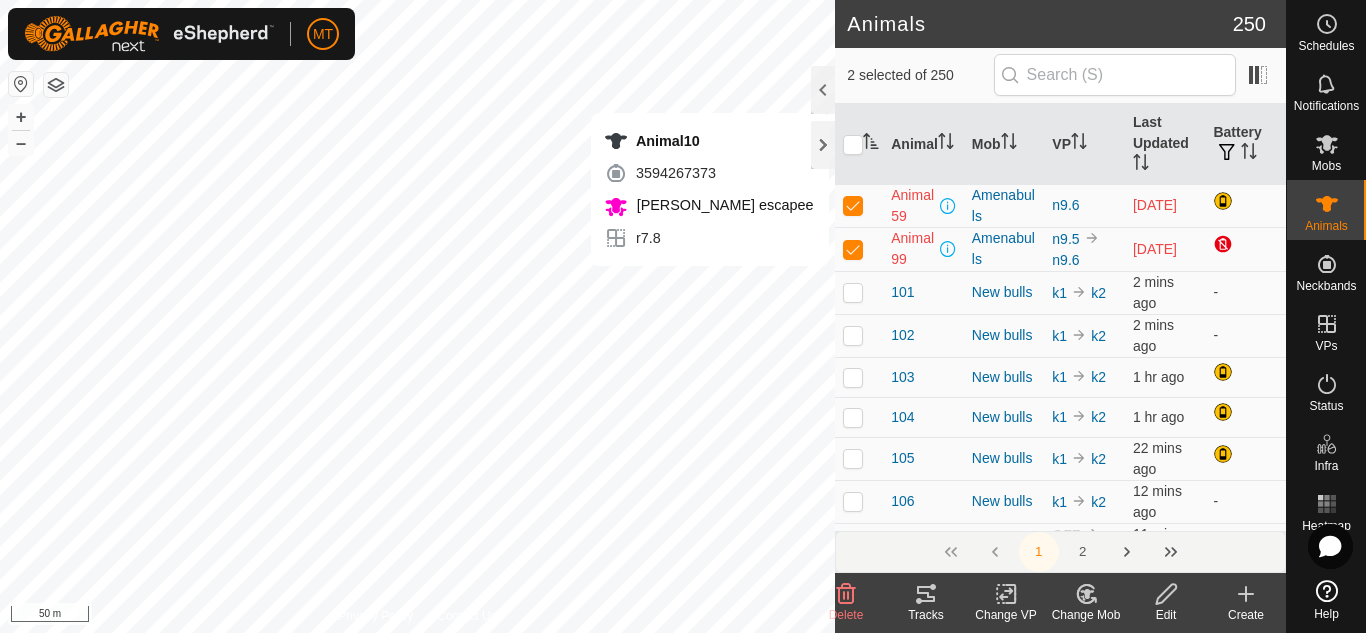 click on "Animal10
3594267373
[PERSON_NAME] escapee
r7.8 + – ⇧ i 50 m" at bounding box center [417, 316] 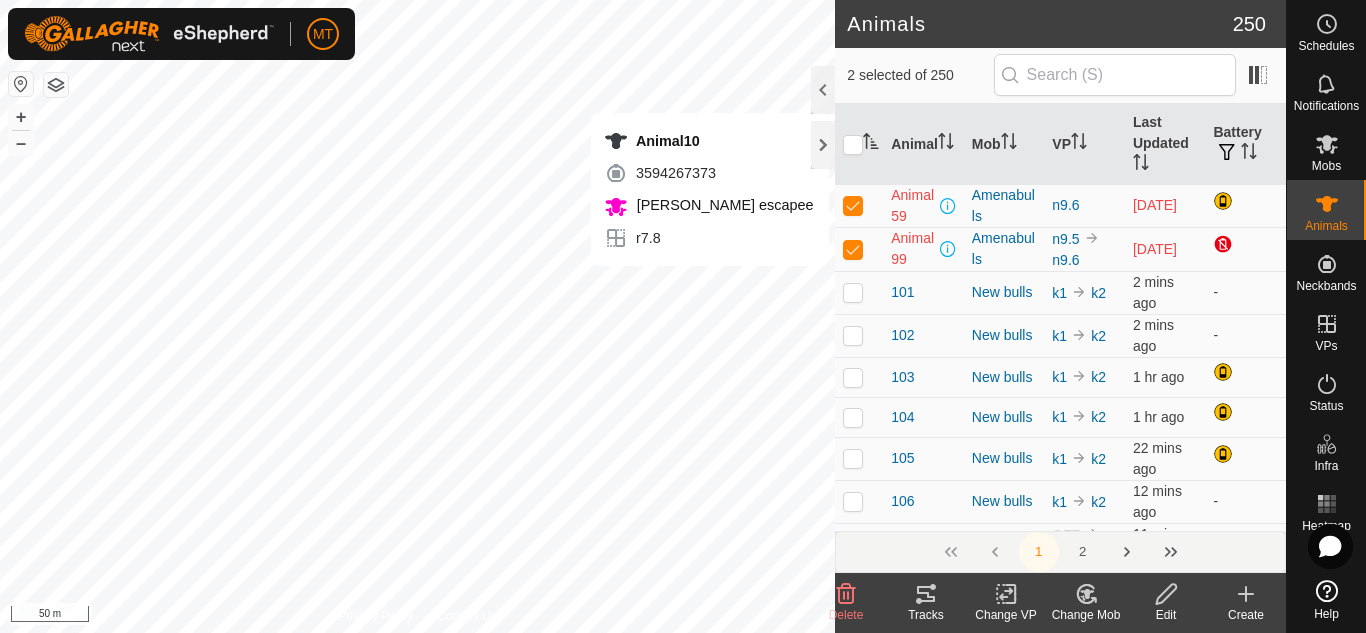 checkbox on "true" 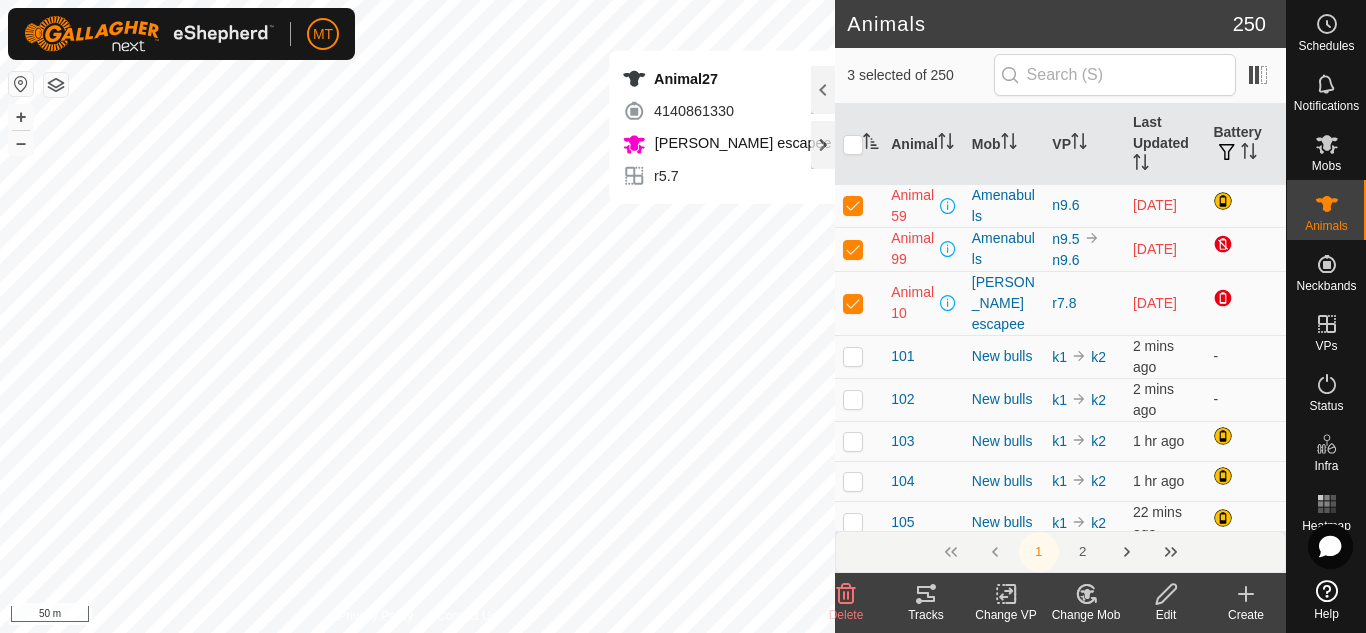 click on "Animal27
4140861330
[PERSON_NAME] escapee
r5.7 + – ⇧ i 50 m" at bounding box center (417, 316) 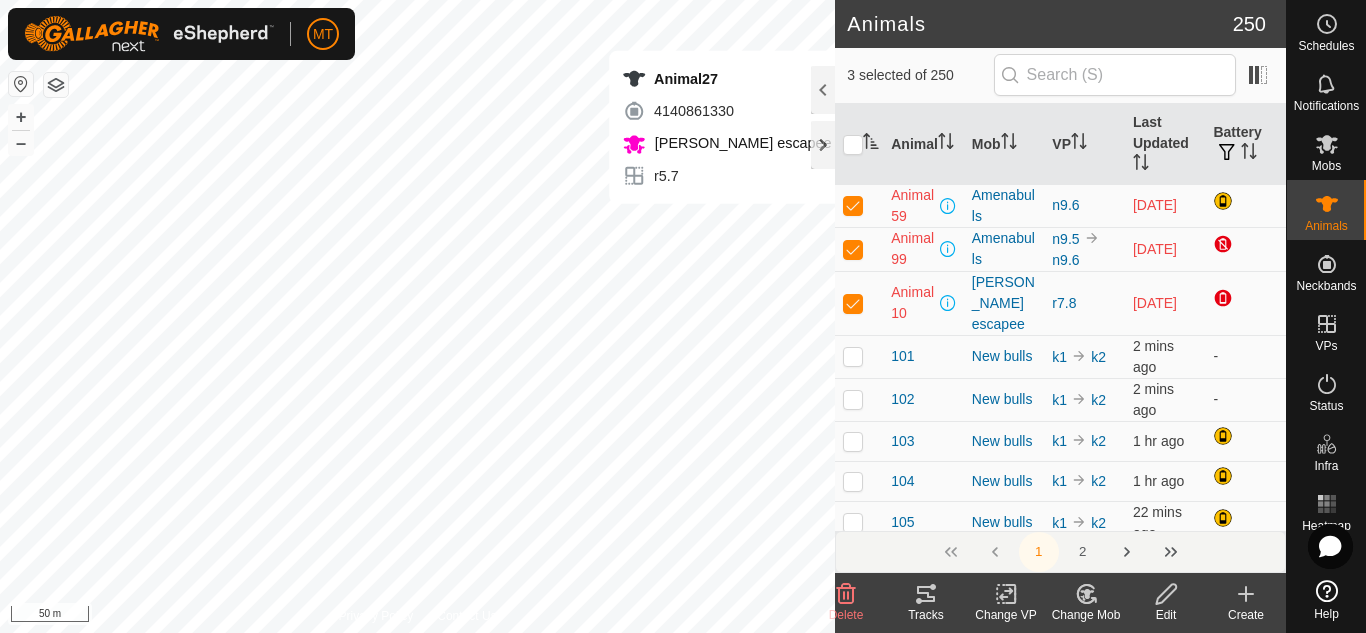 checkbox on "true" 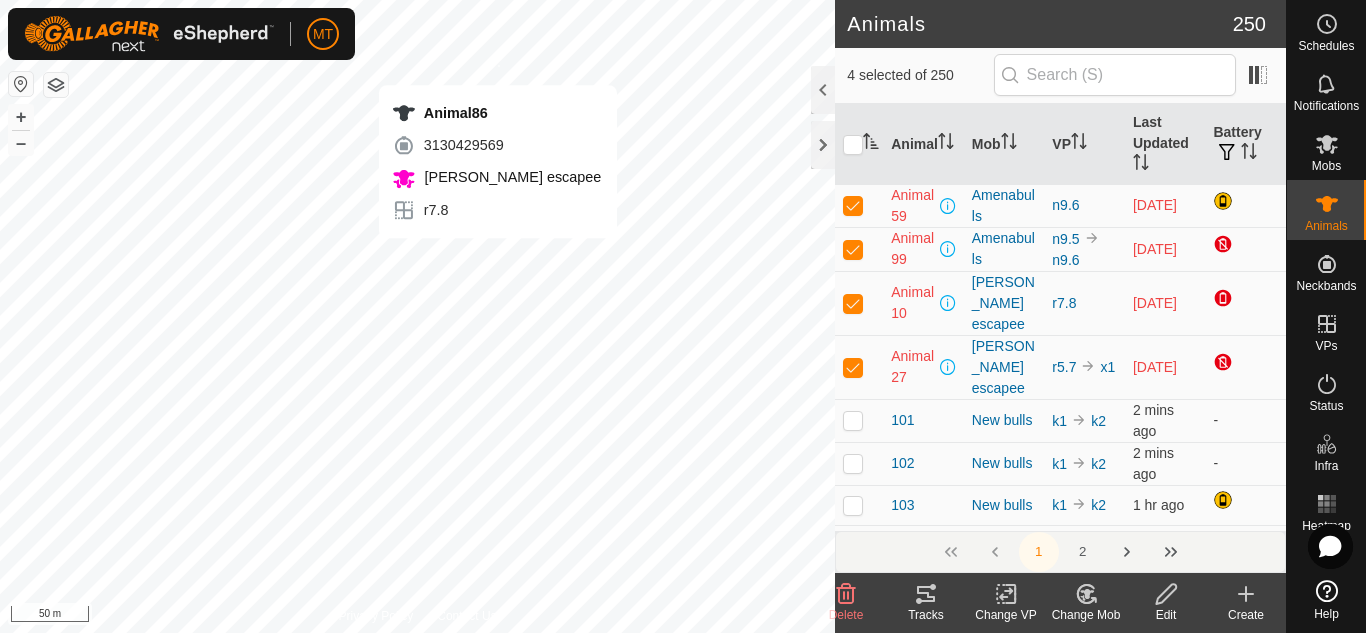 click on "Animal86
3130429569
[PERSON_NAME] escapee
r7.8 + – ⇧ i 50 m" at bounding box center [417, 316] 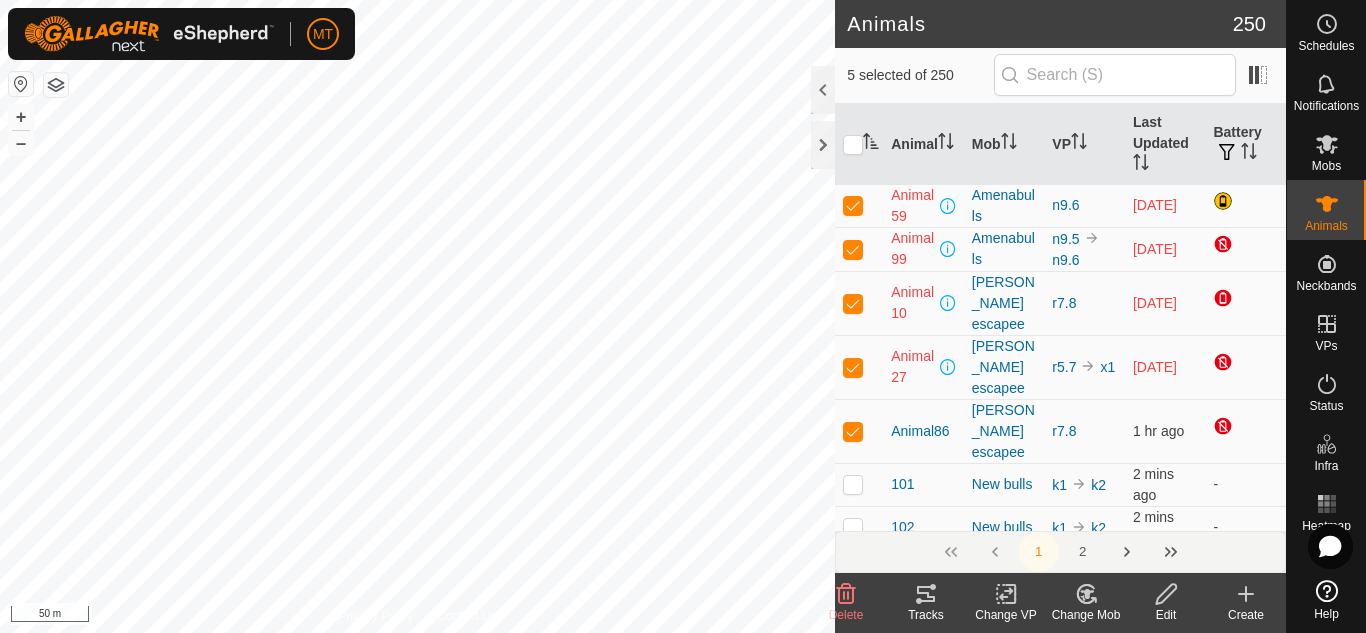 click on "Animal66
2190485046
Amenabulls
r7.8 + – ⇧ i 50 m" at bounding box center [417, 316] 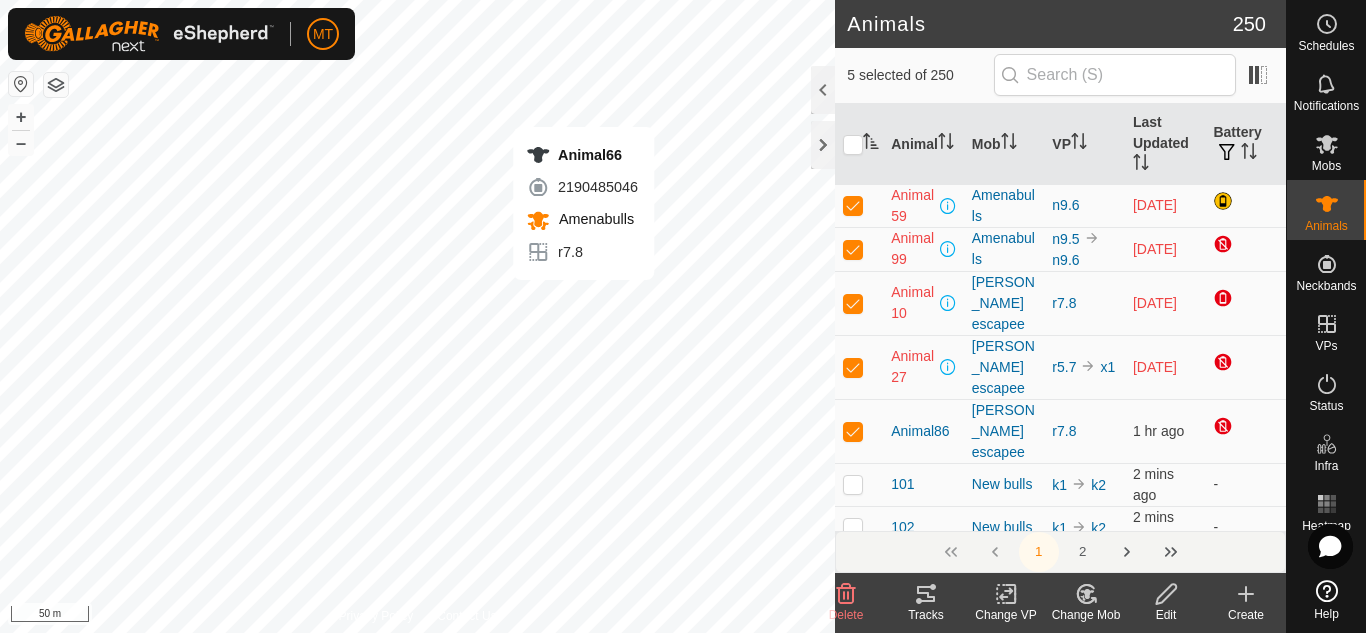 click on "Animal66
2190485046
Amenabulls
r7.8 + – ⇧ i 50 m" at bounding box center (417, 316) 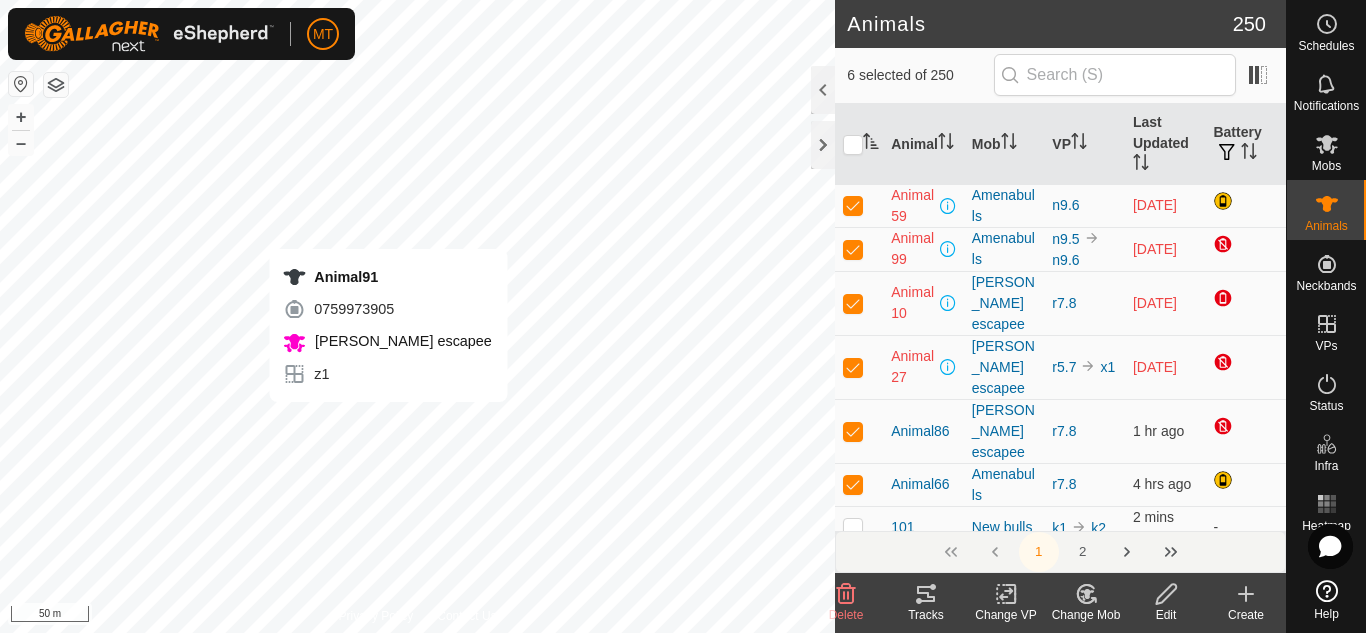 click on "Animal91
0759973905
[PERSON_NAME] escapee
z1 + – ⇧ i 50 m" at bounding box center (417, 316) 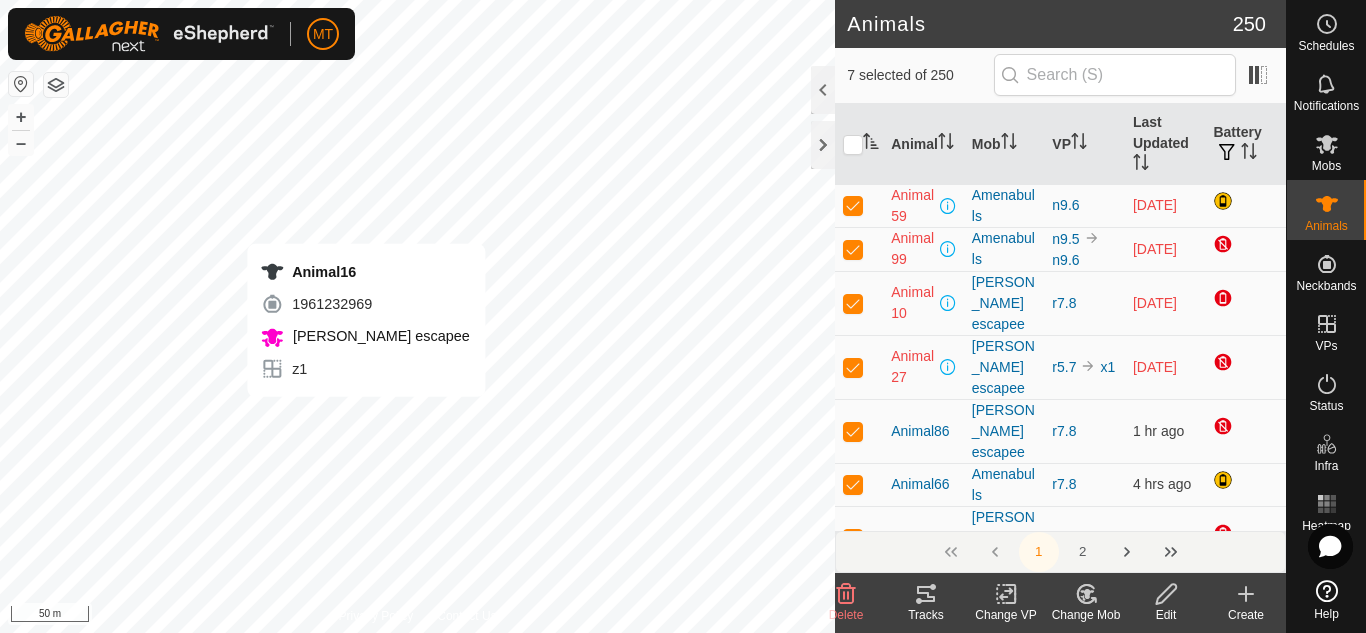 click on "Animal16
1961232969
[PERSON_NAME] escapee
z1 + – ⇧ i 50 m" at bounding box center (417, 316) 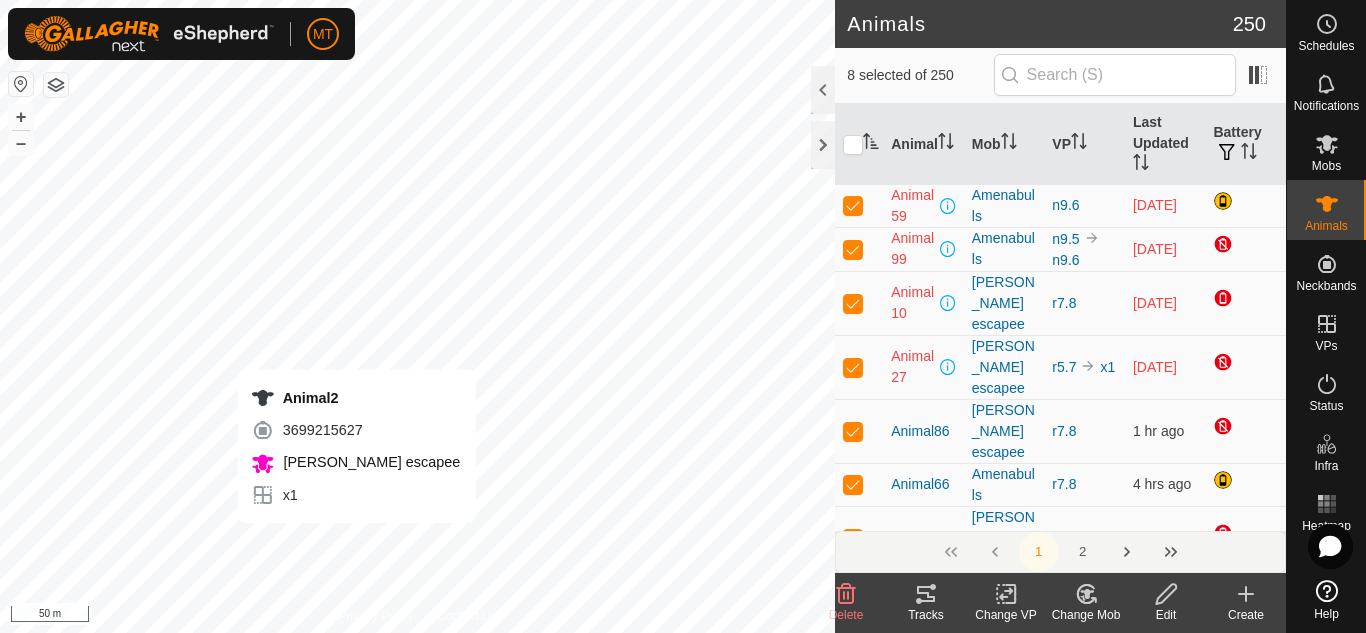 click on "Animal2
3699215627
[PERSON_NAME] escapee
x1 + – ⇧ i 50 m" at bounding box center [417, 316] 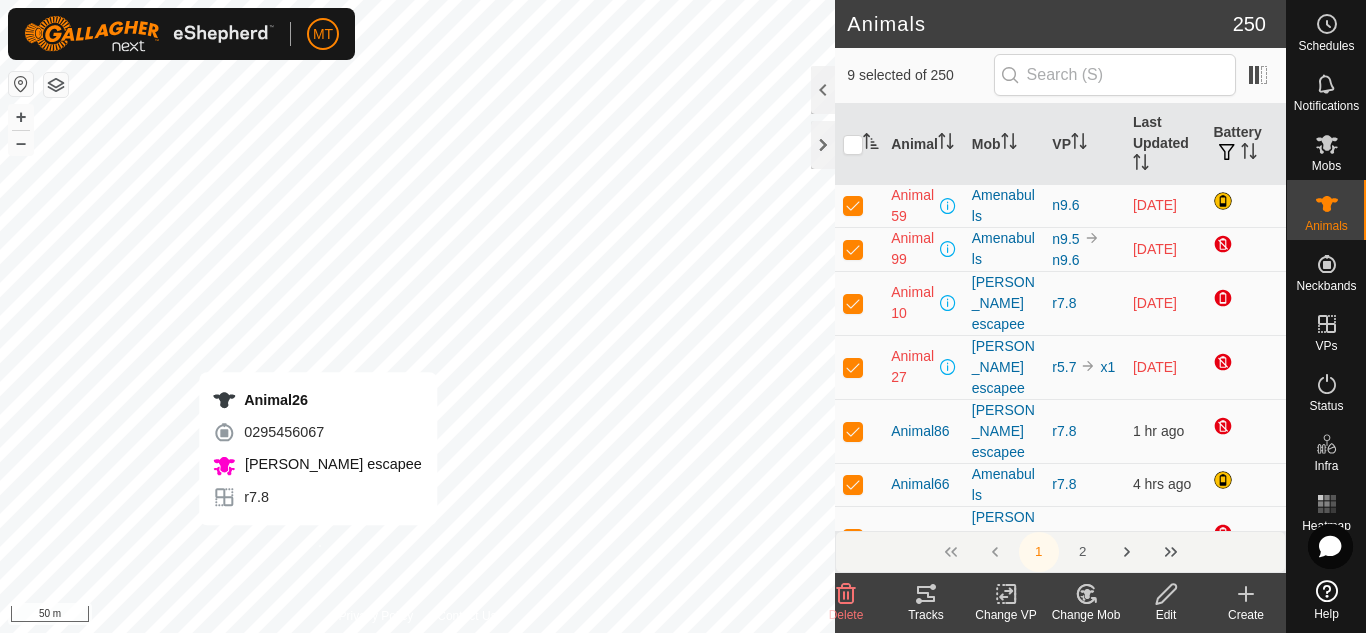 click on "Animal26
0295456067
[PERSON_NAME] escapee
r7.8 + – ⇧ i 50 m" at bounding box center (417, 316) 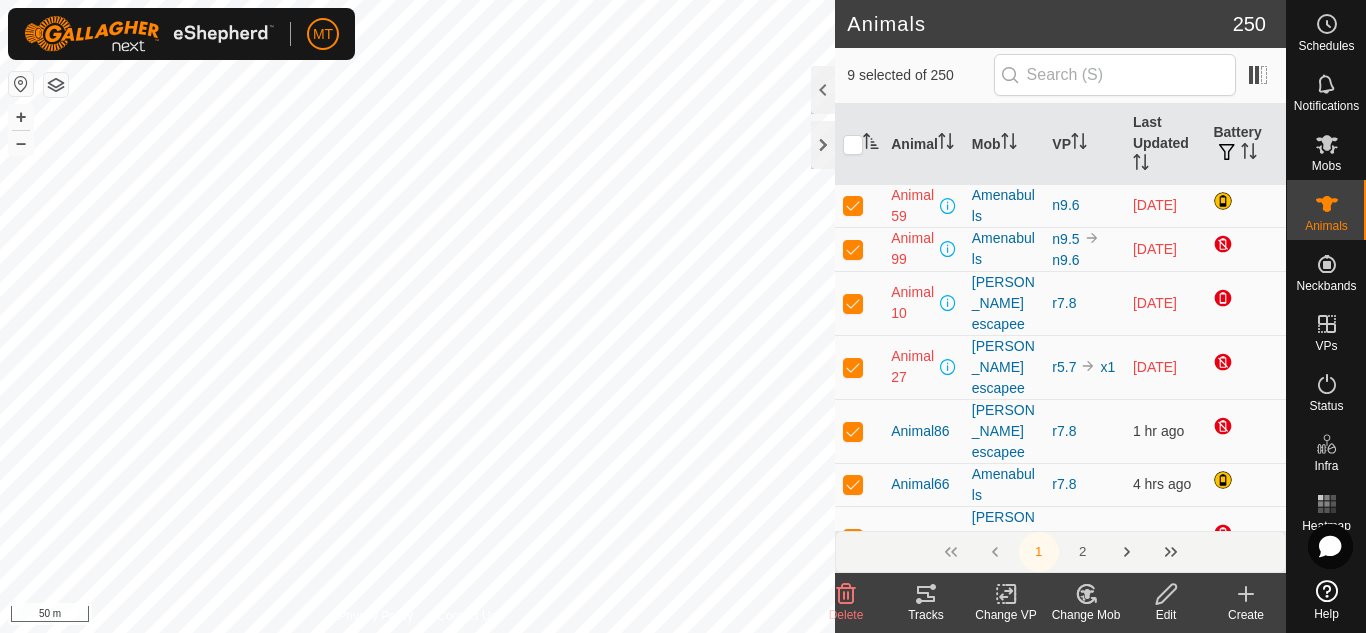 checkbox on "true" 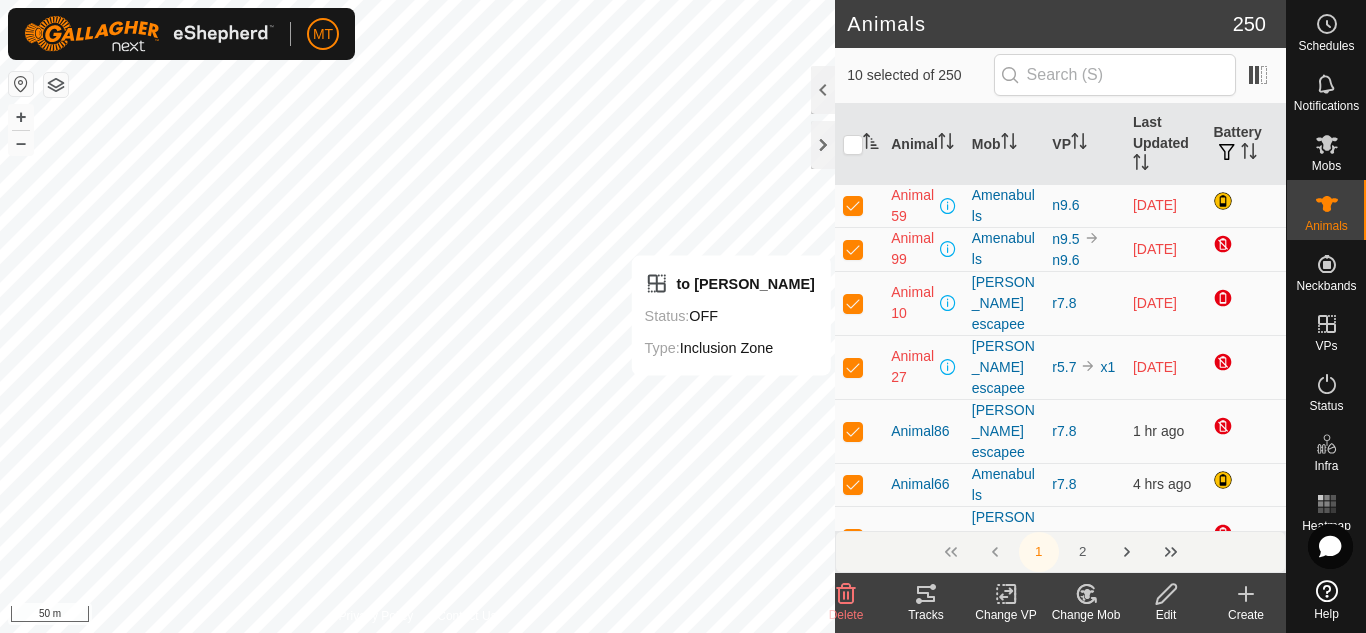 click 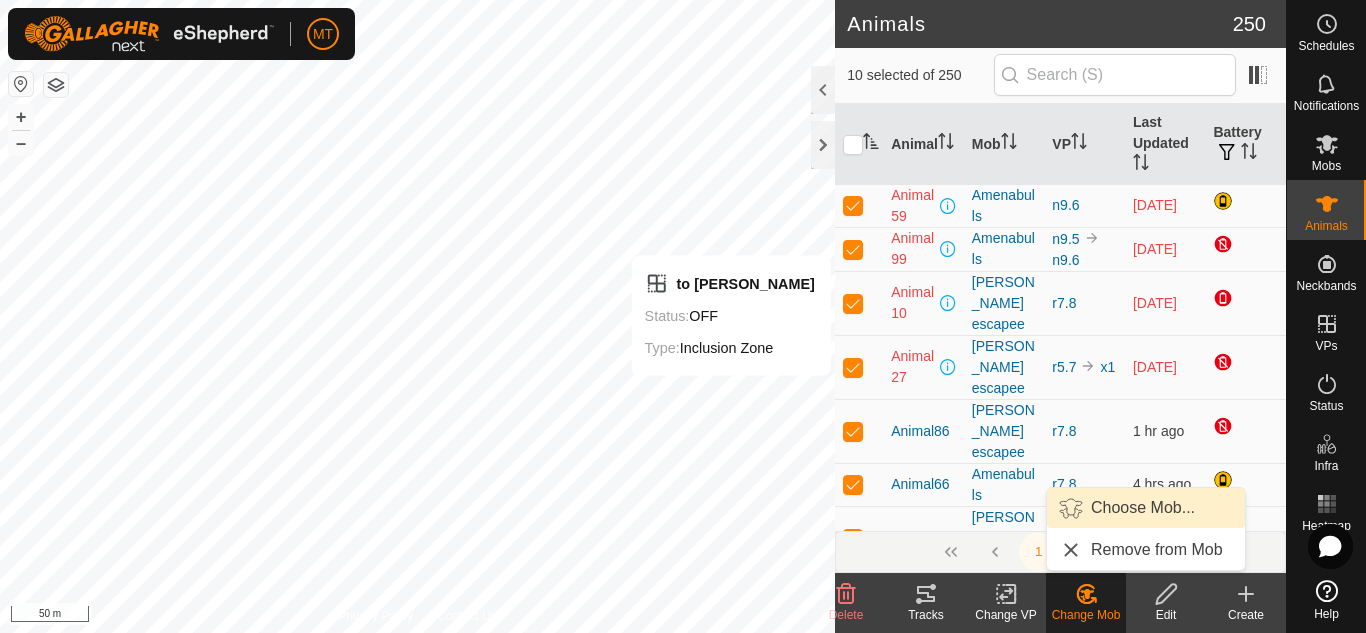 click on "Choose Mob..." at bounding box center [1146, 508] 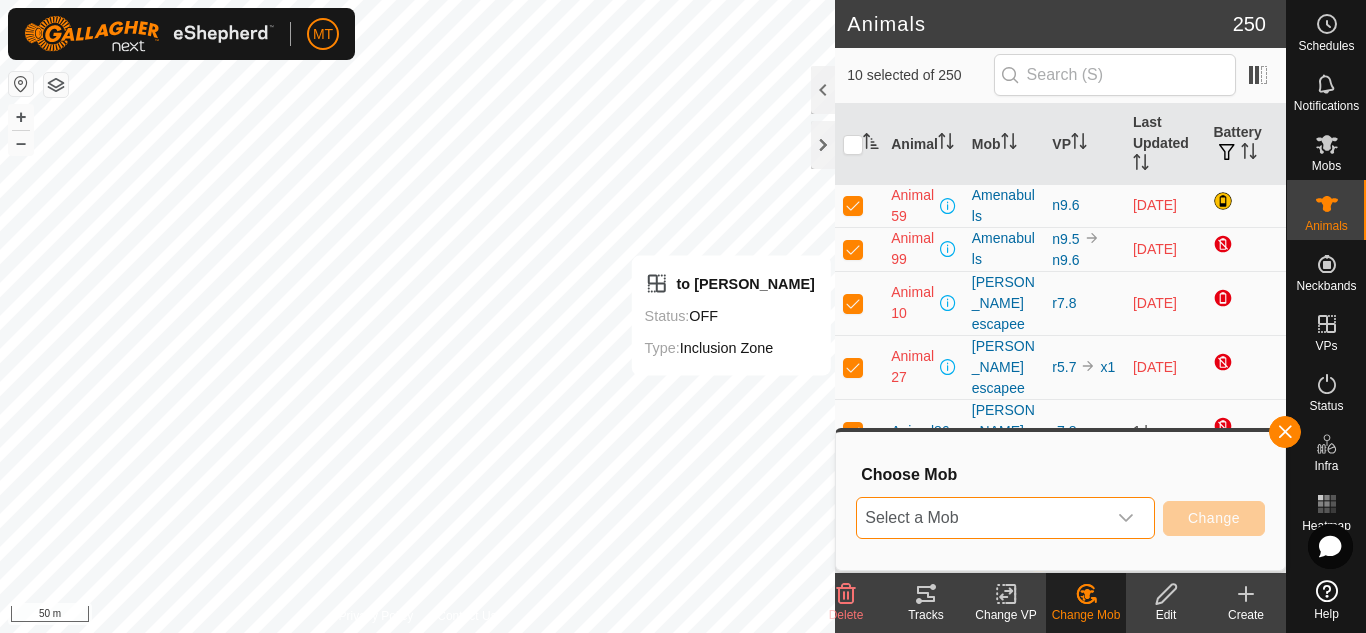 click on "Select a Mob" at bounding box center (981, 518) 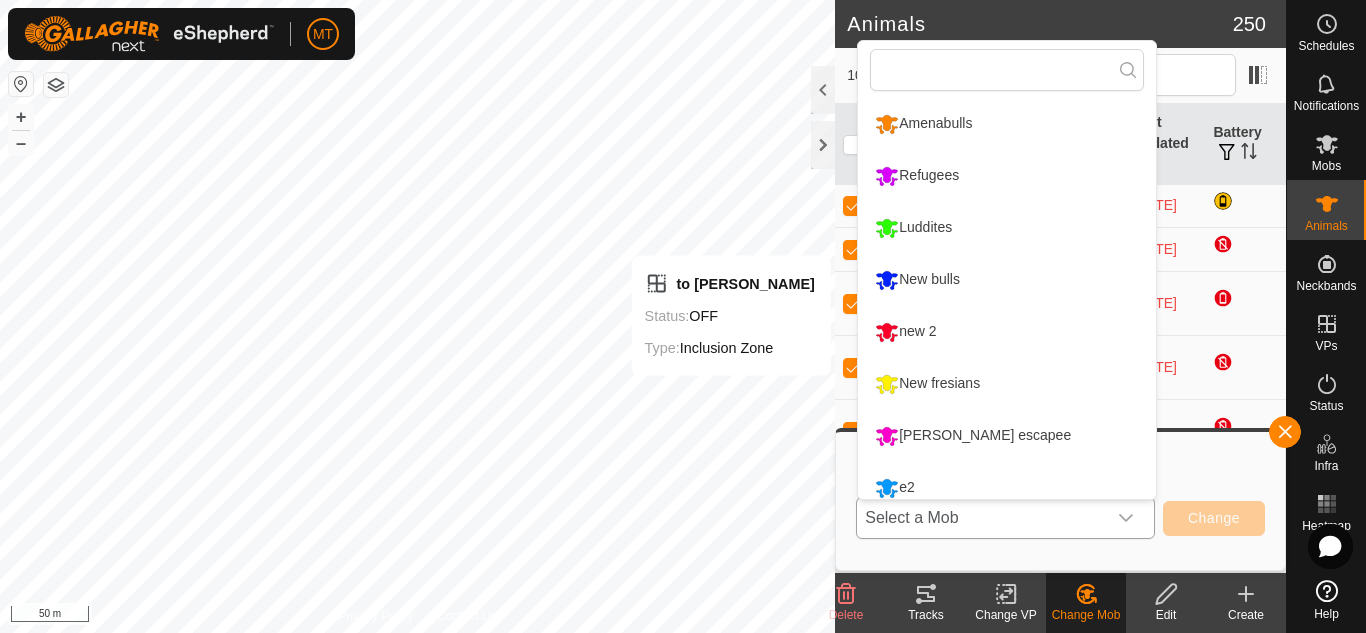scroll, scrollTop: 14, scrollLeft: 0, axis: vertical 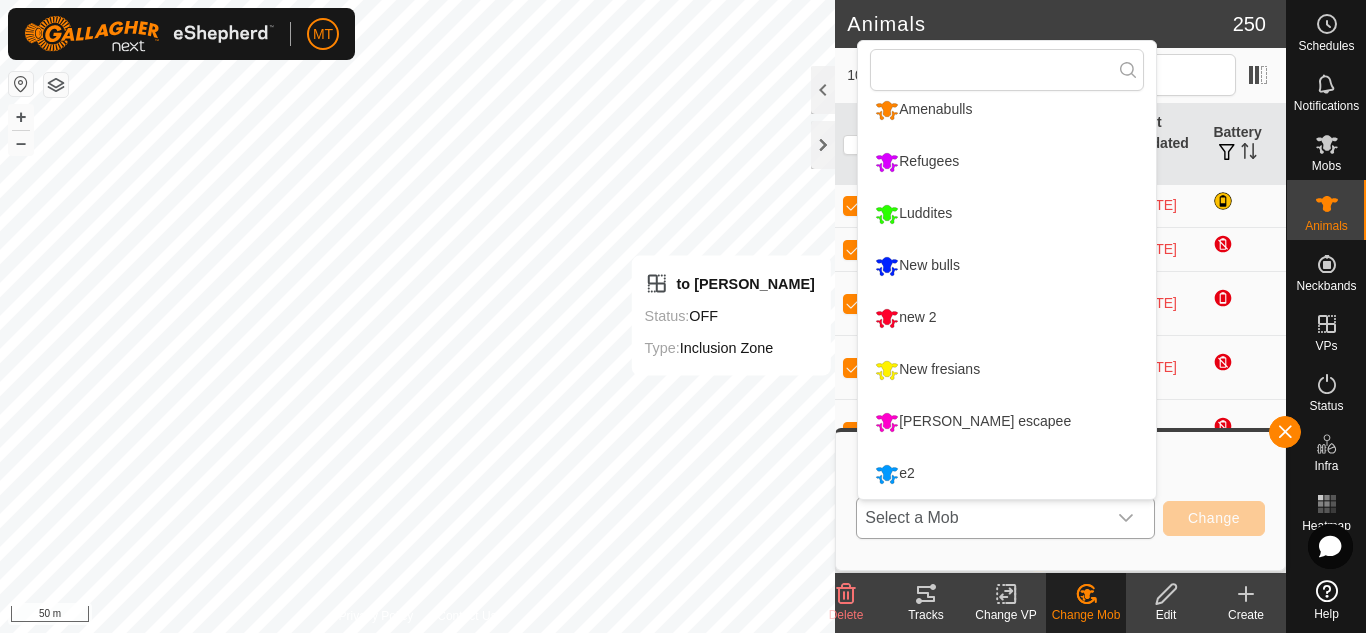 click on "e2" at bounding box center [1007, 474] 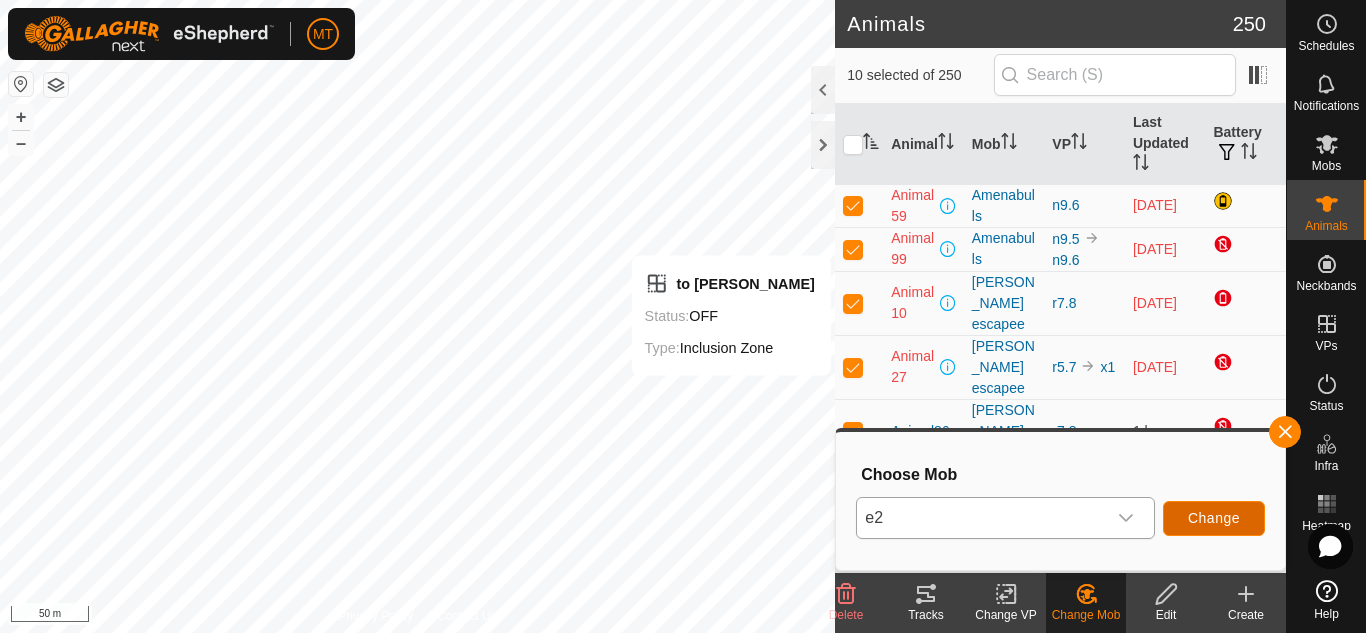 click on "Change" at bounding box center (1214, 518) 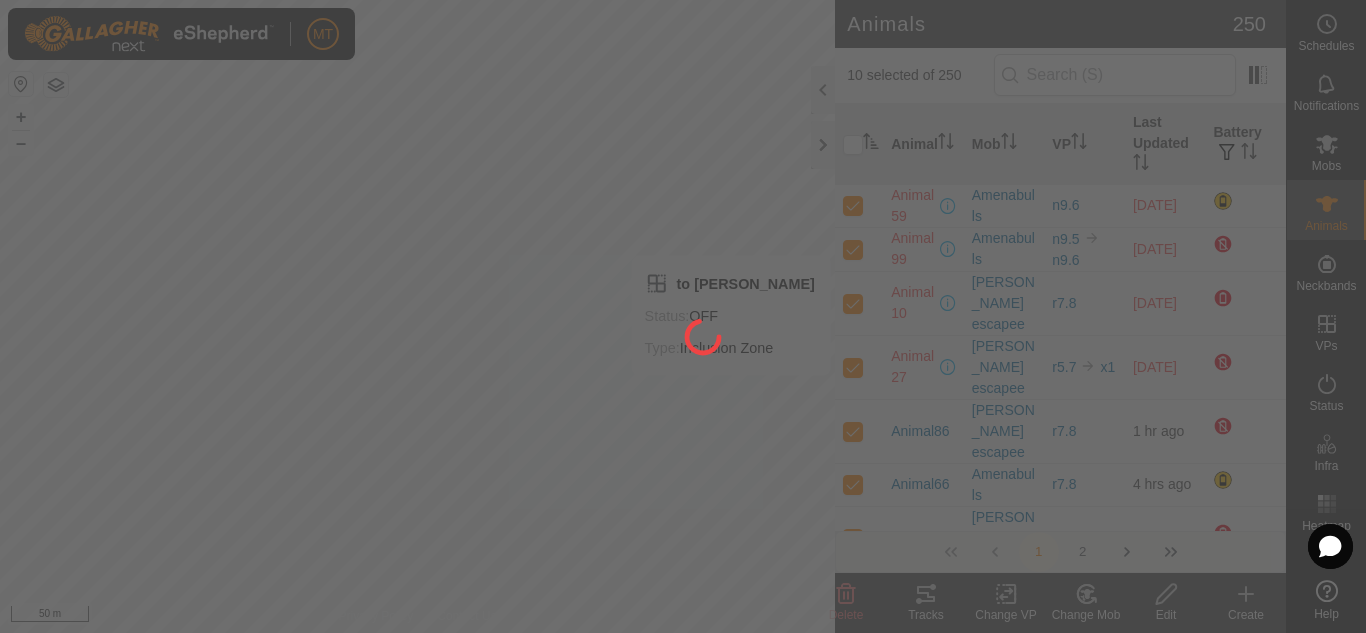 checkbox on "false" 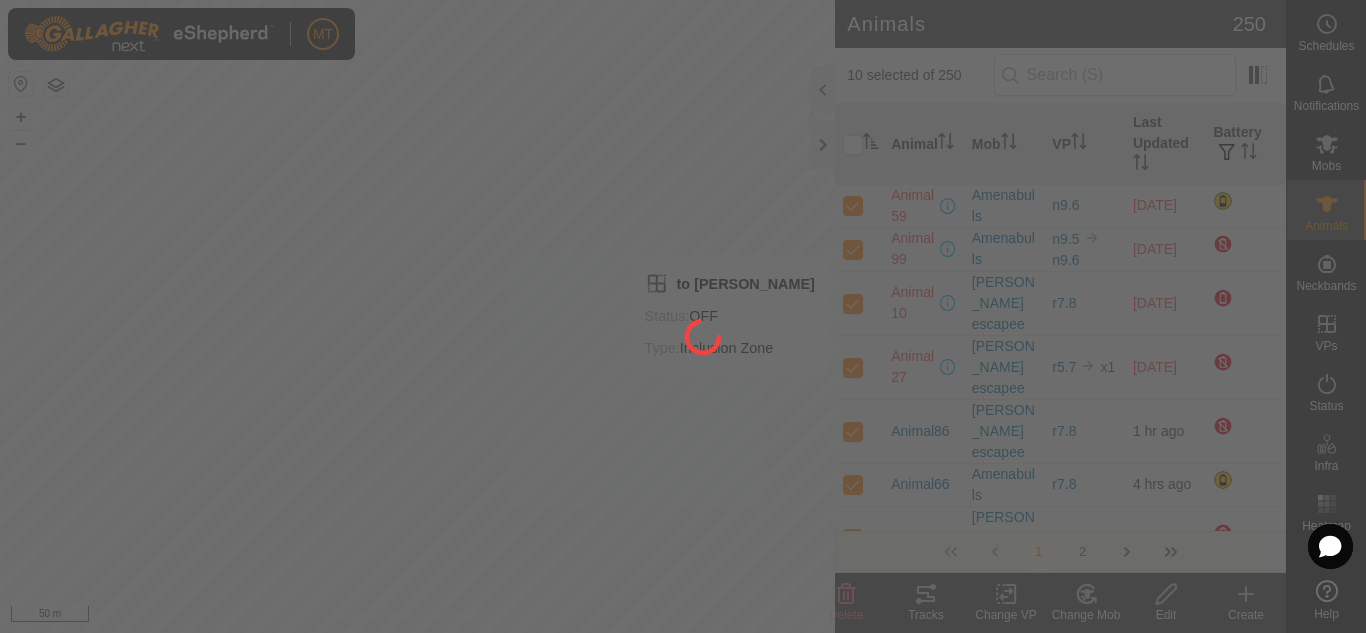 checkbox on "false" 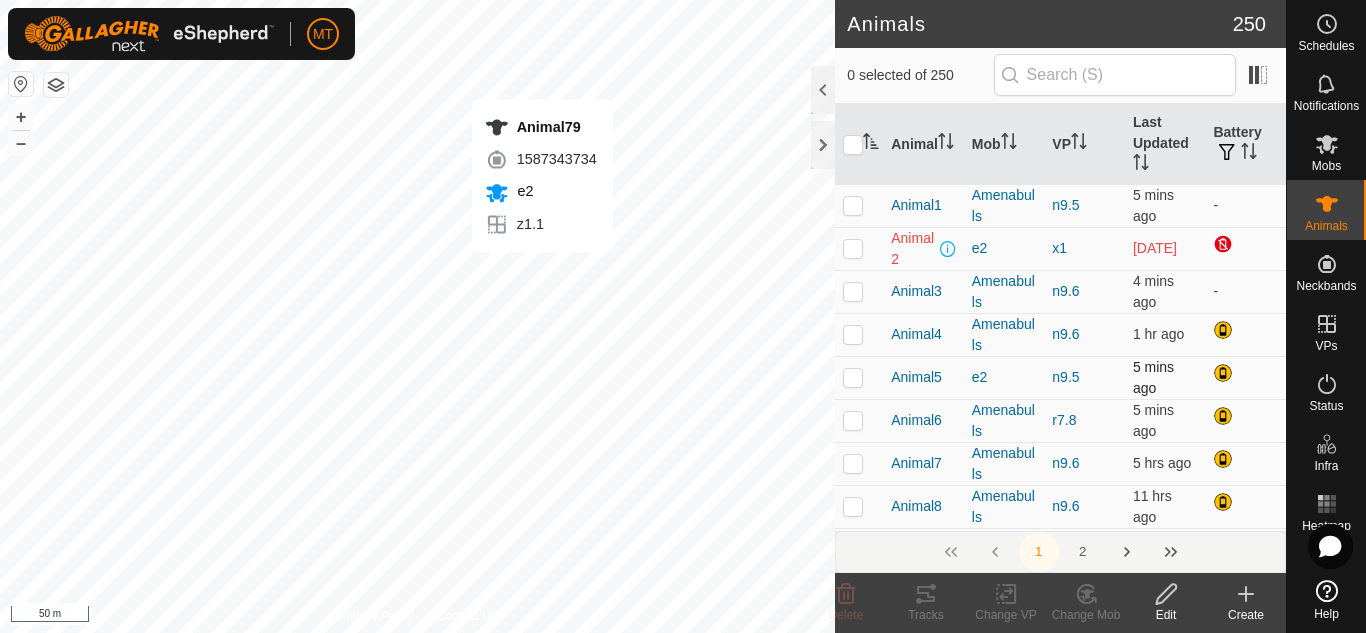 checkbox on "true" 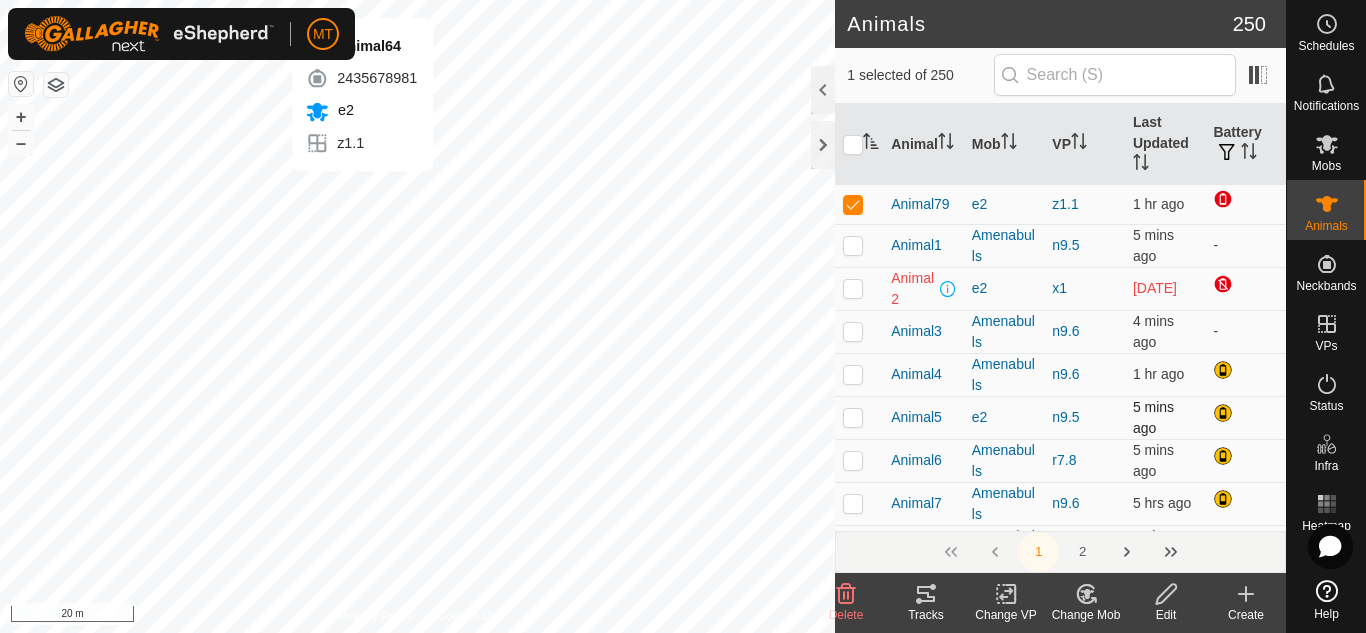 click on "Animal64
2435678981
e2
z1.1 + – ⇧ i 20 m" at bounding box center (417, 316) 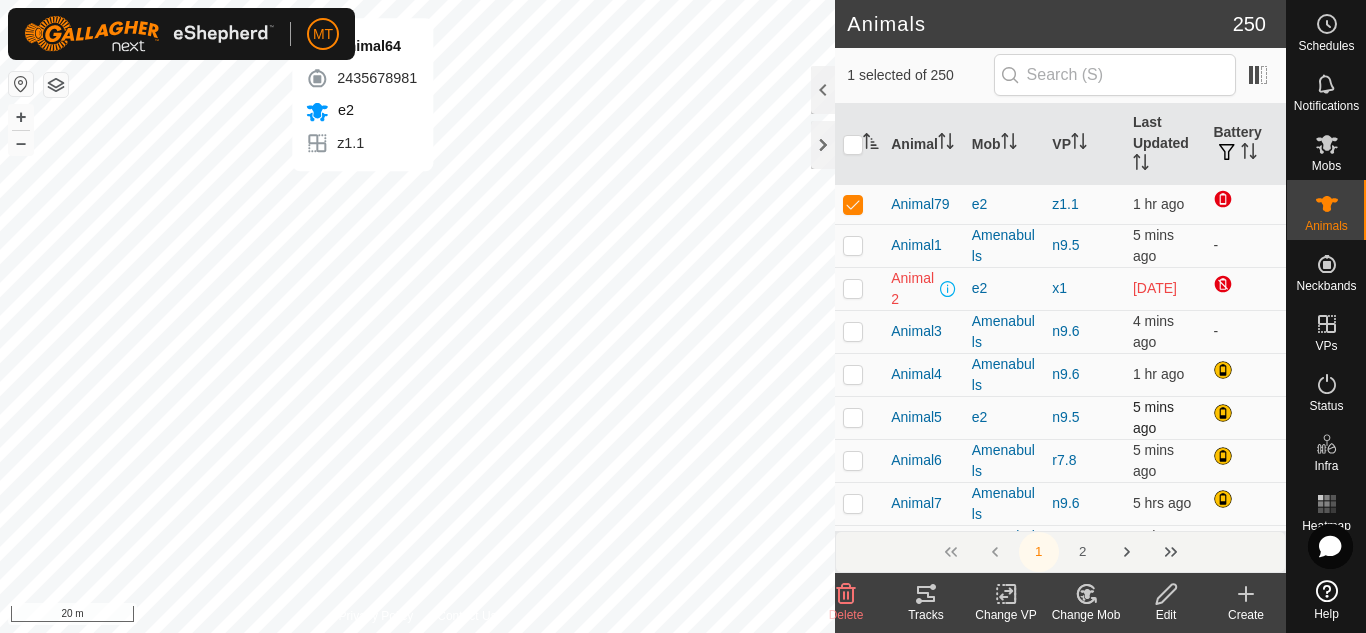 checkbox on "true" 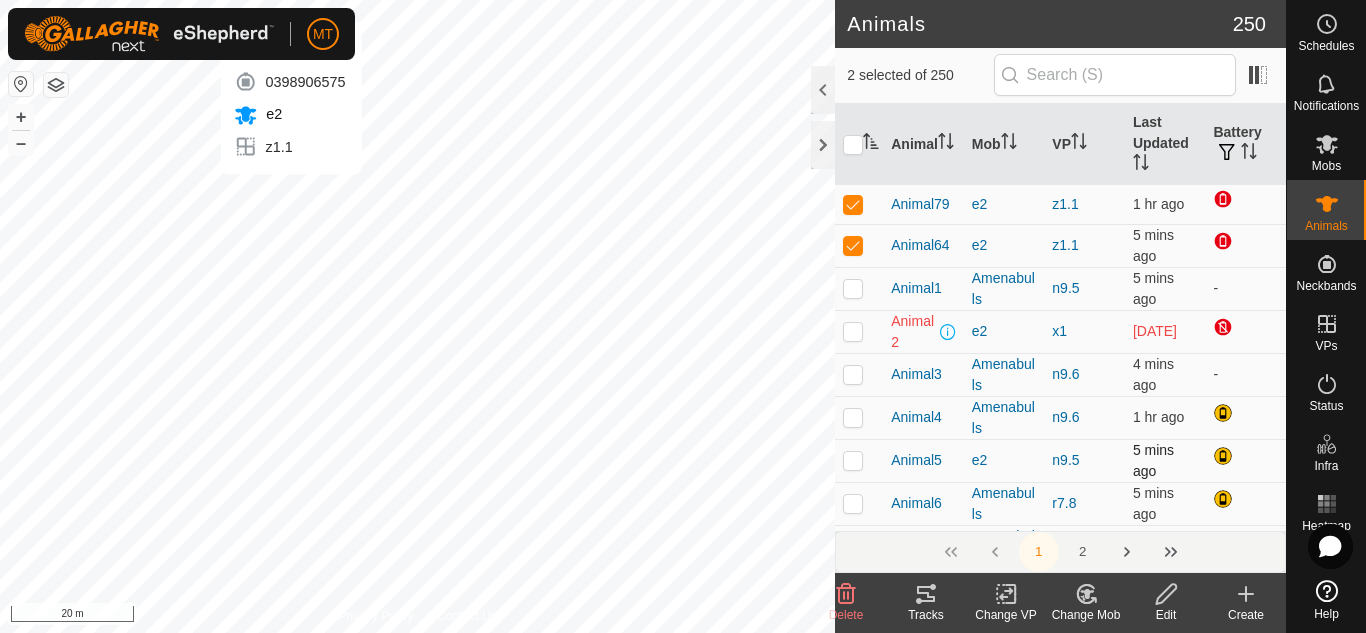 click on "Animal80
0398906575
e2
z1.1 + – ⇧ i 20 m" at bounding box center [417, 316] 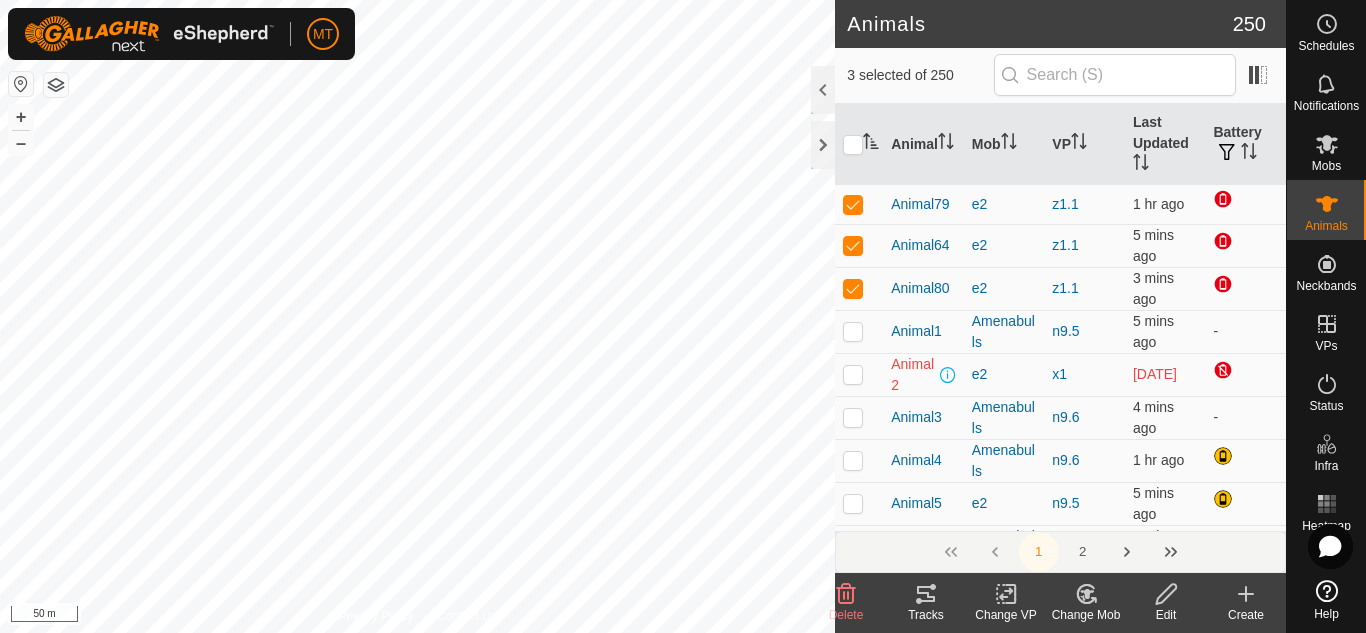 click on "MT Schedules Notifications Mobs Animals Neckbands VPs Status Infra Heatmap Help Animals 250  3 selected of 250   Animal   Mob   VP   Last Updated   Battery   Animal79   e2  z1.1  1 hr ago  Animal64   e2  z1.1  5 mins ago  Animal80   e2  z1.1  3 mins ago  Animal1   Amenabulls  n9.5  5 mins ago -  Animal2   e2  x1  [DATE]  Animal3   Amenabulls  n9.6  4 mins ago -  Animal4   Amenabulls  n9.6  1 hr ago  Animal5   e2  n9.5  5 mins ago  Animal6   Amenabulls  r7.8  5 mins ago  Animal7   Amenabulls  n9.6  5 hrs ago  Animal8   Amenabulls  n9.6  11 hrs ago  Animal9   e2  n9.5 z1.1  [DATE]  Animal10   e2  r7.8  [DATE]  Animal11   Amenabulls  n9.6  3 hrs ago -  Animal12   Amenabulls  n9.6  4 mins ago  Animal13   Amenabulls  n9.6  4 mins ago  Animal14   Luddites  l8.9  4 mins ago  Animal16   e2  z1  24 mins ago  Animal17   [PERSON_NAME] escapee  r7.8  3 hrs ago  Animal18   Amenabulls  n9.6  12 hrs ago  Animal19   [PERSON_NAME] escapee  r7.7  4 mins ago -  Animal20   Amenabulls  n9.6  3 mins ago  Animal21   e2" at bounding box center (683, 316) 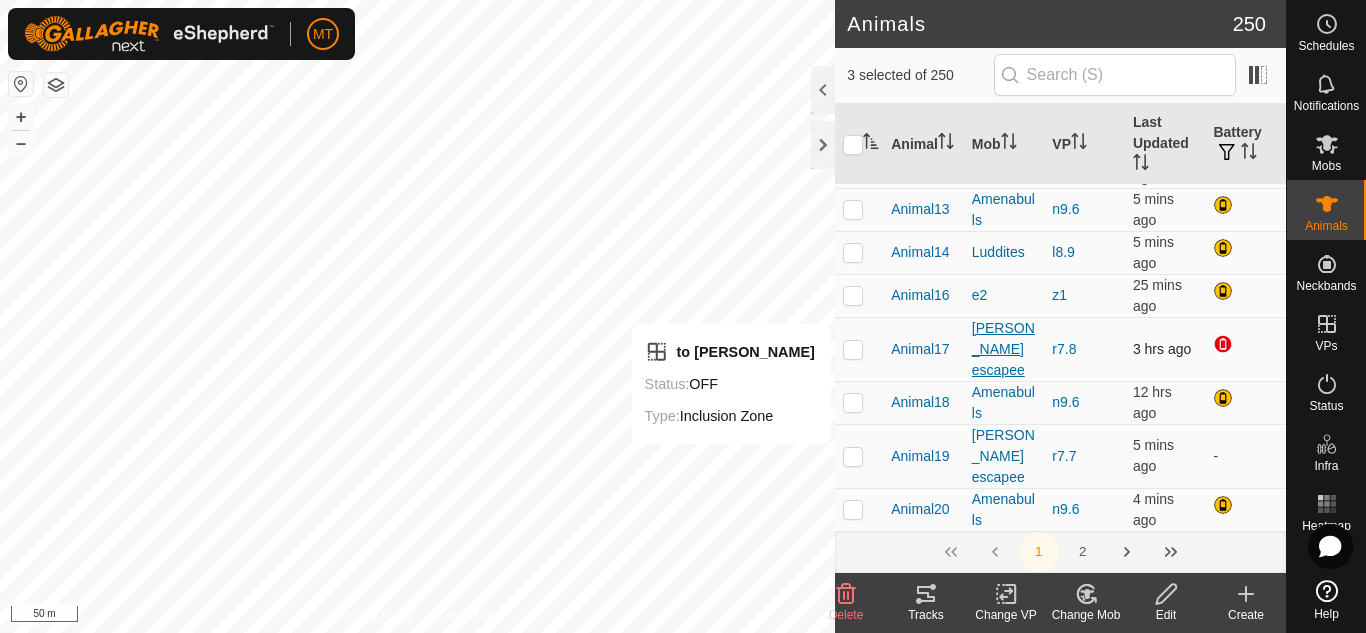 scroll, scrollTop: 637, scrollLeft: 0, axis: vertical 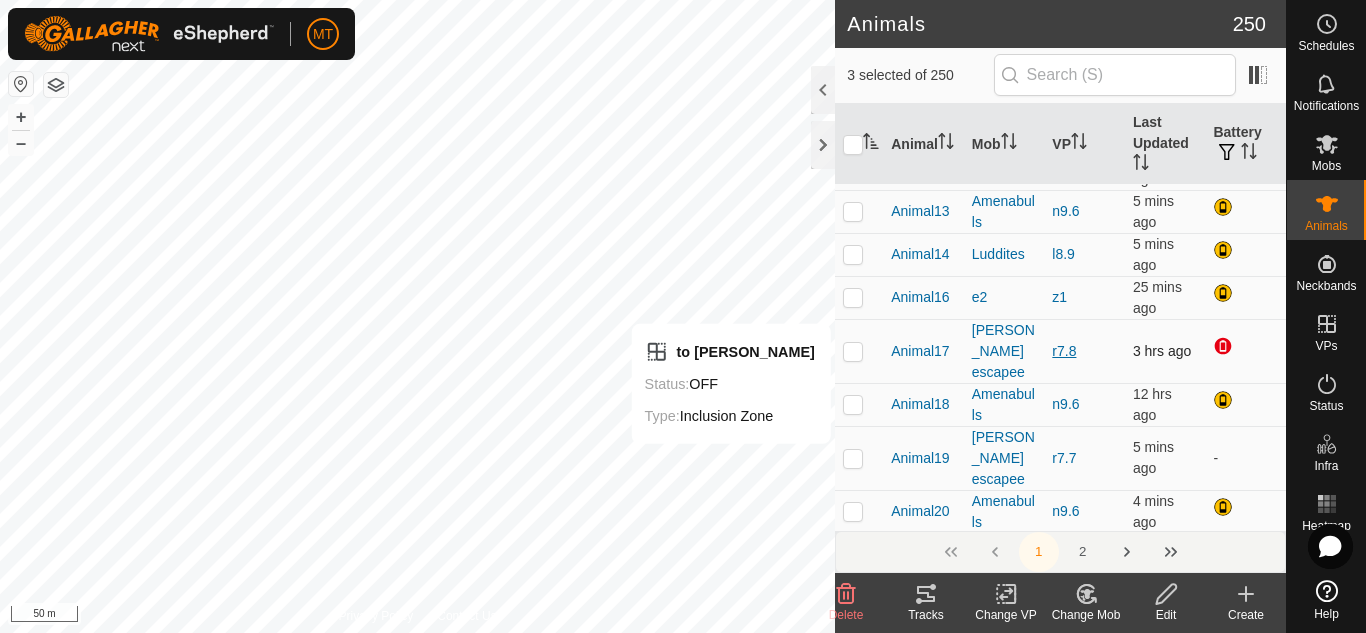 click on "r7.8" at bounding box center (1064, 351) 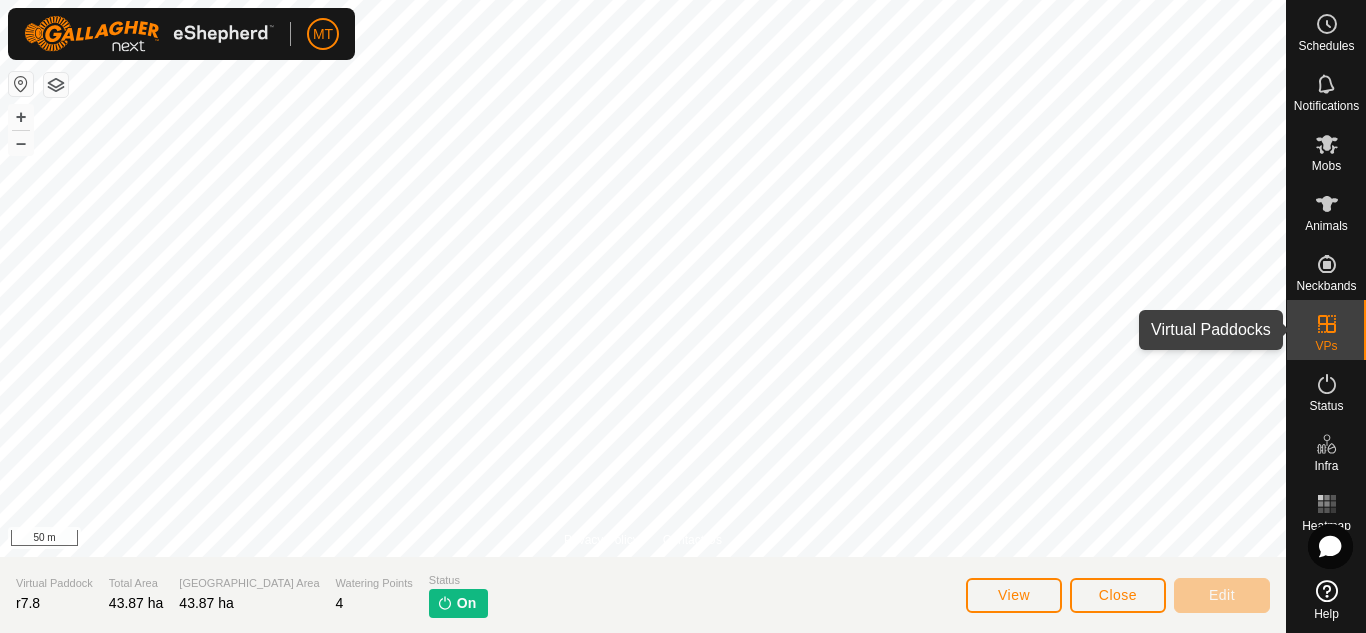 click 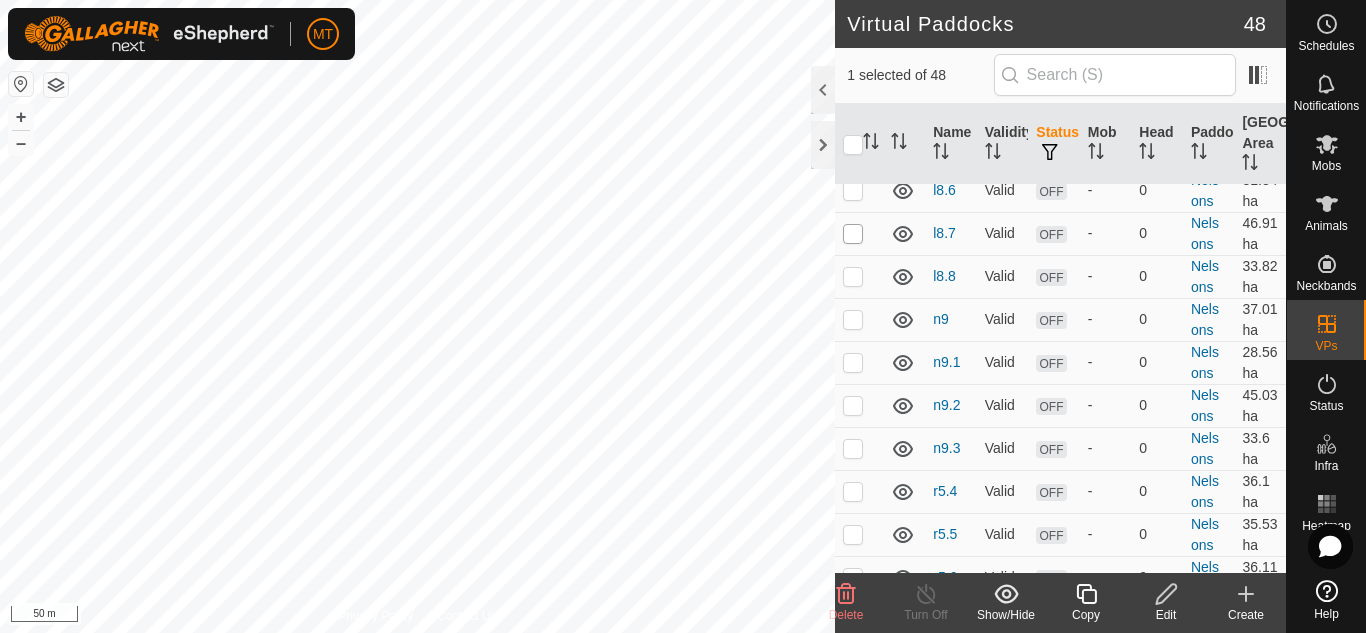 scroll, scrollTop: 3025, scrollLeft: 0, axis: vertical 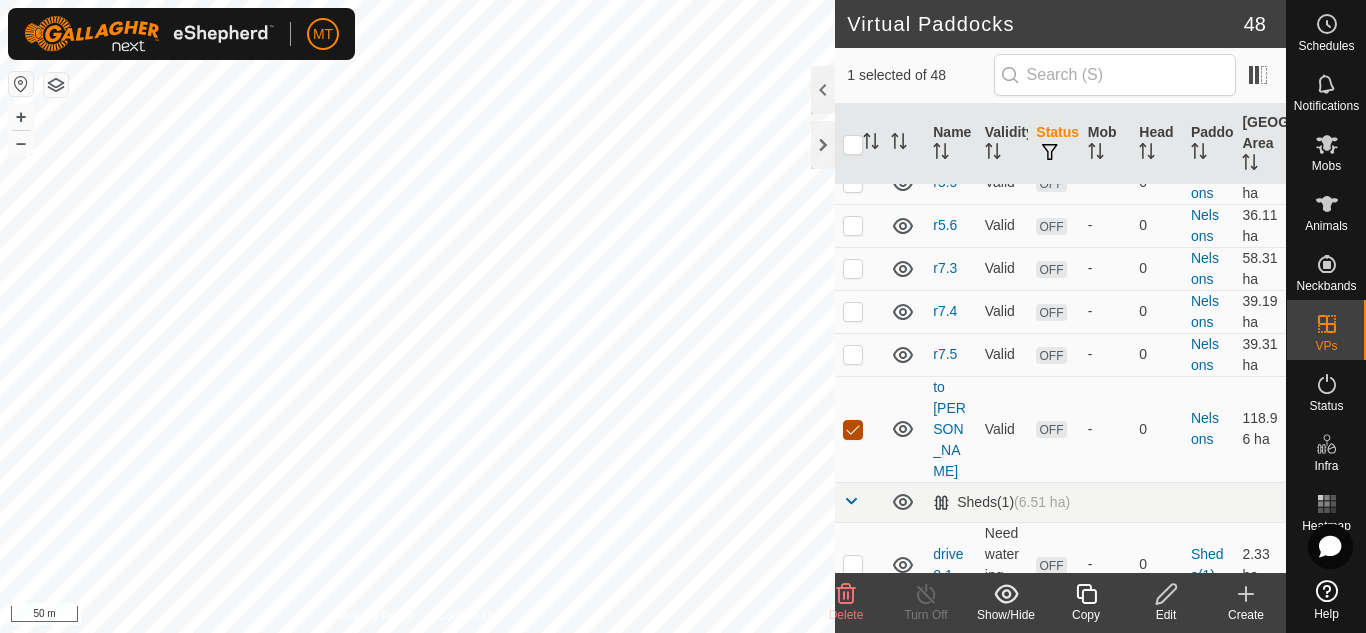 click at bounding box center (853, 430) 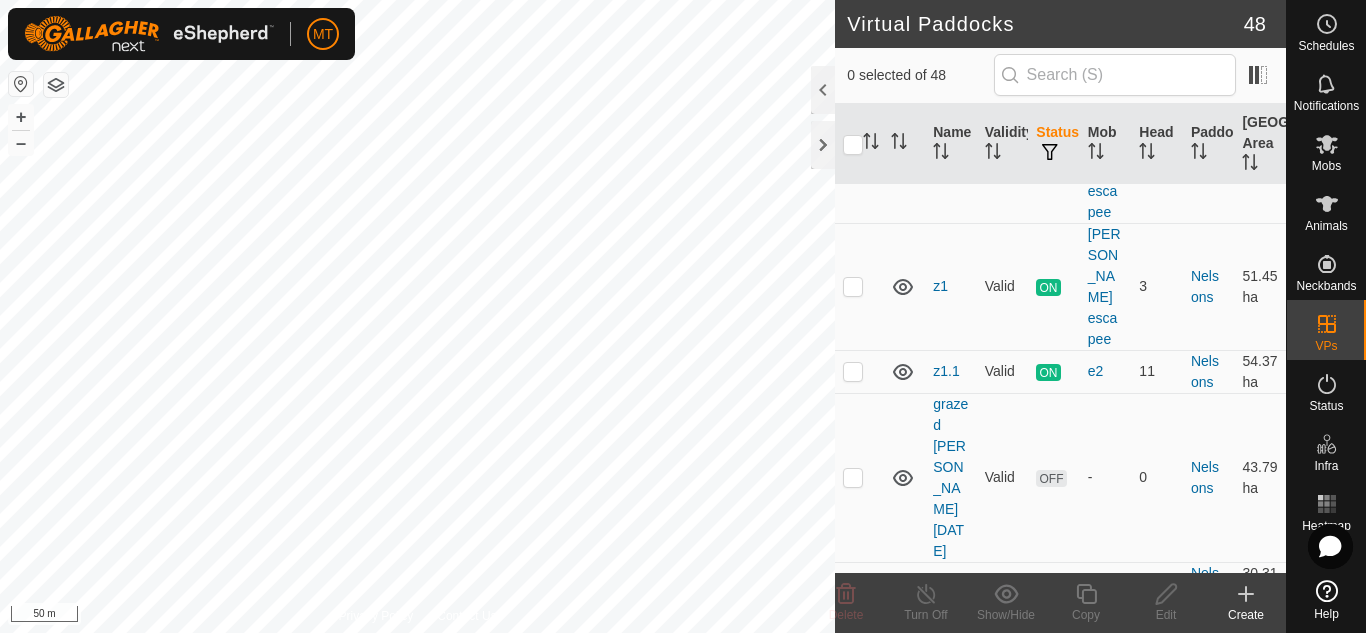 scroll, scrollTop: 1992, scrollLeft: 0, axis: vertical 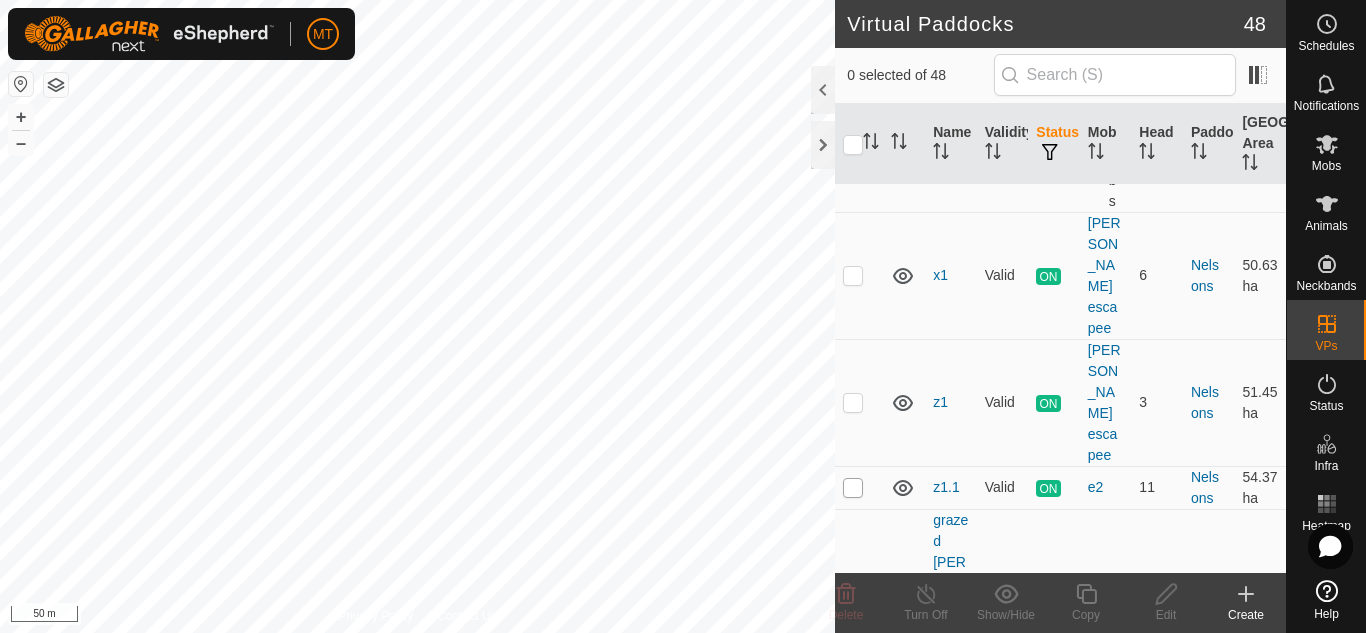 click at bounding box center (853, 488) 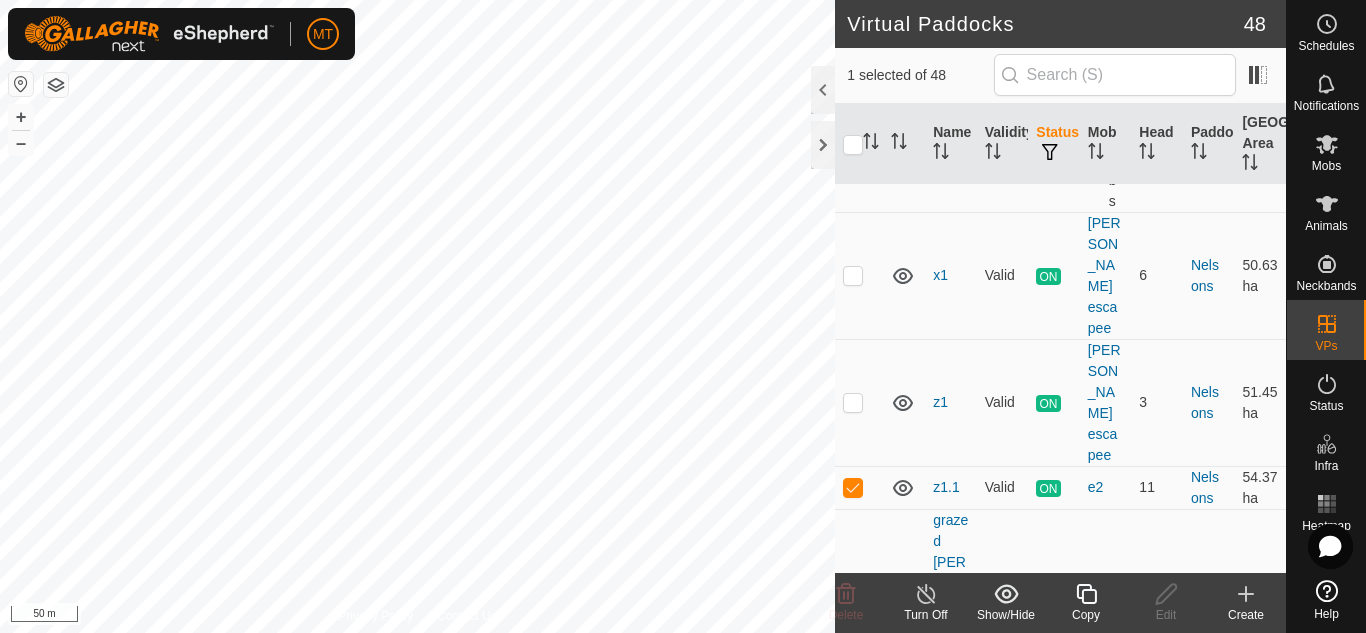 click 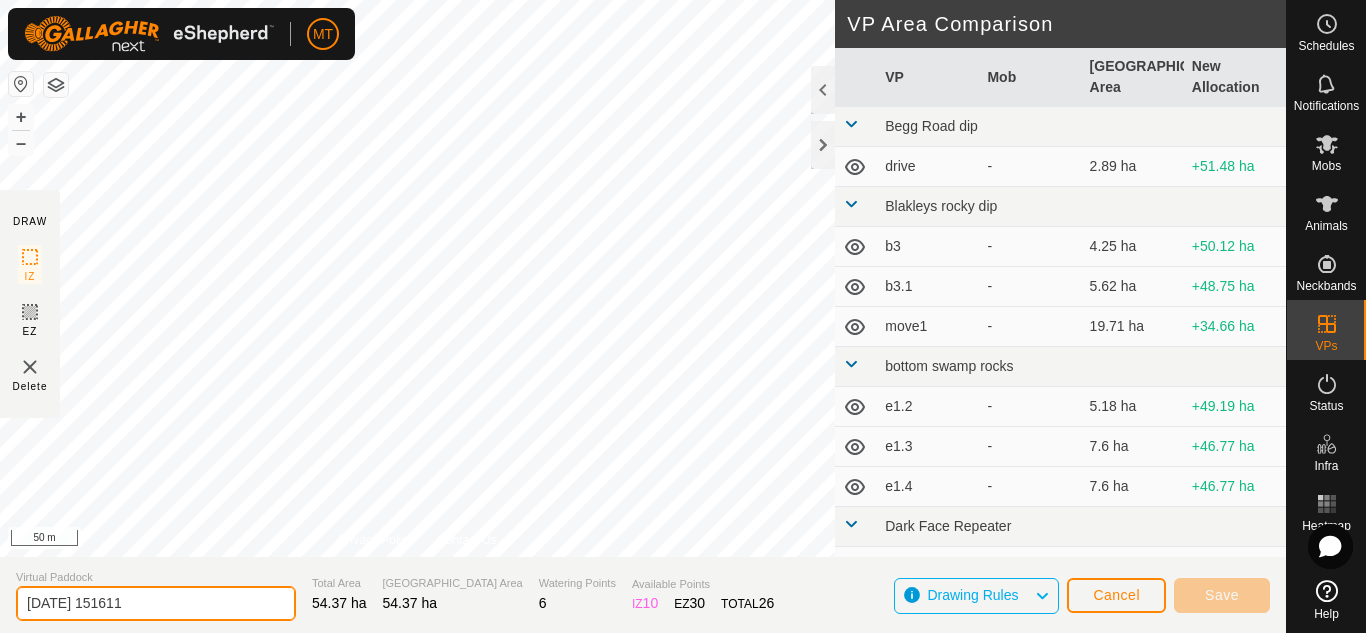 drag, startPoint x: 1077, startPoint y: 603, endPoint x: 0, endPoint y: 599, distance: 1077.0074 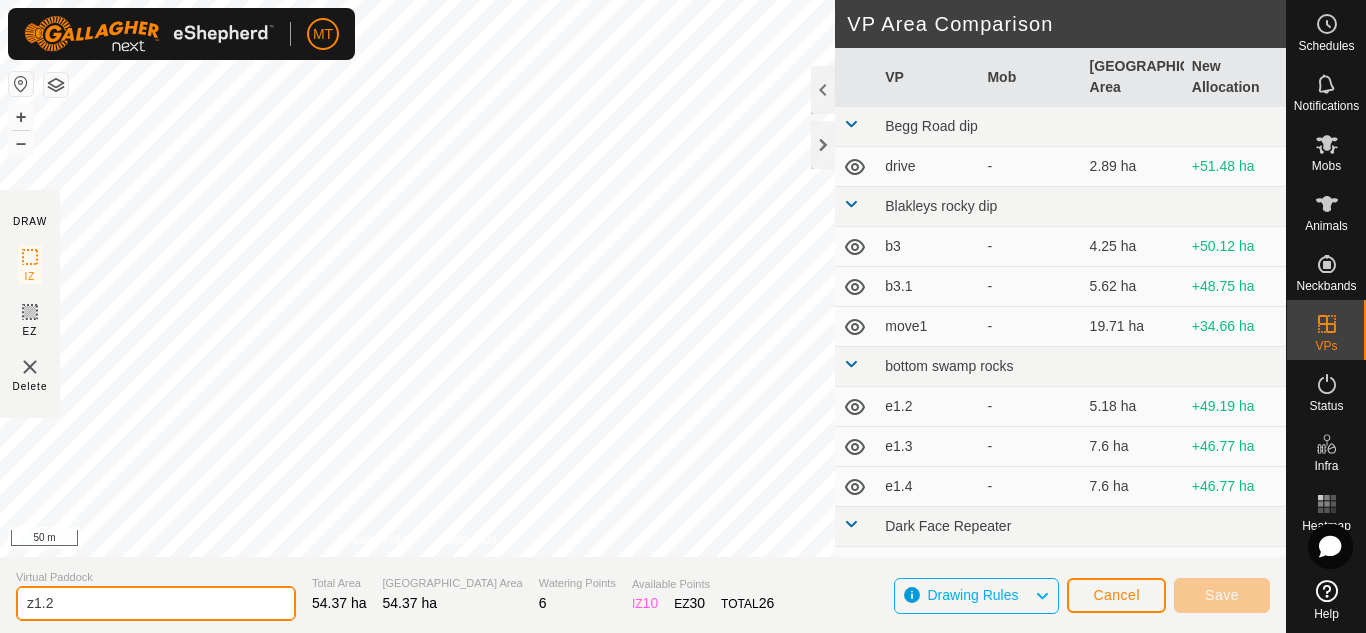 type on "z1.2" 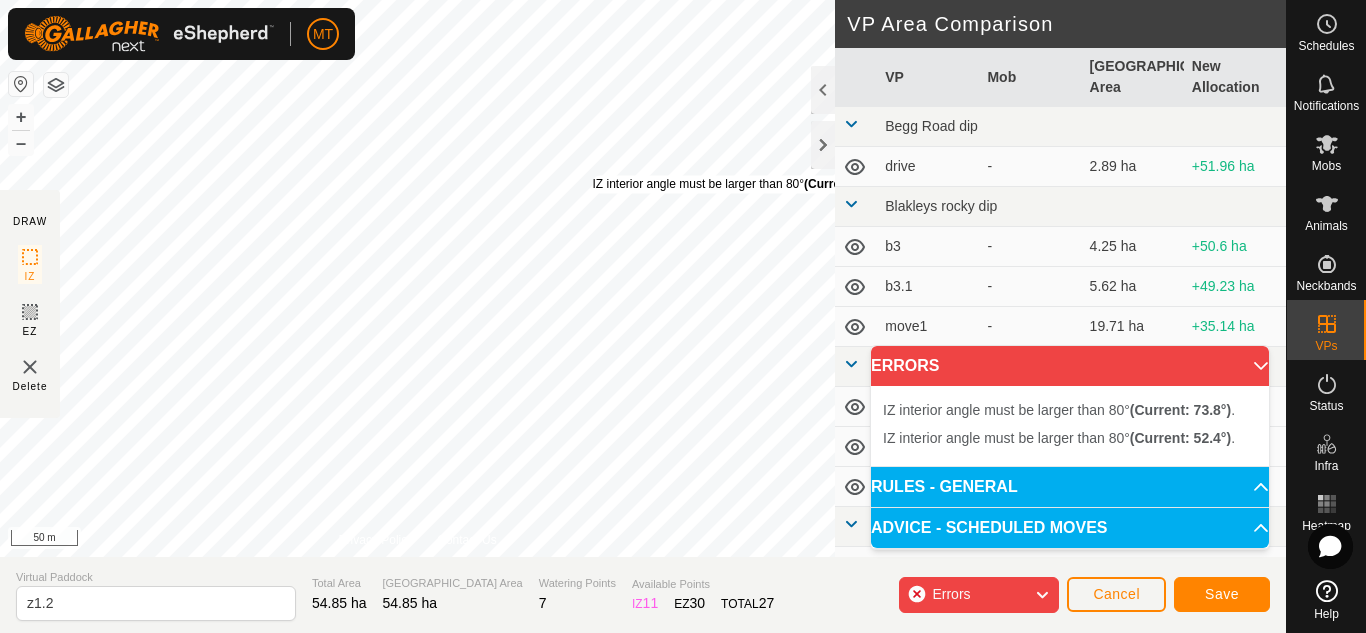 click on "IZ interior angle must be larger than 80°  (Current: 52.4°) ." at bounding box center [744, 184] 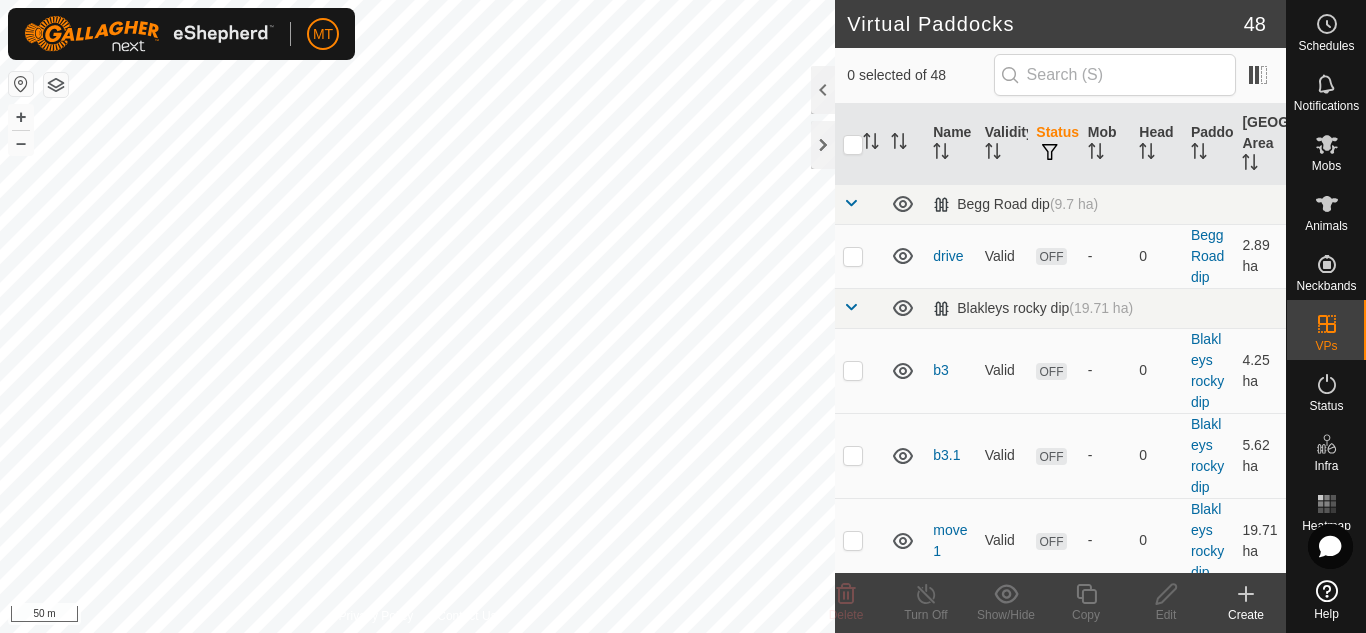 click on "+ – ⇧ i 50 m" at bounding box center [417, 316] 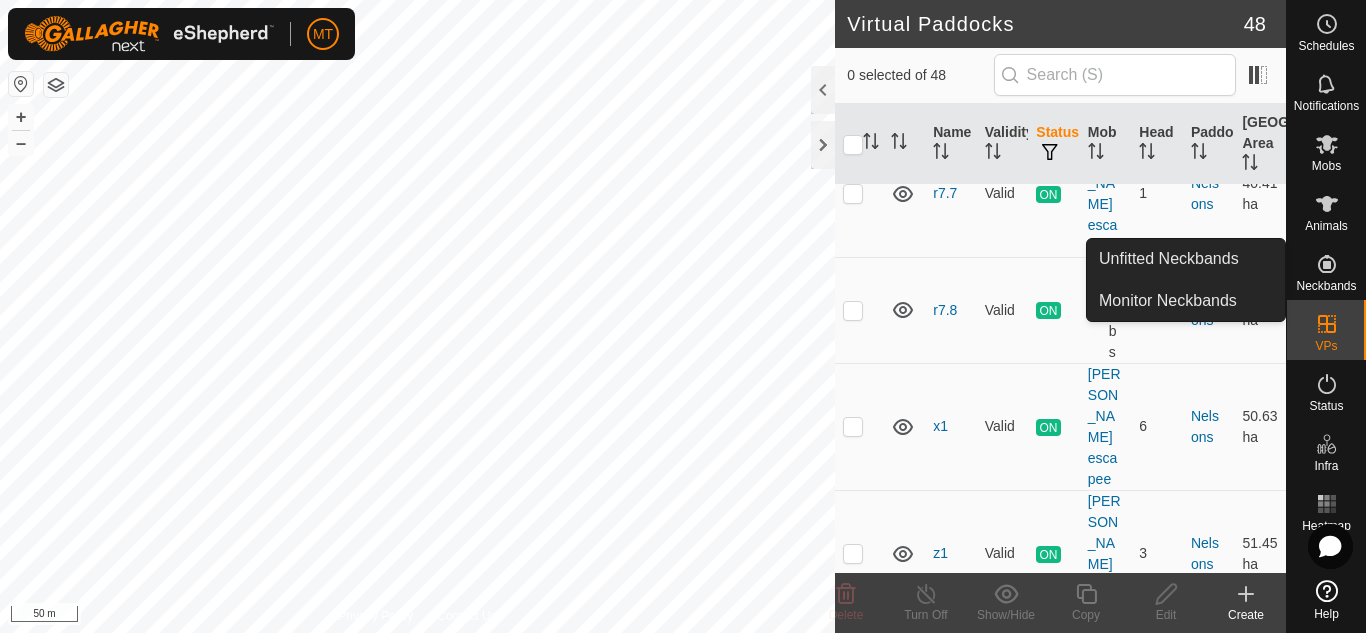 scroll, scrollTop: 1844, scrollLeft: 0, axis: vertical 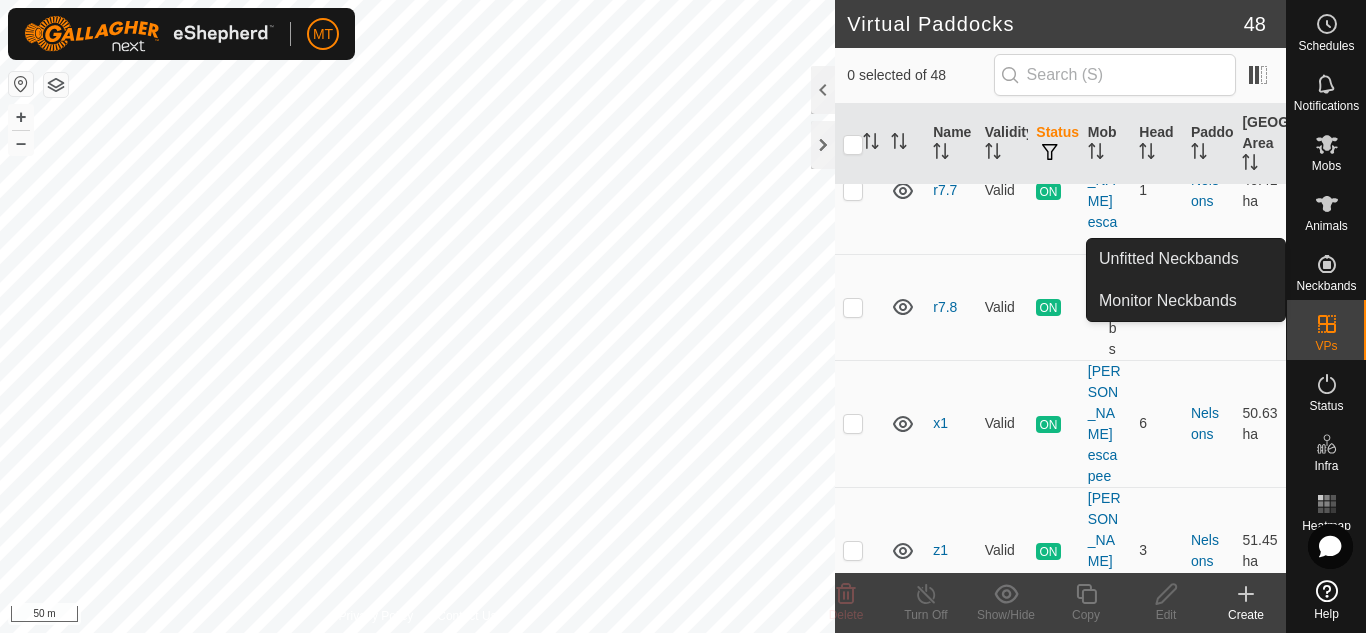 click at bounding box center (853, 636) 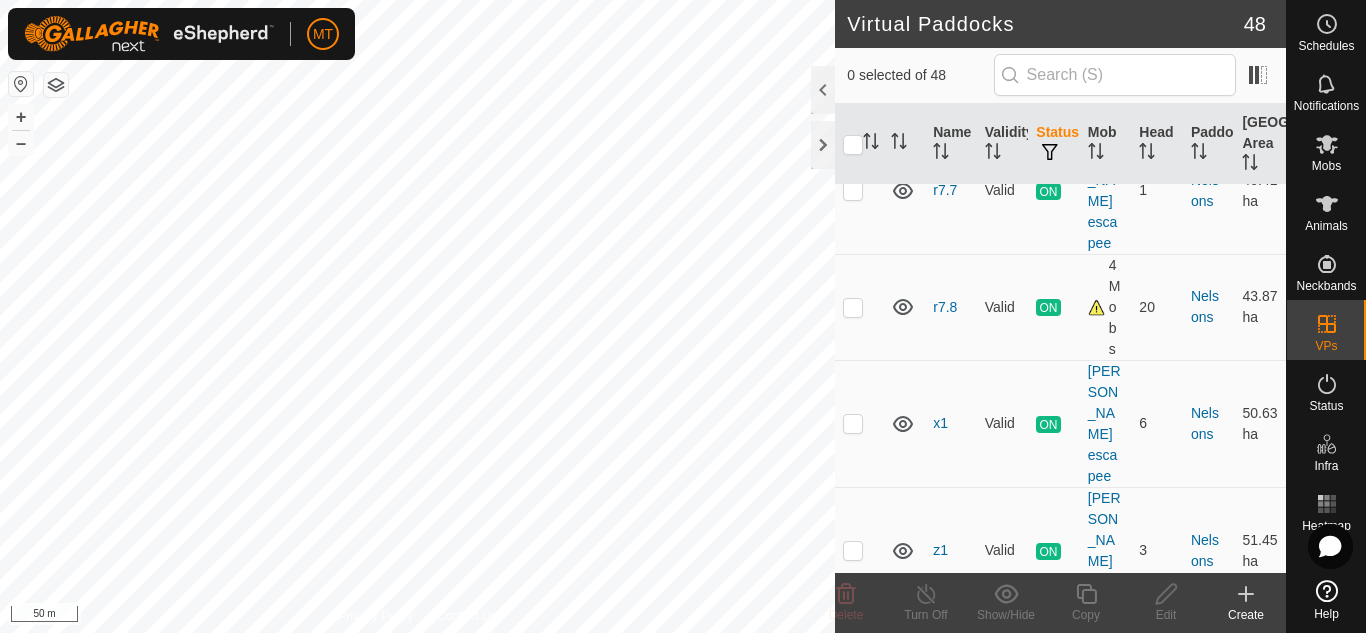 checkbox on "true" 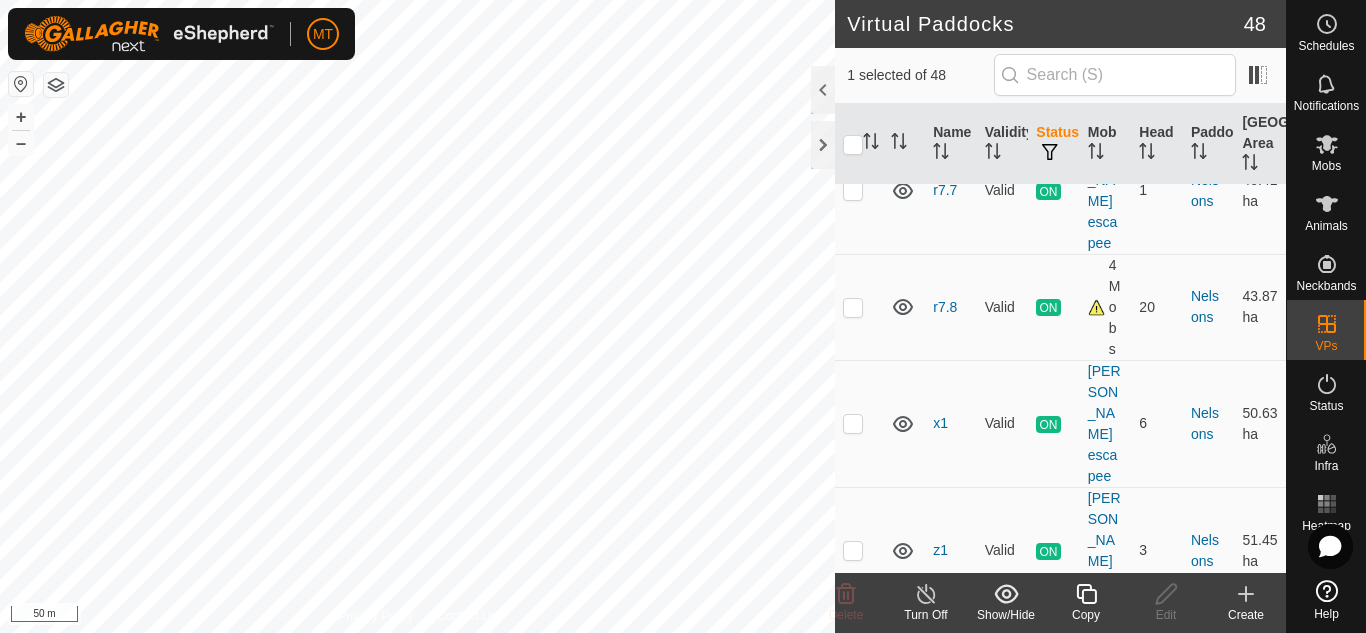 click on "Copy" 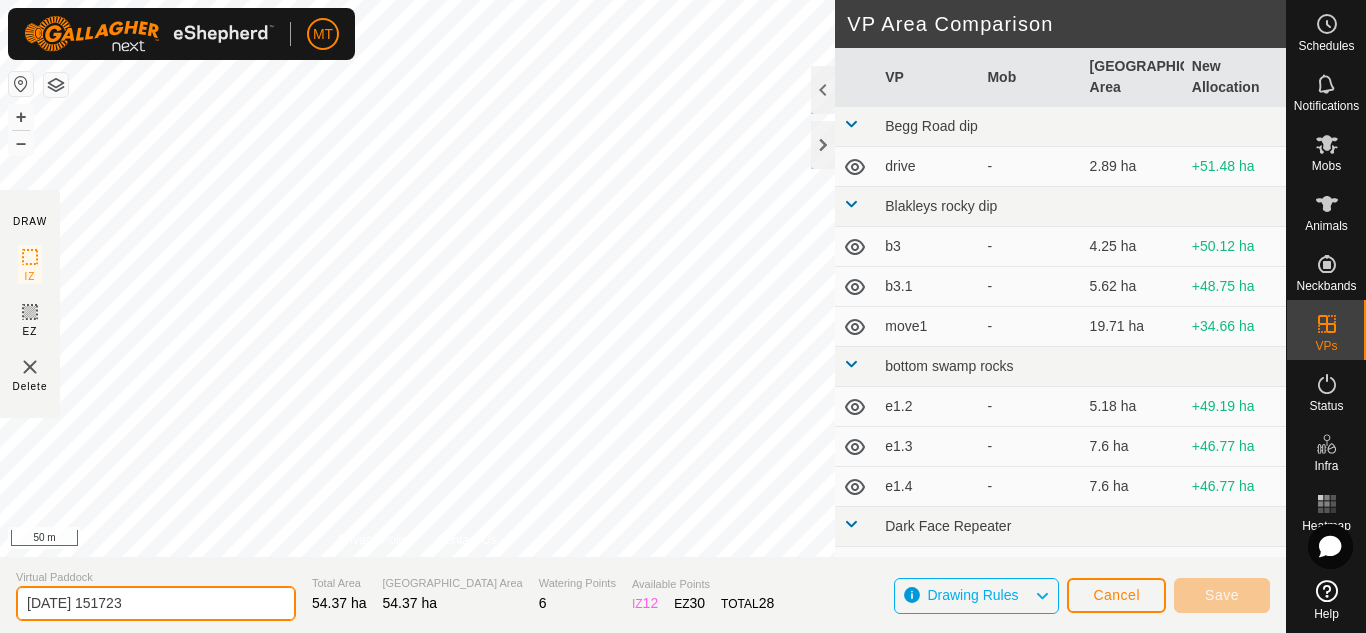 drag, startPoint x: 163, startPoint y: 603, endPoint x: 0, endPoint y: 622, distance: 164.10362 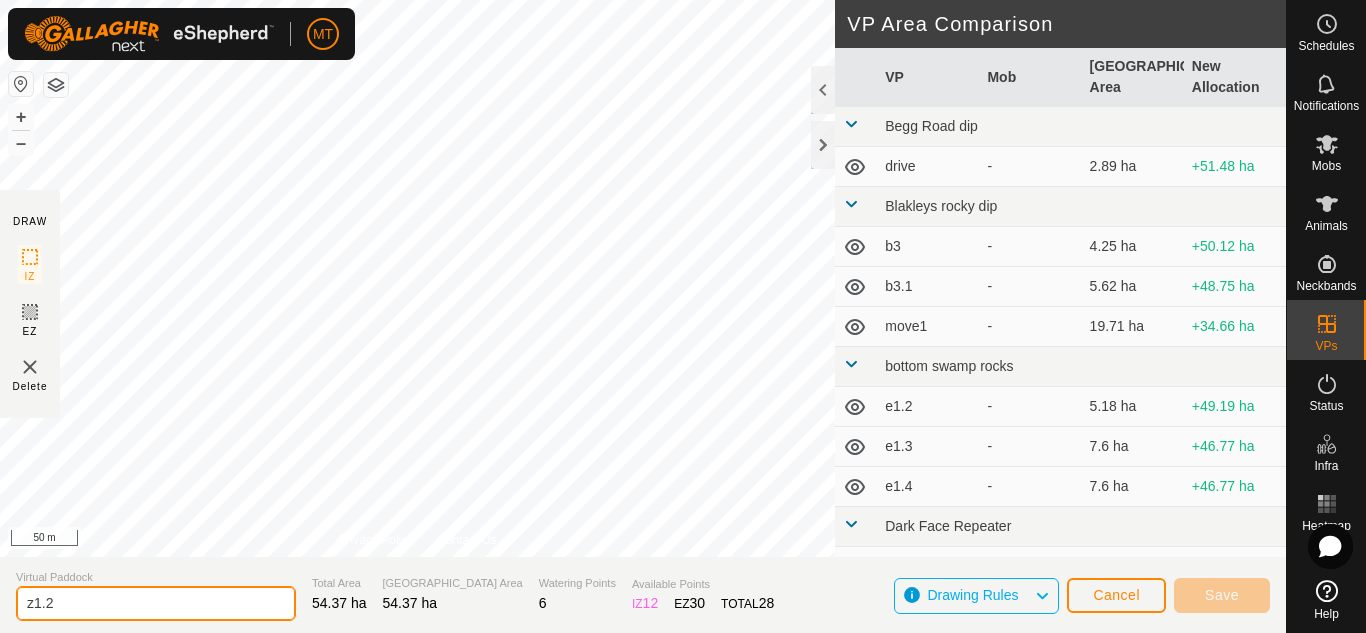type on "z1.2" 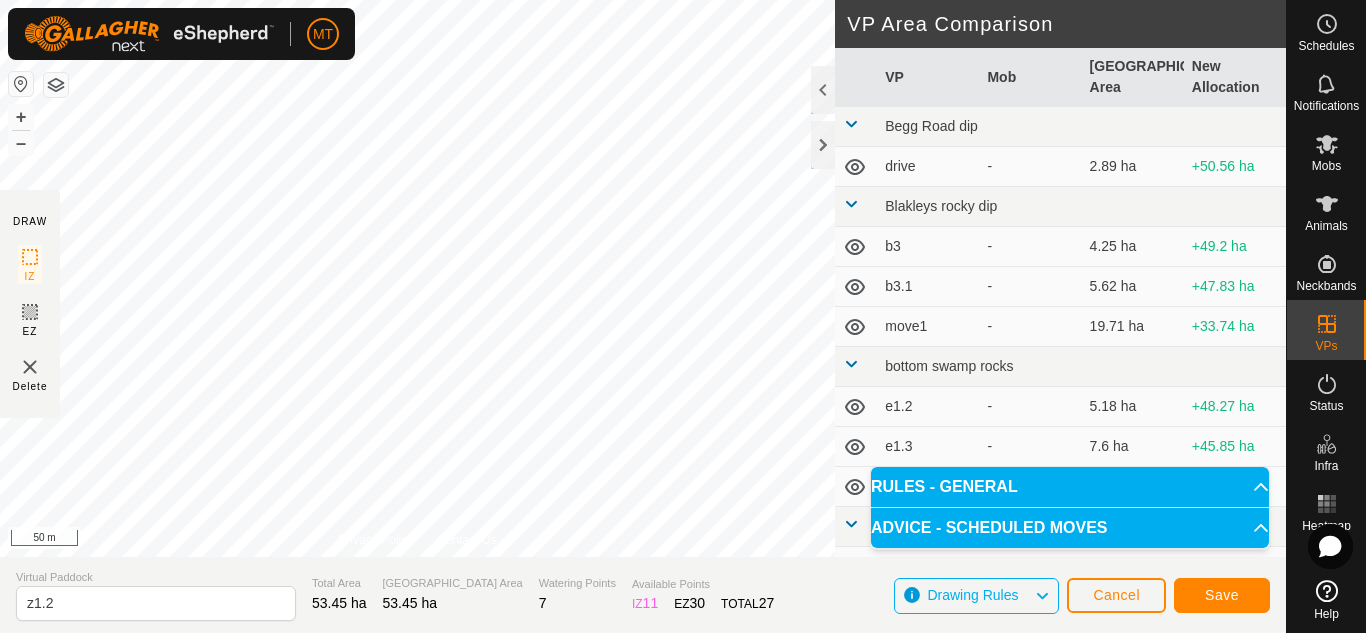 click on "DRAW IZ EZ Delete Privacy Policy Contact Us IZ interior angle must be larger than 80°  (Current: 41.4°) . + – ⇧ i 50 m VP Area Comparison     VP   Mob   [GEOGRAPHIC_DATA] Area   New Allocation  [GEOGRAPHIC_DATA] dip  drive  -  2.89 ha  +50.56 ha Blakleys rocky dip  b3  -  4.25 ha  +49.2 ha  b3.1  -  5.62 ha  +47.83 ha  move1  -  19.71 ha  +33.74 ha bottom swamp rocks  e1.2  -  5.18 ha  +48.27 ha  e1.3  -  7.6 ha  +45.85 ha  e1.4  -  7.6 ha  +45.85 ha Dark Face Repeater  move3  -  114.37 ha  -60.92 ha Guthole  move2  -  17.93 ha  +35.52 [GEOGRAPHIC_DATA]  -  5.22 ha  +48.23 ha [GEOGRAPHIC_DATA]   New bulls   68.48 ha  -15.03 ha  k1.1  -  55.46 ha  -2.01 ha  k2   New bulls   23.28 ha  +30.17 ha [PERSON_NAME]  grazed [PERSON_NAME][DATE]  -  43.79 ha  +9.66 ha  l8.2  -  30.31 ha  +23.14 ha  l8.3  -  42.87 ha  +10.58 ha  l8.4  -  45.36 ha  +8.09 ha  l8.5  -  45.73 ha  +7.72 ha  l8.6  -  31.84 ha  +21.61 ha  l8.7  -  46.91 ha  +6.54 ha  l8.8  -  33.82 ha  +19.63 ha  l8.9   Luddites   36.56 ha  +16.89 ha  n9  - +16.44 ha" 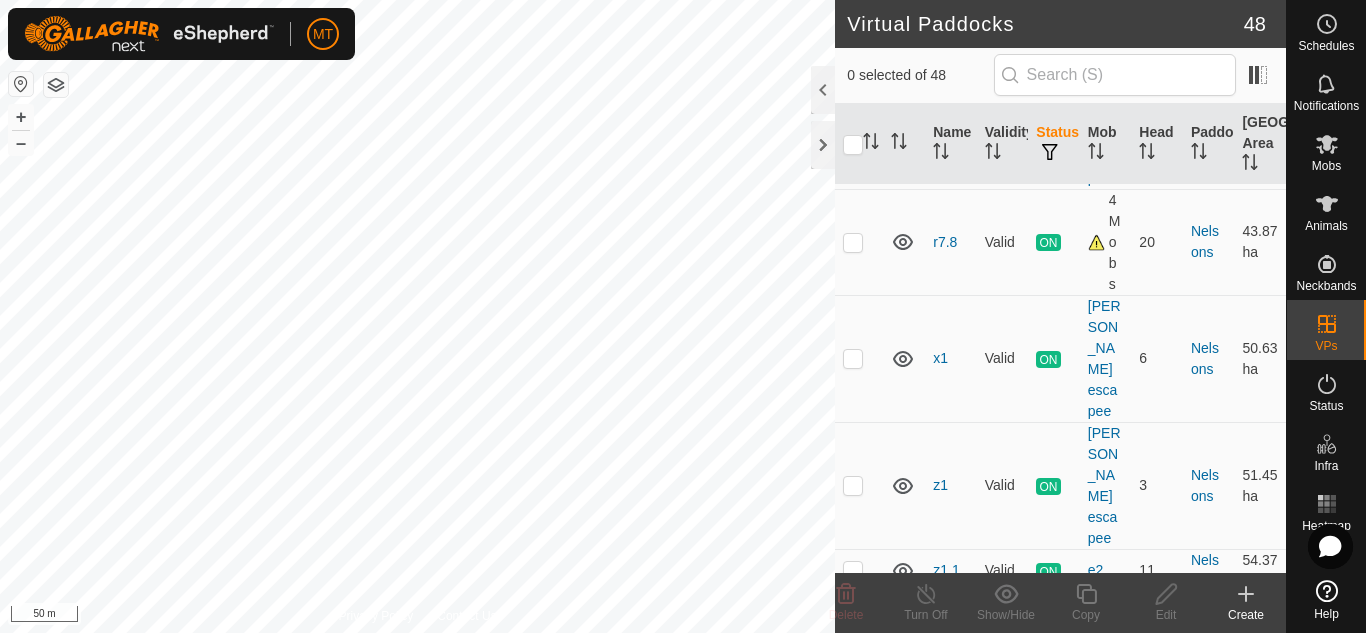 scroll, scrollTop: 1943, scrollLeft: 0, axis: vertical 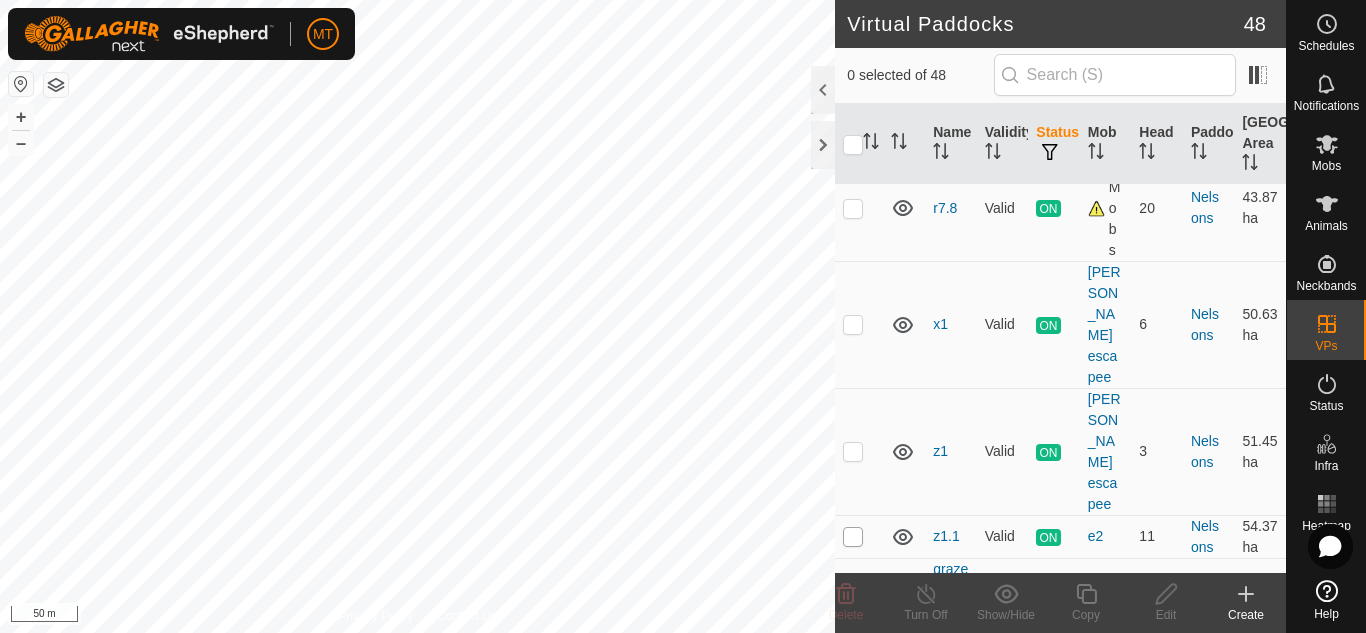 click at bounding box center (853, 537) 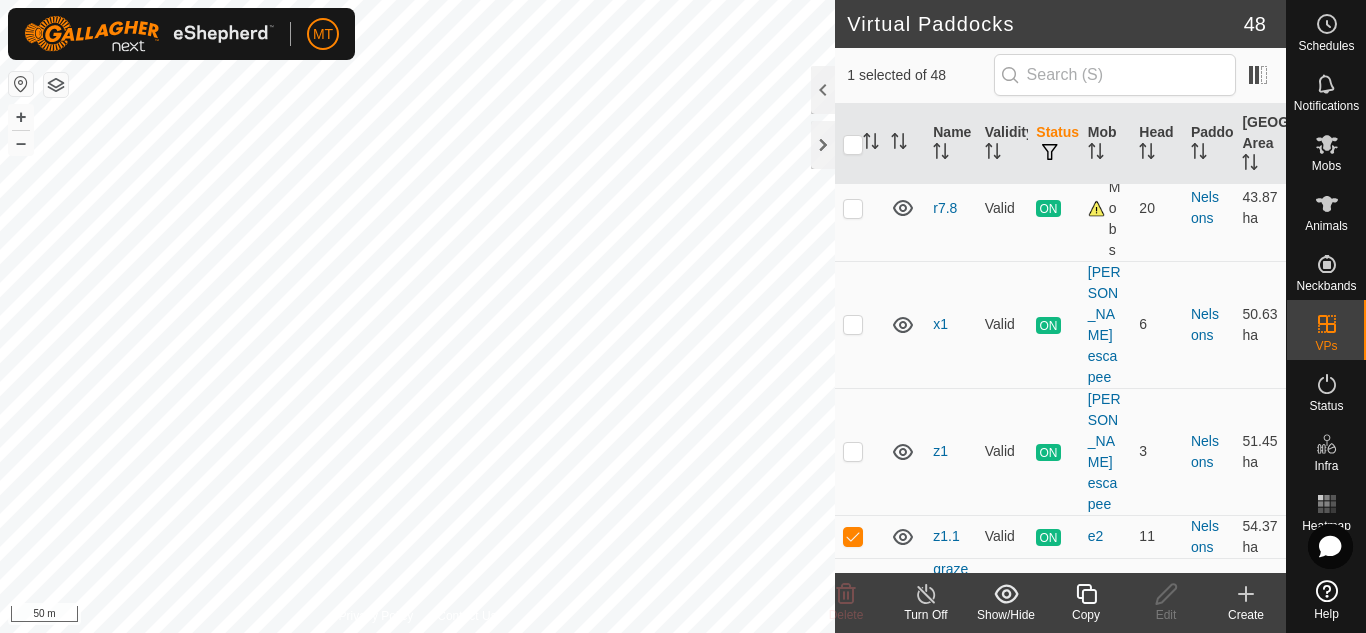 click 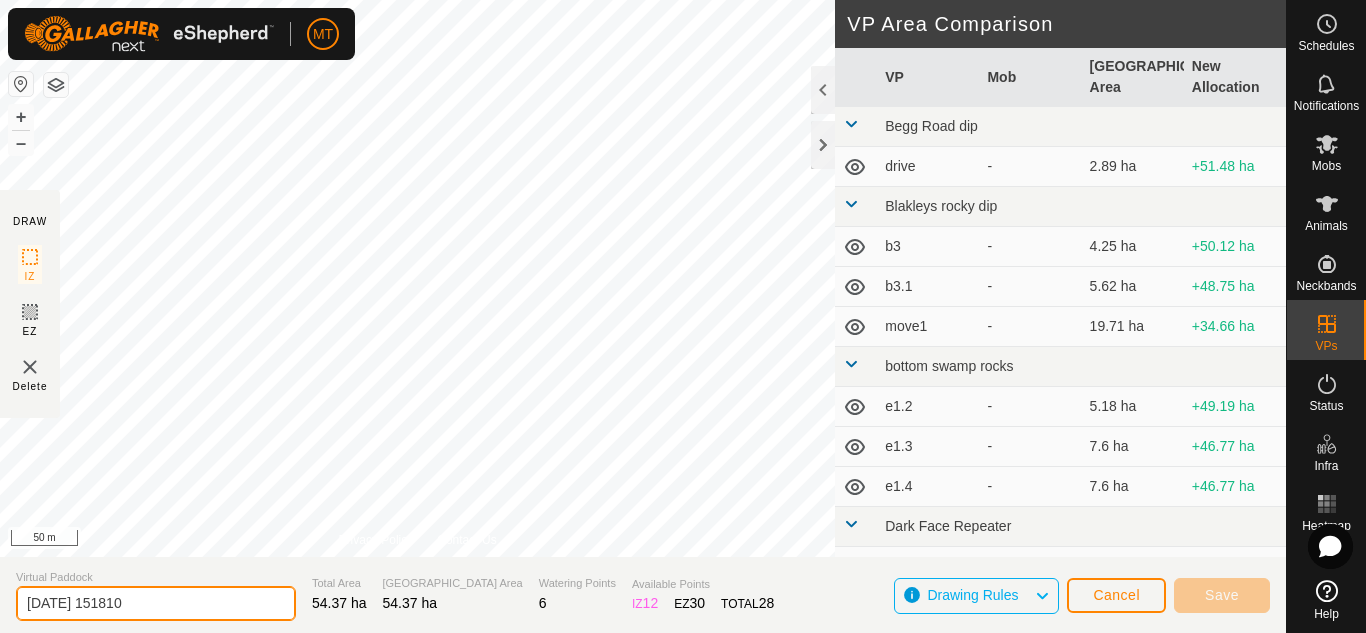 drag, startPoint x: 74, startPoint y: 632, endPoint x: 0, endPoint y: 641, distance: 74.54529 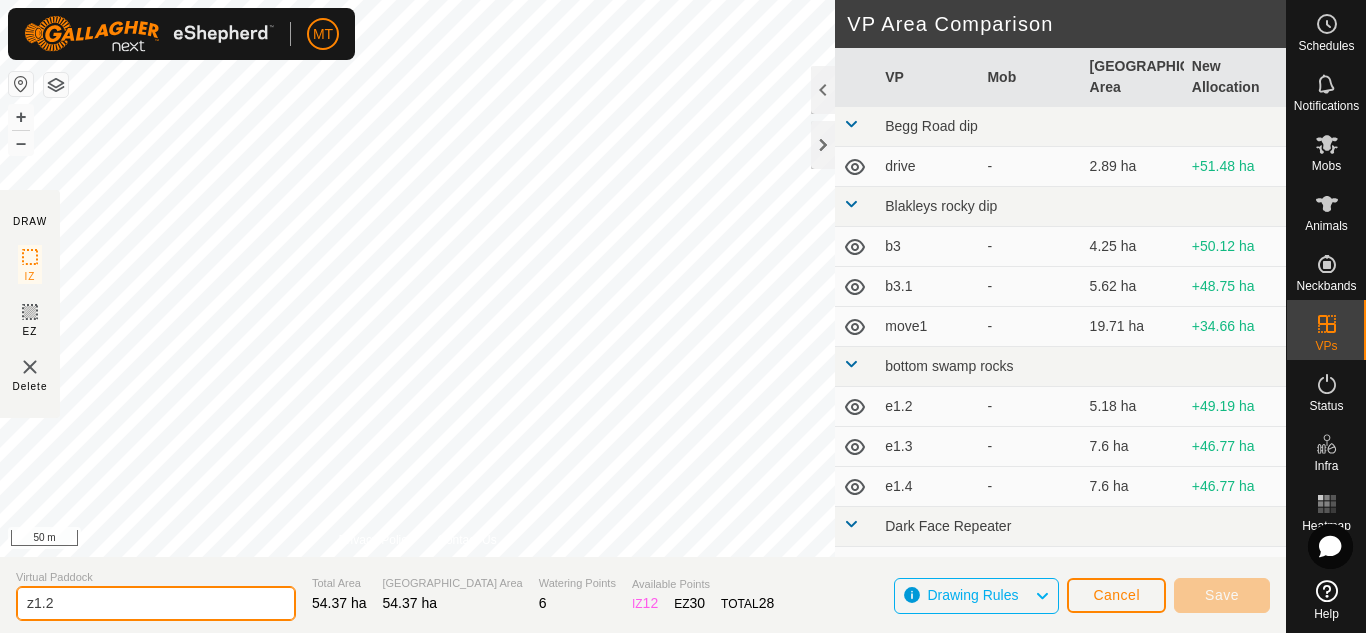 type on "z1.2" 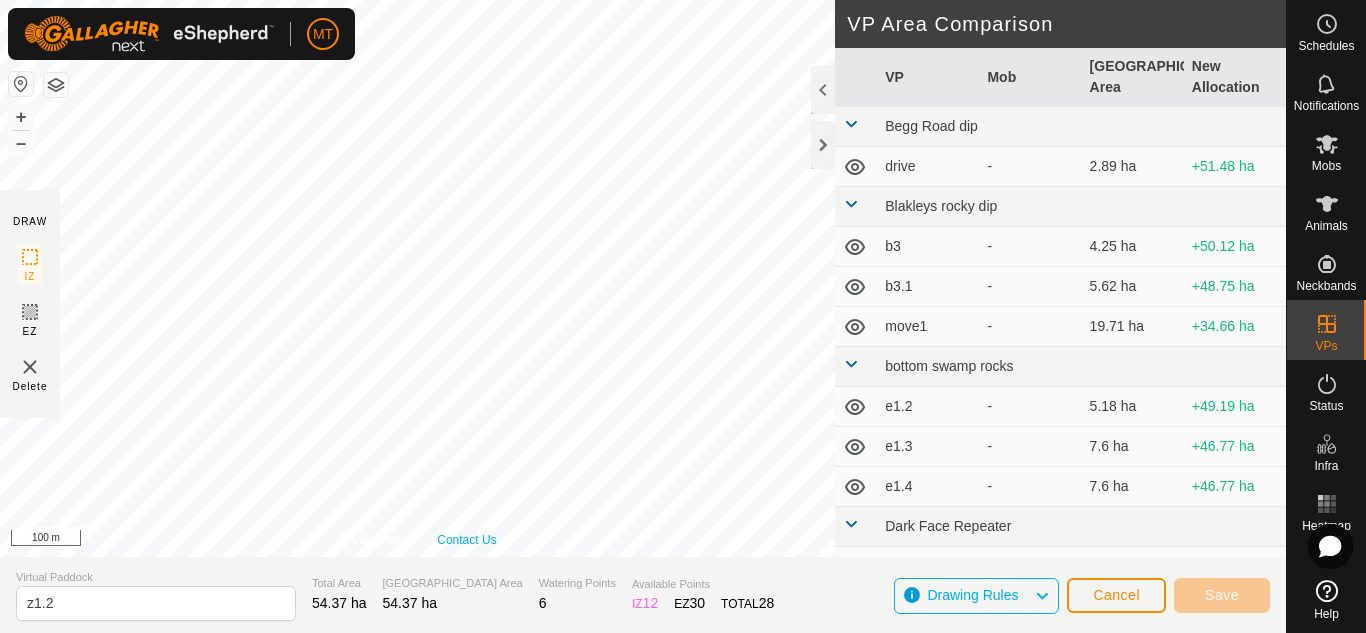 click on "Privacy Policy Contact Us + – ⇧ i 100 m" at bounding box center [417, 278] 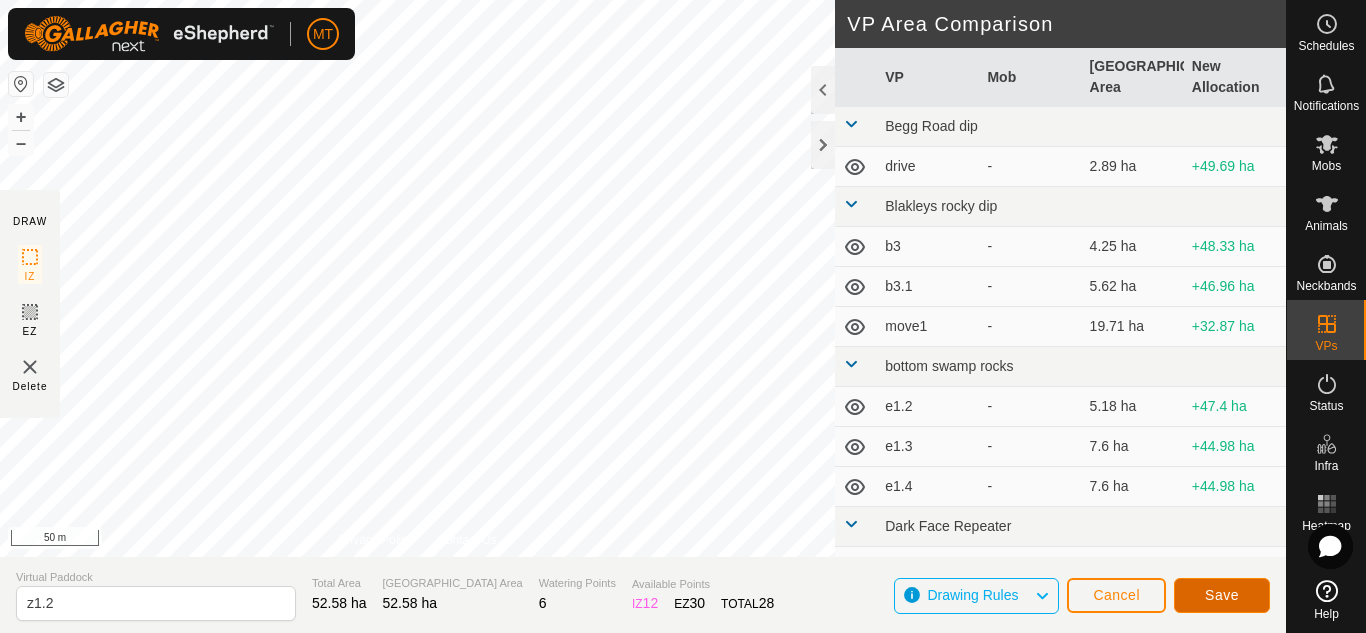 click on "Save" 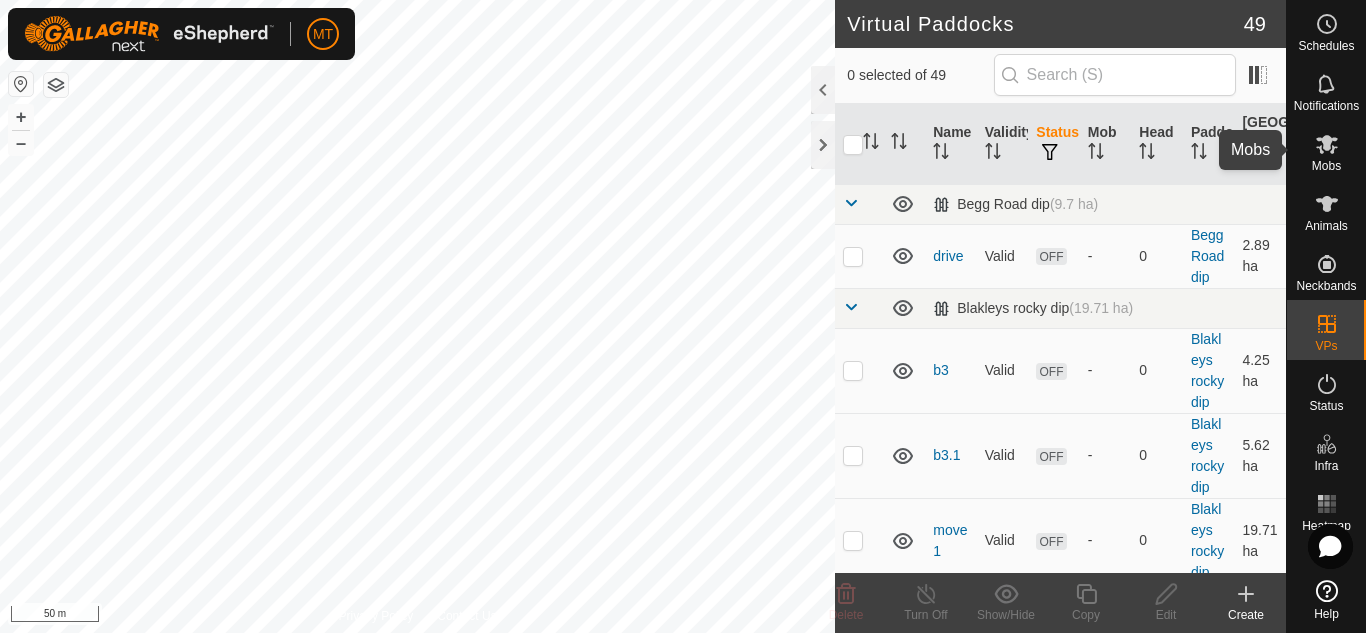 click 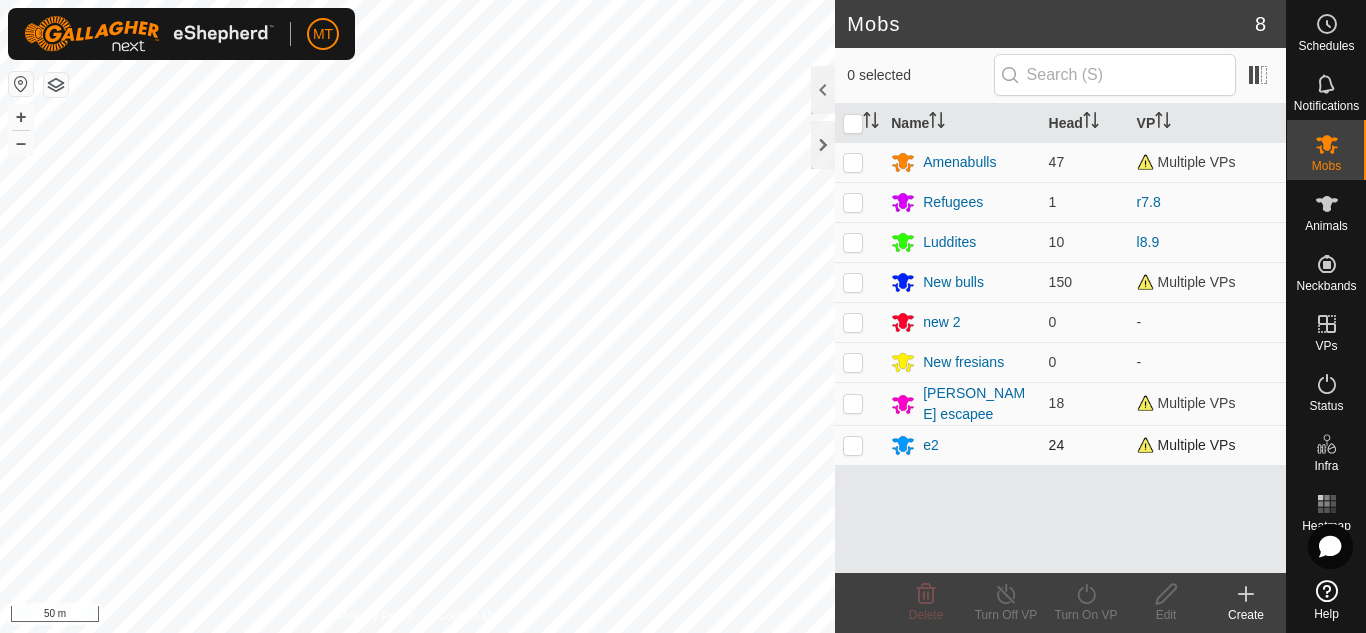 click at bounding box center [853, 445] 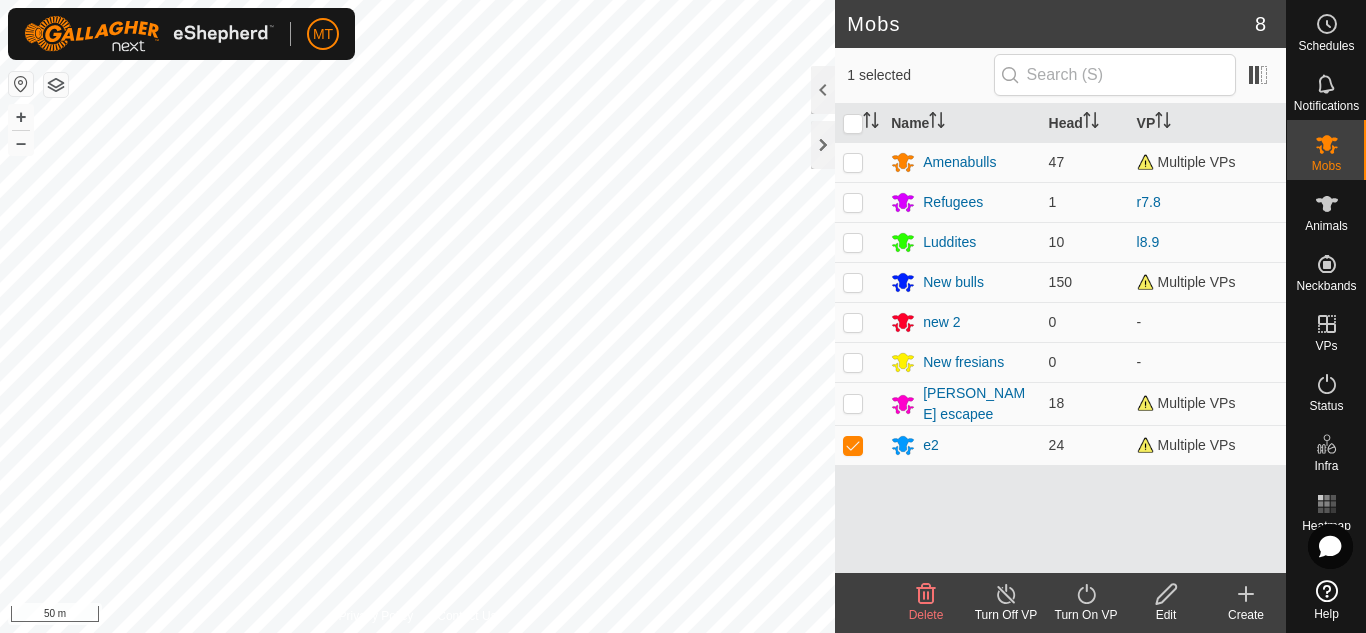 click 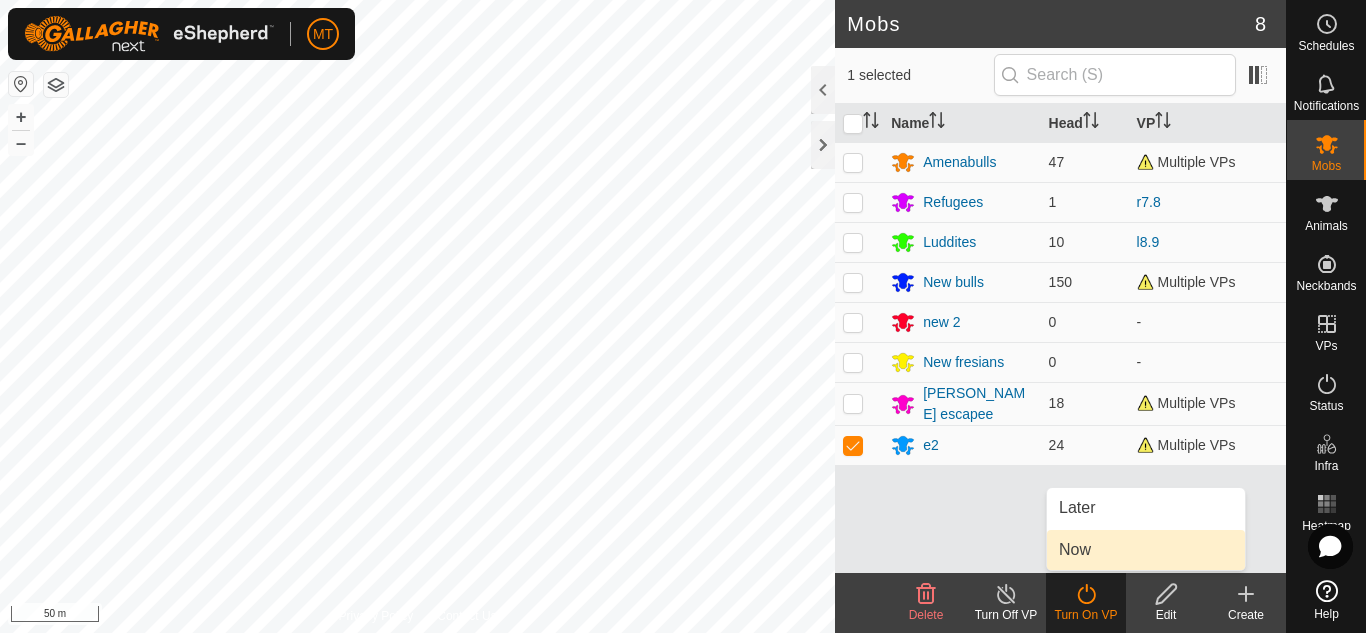 click on "Now" at bounding box center [1146, 550] 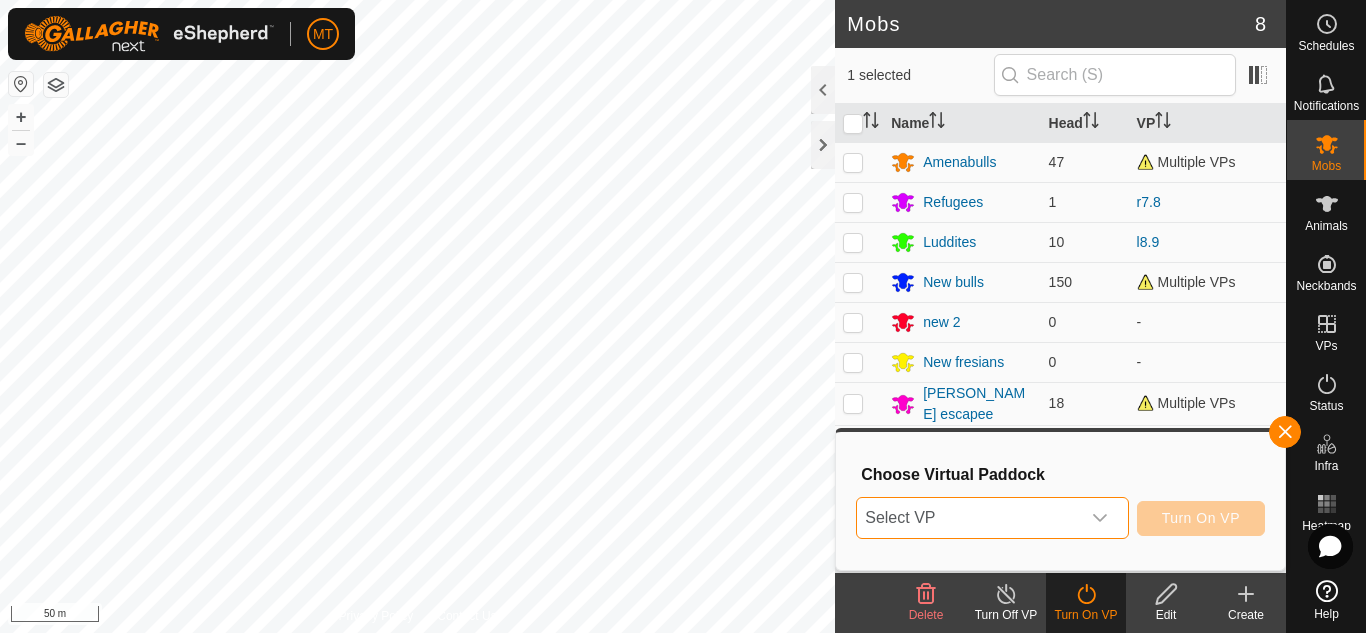 click on "Select VP" at bounding box center (968, 518) 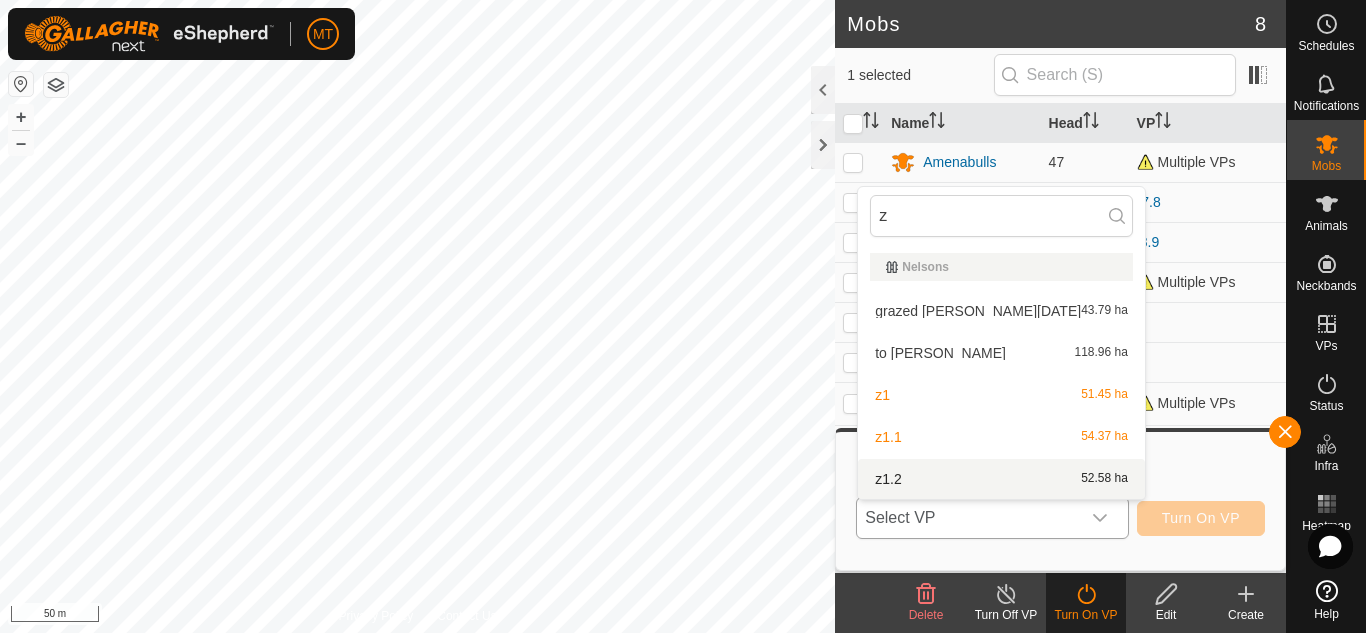 type on "z" 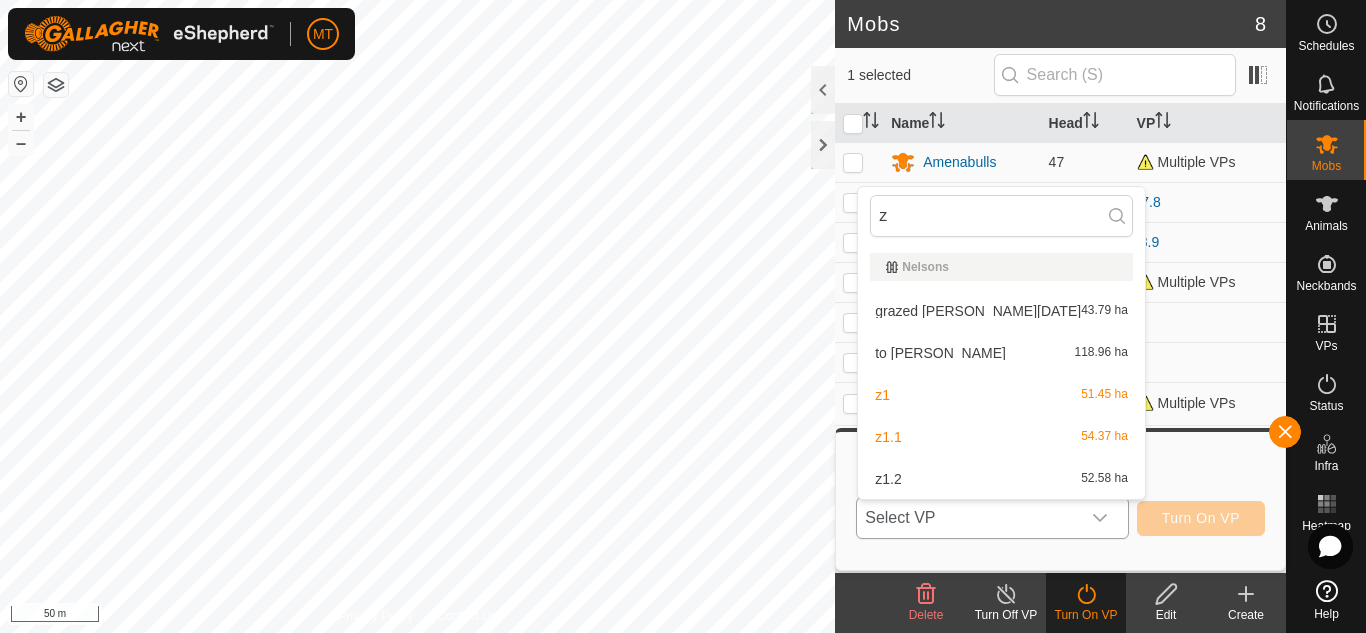click on "z1.2  52.58 ha" at bounding box center (1001, 479) 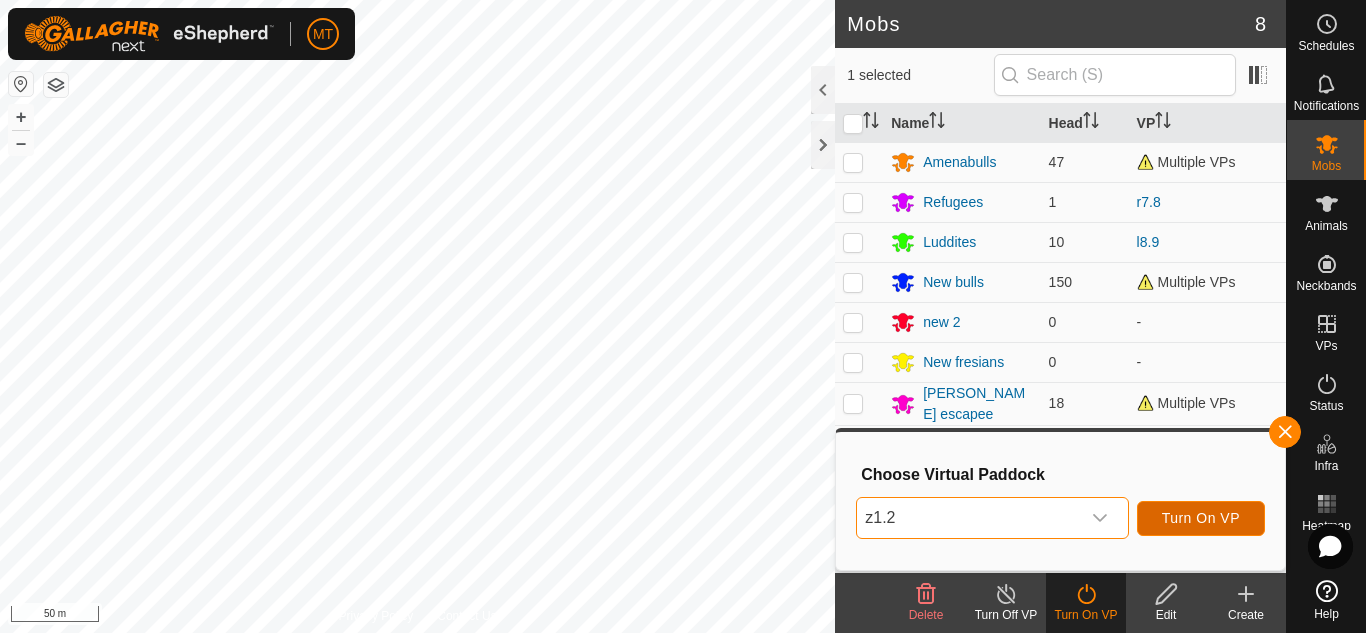 click on "Turn On VP" at bounding box center (1201, 518) 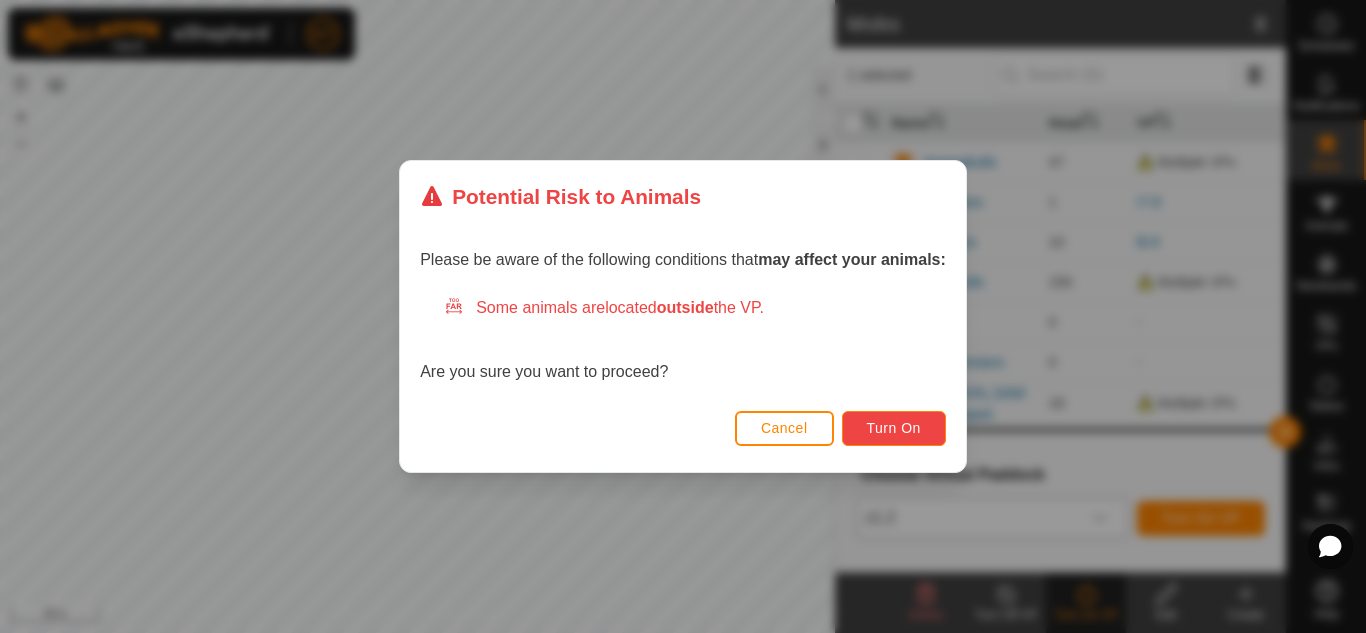 click on "Turn On" at bounding box center [894, 428] 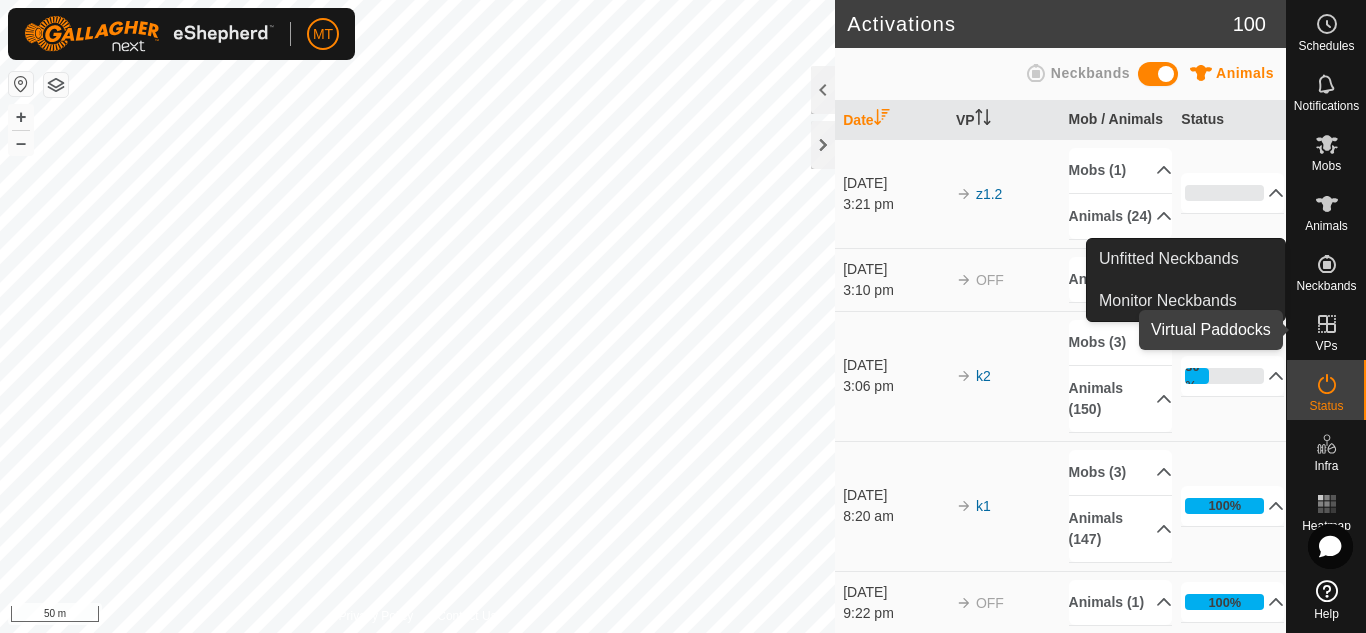 click 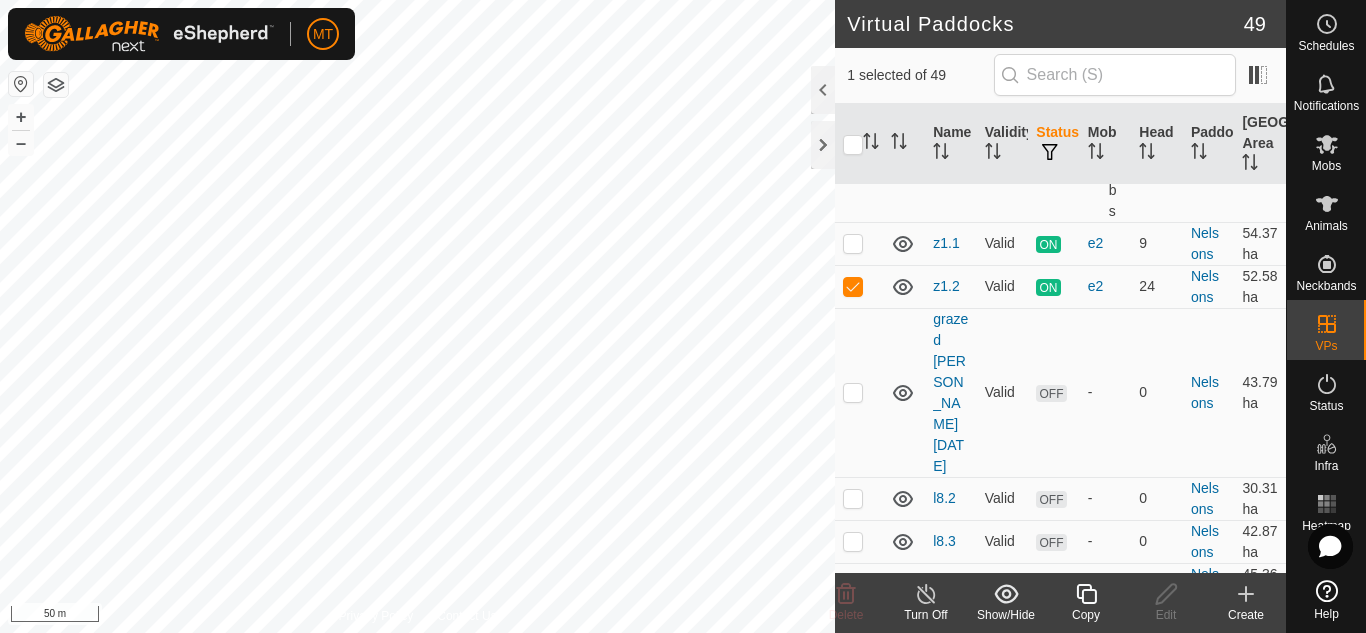 scroll, scrollTop: 2124, scrollLeft: 0, axis: vertical 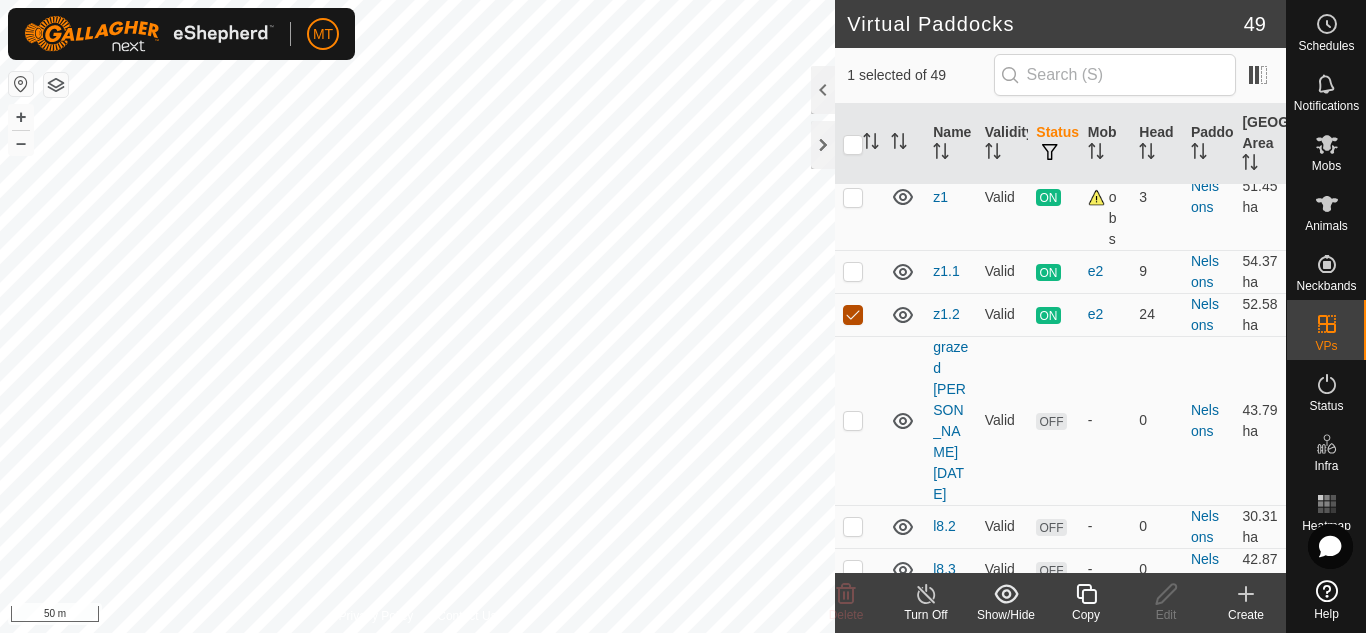 click at bounding box center (853, 315) 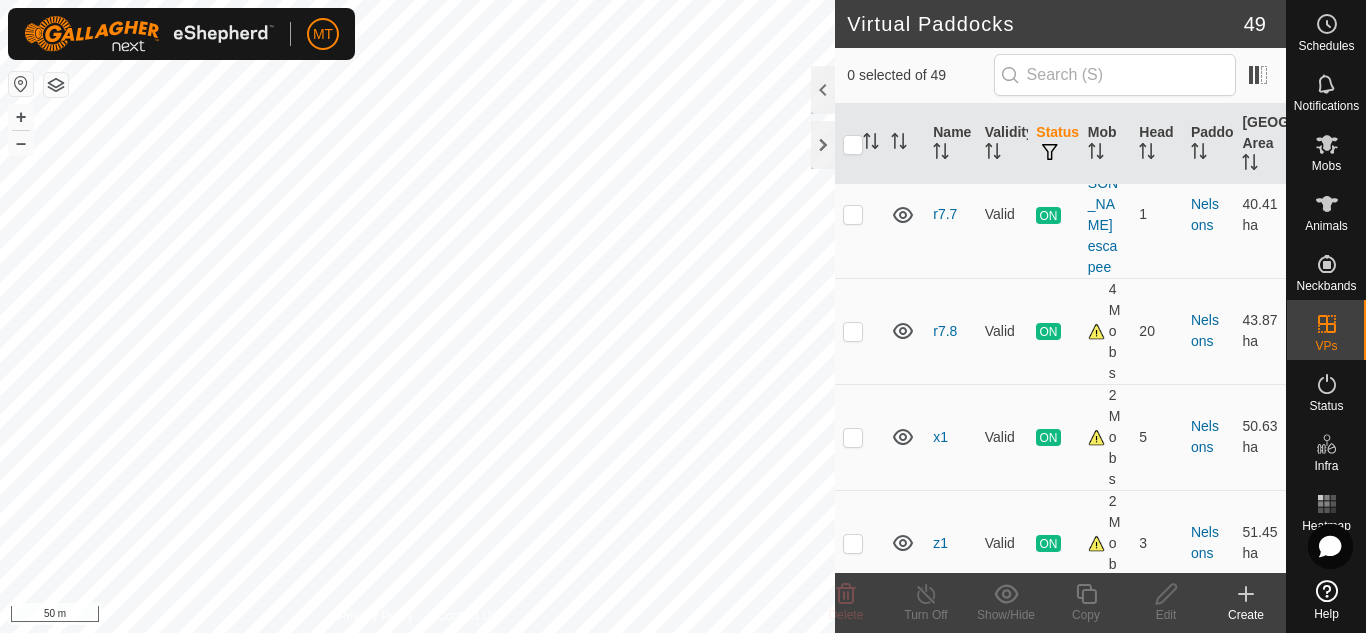 scroll, scrollTop: 1775, scrollLeft: 0, axis: vertical 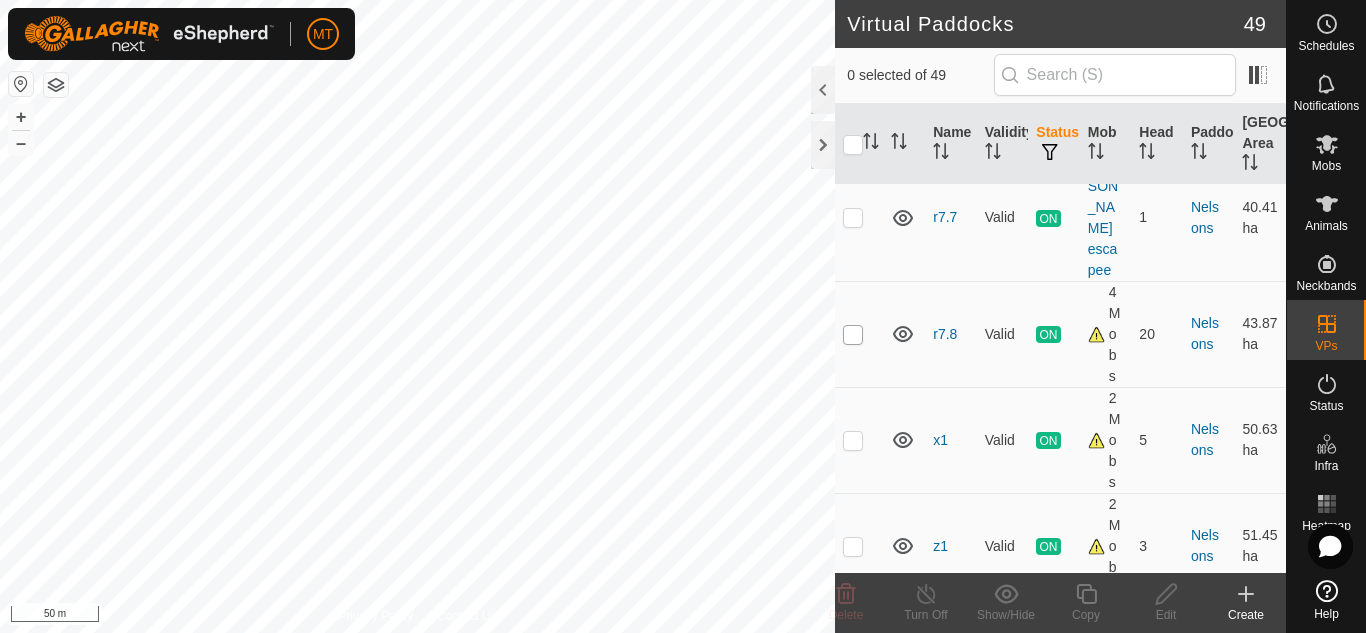 click at bounding box center [853, 335] 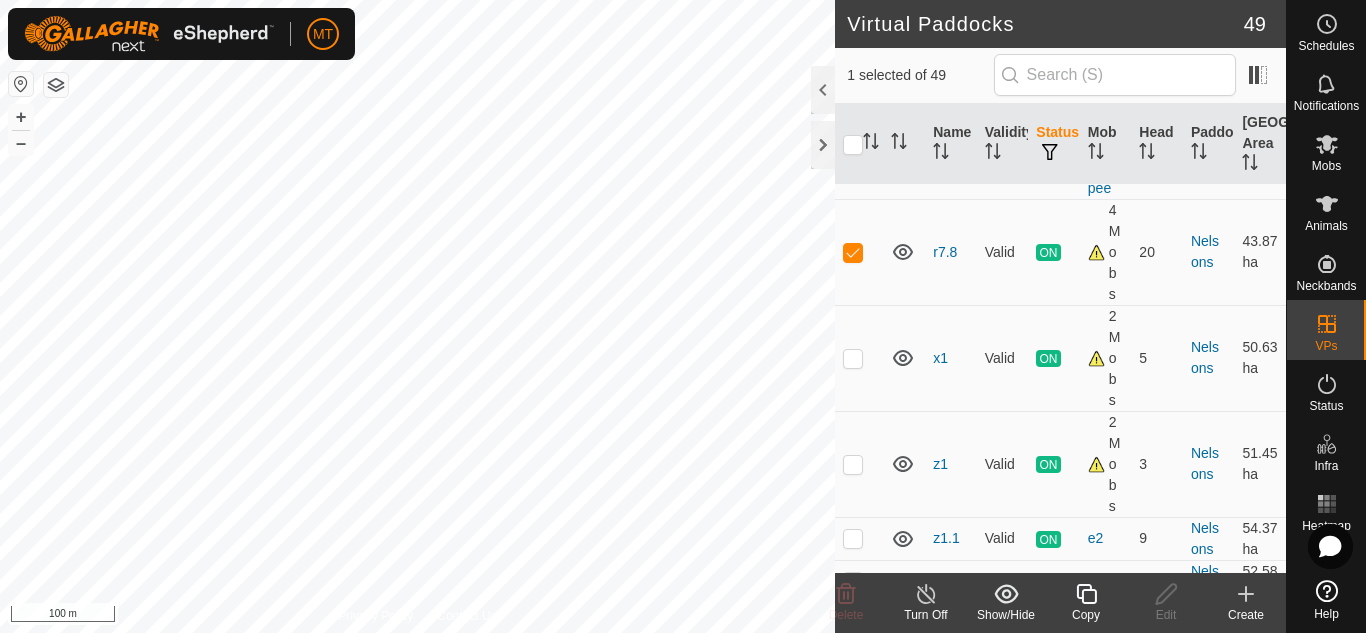 scroll, scrollTop: 1856, scrollLeft: 0, axis: vertical 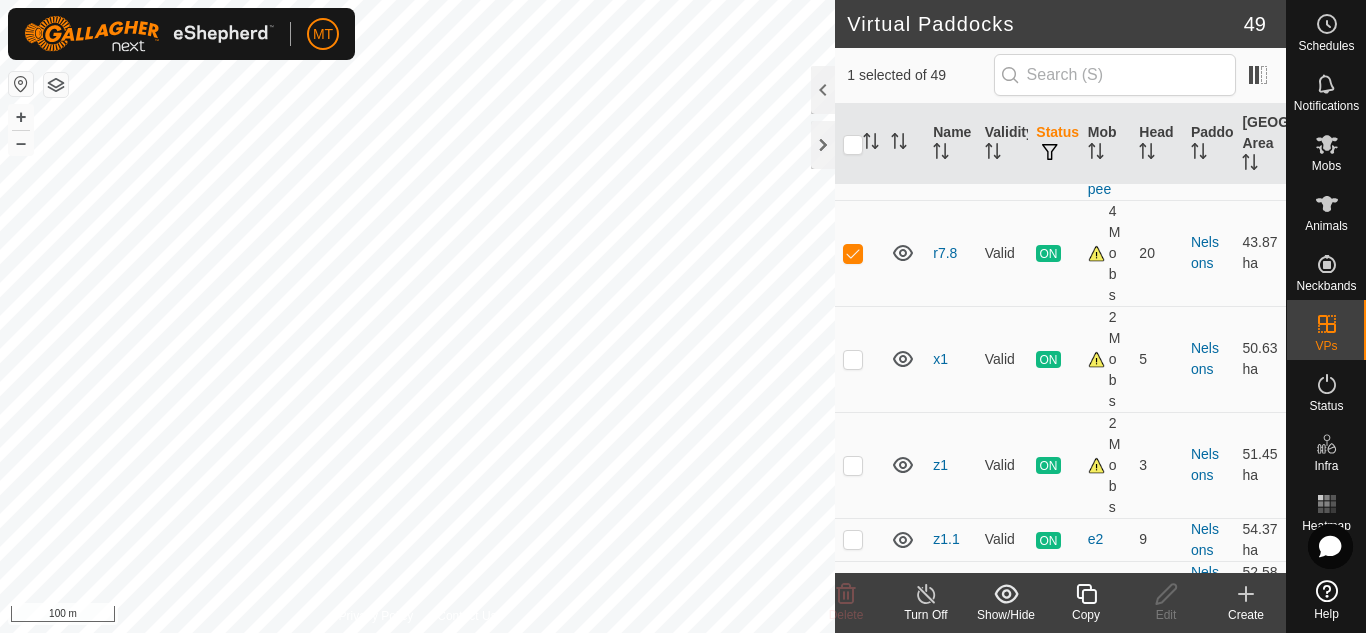 click 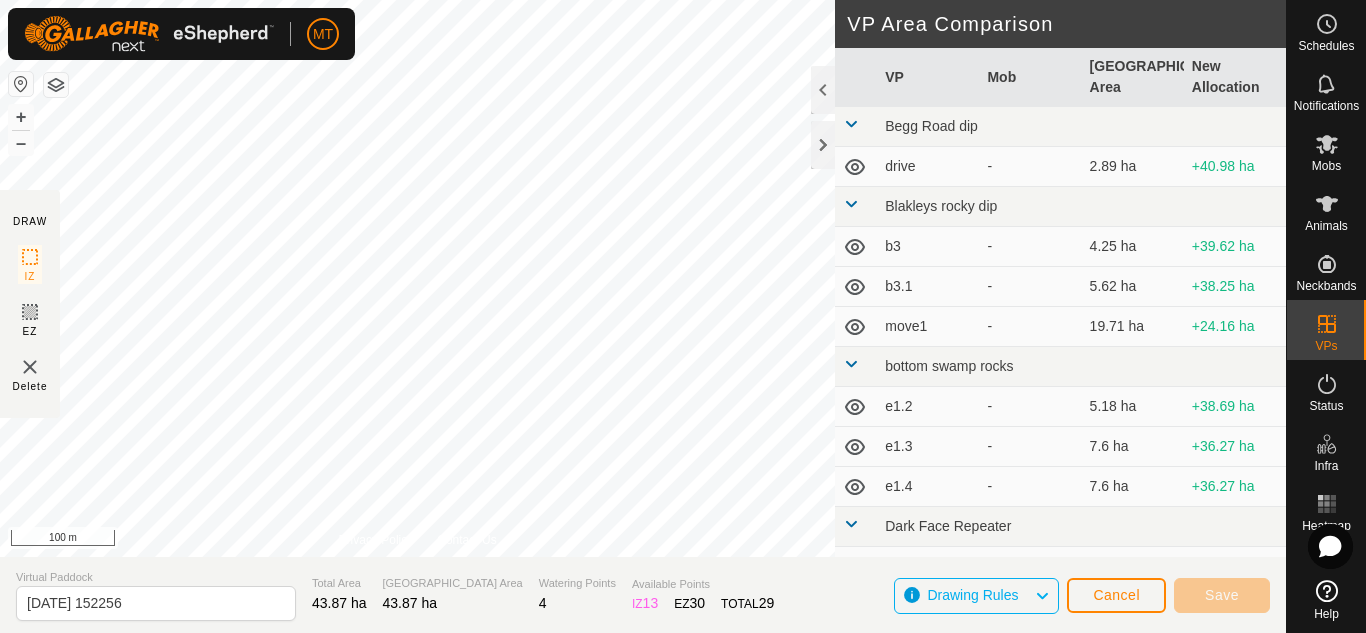 click on "MT Schedules Notifications Mobs Animals Neckbands VPs Status Infra Heatmap Help DRAW IZ EZ Delete Privacy Policy Contact Us + – ⇧ i 100 m VP Area Comparison     VP   Mob   Grazing Area   New Allocation  [GEOGRAPHIC_DATA] dip  drive  -  2.89 ha  +40.98 ha Blakleys rocky dip  b3  -  4.25 ha  +39.62 ha  b3.1  -  5.62 ha  +38.25 ha  move1  -  19.71 ha  +24.16 ha bottom swamp rocks  e1.2  -  5.18 ha  +38.69 ha  e1.3  -  7.6 ha  +36.27 ha  e1.4  -  7.6 ha  +36.27 ha Dark Face Repeater  move3  -  114.37 ha  -70.5 ha Guthole  move2  -  17.93 ha  +25.94 ha [GEOGRAPHIC_DATA]  -  5.22 ha  +38.65 ha [GEOGRAPHIC_DATA]   New bulls   68.48 ha  -24.61 ha  k1.1  -  55.46 ha  -11.59 ha  k2   New bulls   23.28 ha  +20.59 ha [PERSON_NAME]  grazed [PERSON_NAME][DATE]  -  43.79 ha  +0.08 ha  l8.2  -  30.31 ha  +13.56 ha  l8.3  -  42.87 ha  +1 ha  l8.4  -  45.36 ha  -1.49 ha  l8.5  -  45.73 ha  -1.86 ha  l8.6  -  31.84 ha  +12.03 ha  l8.7  -  46.91 ha  -3.04 ha  l8.8  -  33.82 ha  +10.05 ha  l8.9   Luddites   36.56 ha  -" at bounding box center (683, 316) 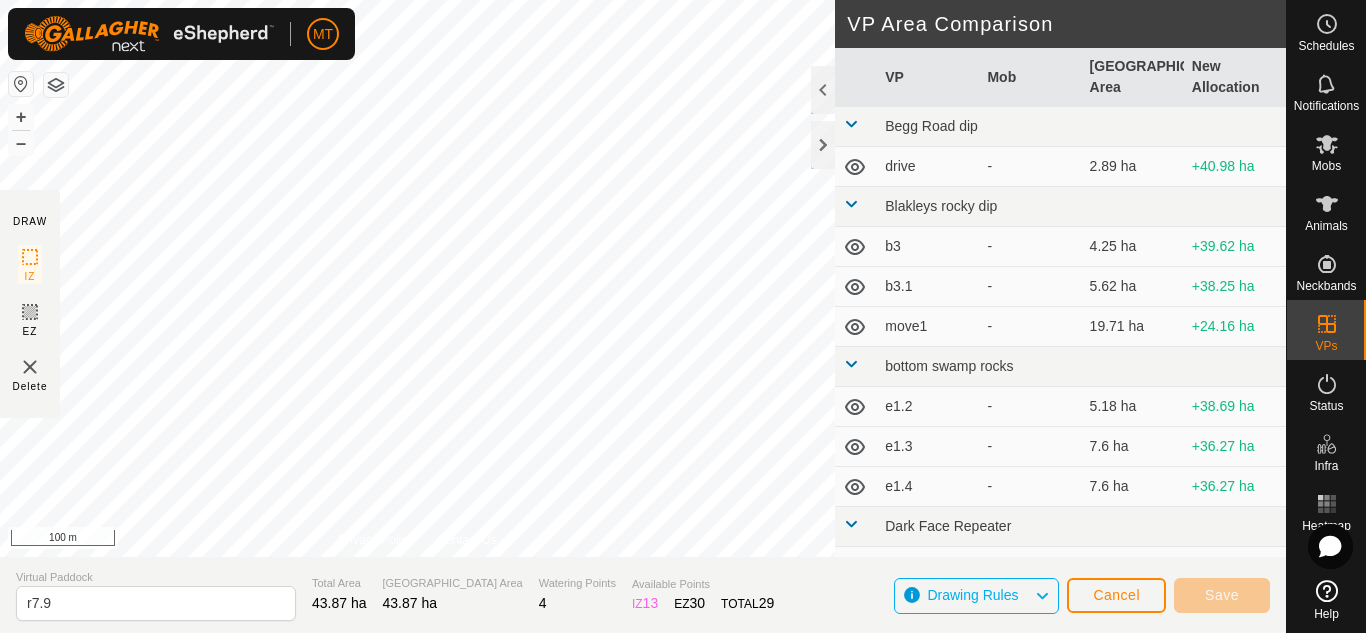 type on "r7.9" 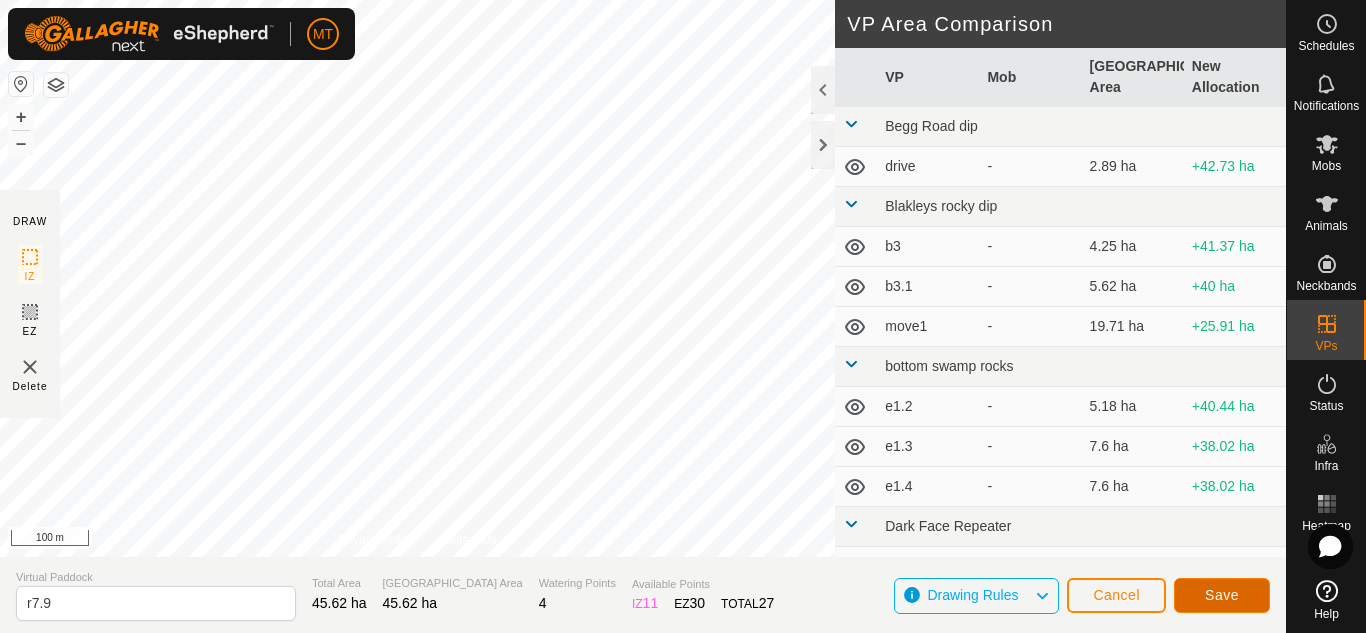 click on "Save" 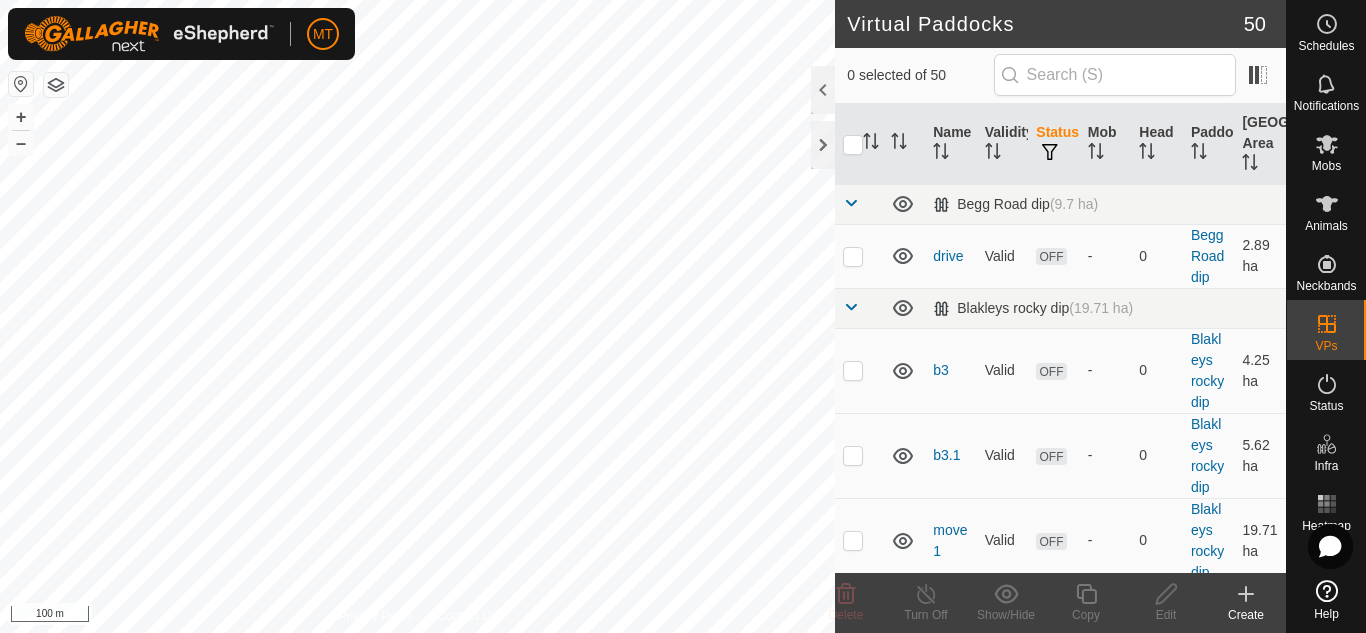 scroll, scrollTop: 1666, scrollLeft: 0, axis: vertical 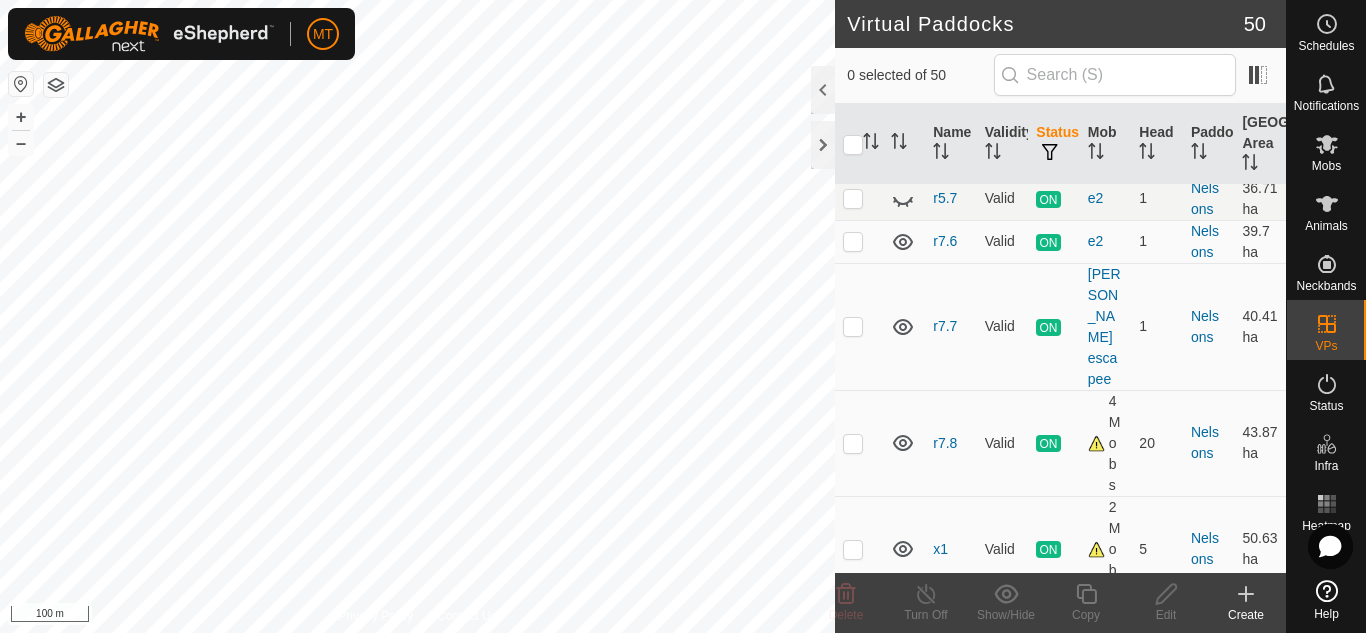 click 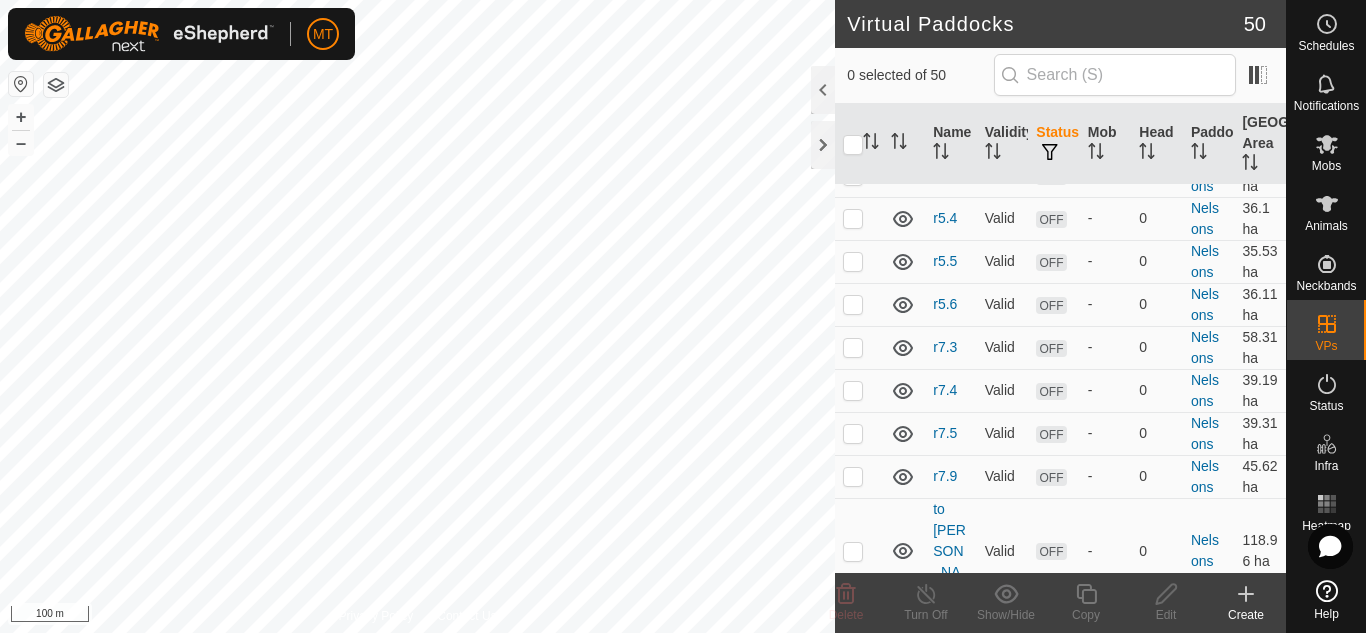 scroll, scrollTop: 2925, scrollLeft: 0, axis: vertical 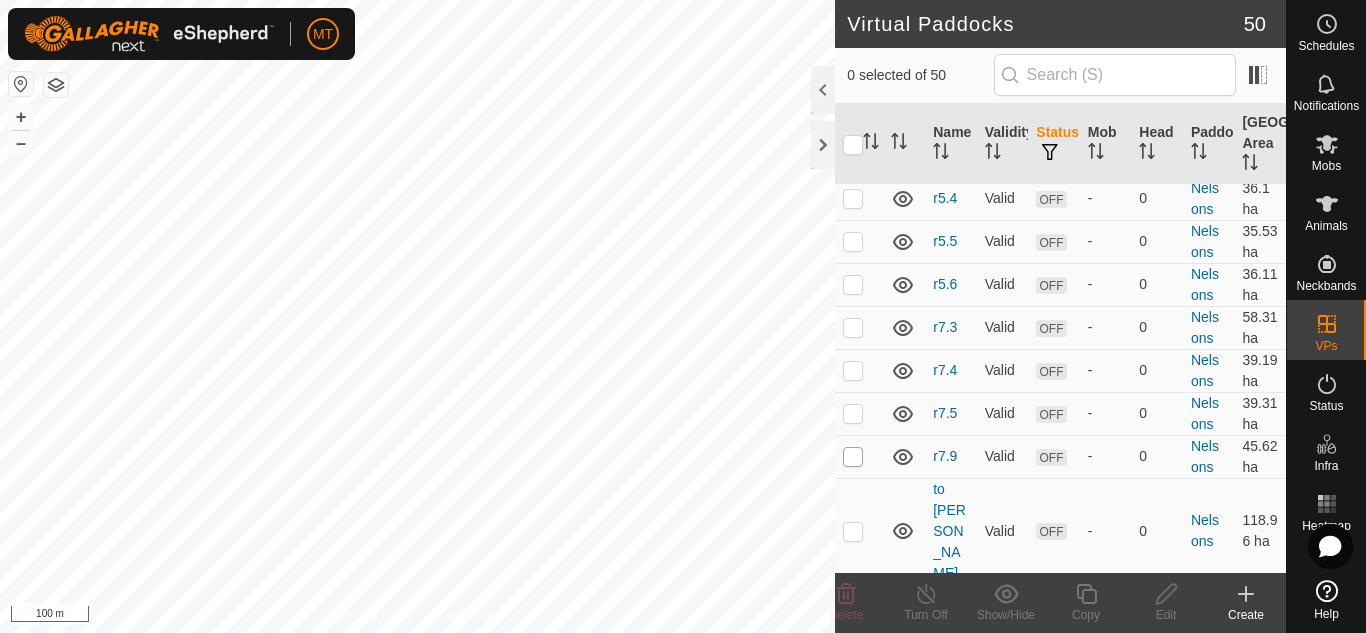 click at bounding box center [853, 457] 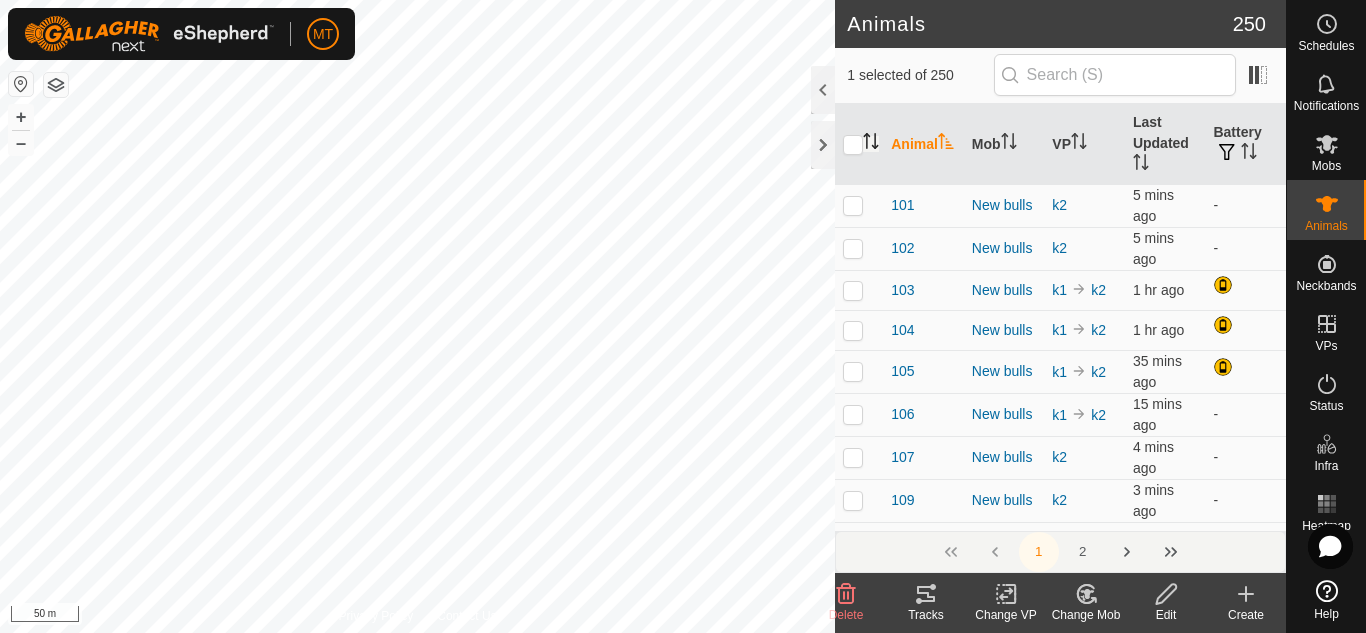 click 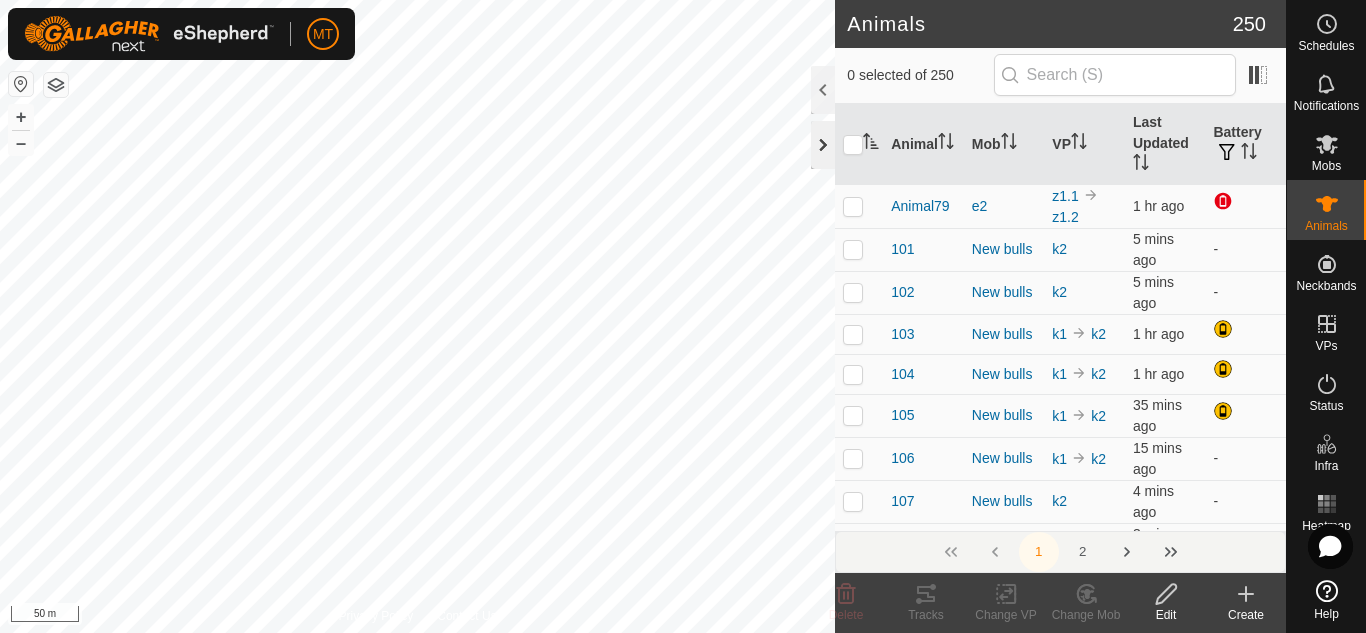 checkbox on "false" 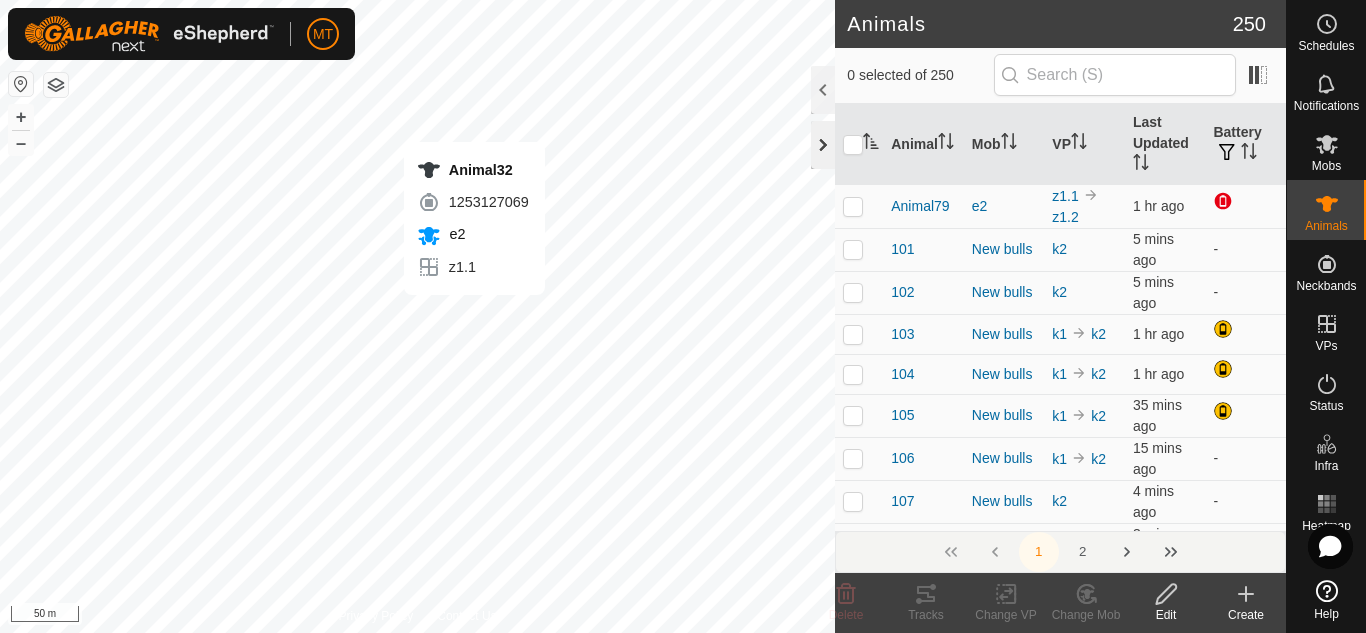 checkbox on "true" 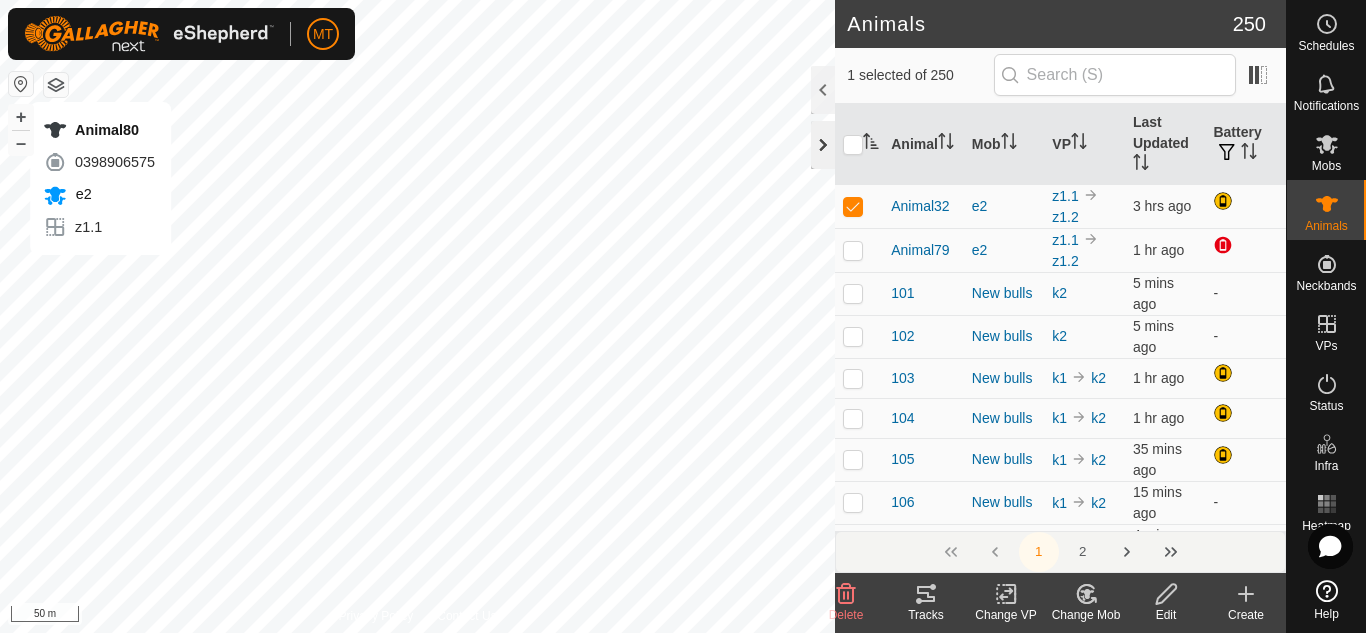 click on "Animal80
0398906575
e2
z1.1 + – ⇧ i 50 m" at bounding box center (417, 316) 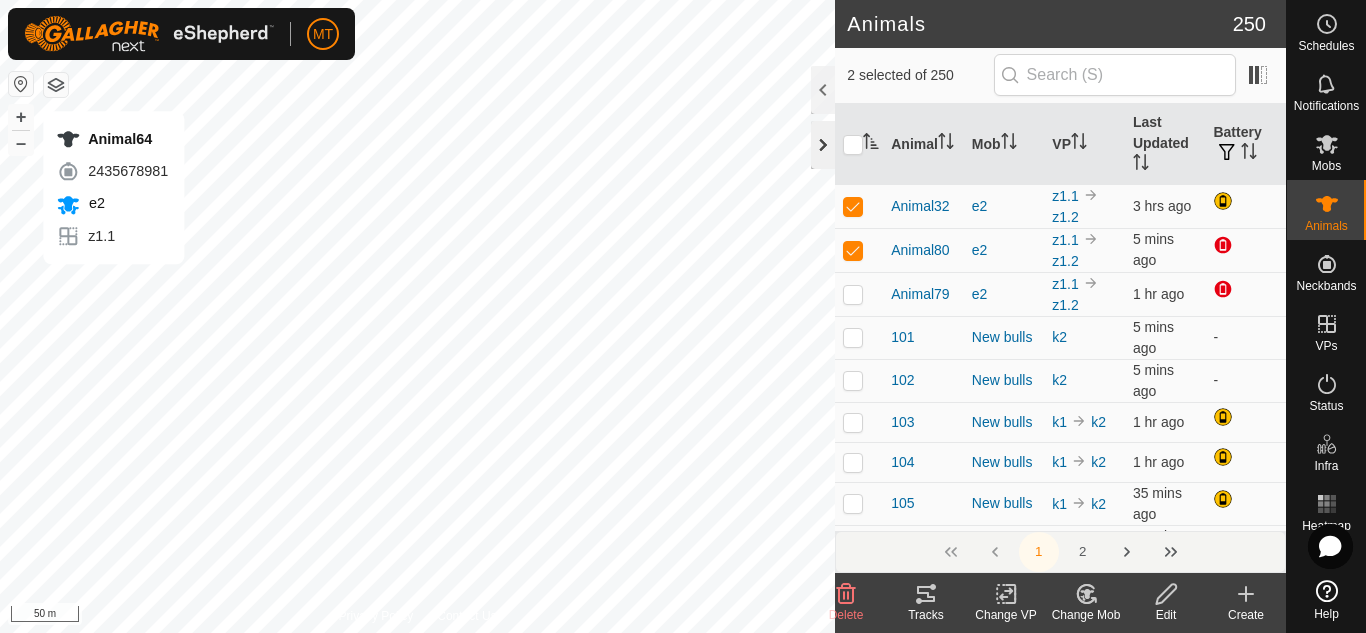 click on "Animal64
2435678981
e2
z1.1 + – ⇧ i 50 m" at bounding box center [417, 316] 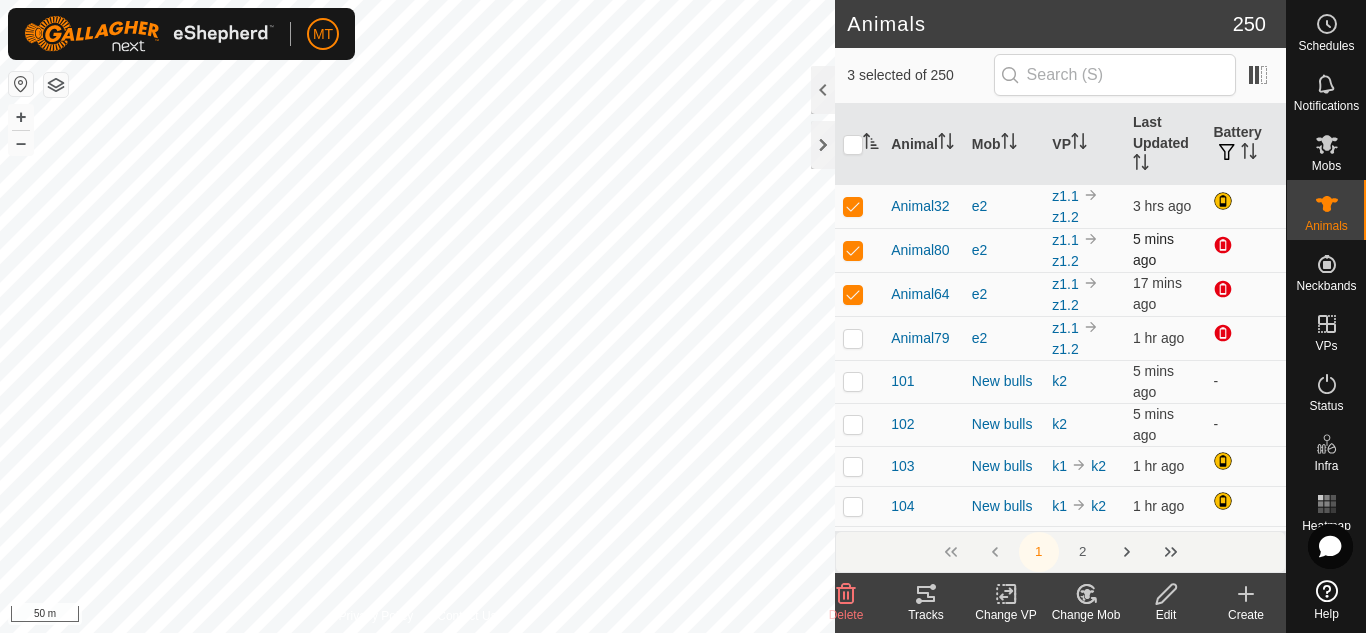 click at bounding box center [853, 250] 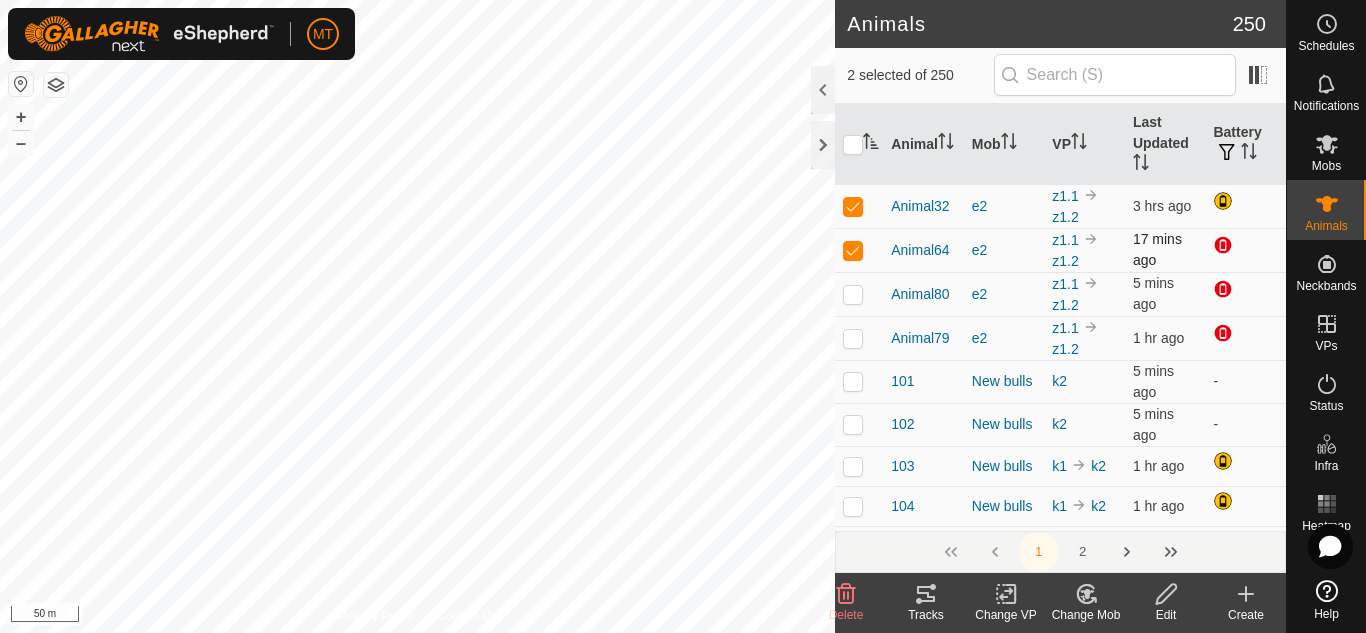 click at bounding box center (859, 250) 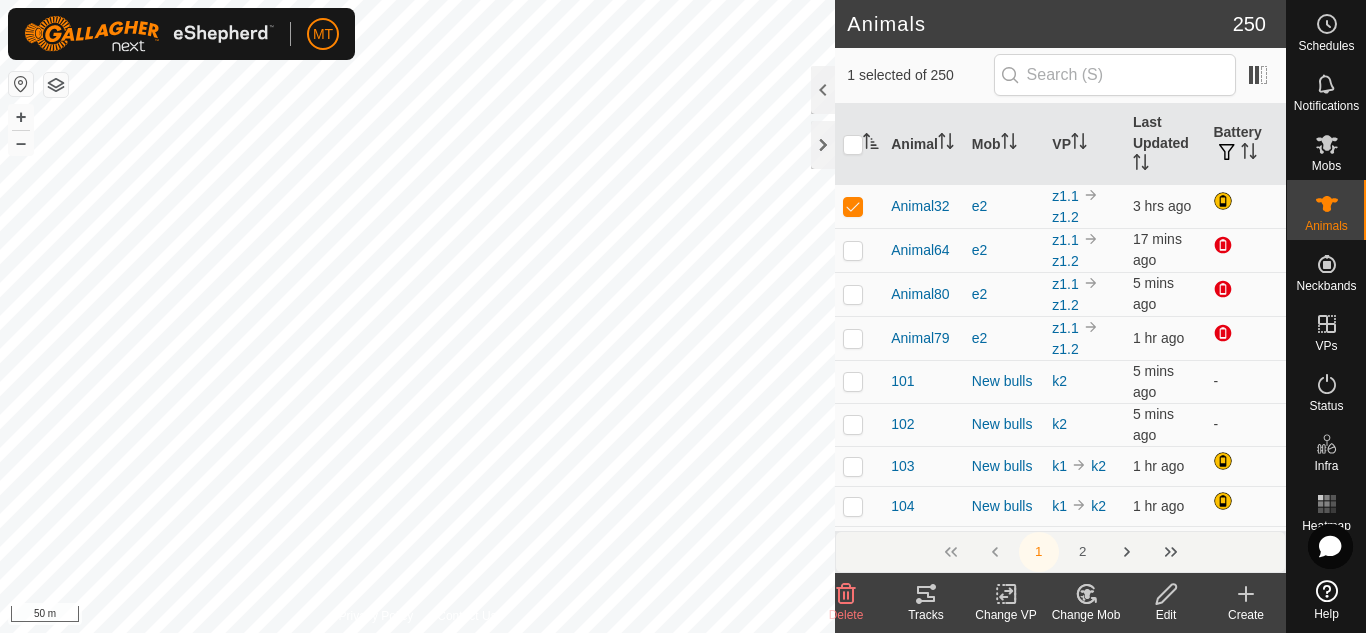 click on "Change Mob" 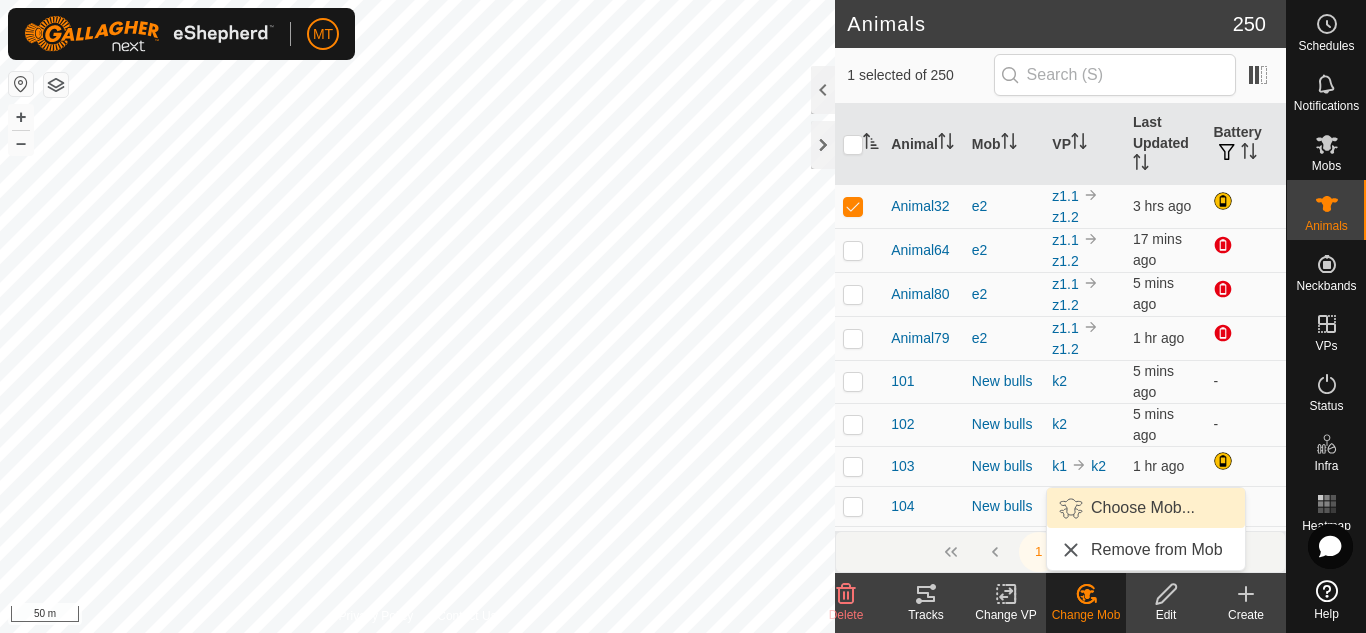 click on "Choose Mob..." at bounding box center (1146, 508) 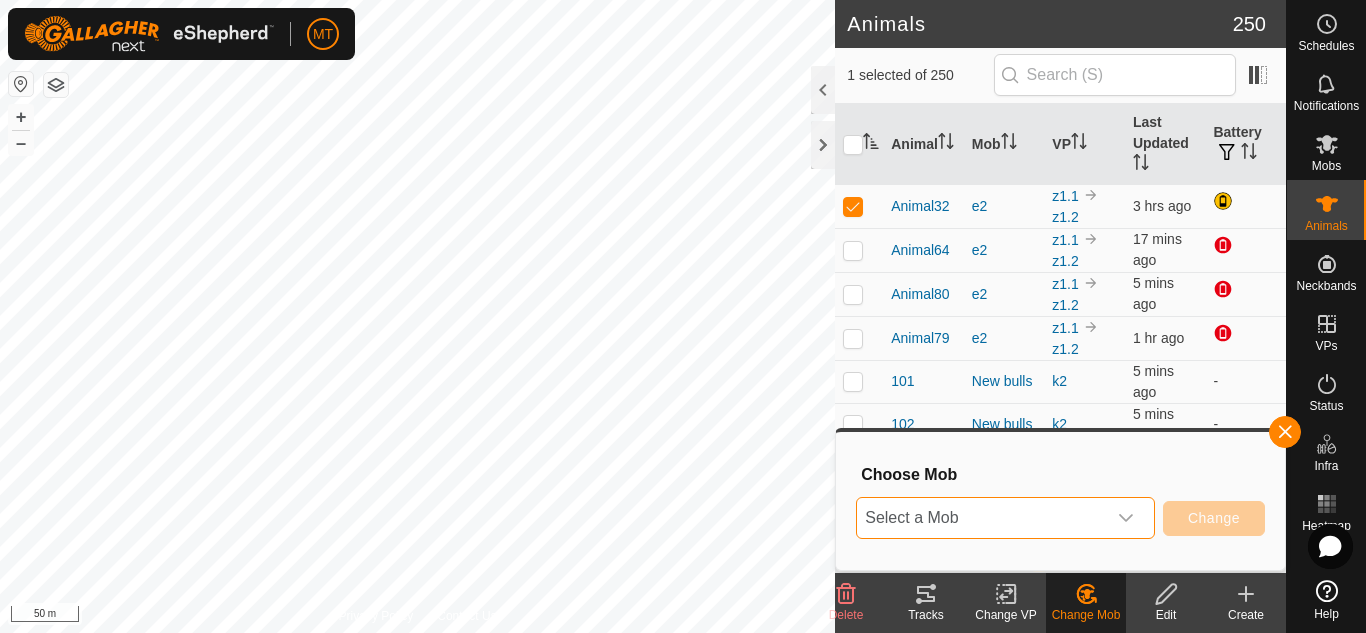 click on "Select a Mob" at bounding box center (981, 518) 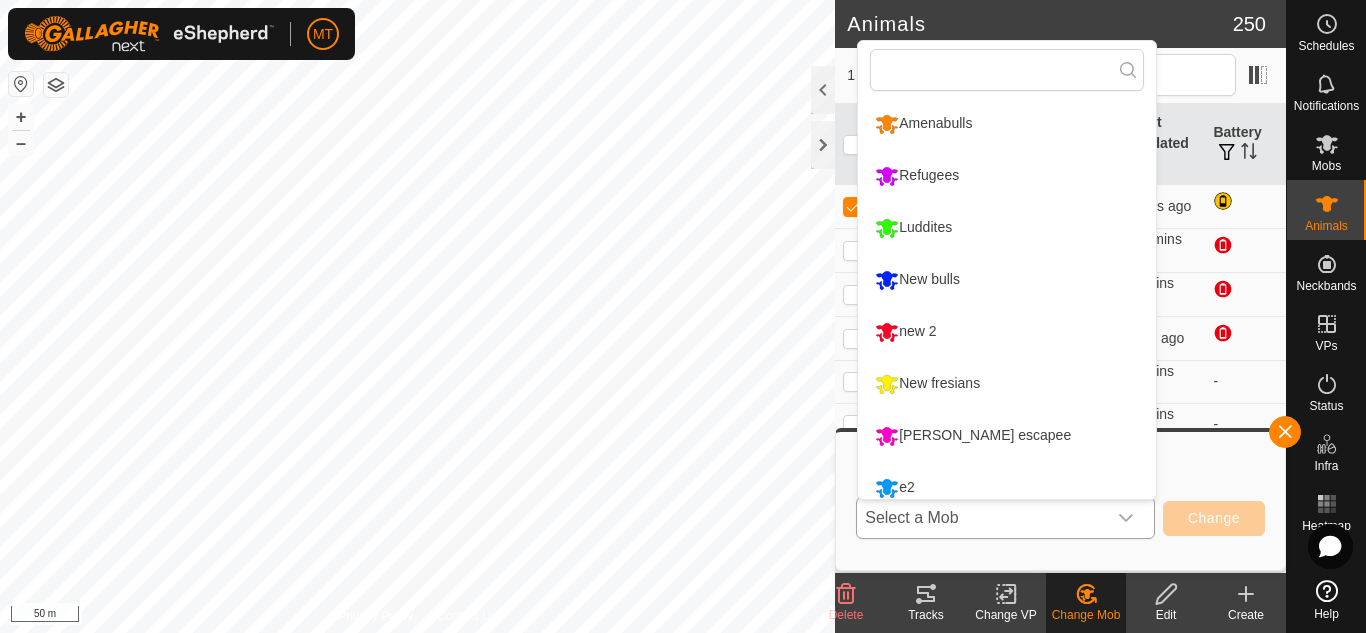 scroll, scrollTop: 14, scrollLeft: 0, axis: vertical 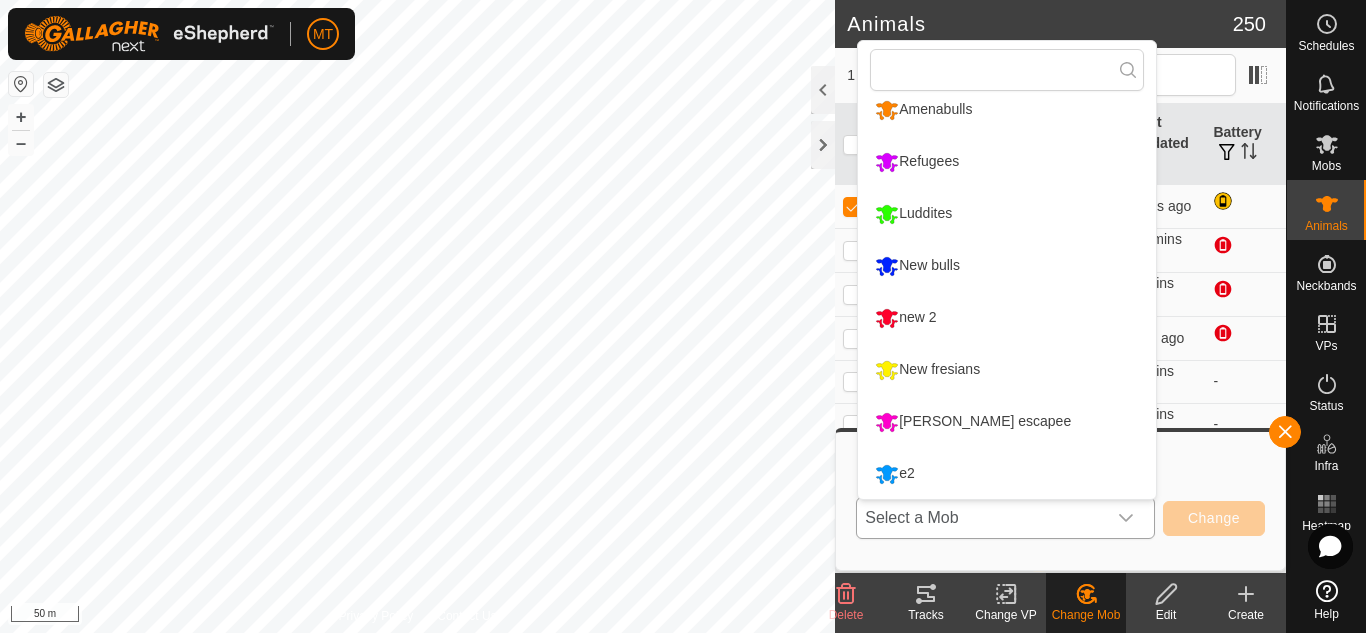 click on "[PERSON_NAME] escapee" at bounding box center [973, 422] 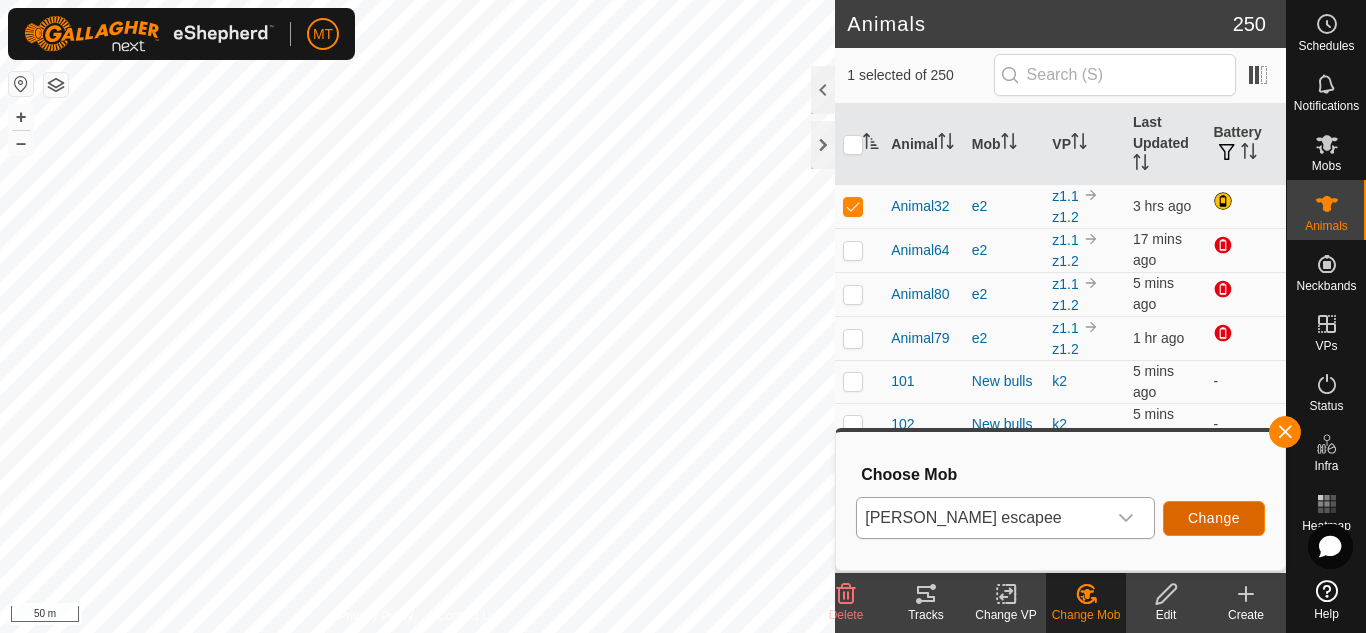 click on "Change" at bounding box center [1214, 518] 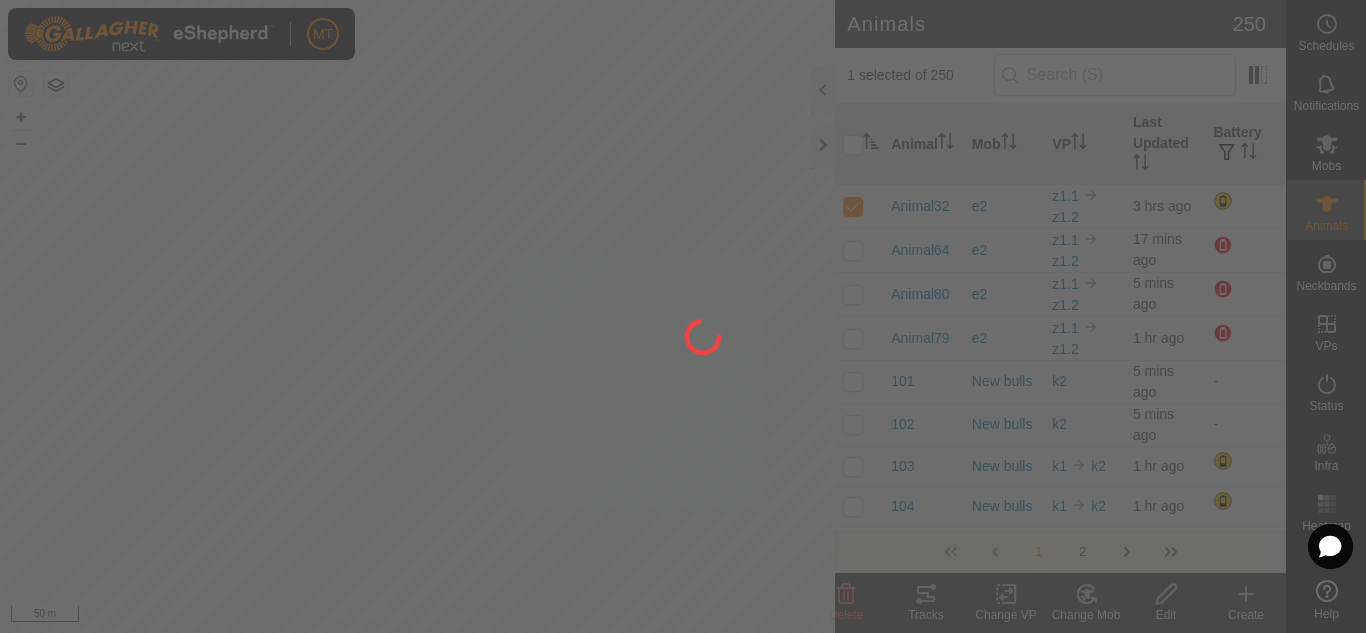 checkbox on "false" 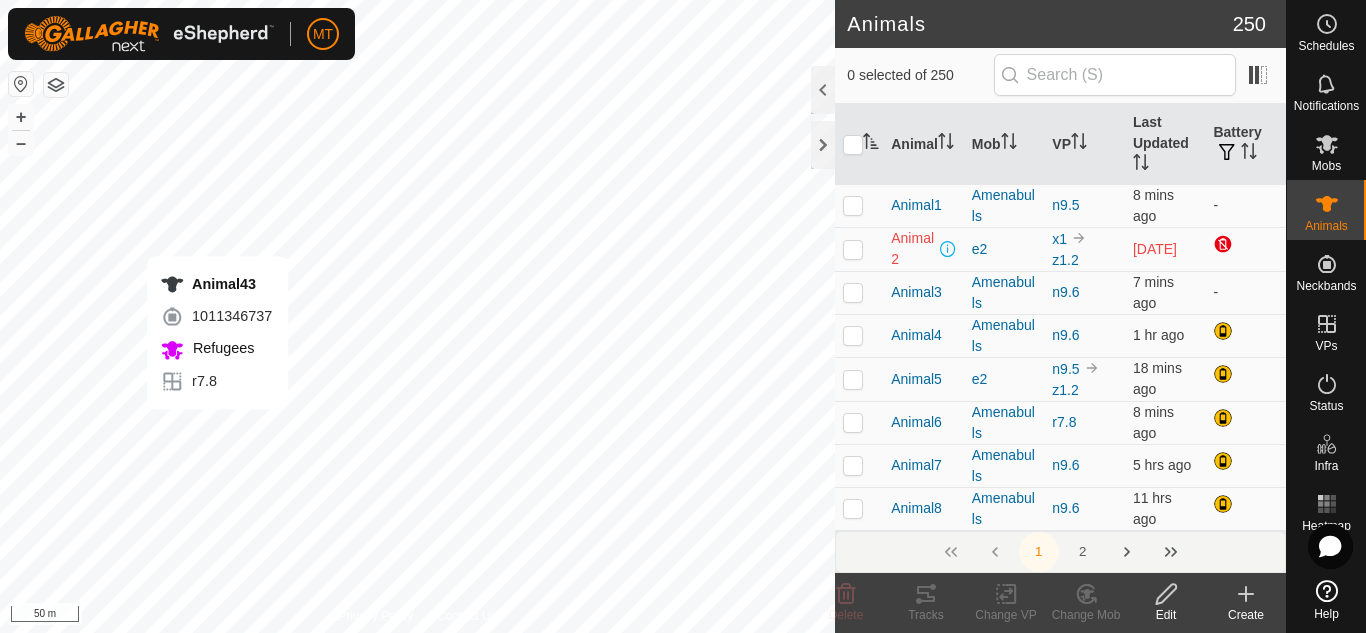 checkbox on "true" 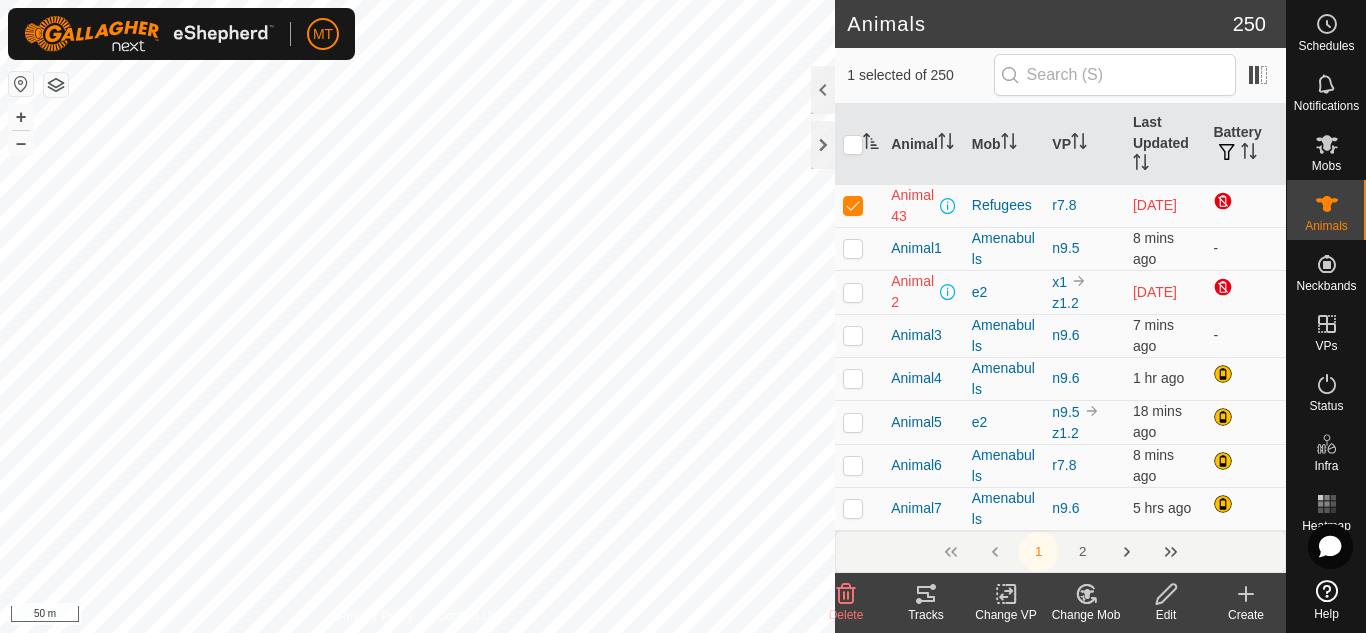 click 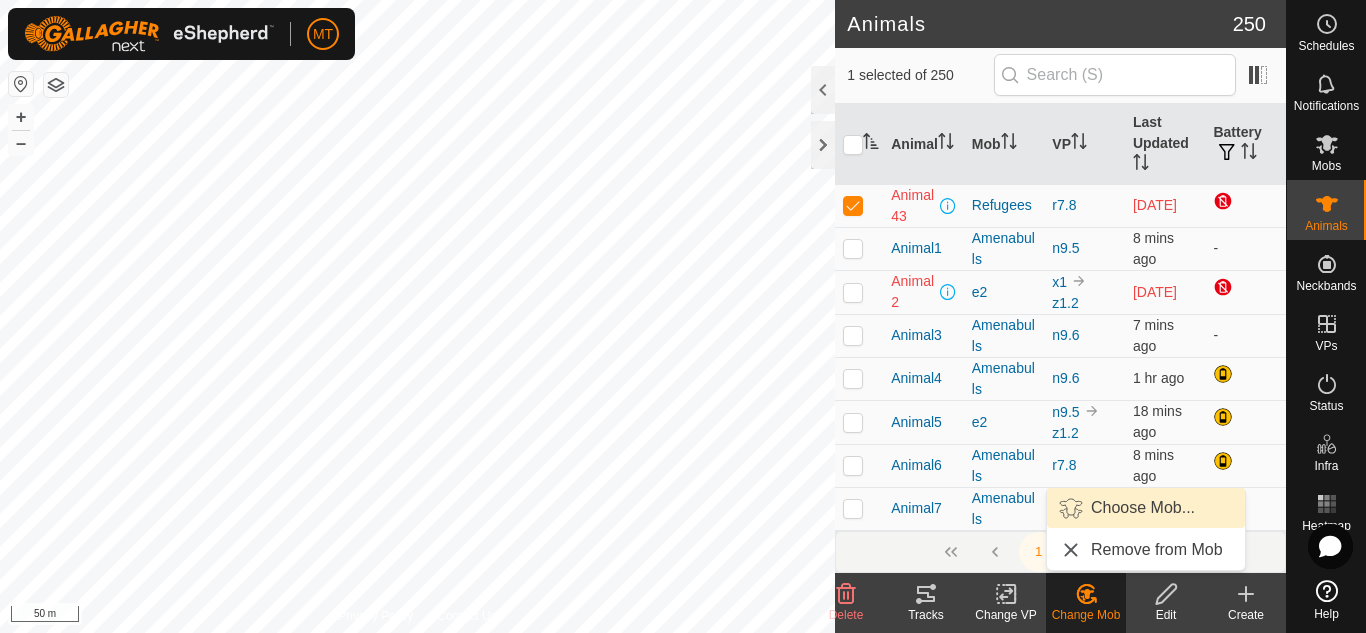 click on "Choose Mob..." at bounding box center [1146, 508] 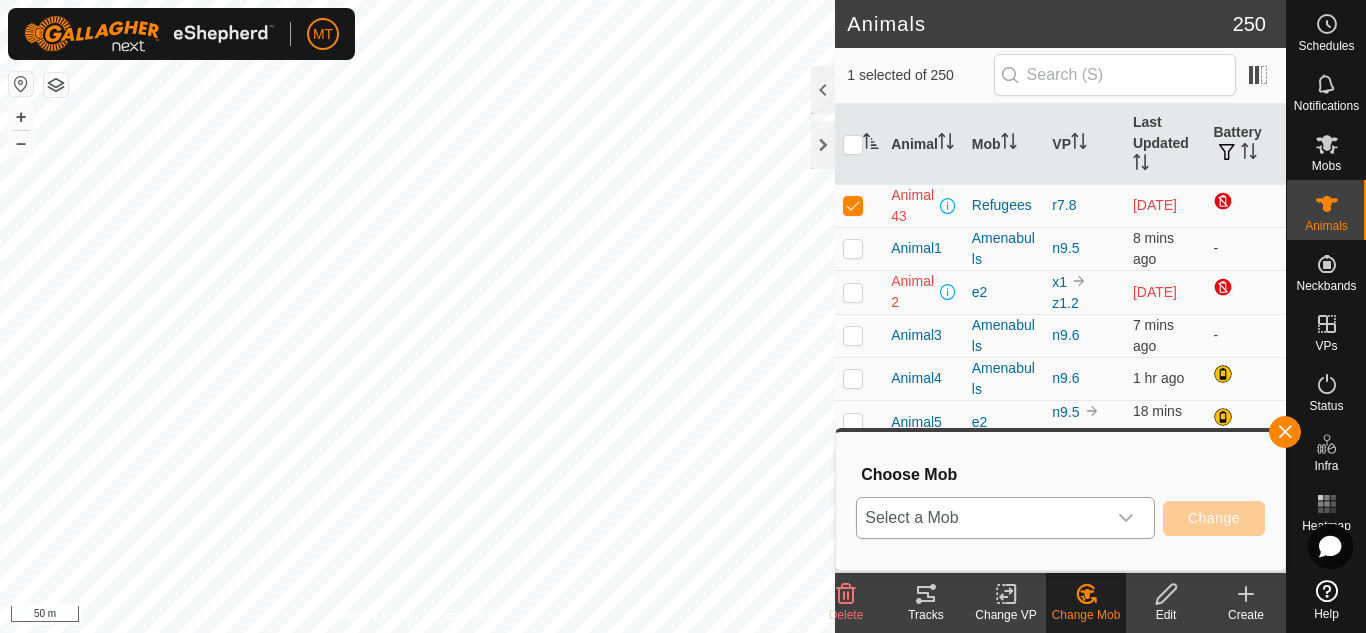 click on "Select a Mob" at bounding box center (981, 518) 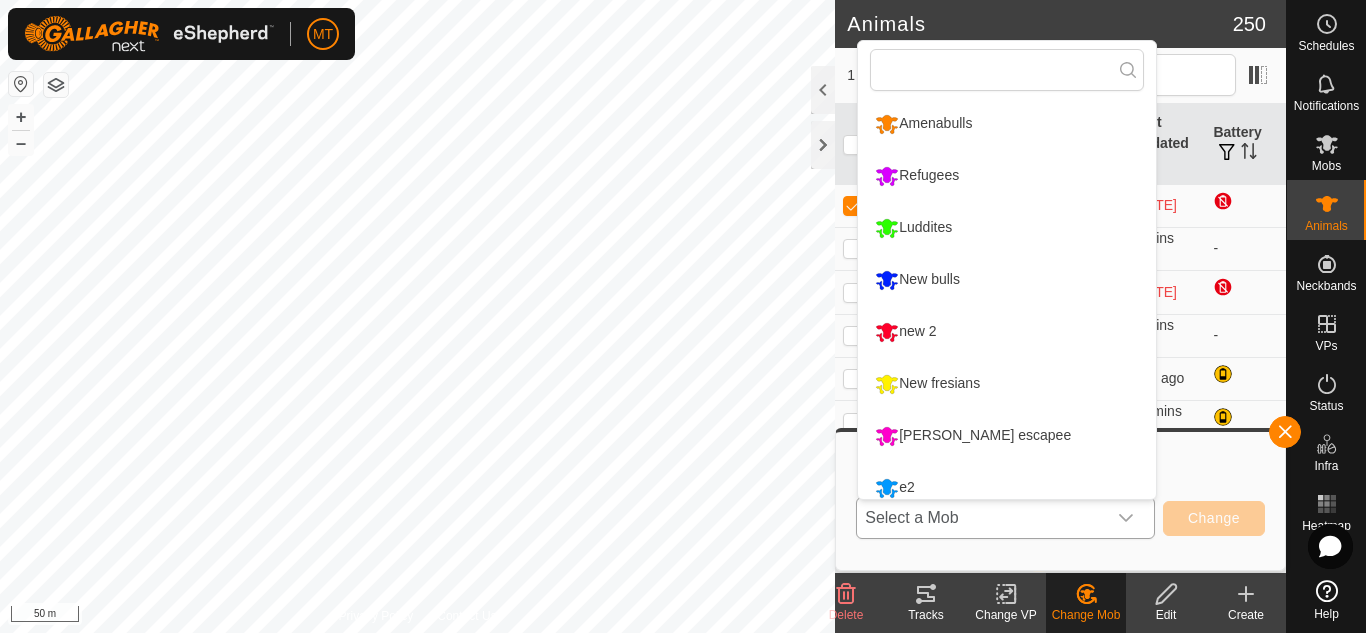 scroll, scrollTop: 14, scrollLeft: 0, axis: vertical 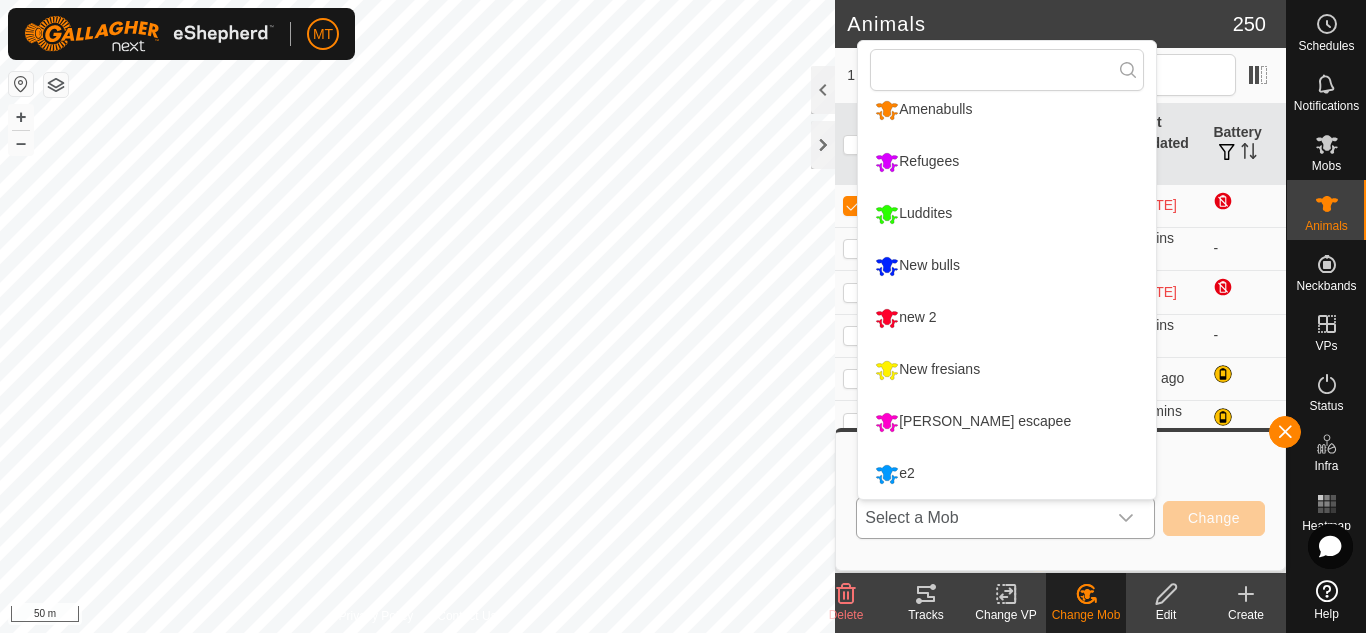 click on "e2" at bounding box center [1007, 474] 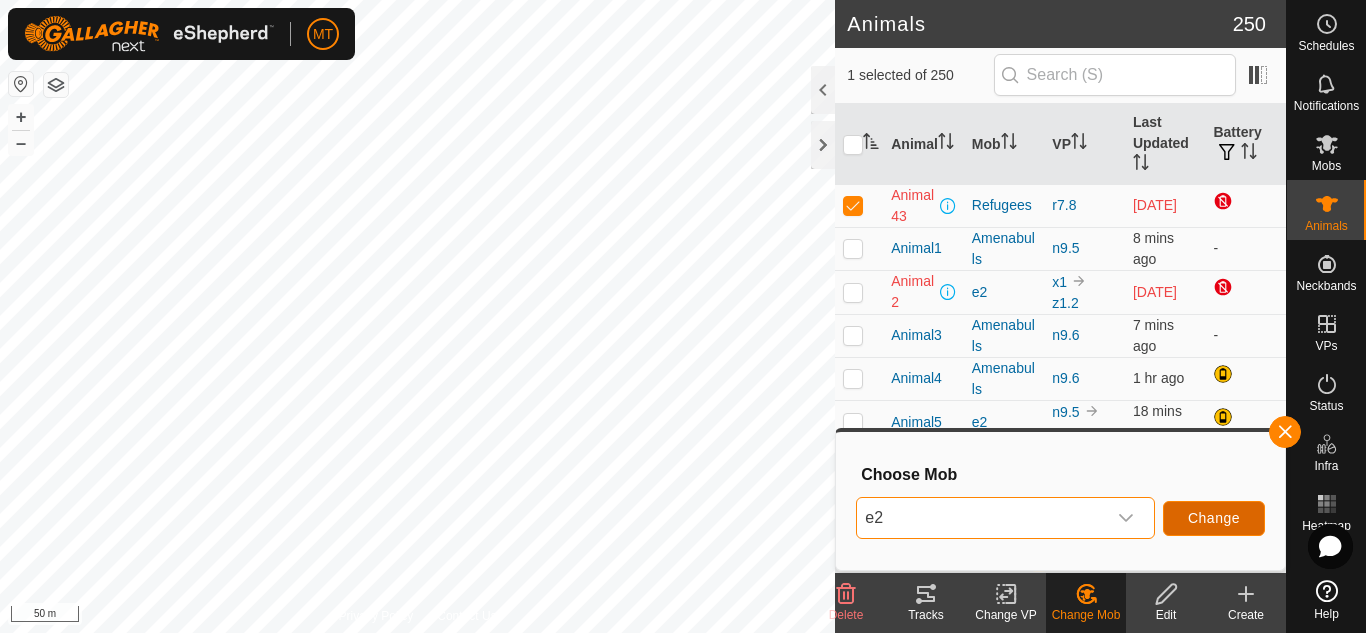 click on "Change" at bounding box center [1214, 518] 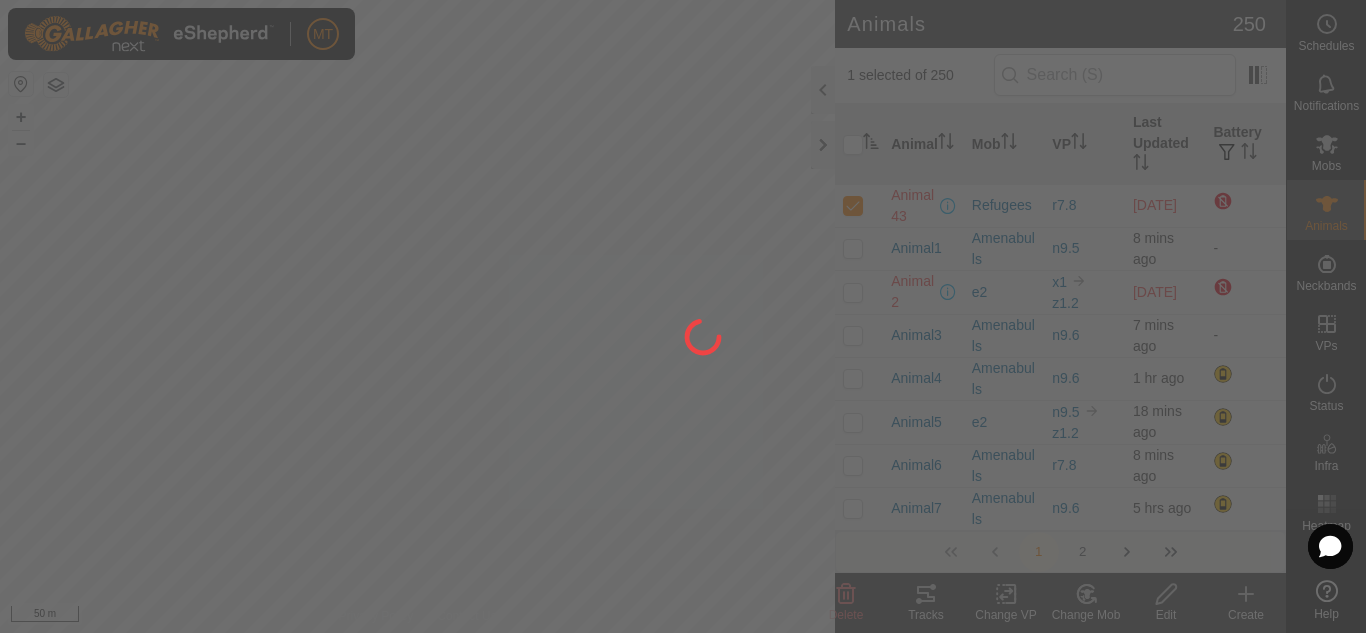 checkbox on "false" 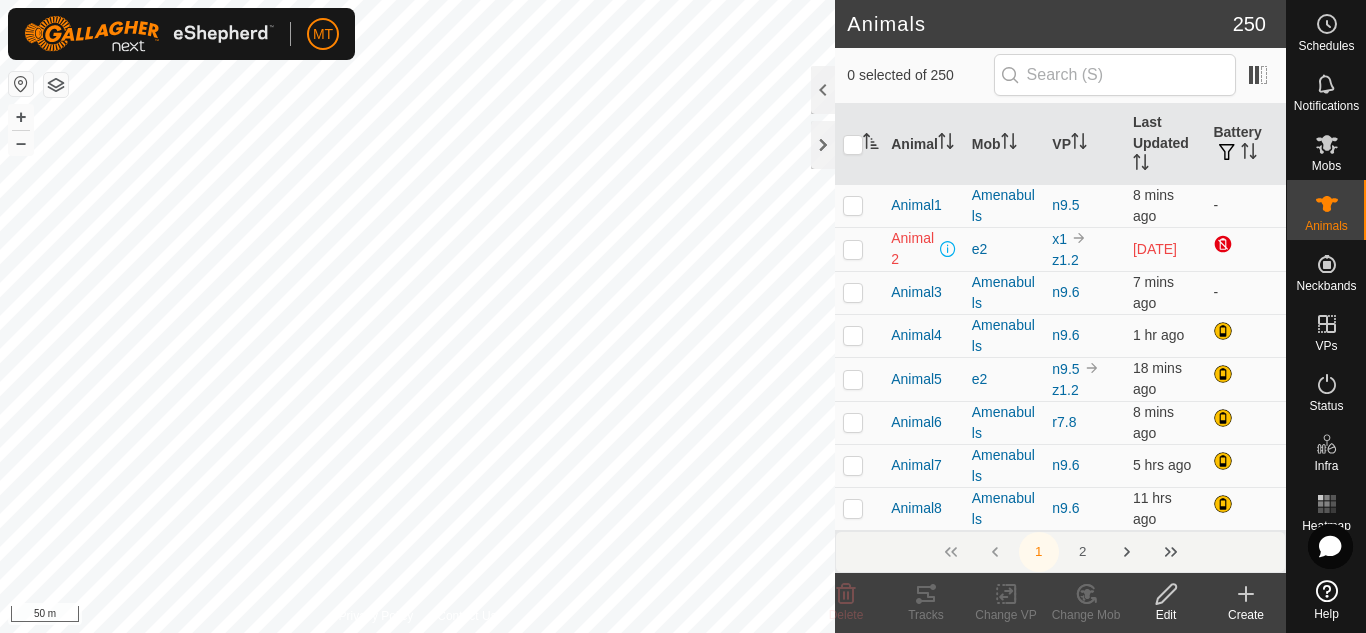 click 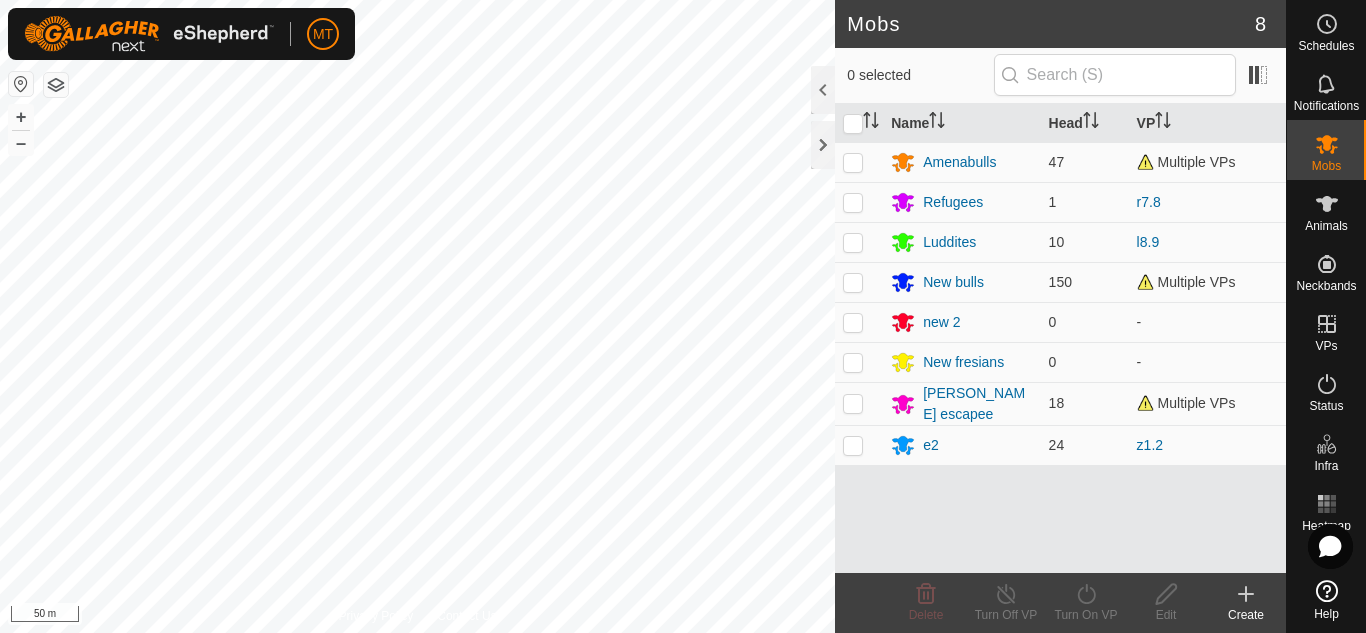 click on "Mobs" at bounding box center (1326, 166) 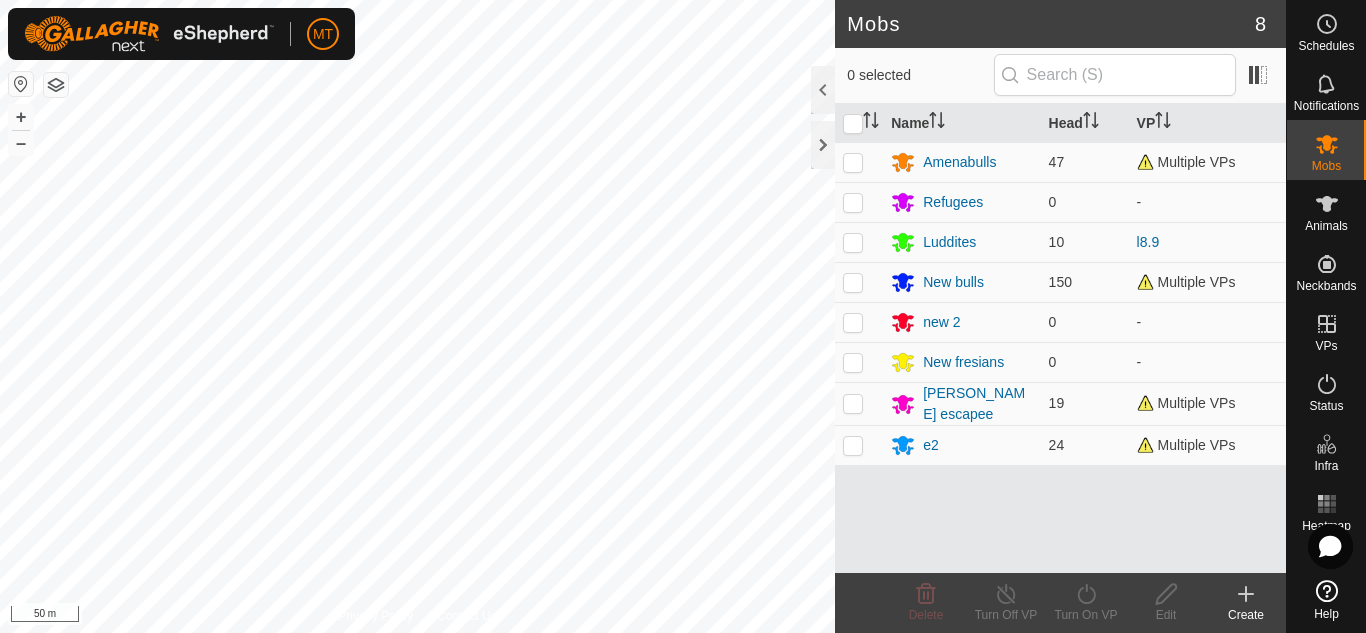 click 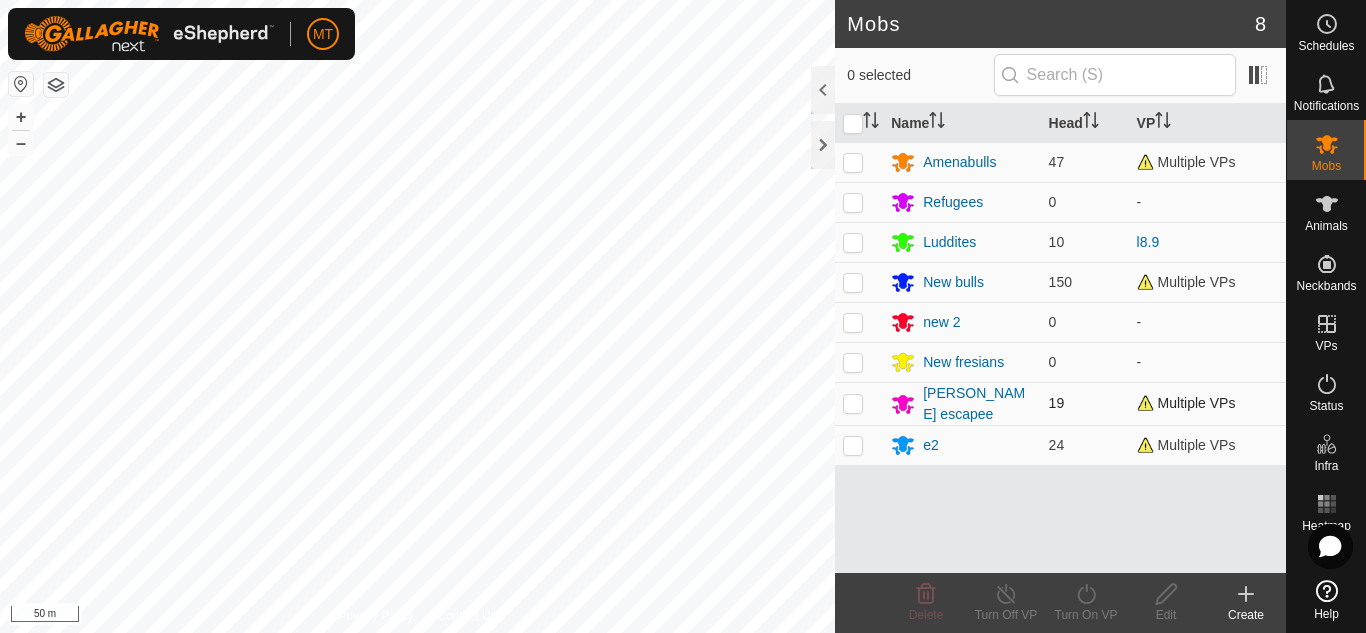 click at bounding box center (853, 403) 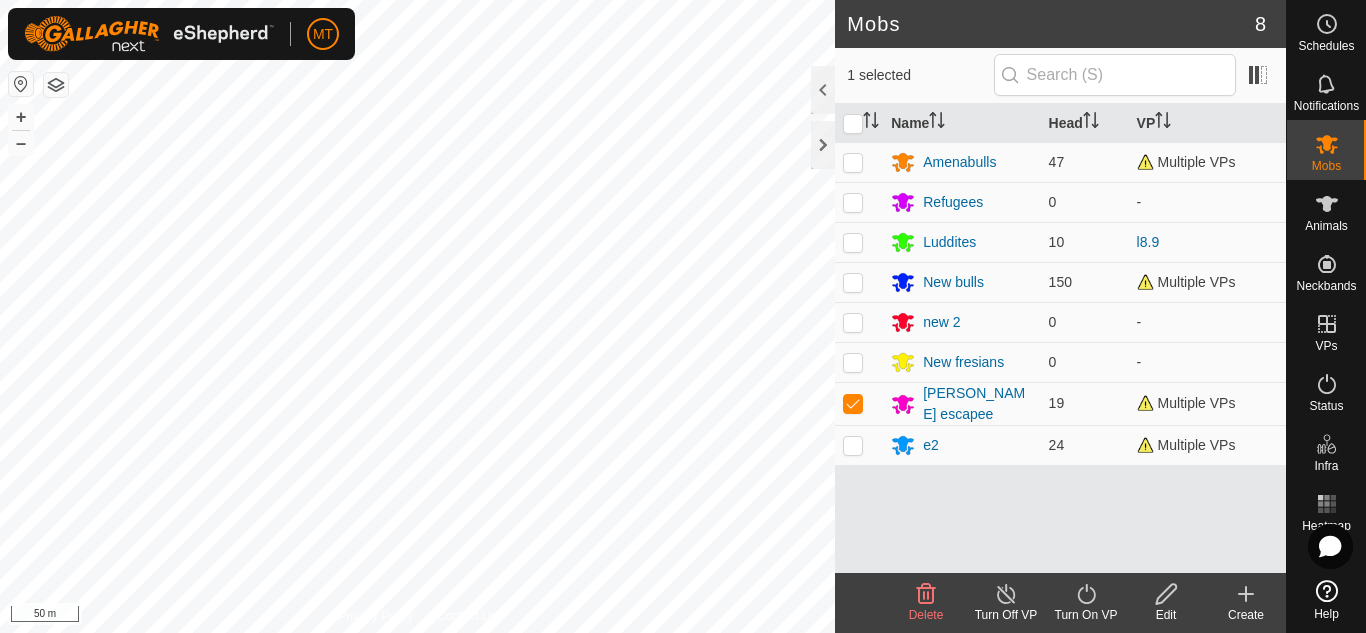 click on "Turn On VP" 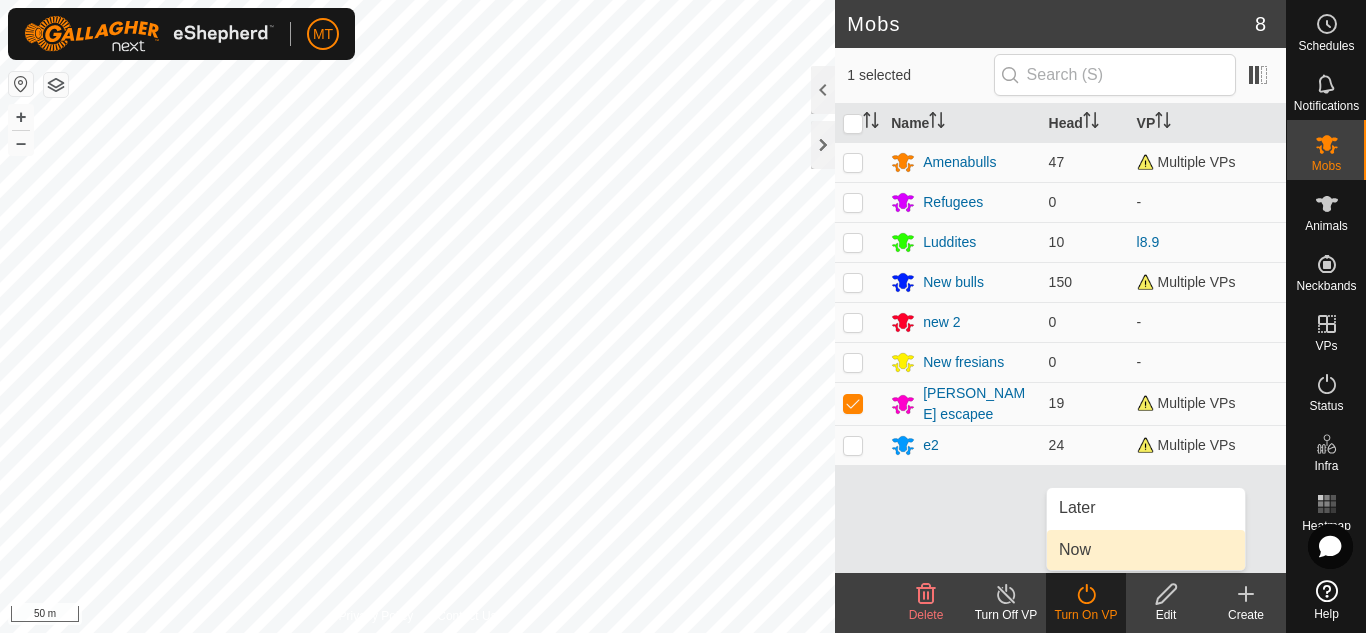 click on "Now" at bounding box center [1146, 550] 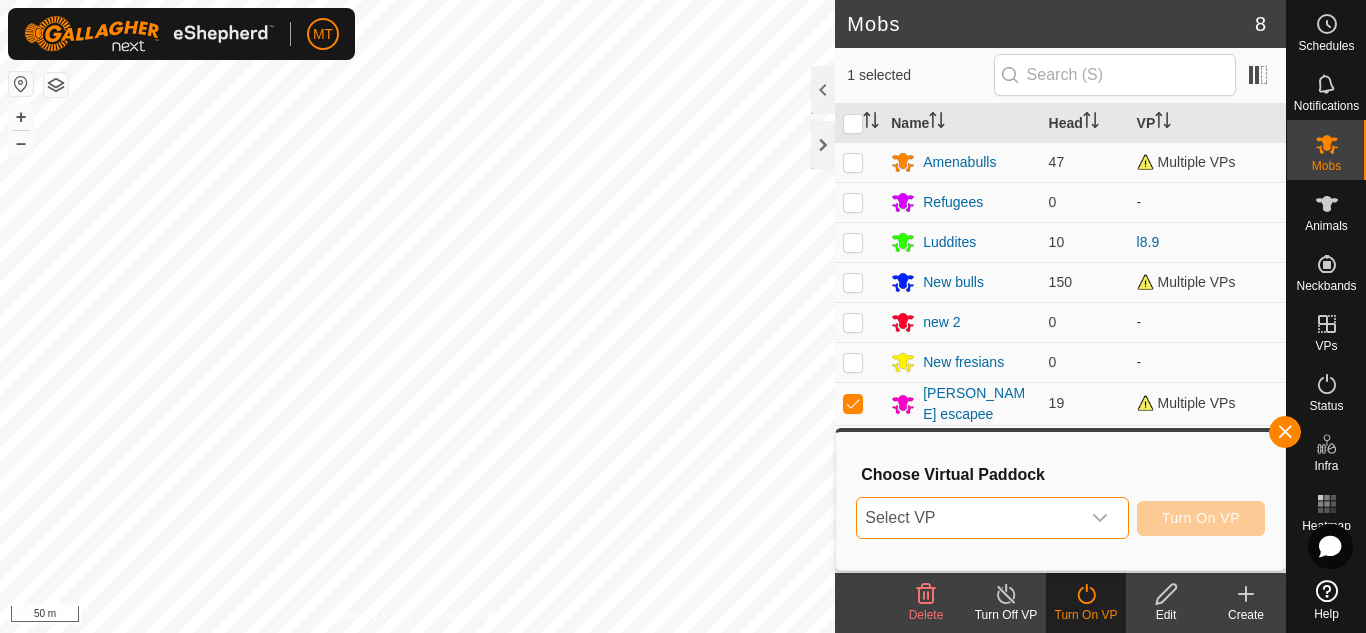 click on "Select VP" at bounding box center (968, 518) 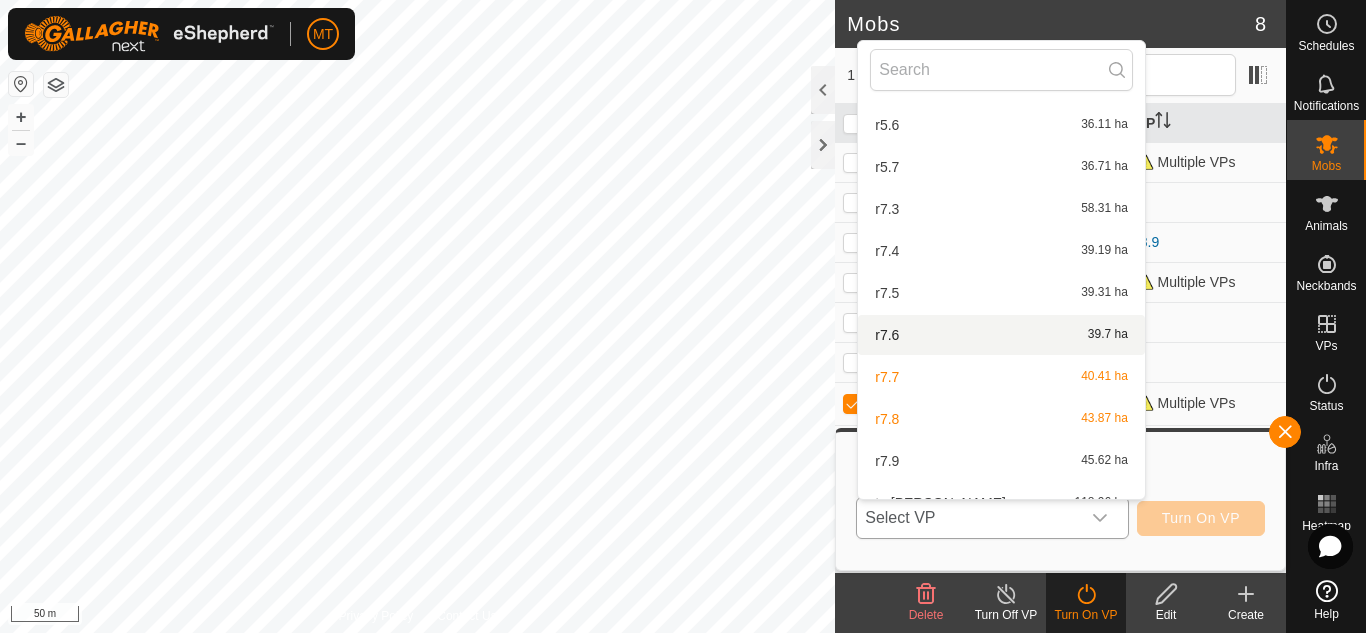 scroll, scrollTop: 1649, scrollLeft: 0, axis: vertical 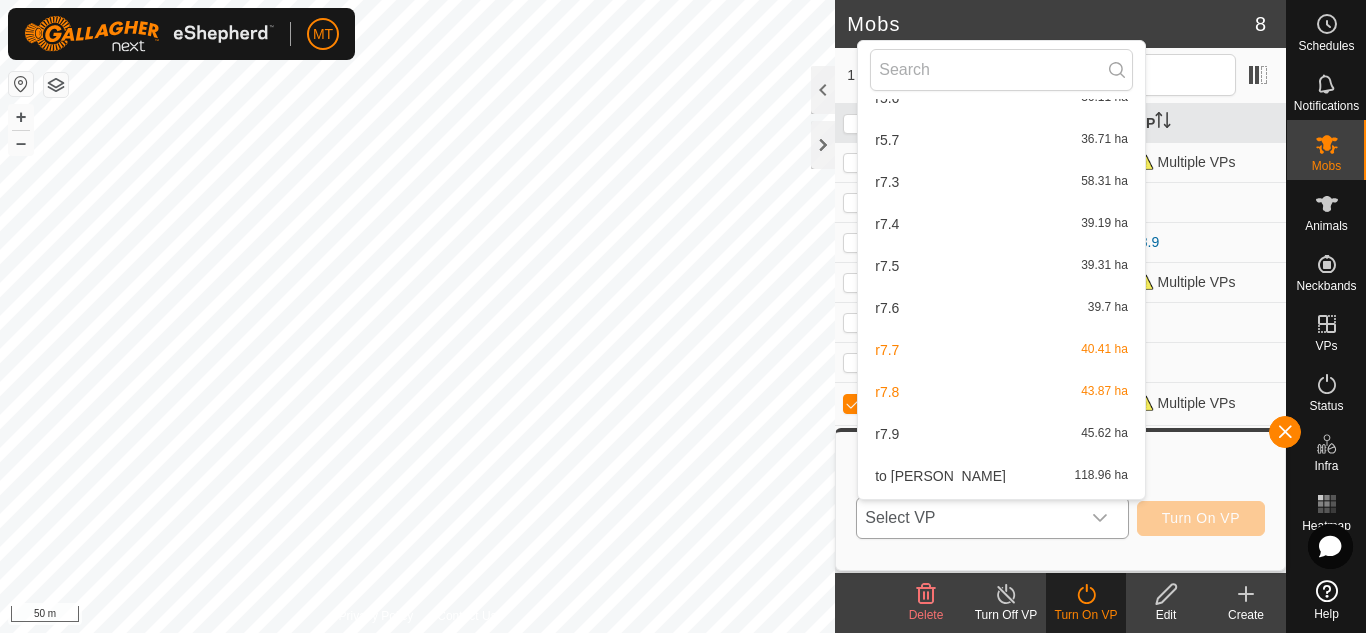 click on "r7.9  45.62 ha" at bounding box center (1001, 434) 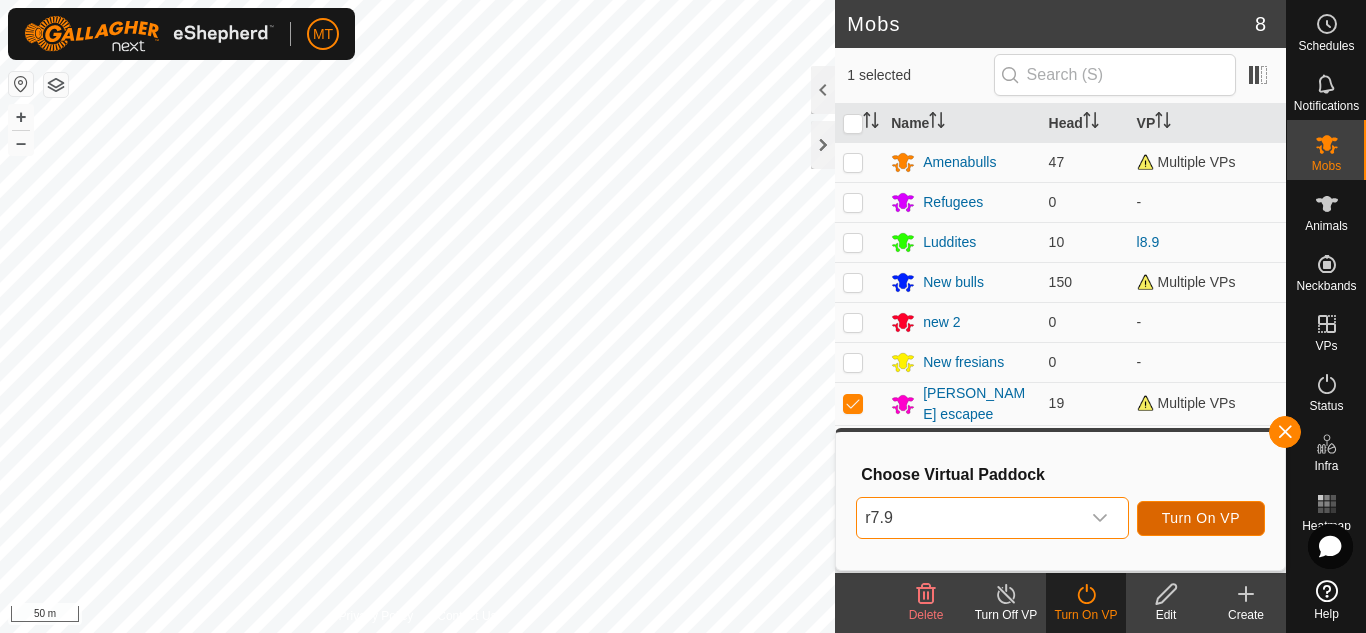 click on "Turn On VP" at bounding box center [1201, 518] 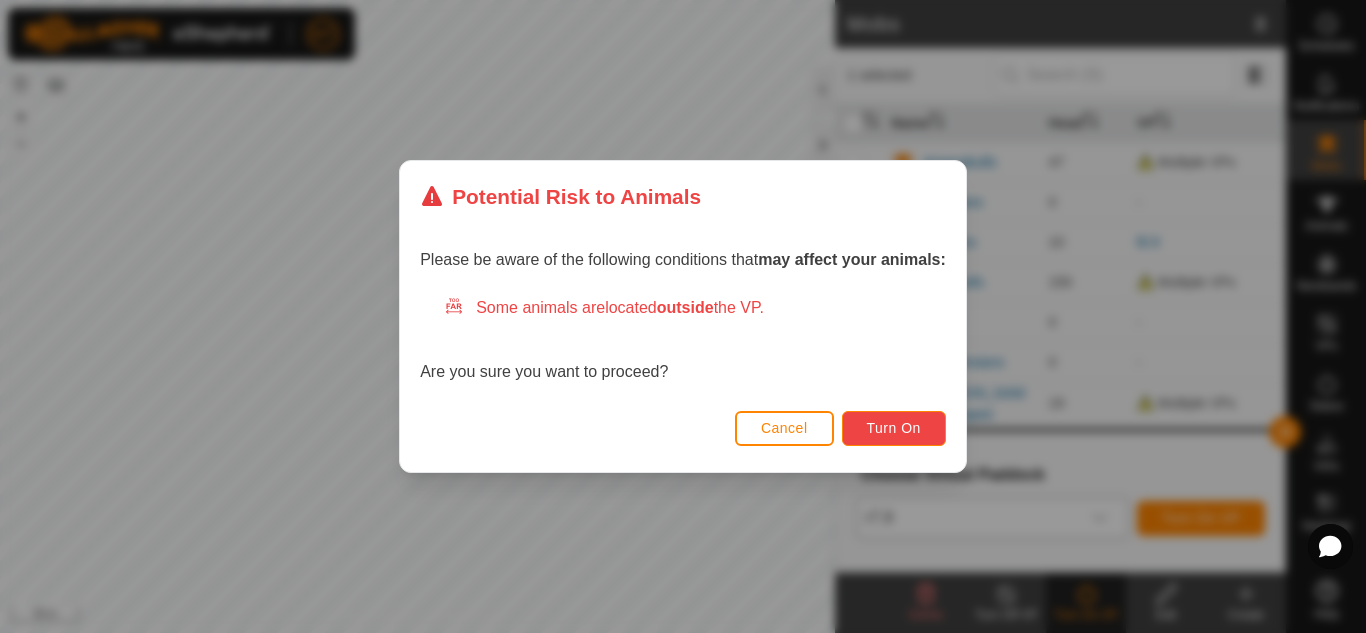 click on "Turn On" at bounding box center (894, 428) 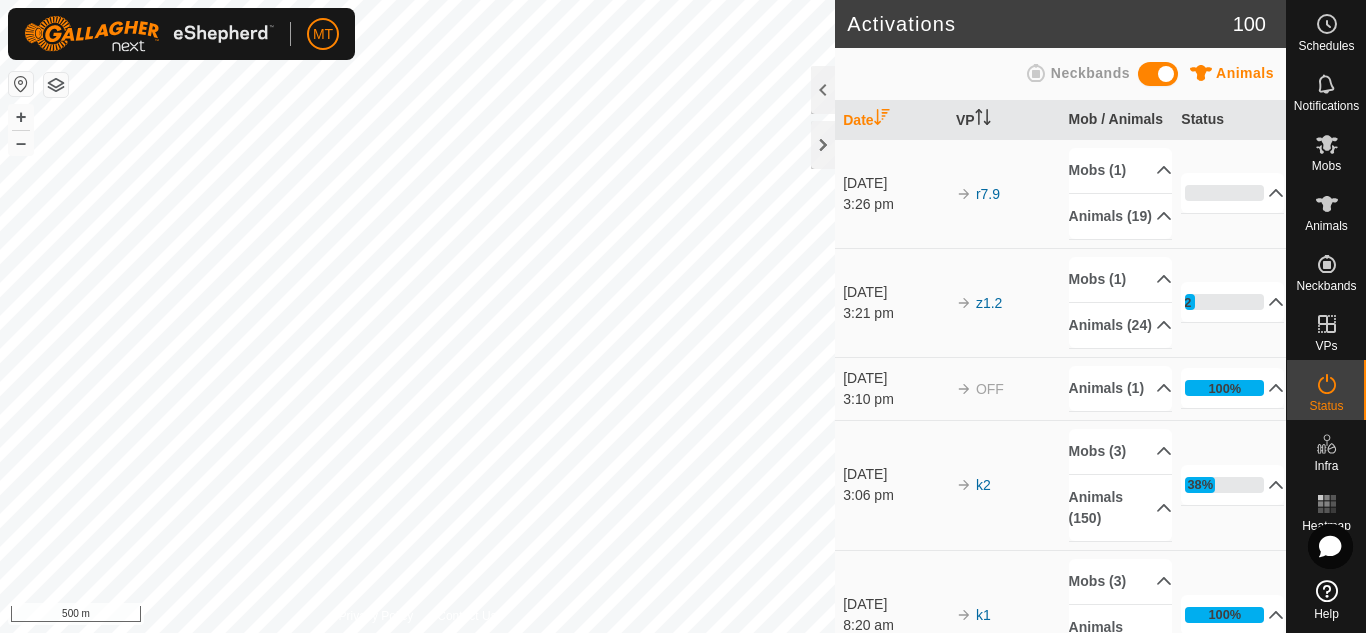 scroll, scrollTop: 0, scrollLeft: 0, axis: both 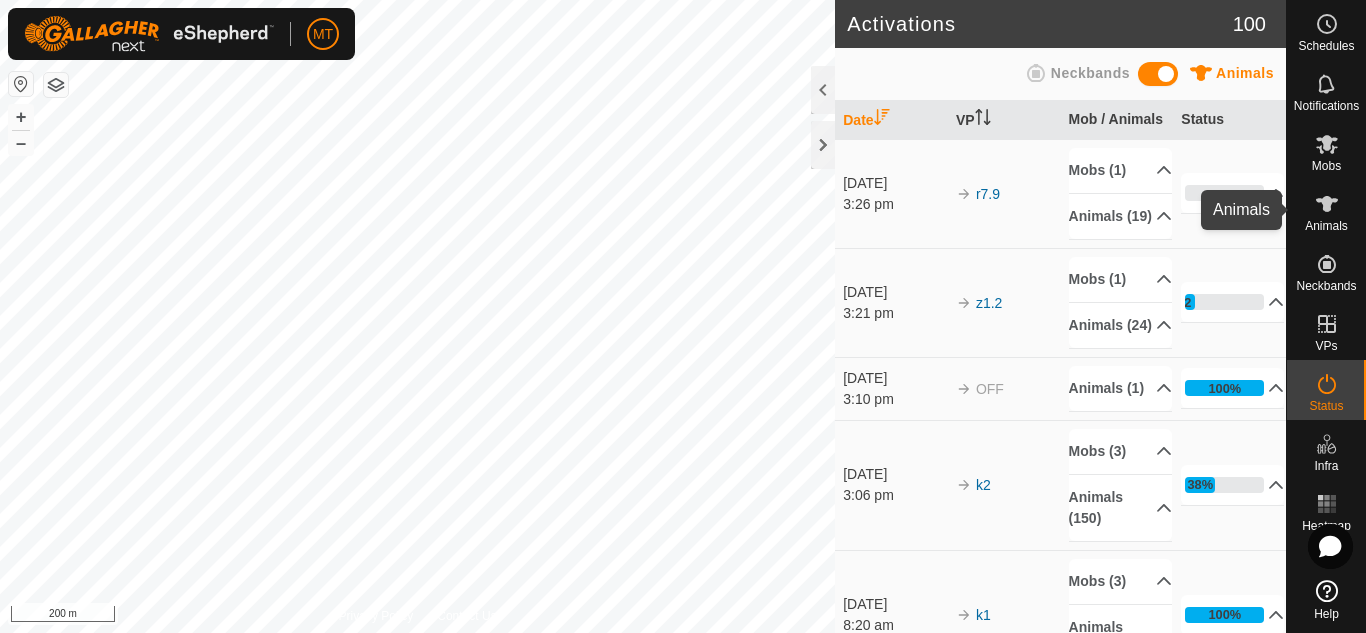 click 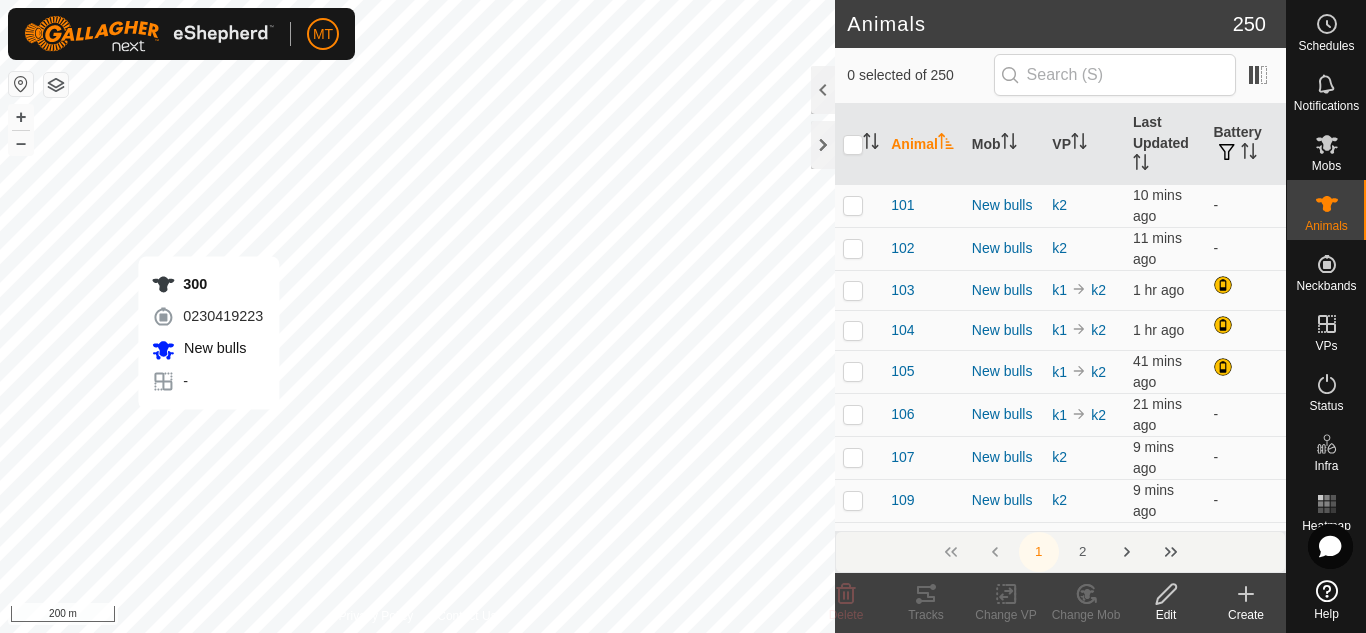 checkbox on "true" 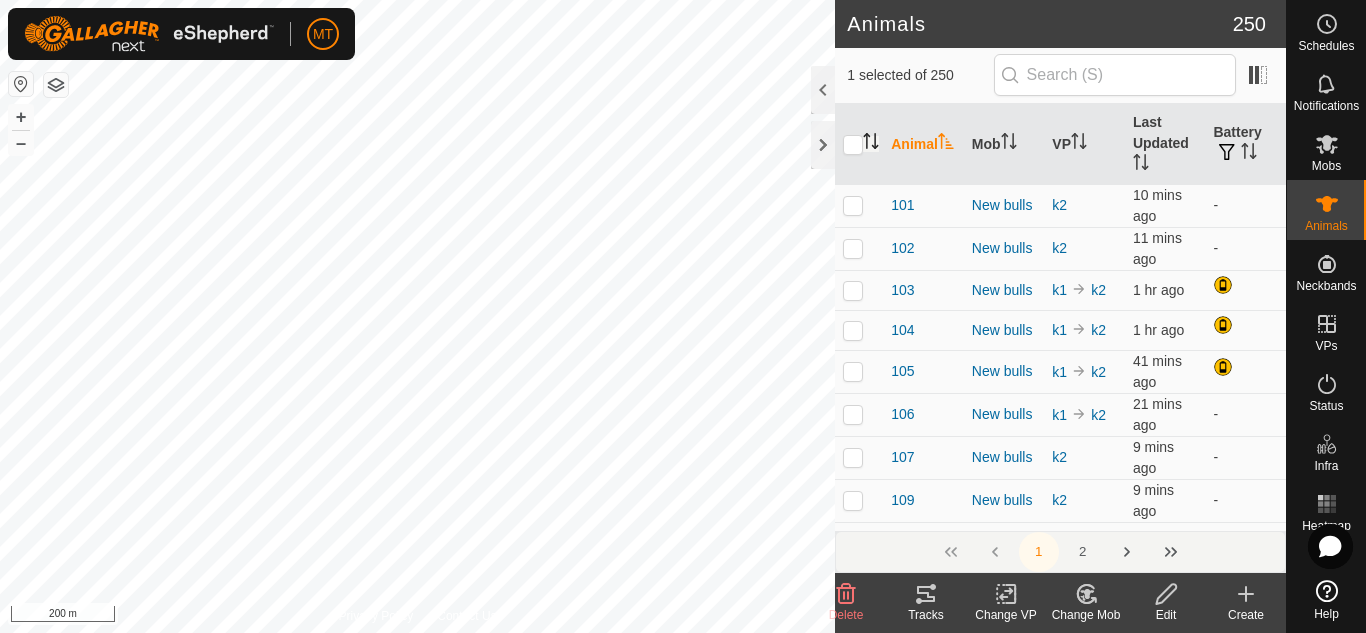 click 